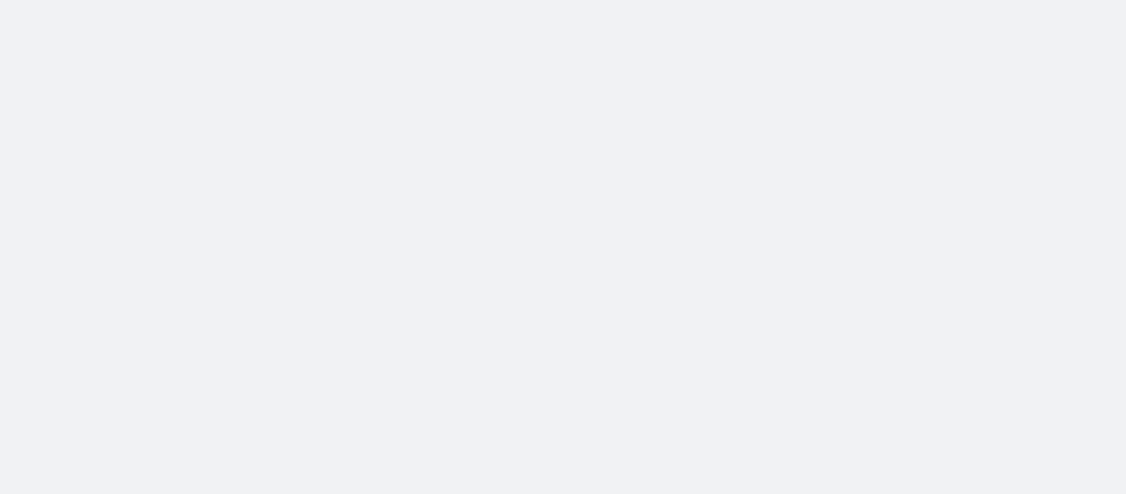 scroll, scrollTop: 0, scrollLeft: 0, axis: both 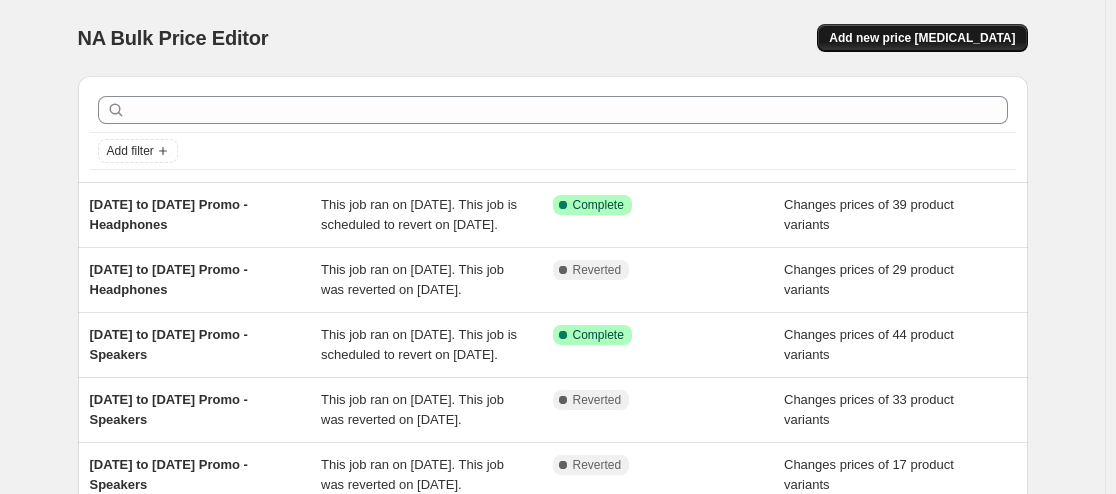 click on "Add new price [MEDICAL_DATA]" at bounding box center (922, 38) 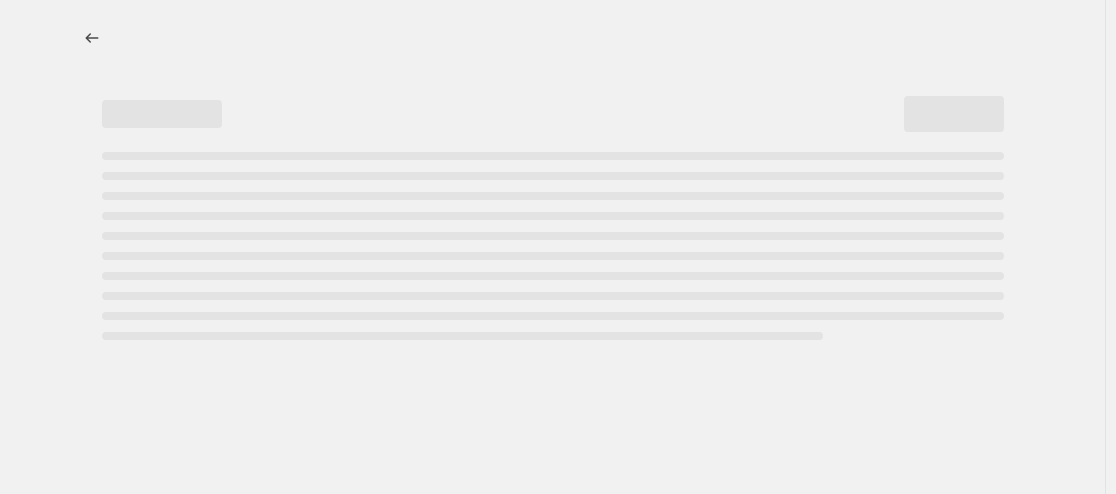 select on "percentage" 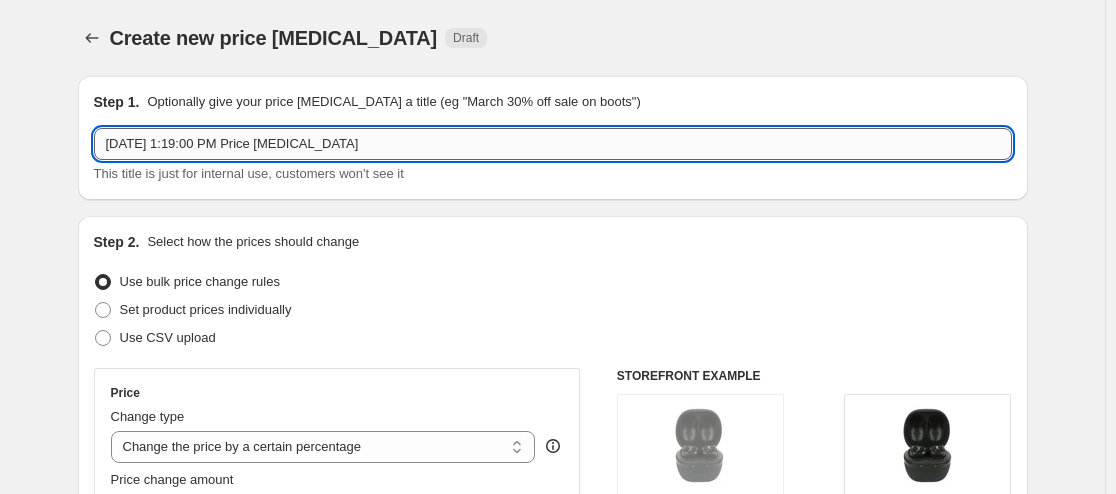 click on "[DATE] 1:19:00 PM Price [MEDICAL_DATA]" at bounding box center (553, 144) 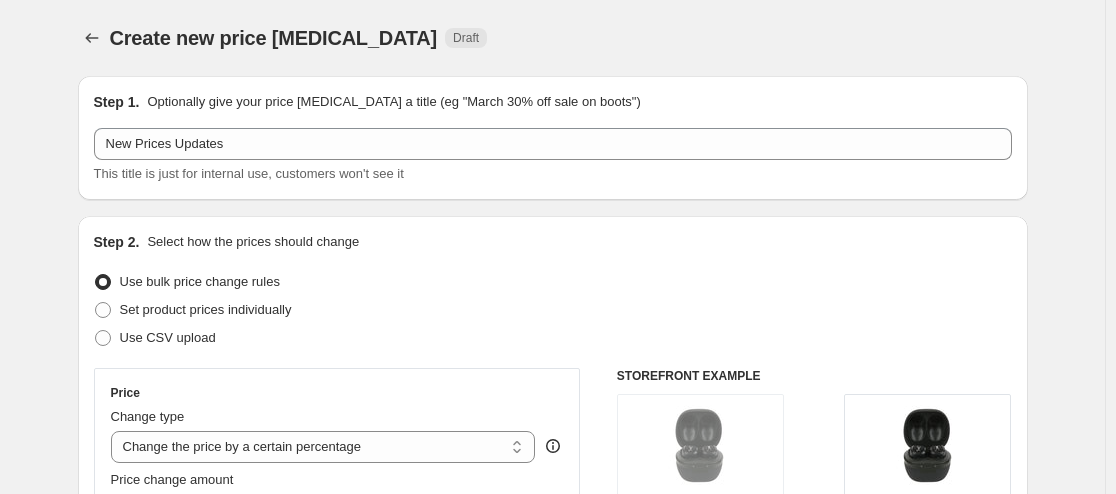 click on "Step 1. Optionally give your price [MEDICAL_DATA] a title (eg "March 30% off sale on boots") New Prices Updates This title is just for internal use, customers won't see it Step 2. Select how the prices should change Use bulk price change rules Set product prices individually Use CSV upload Price Change type Change the price to a certain amount Change the price by a certain amount Change the price by a certain percentage Change the price to the current compare at price (price before sale) Change the price by a certain amount relative to the compare at price Change the price by a certain percentage relative to the compare at price Don't change the price Change the price by a certain percentage relative to the cost per item Change price to certain cost margin Change the price by a certain percentage Price change amount -10 % (Price drop) Rounding Round to nearest .01 Round to nearest whole number End prices in .99 End prices in a certain number Show rounding direction options? Compare at price Change type $14.99" at bounding box center (545, 978) 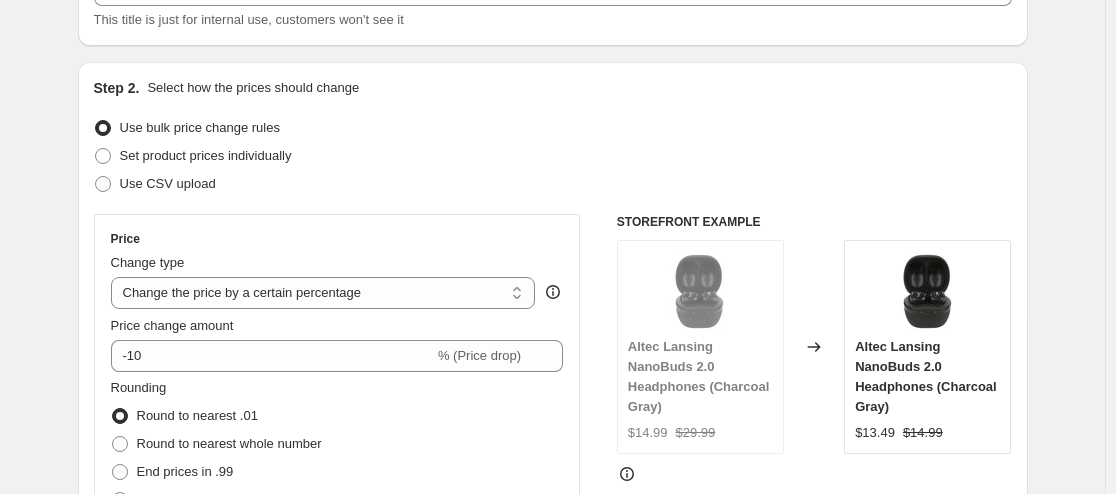 scroll, scrollTop: 86, scrollLeft: 0, axis: vertical 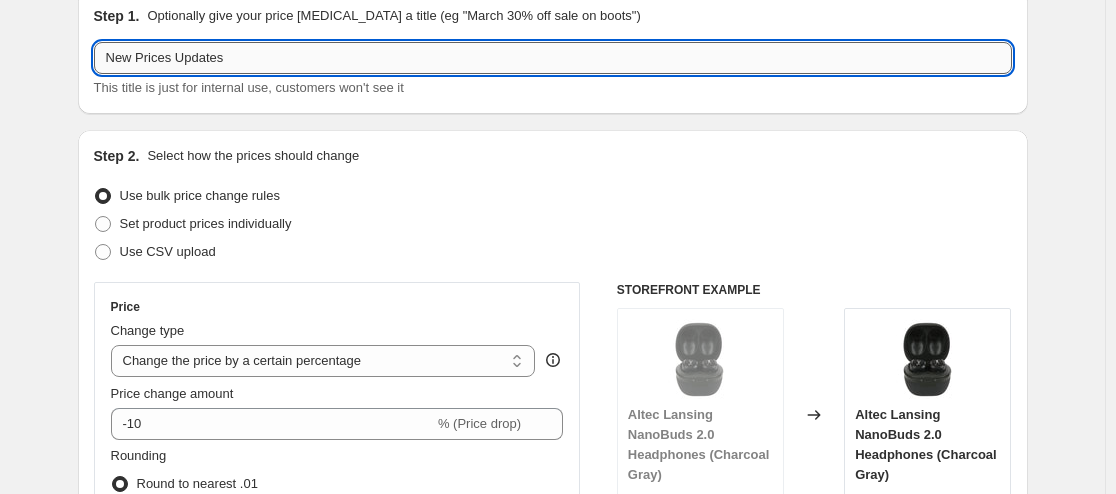 click on "New Prices Updates" at bounding box center (553, 58) 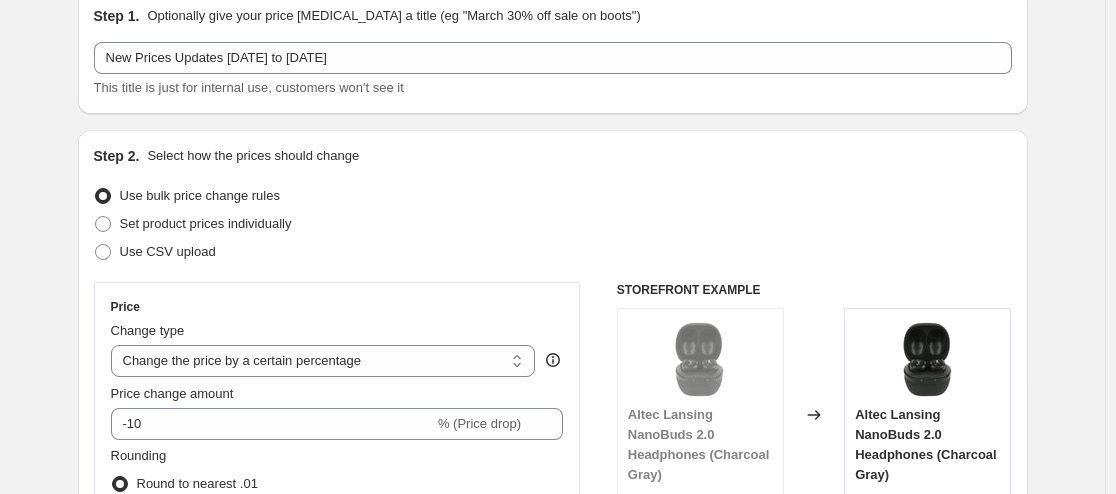 click on "Step 1. Optionally give your price [MEDICAL_DATA] a title (eg "March 30% off sale on boots") New Prices Updates [DATE] to [DATE] This title is just for internal use, customers won't see it" at bounding box center [553, 52] 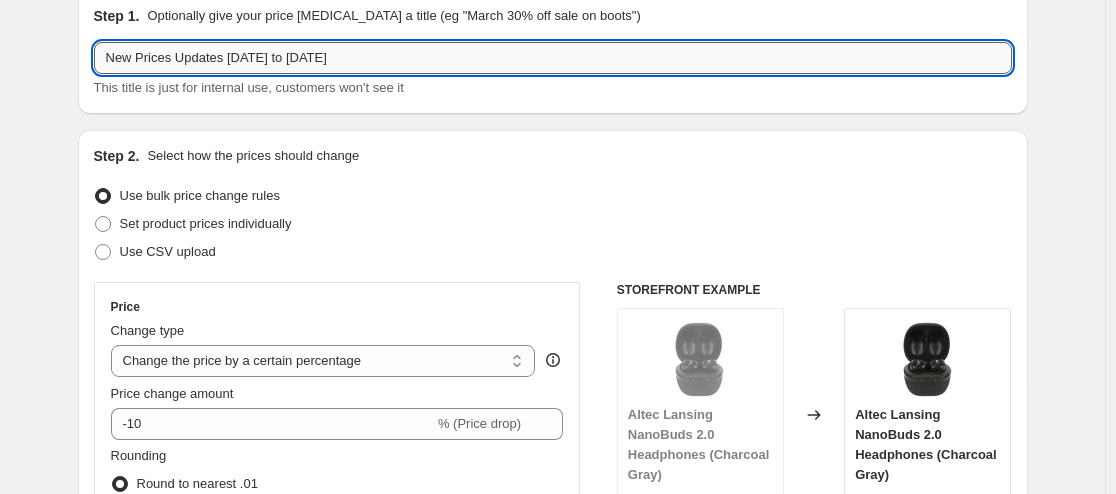 click on "New Prices Updates [DATE] to [DATE]" at bounding box center (553, 58) 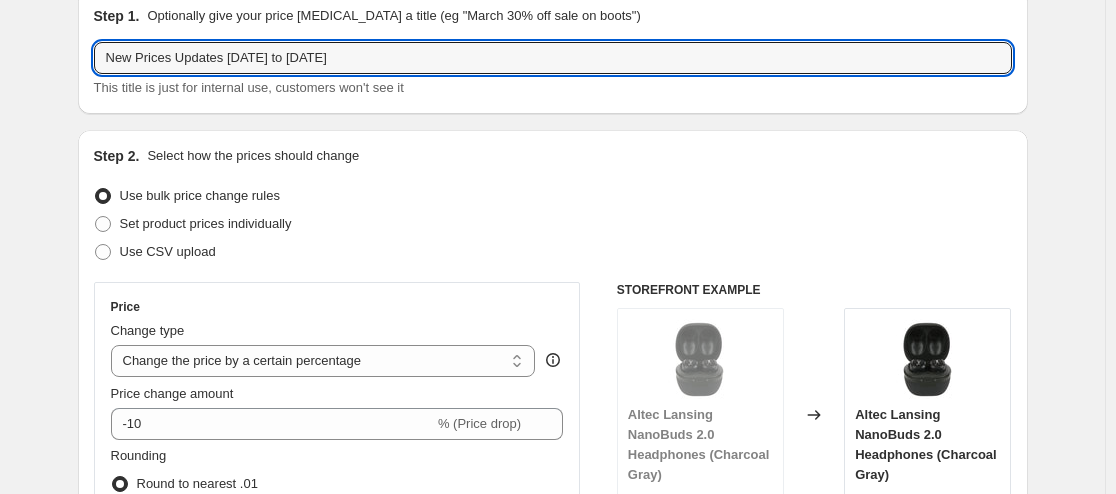 type on "New Prices Updates [DATE] to [DATE]" 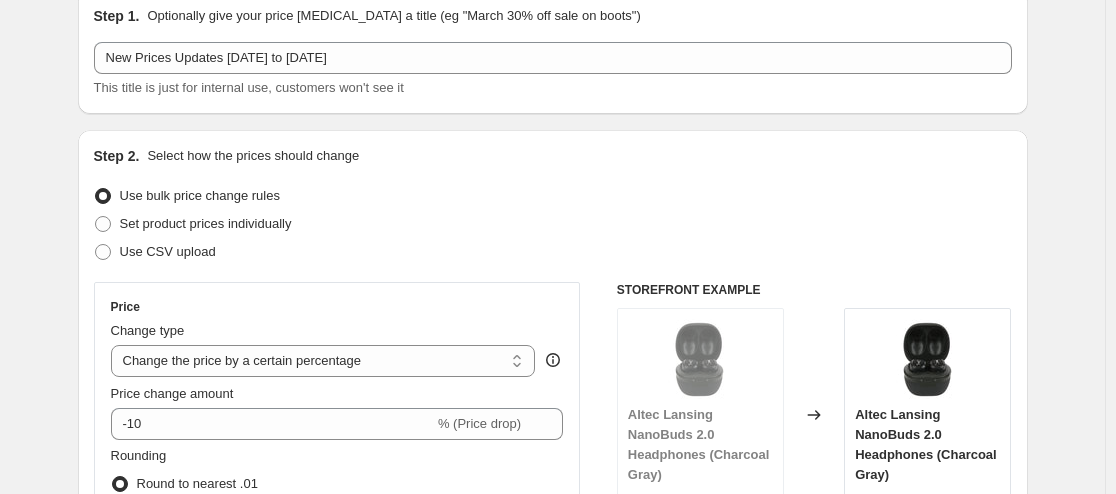 click on "Step 1. Optionally give your price [MEDICAL_DATA] a title (eg "March 30% off sale on boots") New Prices Updates [DATE] to [DATE] This title is just for internal use, customers won't see it" at bounding box center (553, 52) 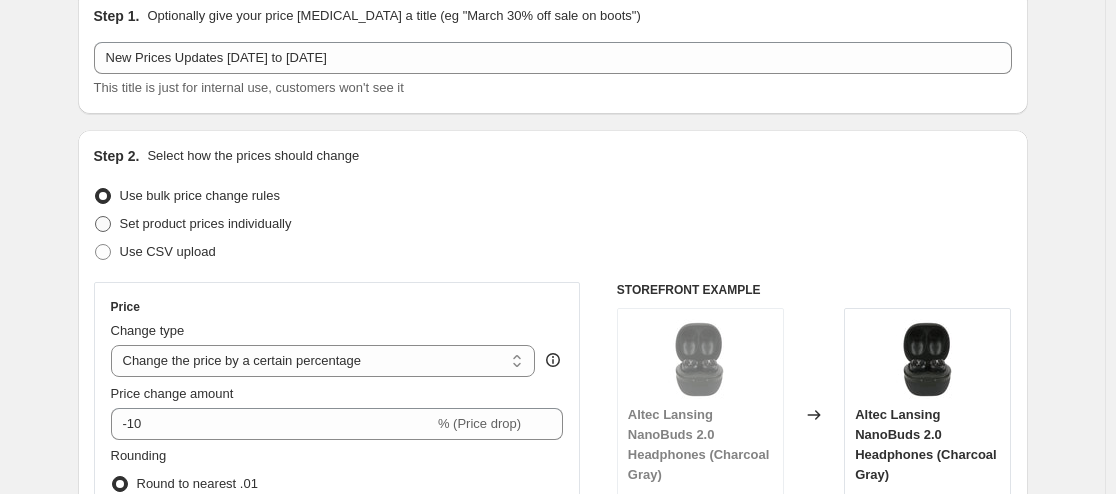click on "Set product prices individually" at bounding box center (206, 223) 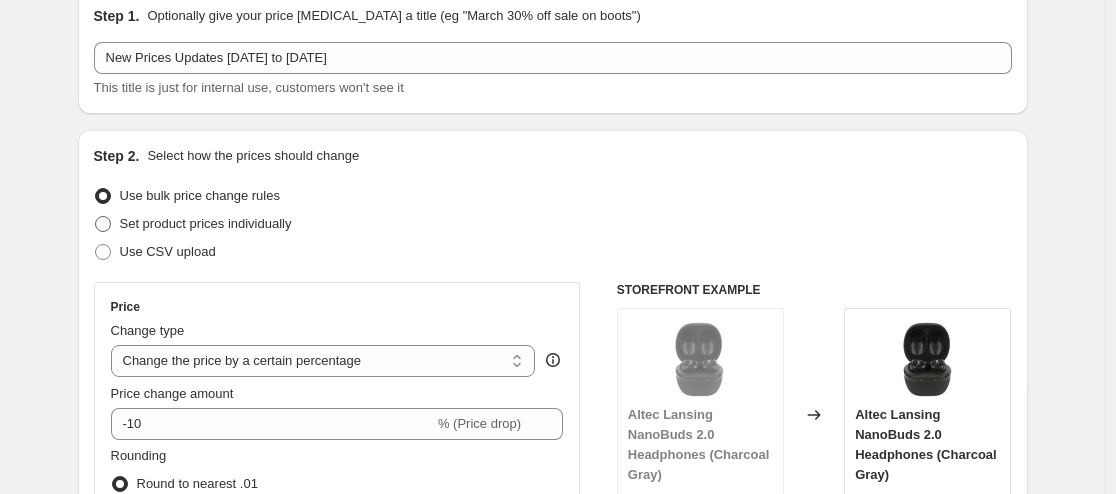 radio on "true" 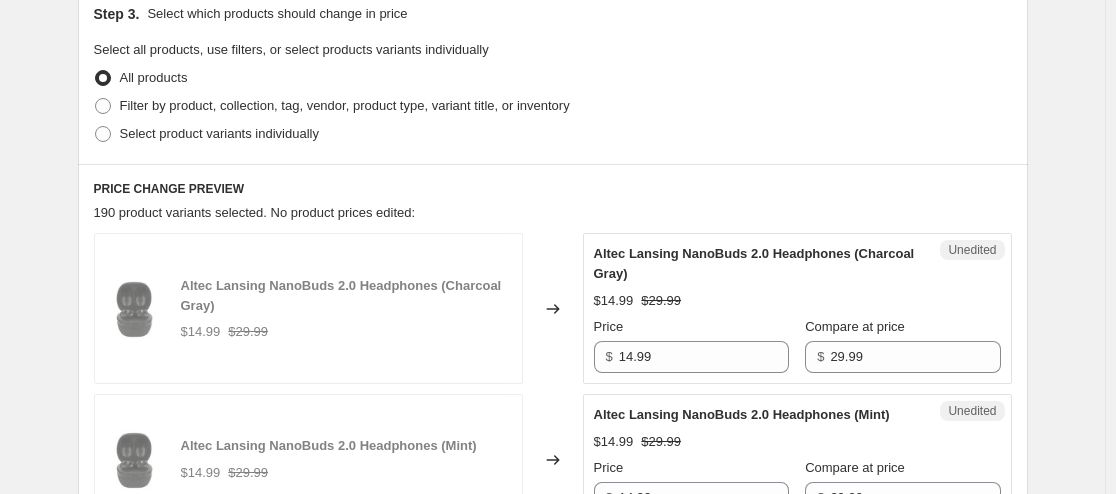 scroll, scrollTop: 474, scrollLeft: 0, axis: vertical 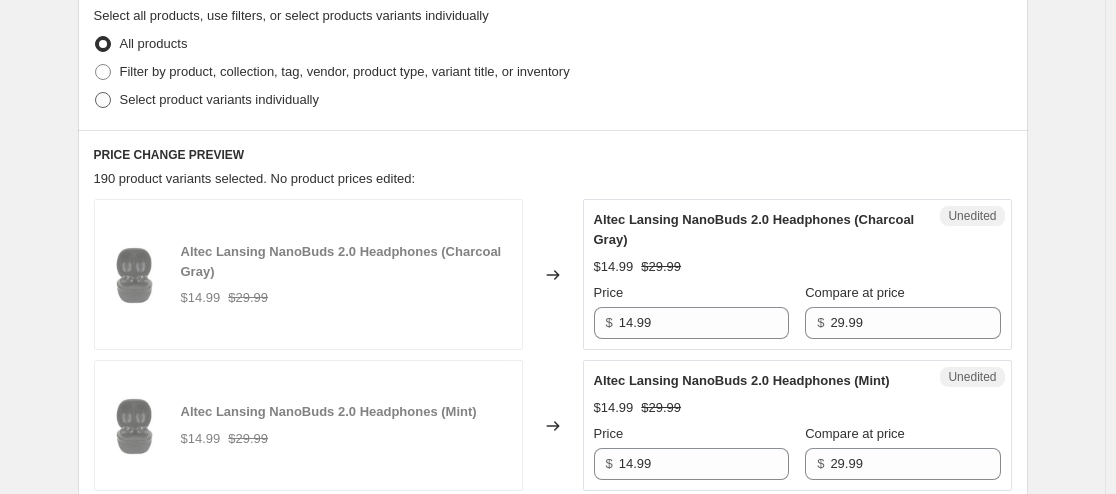 click on "Select product variants individually" at bounding box center (219, 99) 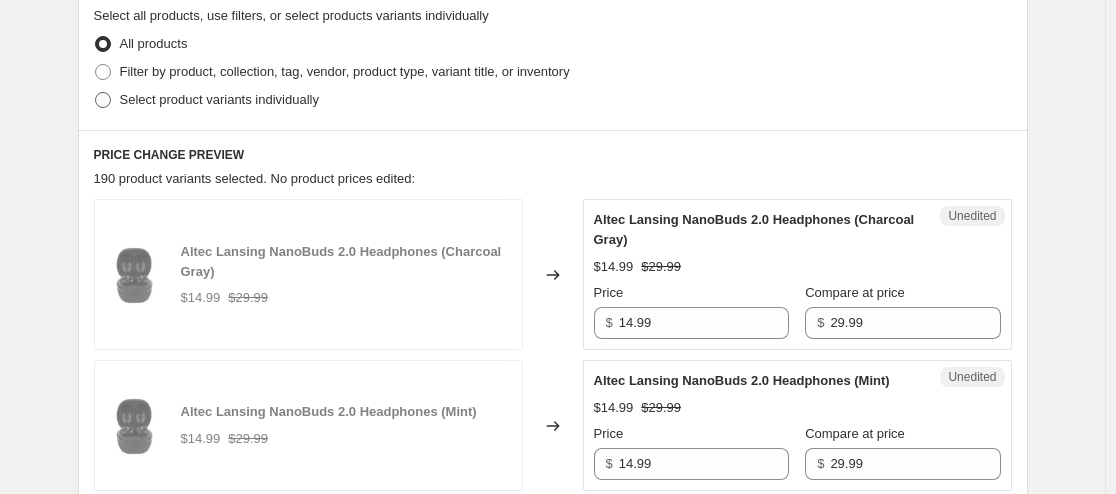 radio on "true" 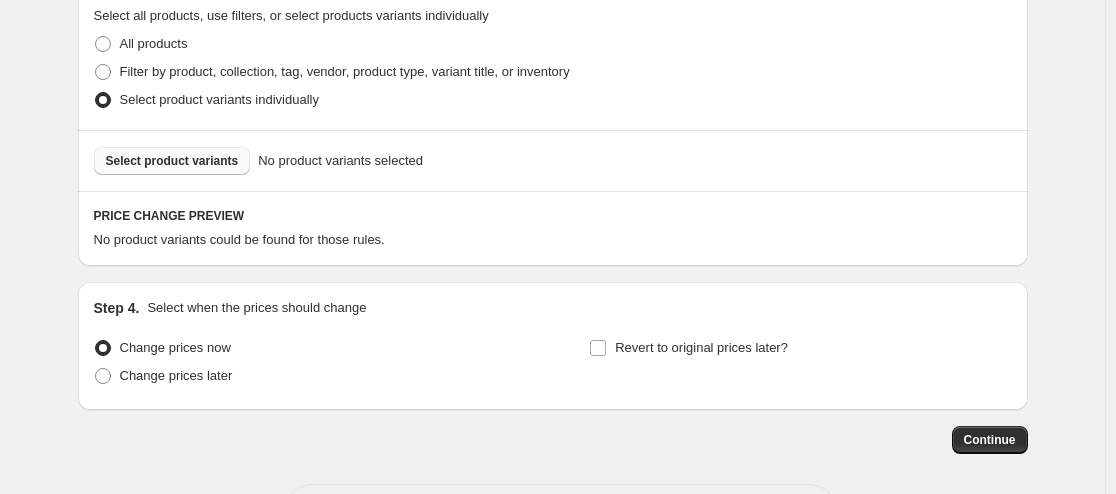 click on "Select product variants" at bounding box center (172, 161) 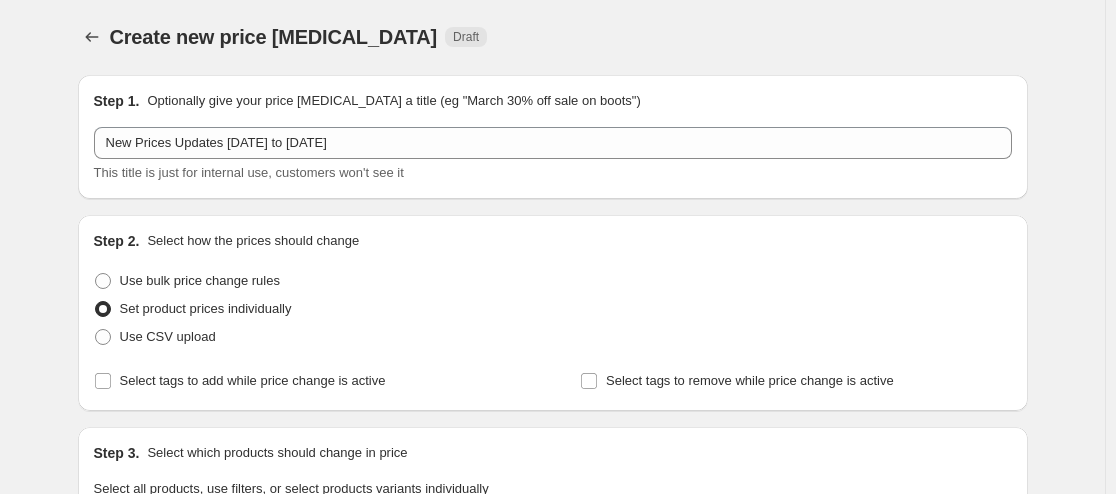 scroll, scrollTop: 0, scrollLeft: 0, axis: both 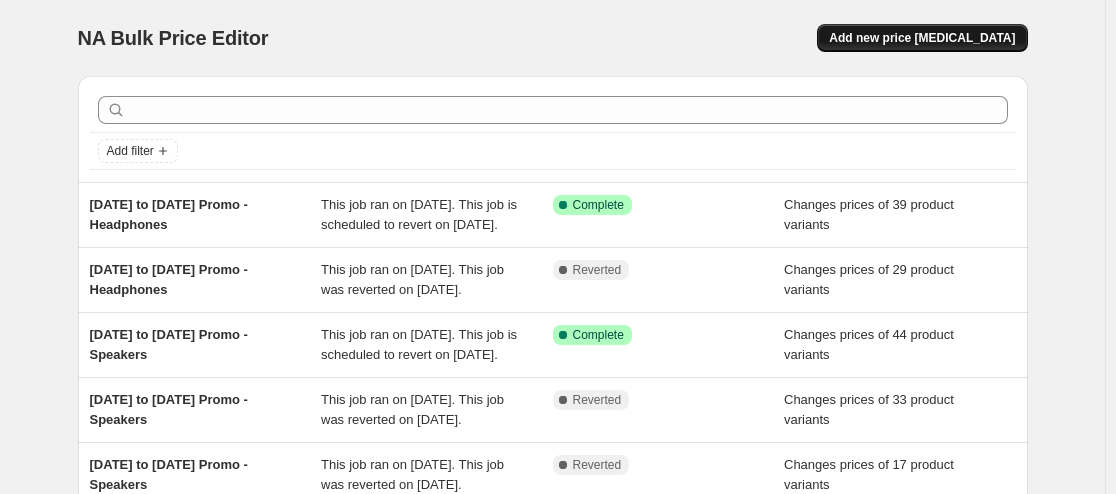 click on "Add new price [MEDICAL_DATA]" at bounding box center [922, 38] 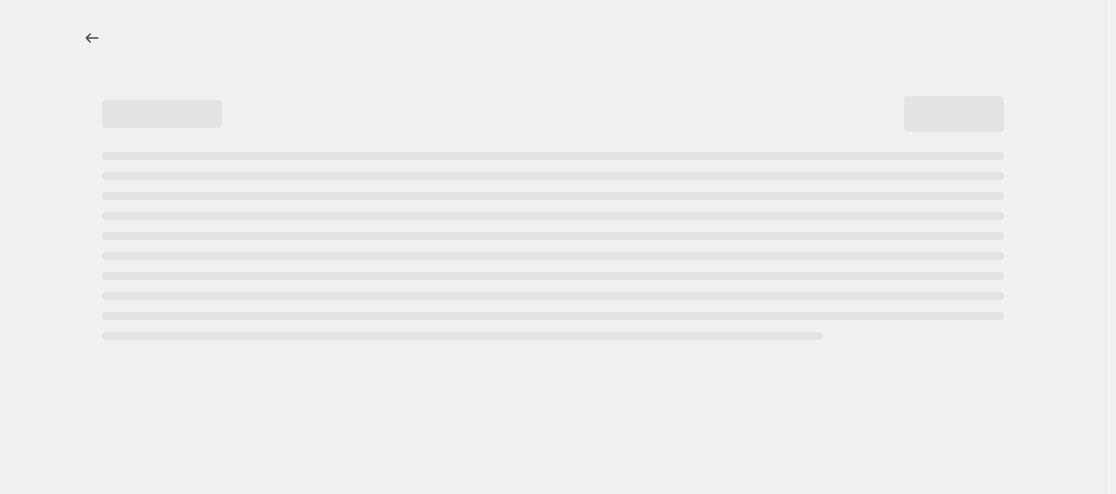 select on "percentage" 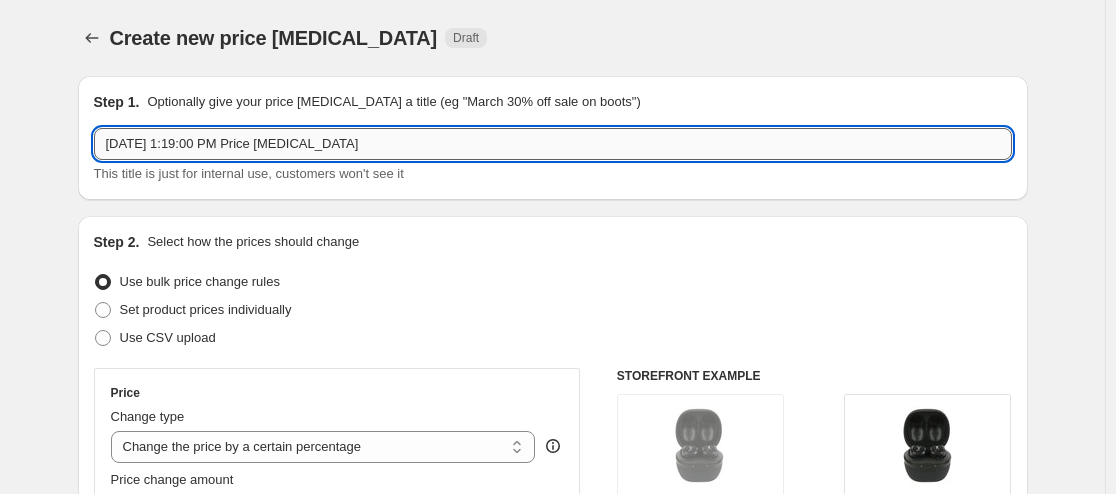 click on "[DATE] 1:19:00 PM Price [MEDICAL_DATA]" at bounding box center (553, 144) 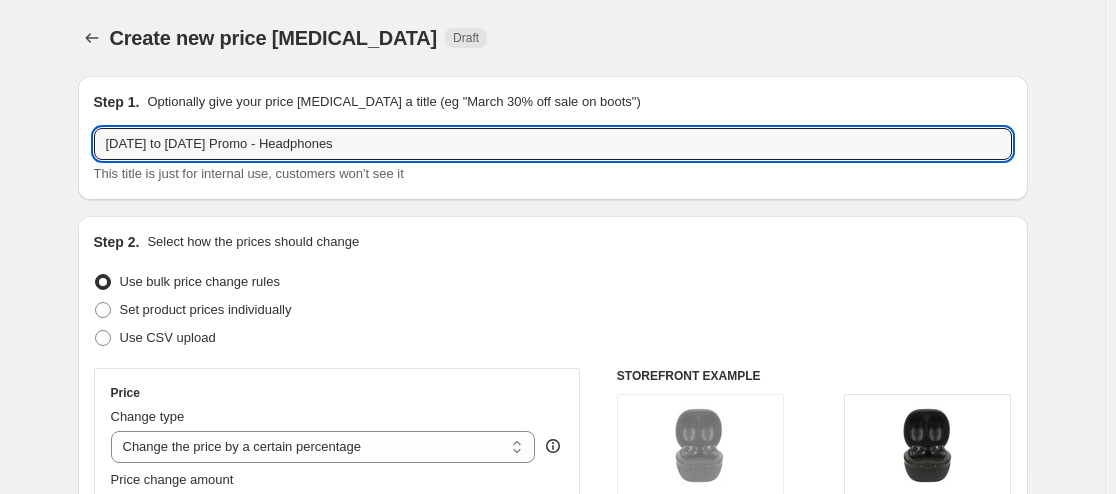 type on "[DATE] to [DATE] Promo - Headphones" 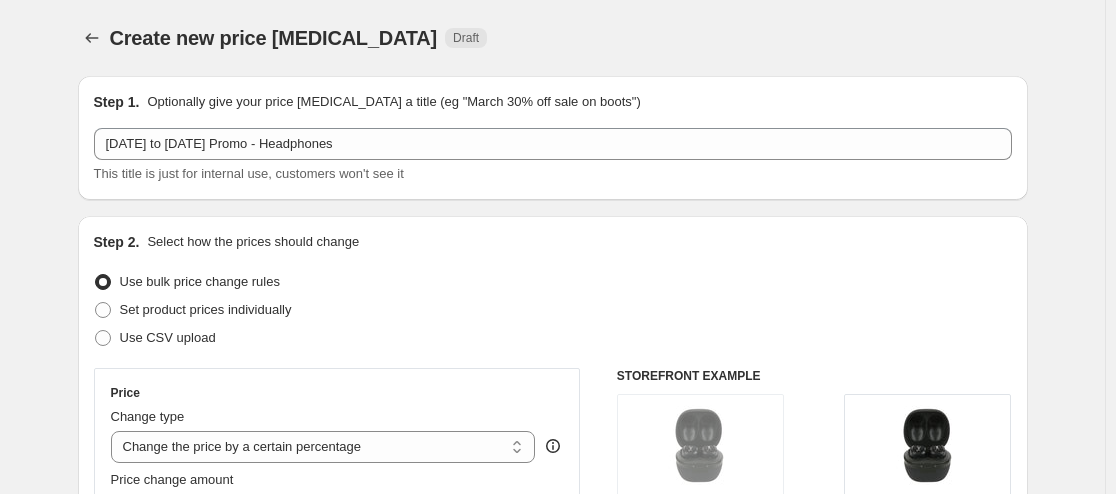click on "Step 1. Optionally give your price [MEDICAL_DATA] a title (eg "March 30% off sale on boots") [DATE] to [DATE] Promo - Headphones This title is just for internal use, customers won't see it" at bounding box center [553, 138] 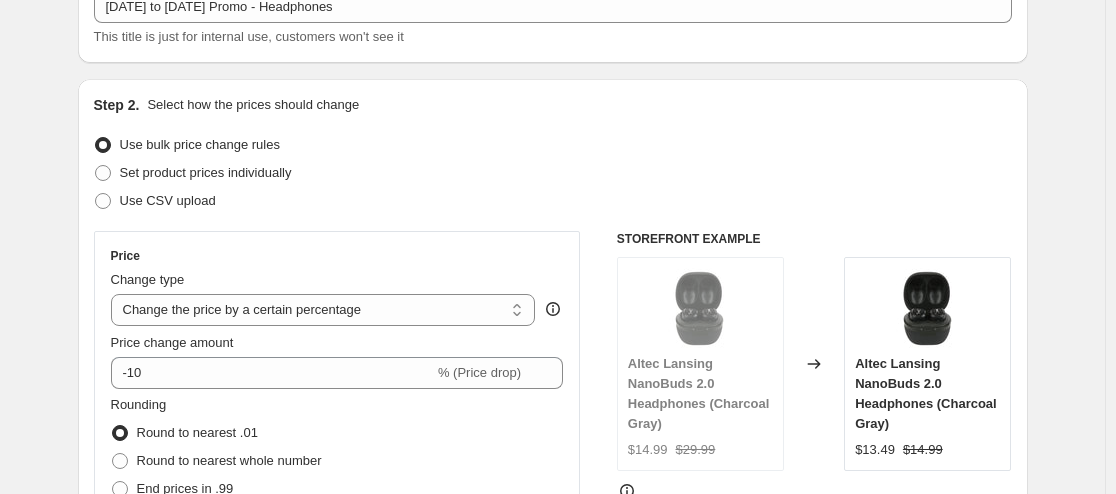 scroll, scrollTop: 148, scrollLeft: 0, axis: vertical 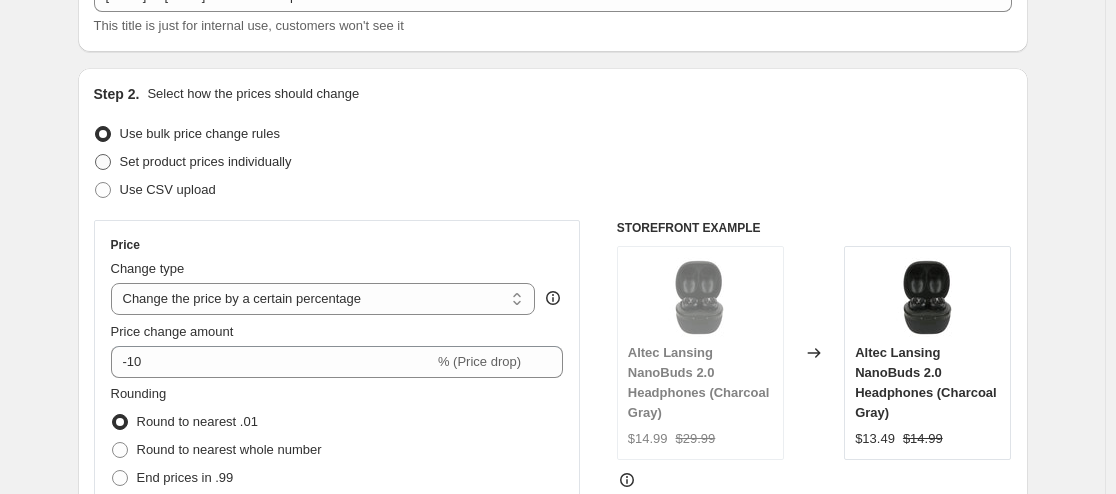 click on "Set product prices individually" at bounding box center (206, 161) 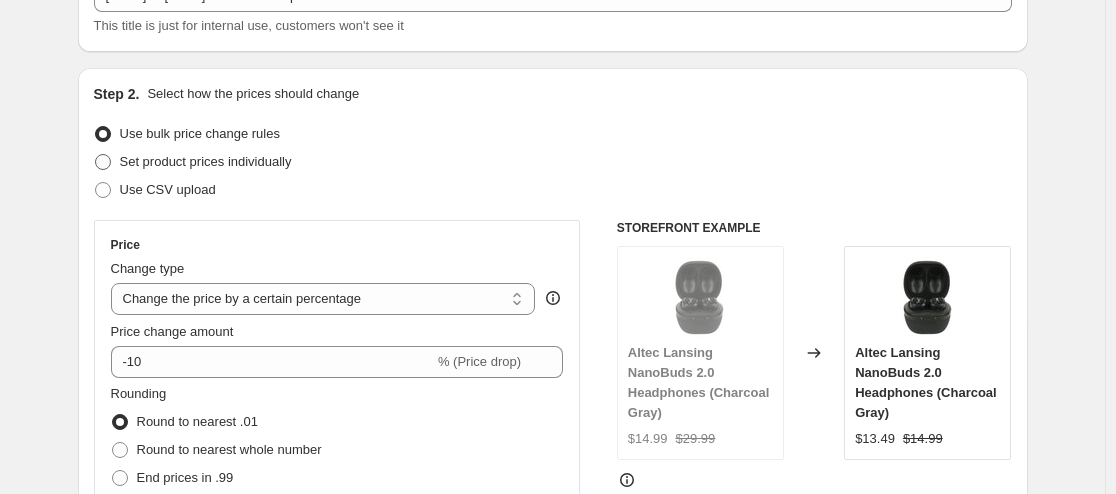 radio on "true" 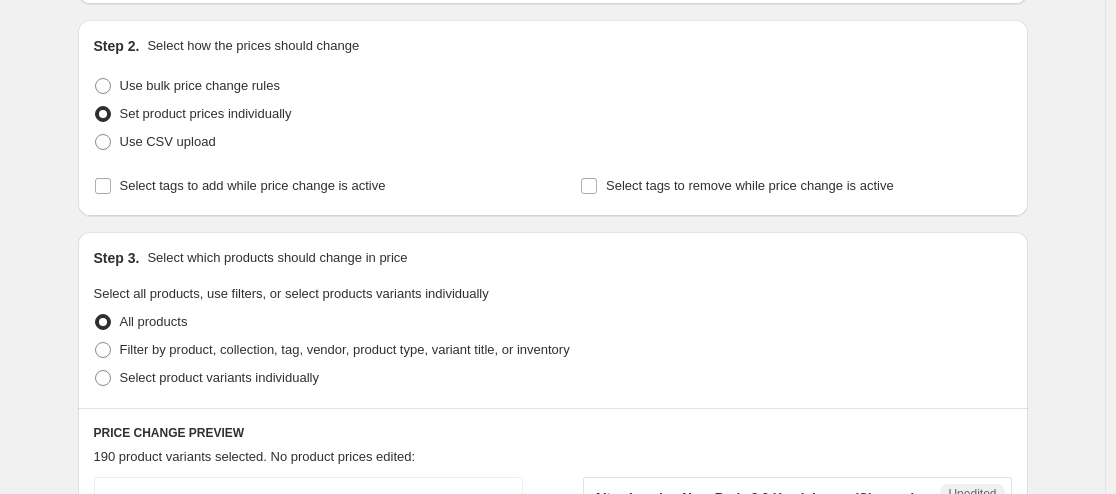 scroll, scrollTop: 319, scrollLeft: 0, axis: vertical 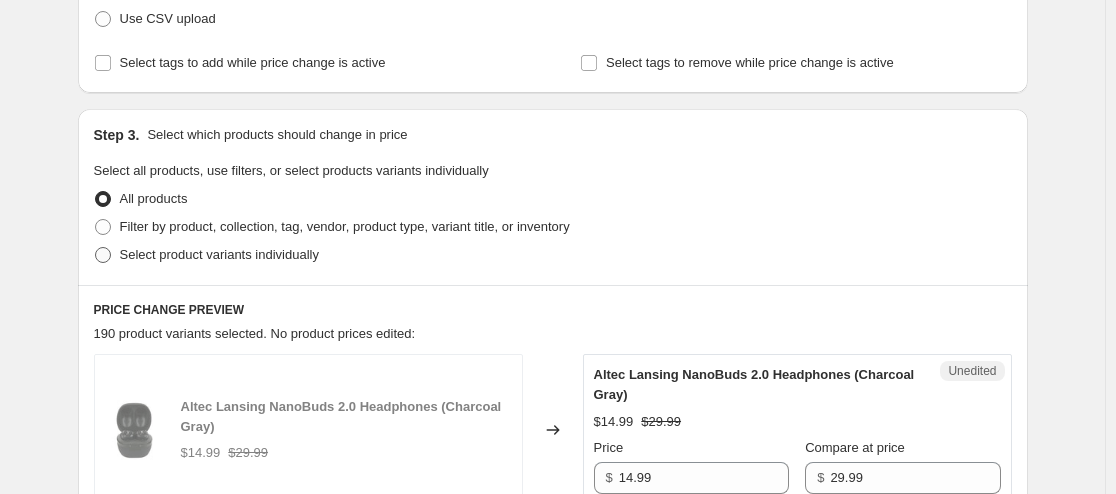 click on "Select product variants individually" at bounding box center [219, 254] 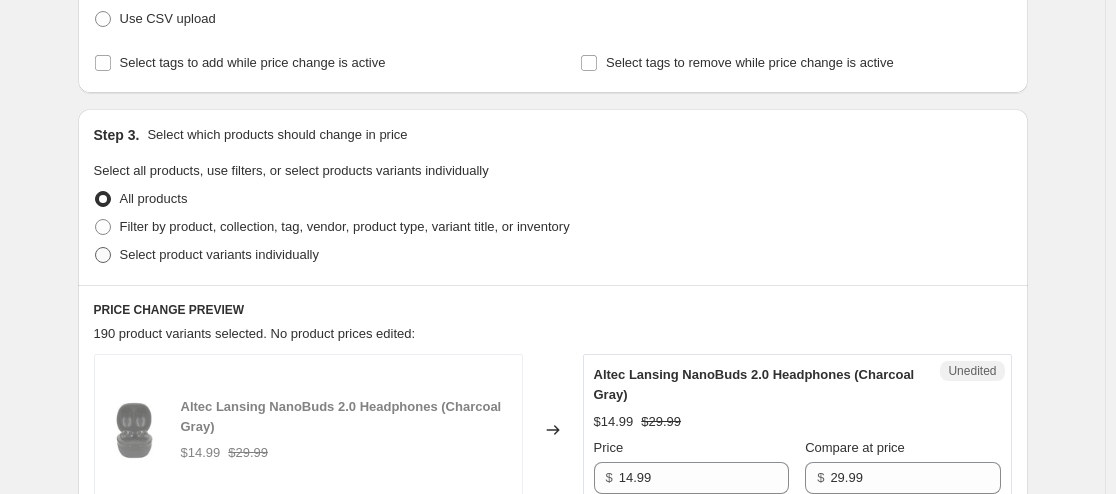 radio on "true" 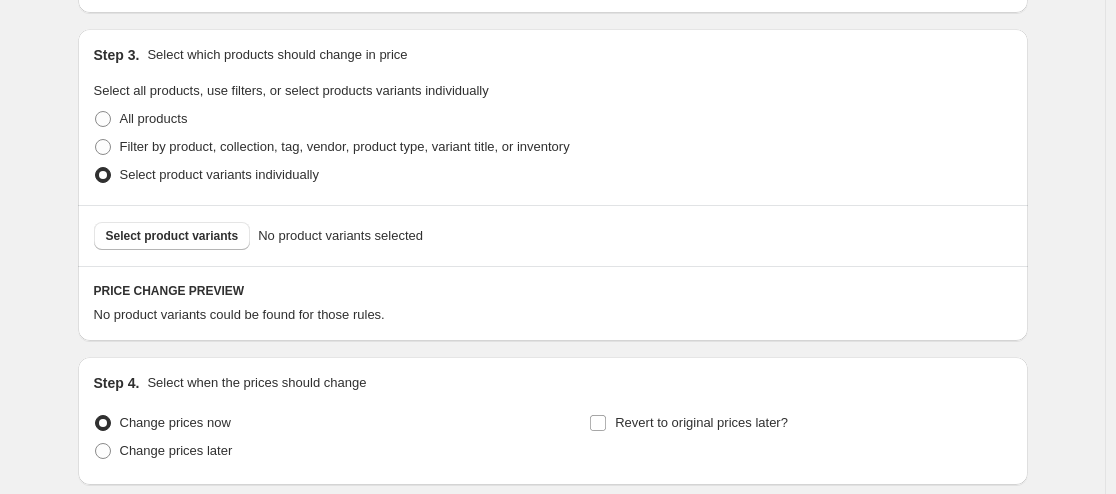 scroll, scrollTop: 428, scrollLeft: 0, axis: vertical 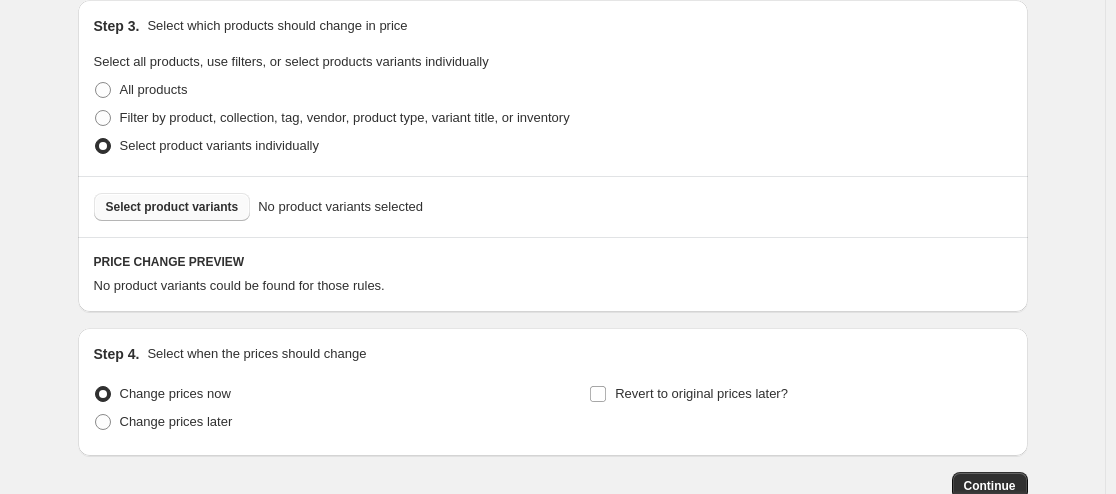click on "Select product variants" at bounding box center (172, 207) 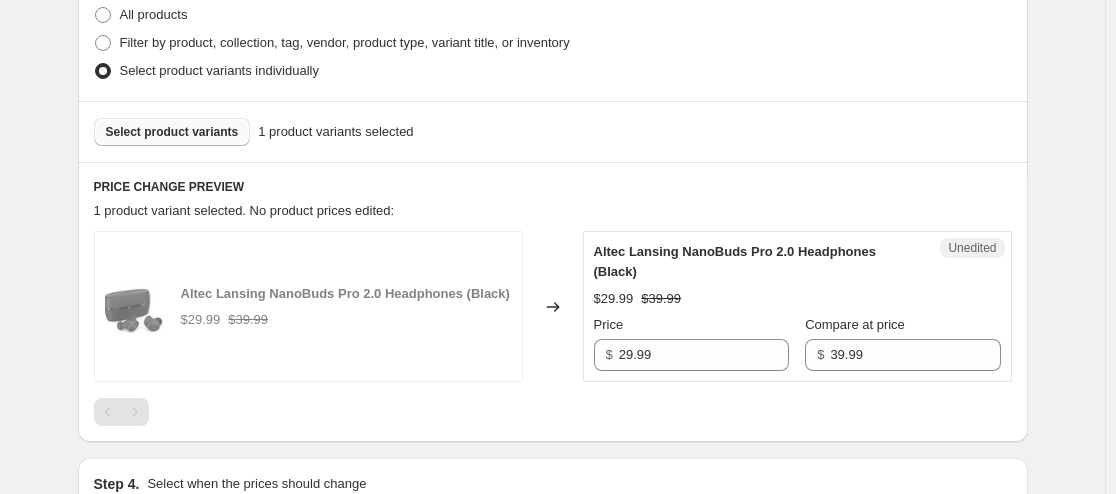 scroll, scrollTop: 607, scrollLeft: 0, axis: vertical 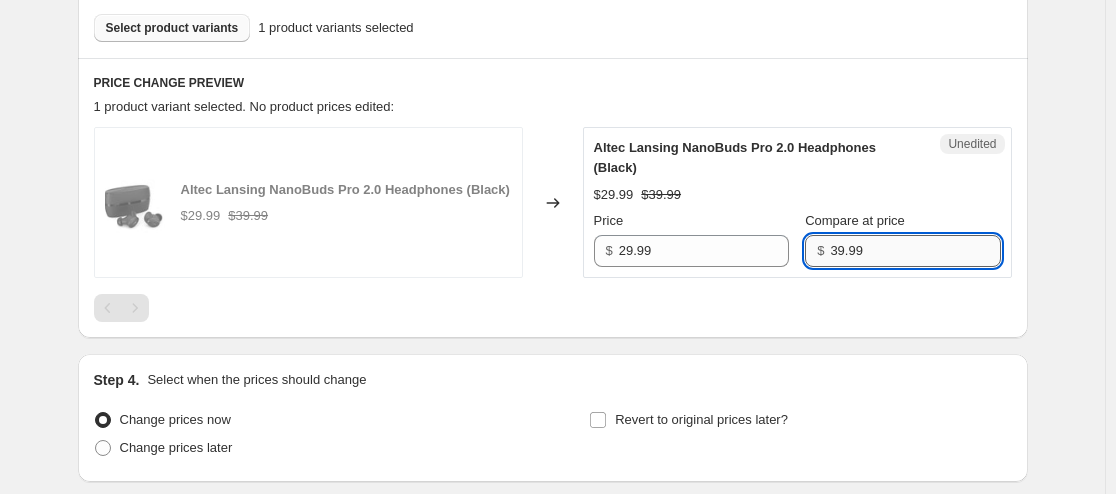 click on "39.99" at bounding box center [915, 251] 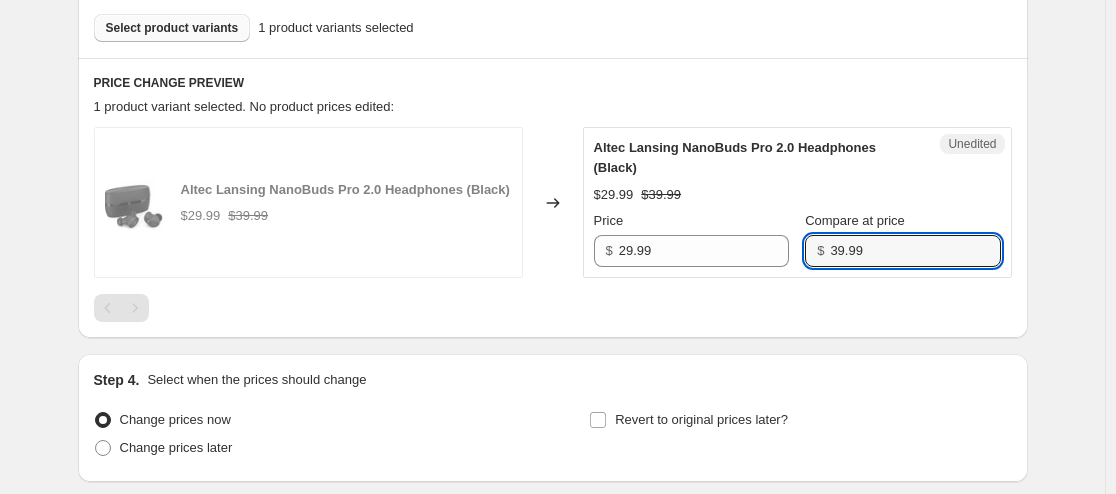 click on "PRICE CHANGE PREVIEW 1 product variant selected. No product prices edited: Altec Lansing NanoBuds Pro 2.0 Headphones (Black) $29.99 $39.99 Changed to Unedited Altec Lansing NanoBuds Pro 2.0 Headphones (Black) $29.99 $39.99 Price $ 29.99 Compare at price $ 39.99" at bounding box center (553, 198) 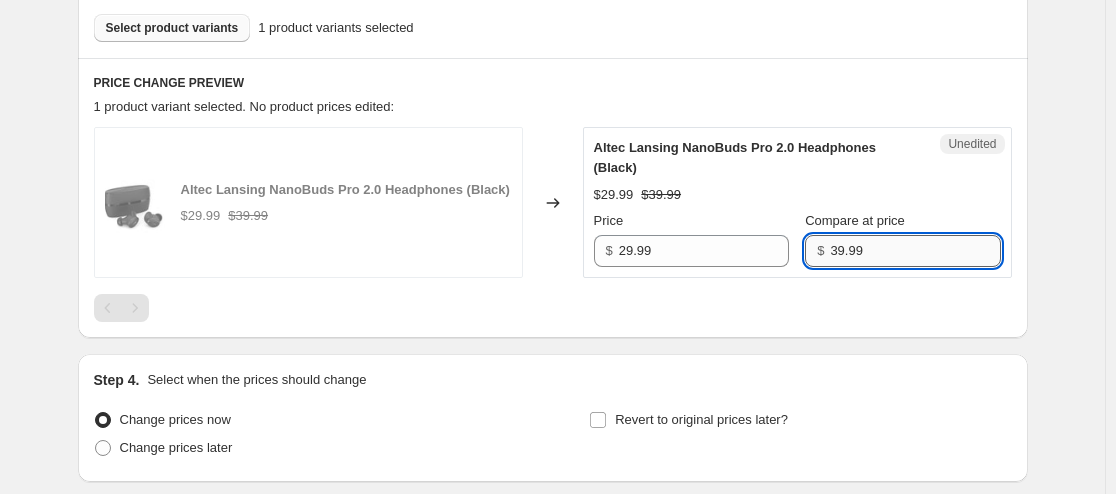 click on "39.99" at bounding box center (915, 251) 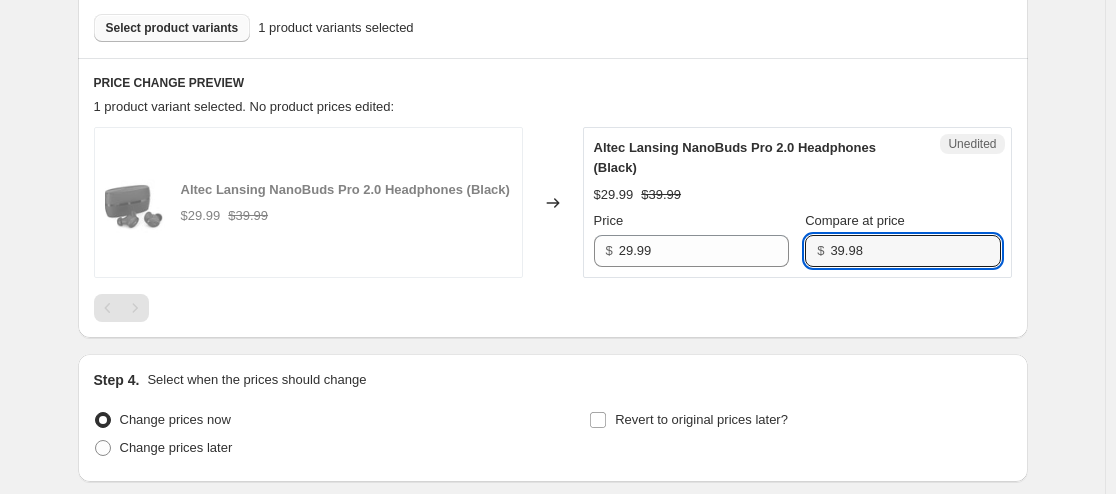 type on "39.98" 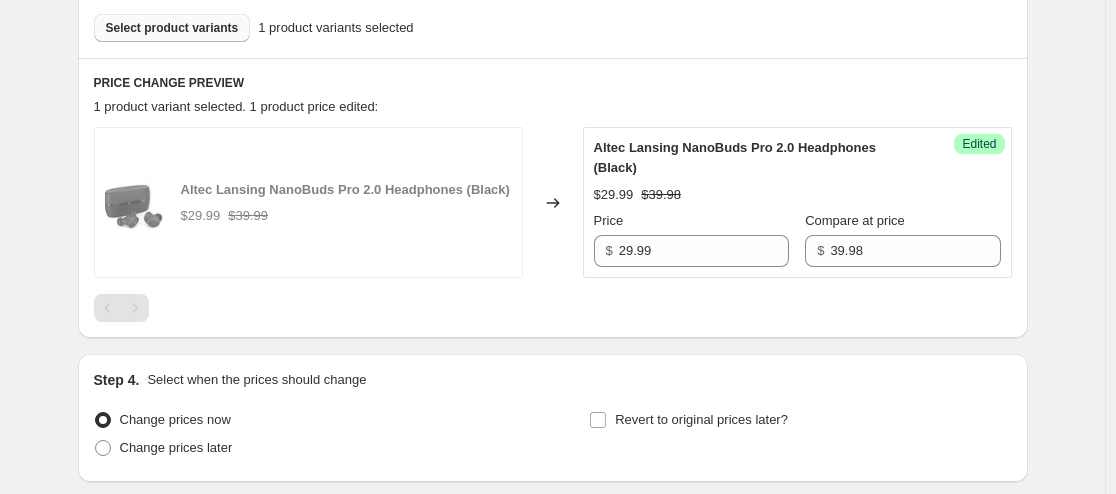 click at bounding box center [553, 308] 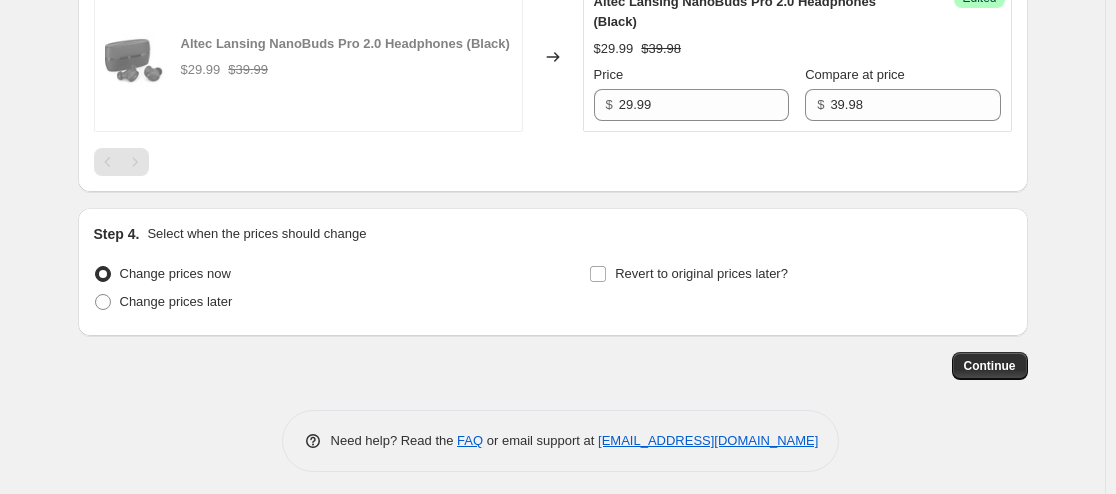 scroll, scrollTop: 761, scrollLeft: 0, axis: vertical 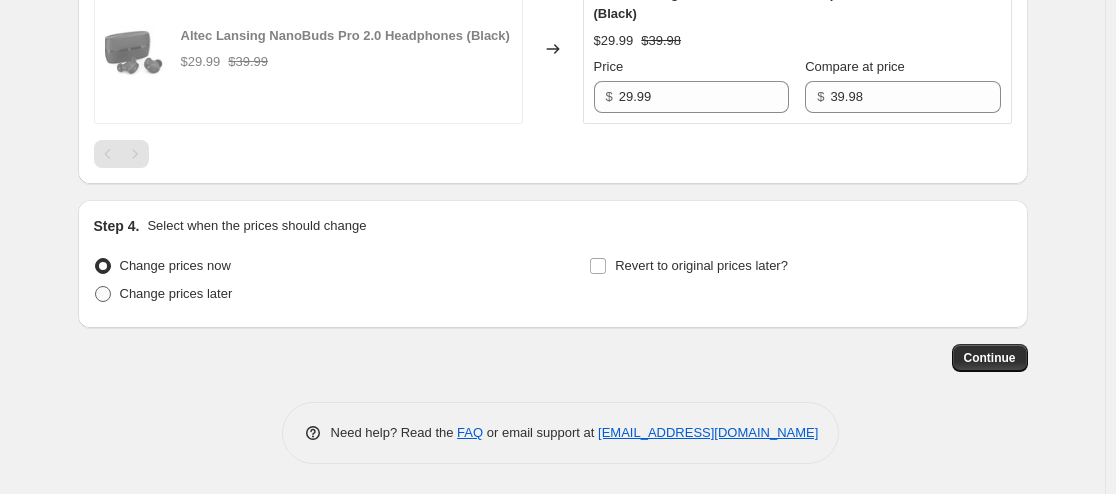 click at bounding box center (103, 294) 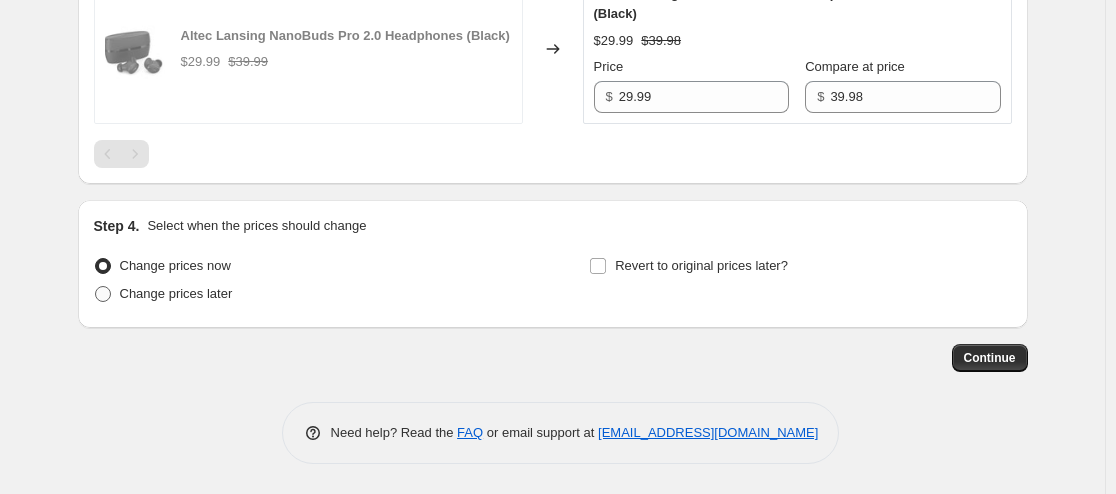 radio on "true" 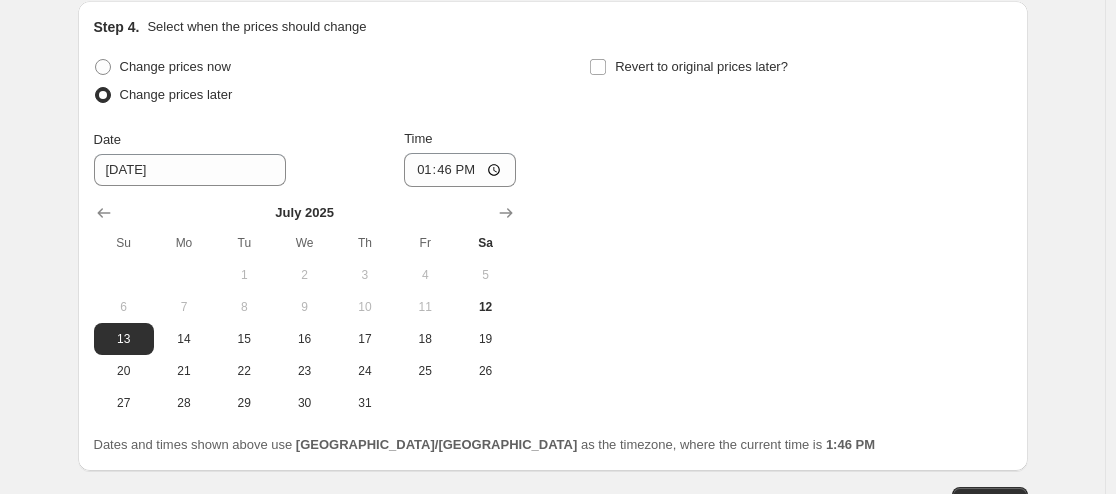 scroll, scrollTop: 955, scrollLeft: 0, axis: vertical 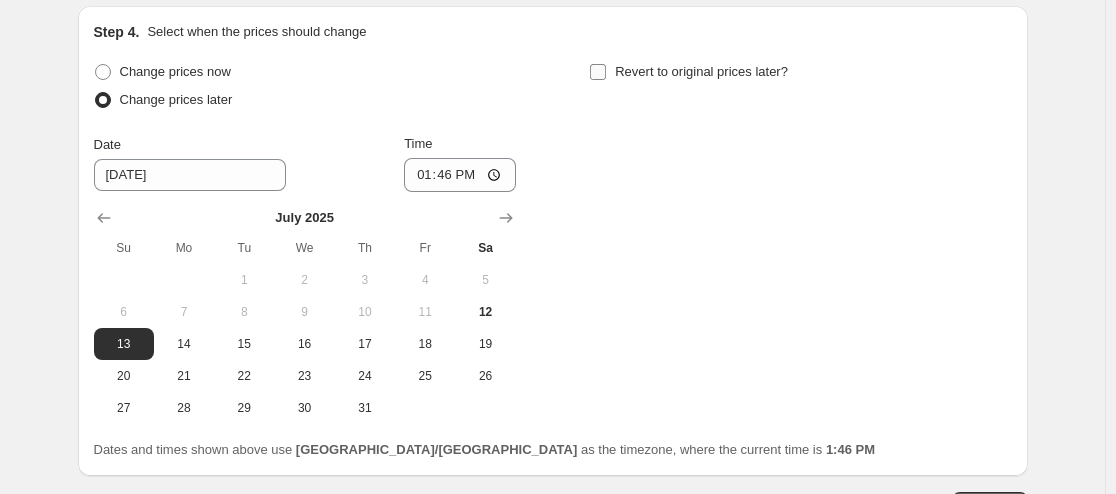 click on "Revert to original prices later?" at bounding box center (598, 72) 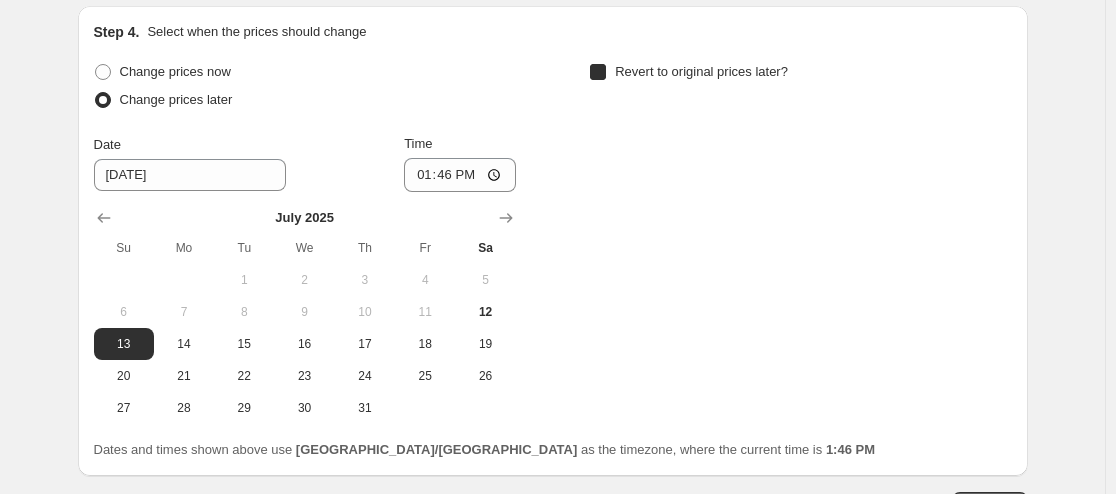 checkbox on "true" 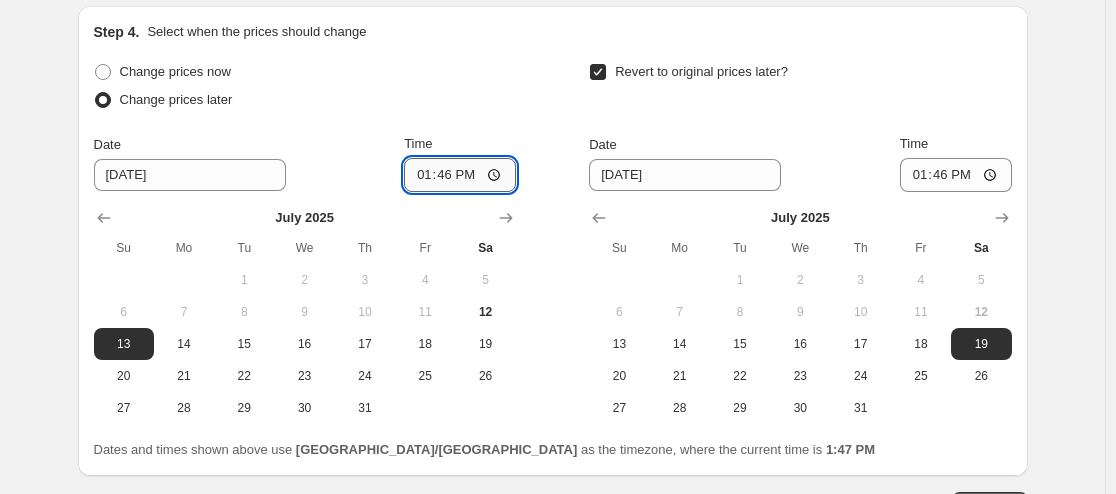 click on "13:46" at bounding box center [460, 175] 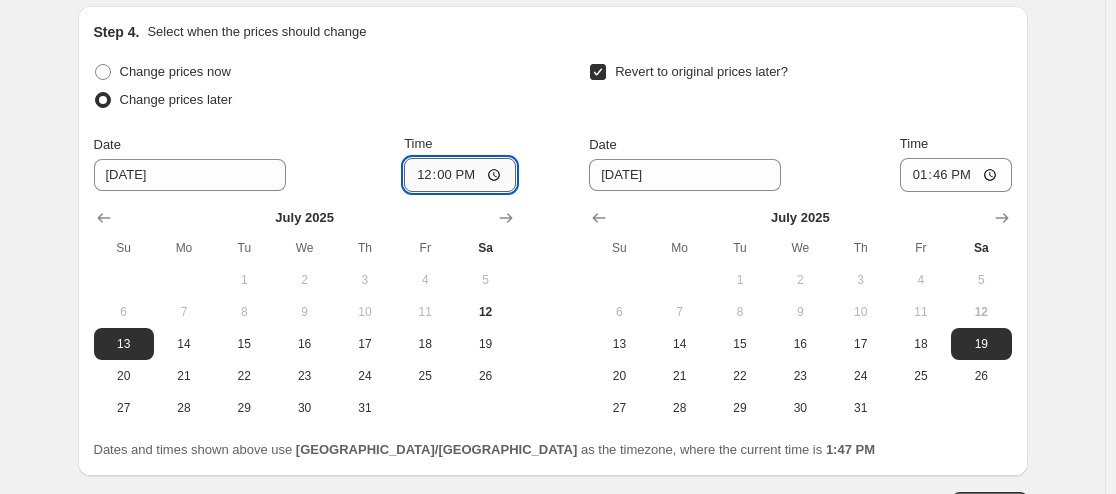 type on "12:05" 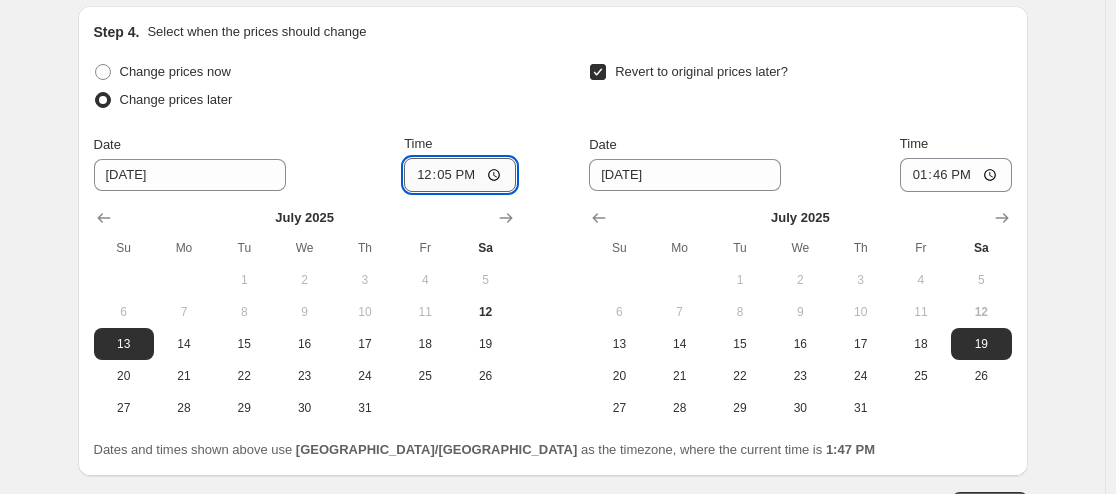 click on "12:05" at bounding box center [460, 175] 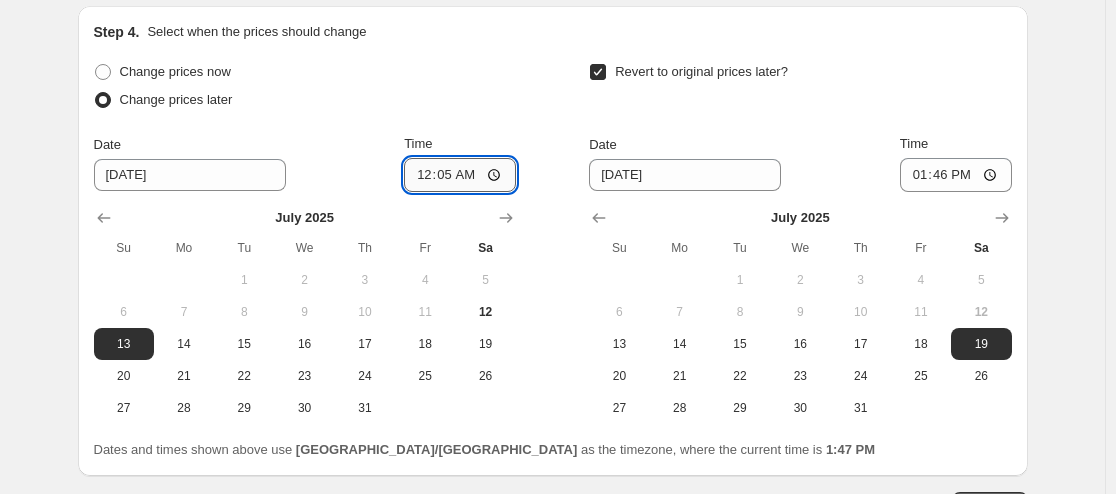 click on "00:05" at bounding box center (460, 175) 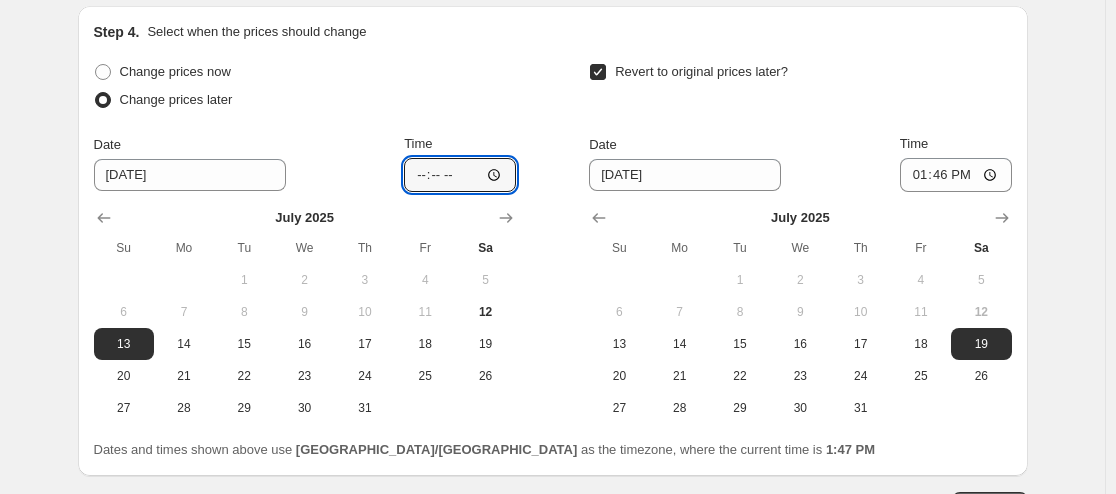type on "00:05" 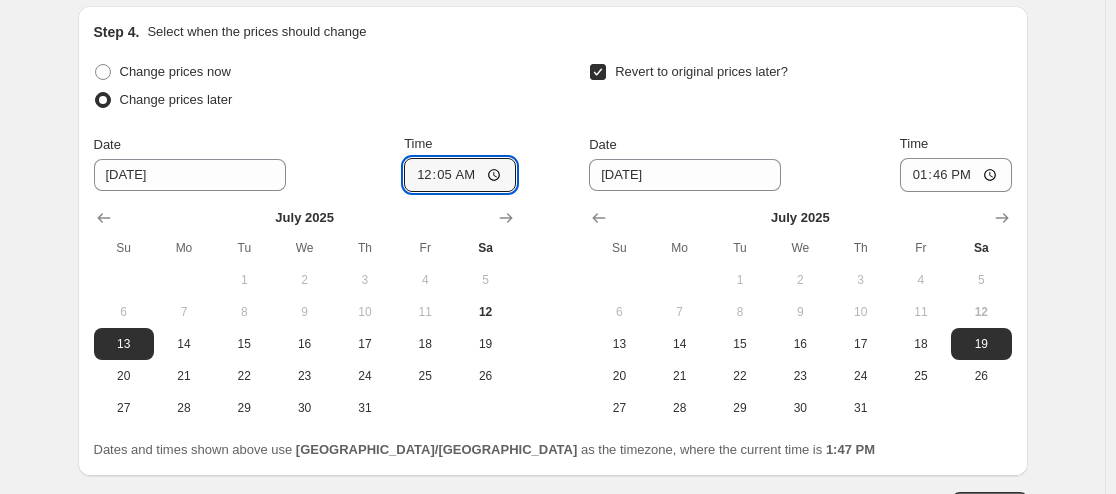 click on "Change prices now Change prices later Date [DATE] Time 00:[DATE] Mo Tu We Th Fr Sa 1 2 3 4 5 6 7 8 9 10 11 12 13 14 15 16 17 18 19 20 21 22 23 24 25 26 27 28 29 30 31" at bounding box center (305, 241) 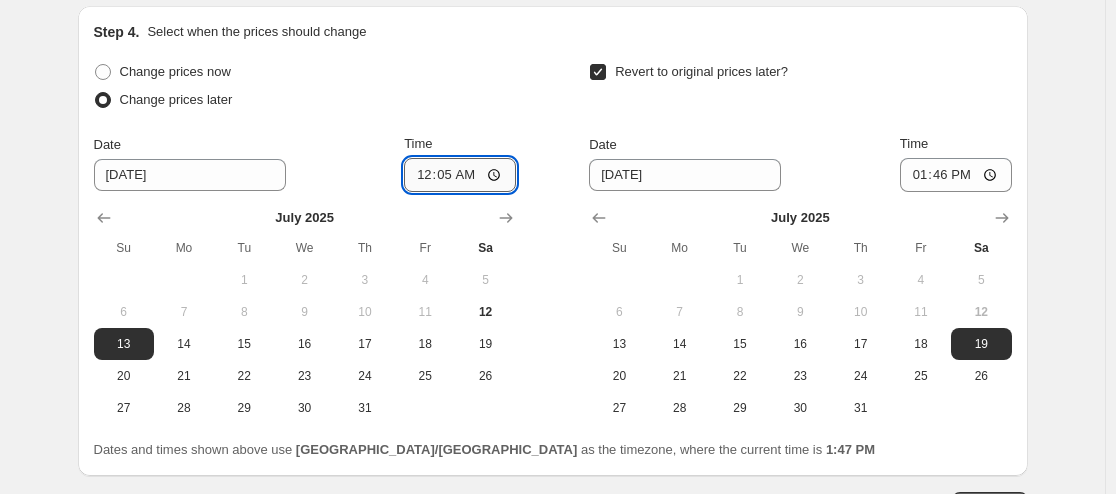 click on "00:05" at bounding box center [460, 175] 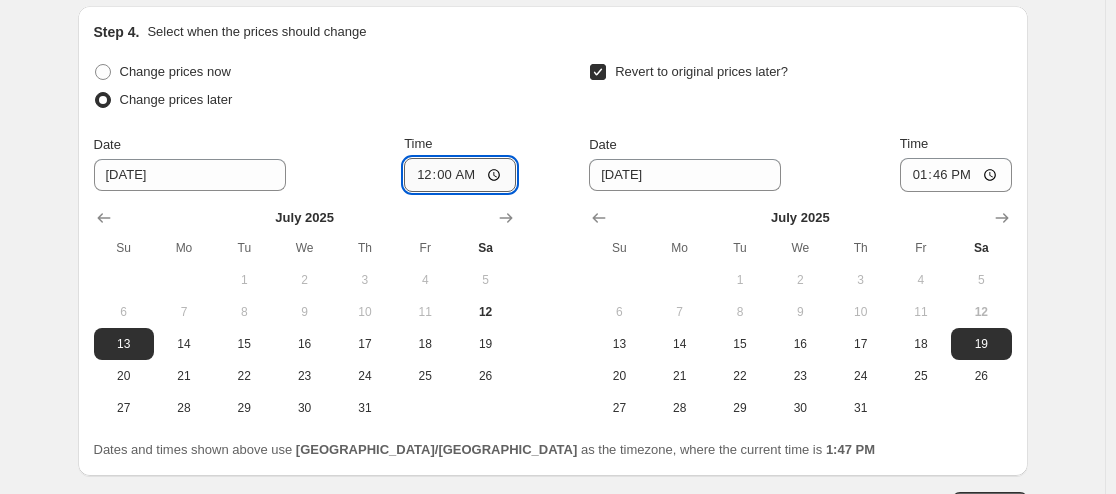 type on "00:05" 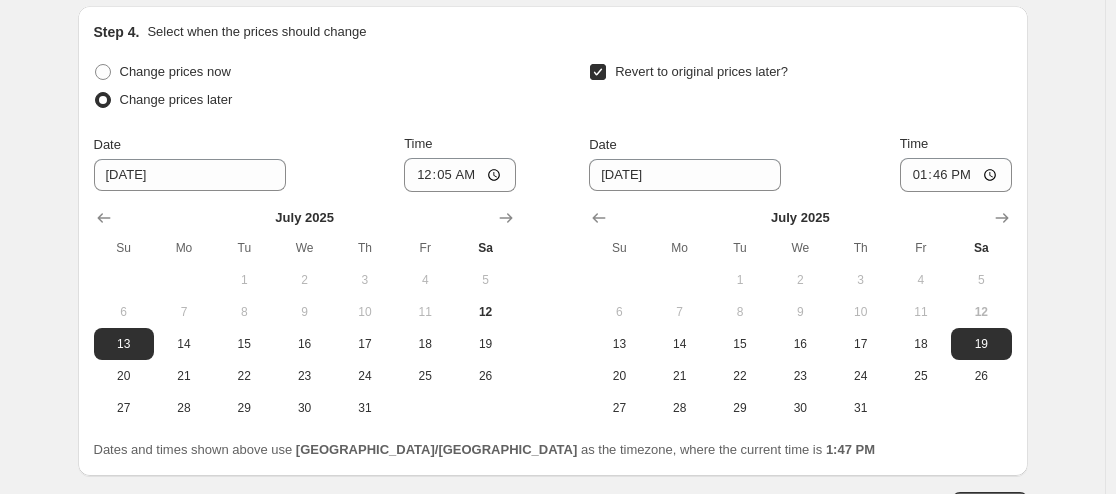 click on "Change prices now Change prices later Date [DATE] Time 00:[DATE] Mo Tu We Th Fr Sa 1 2 3 4 5 6 7 8 9 10 11 12 13 14 15 16 17 18 19 20 21 22 23 24 25 26 27 28 29 30 31 Revert to original prices later? Date [DATE] Time 13:46 [DATE] Su Mo Tu We Th Fr Sa 1 2 3 4 5 6 7 8 9 10 11 12 13 14 15 16 17 18 19 20 21 22 23 24 25 26 27 28 29 30 31" at bounding box center [553, 241] 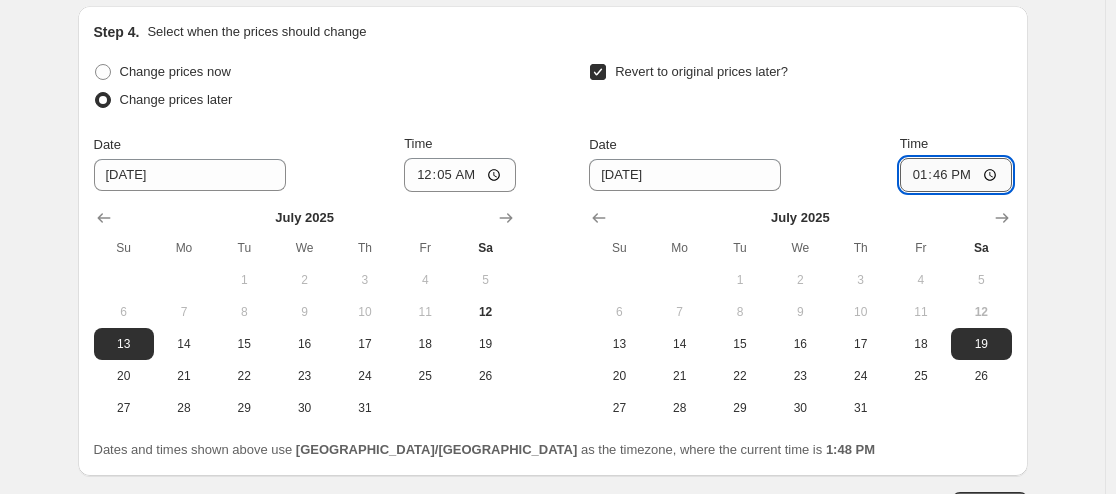 click on "13:46" at bounding box center [956, 175] 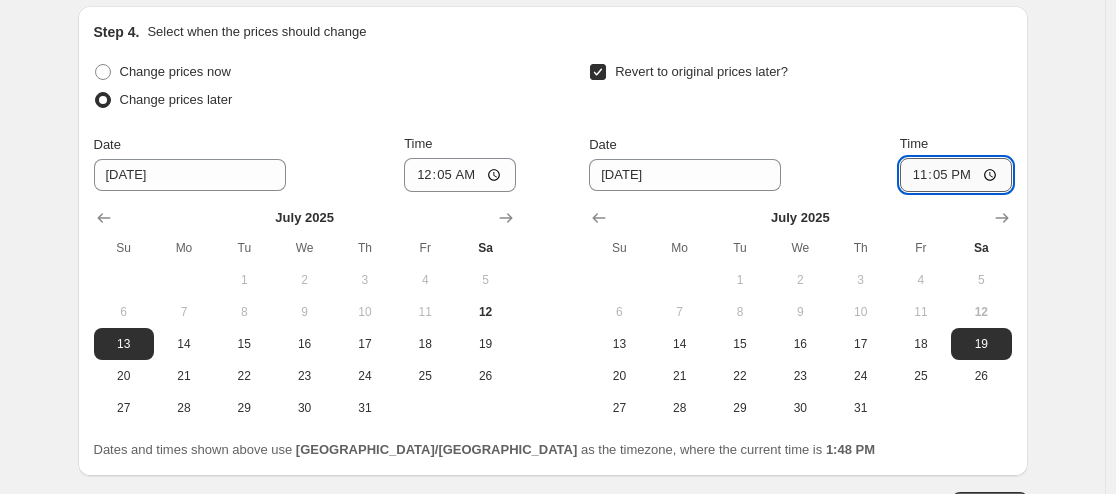 type on "23:55" 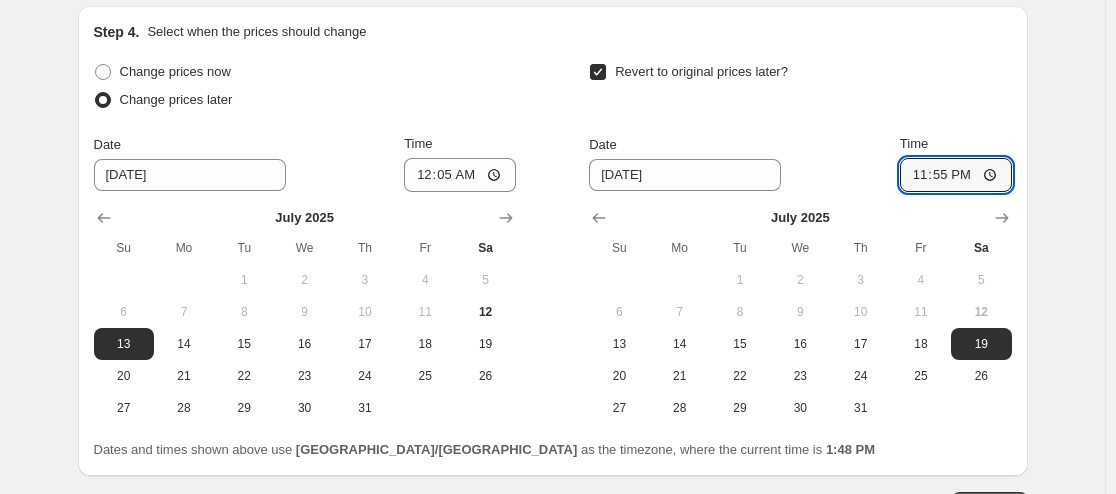 click on "Revert to original prices later?" at bounding box center [800, 88] 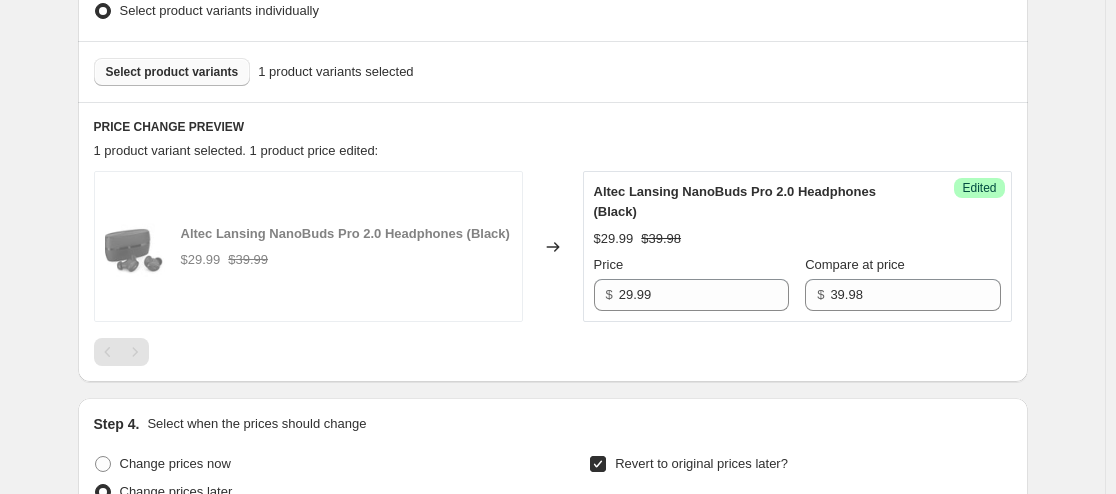 scroll, scrollTop: 562, scrollLeft: 0, axis: vertical 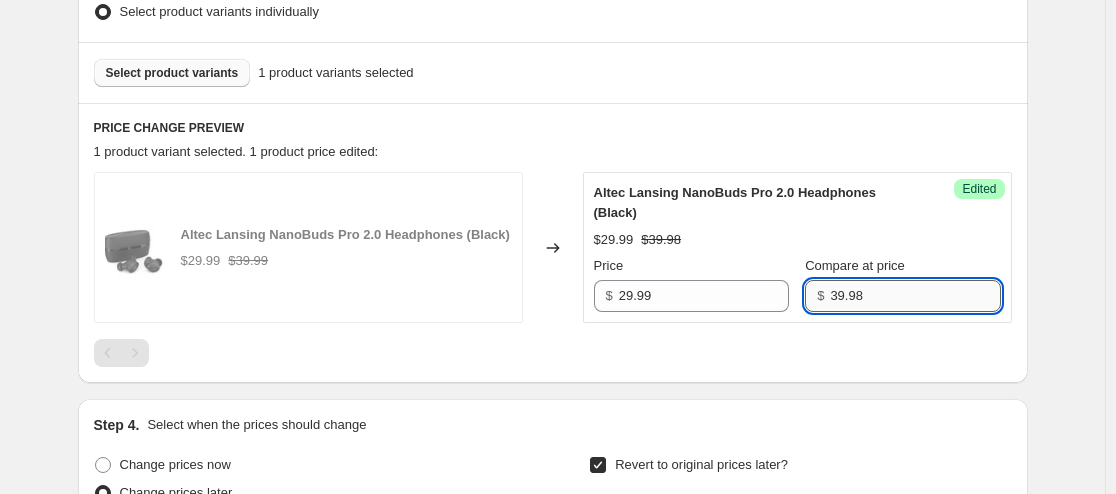 click on "39.98" at bounding box center [915, 296] 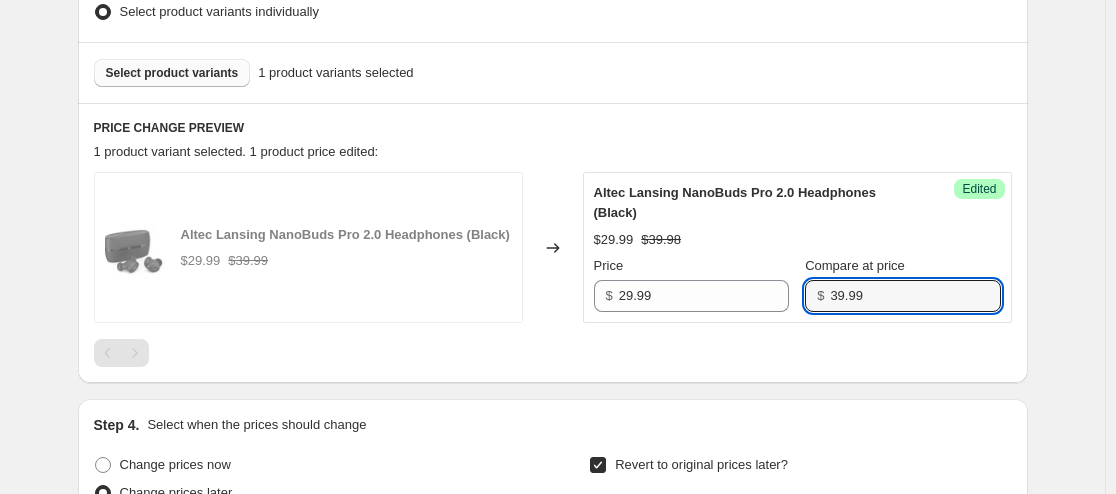 type on "39.99" 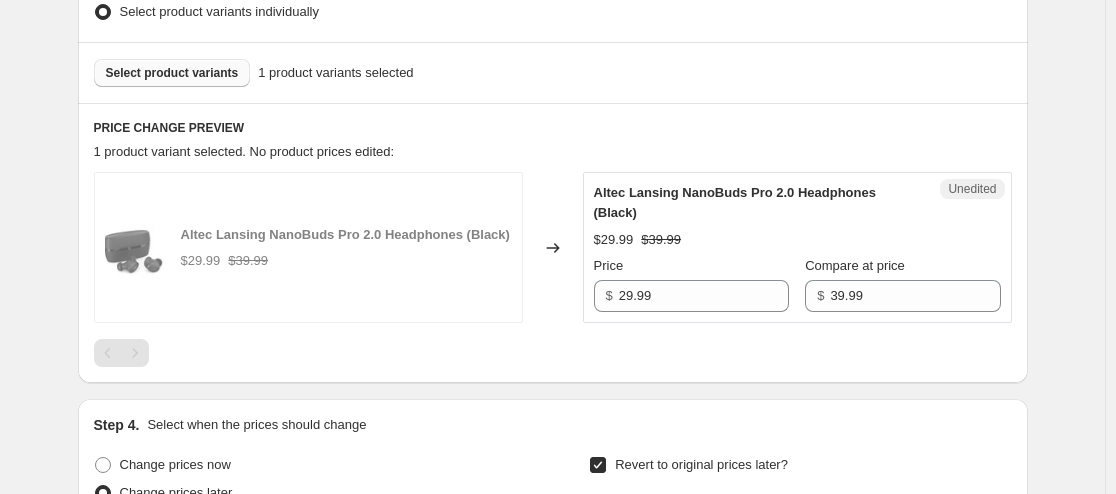 click on "Select product variants" at bounding box center (172, 73) 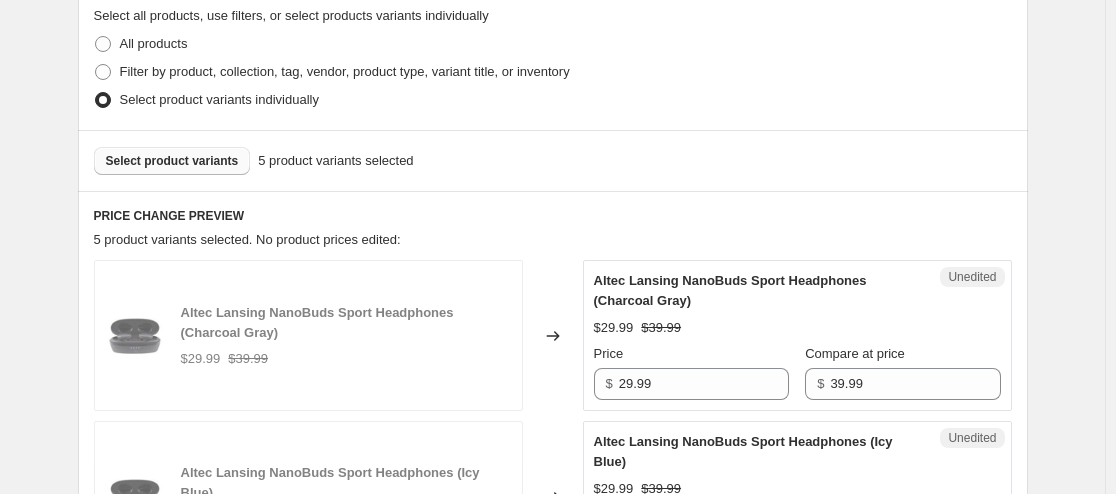scroll, scrollTop: 473, scrollLeft: 0, axis: vertical 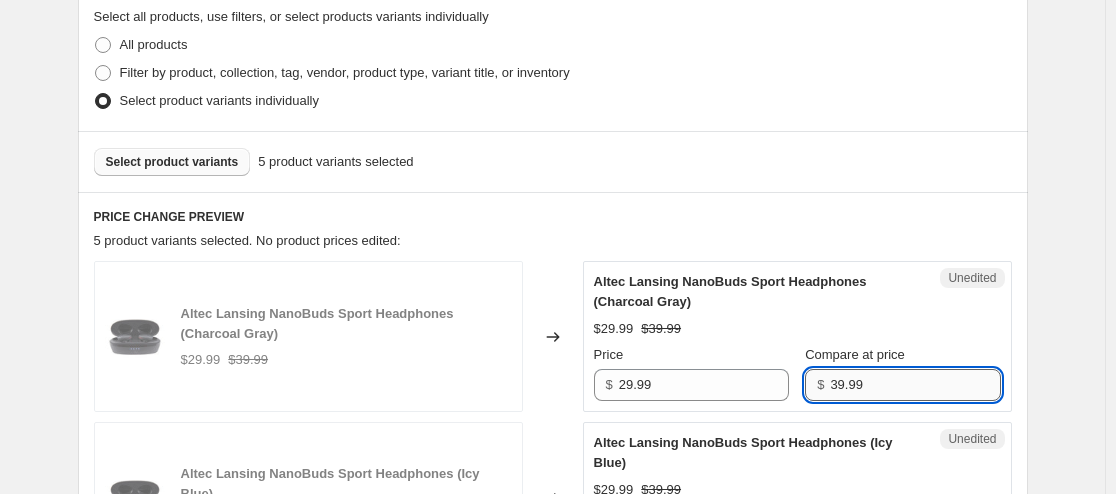 click on "39.99" at bounding box center [915, 385] 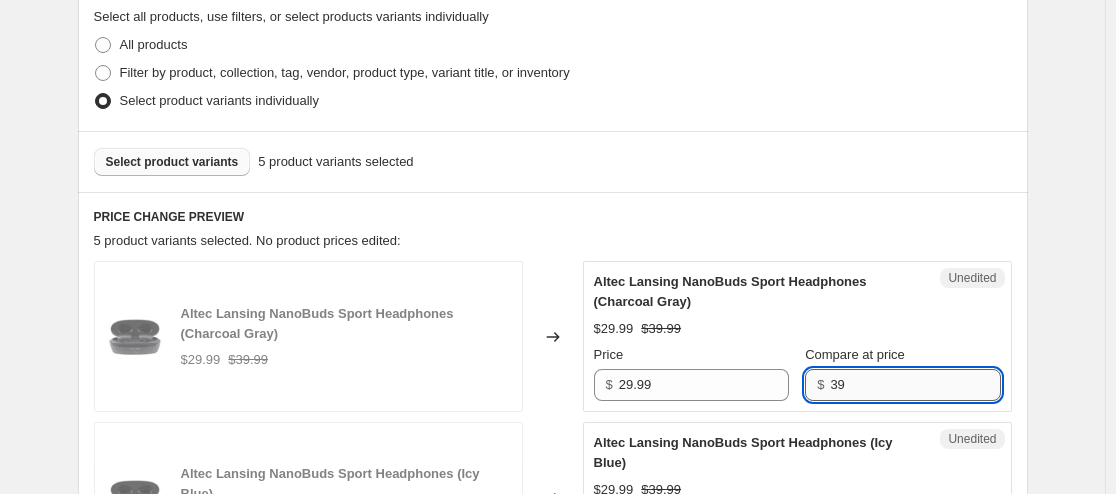 type on "3" 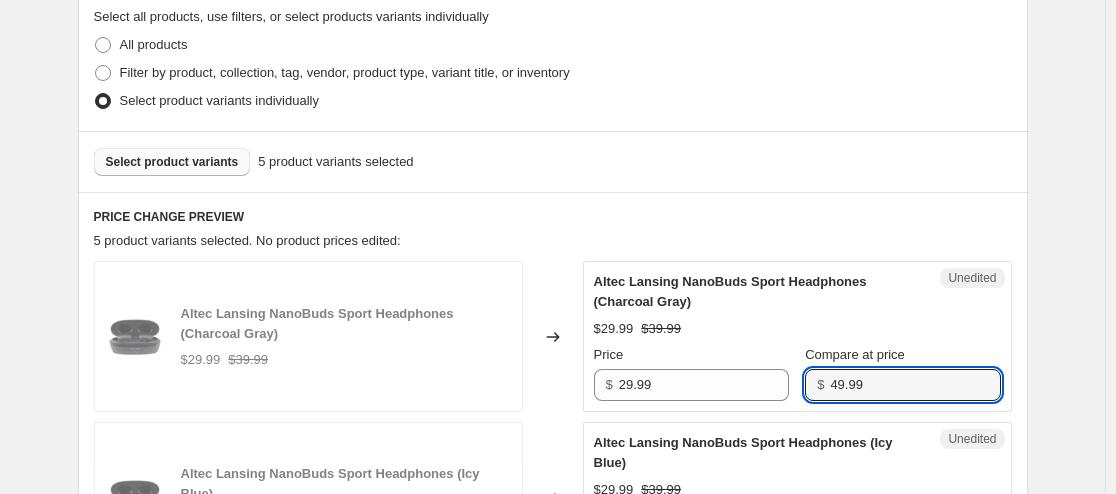 type on "49.99" 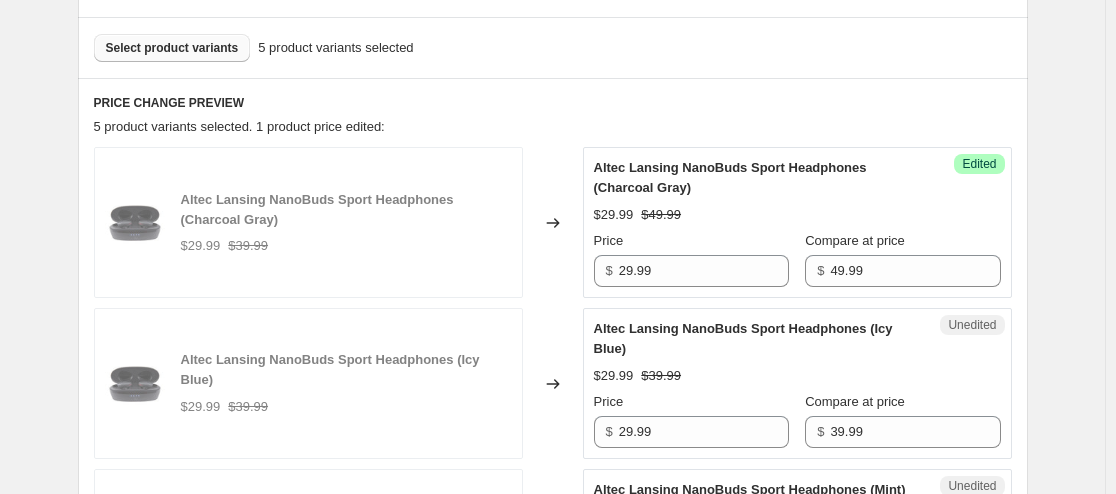 scroll, scrollTop: 613, scrollLeft: 0, axis: vertical 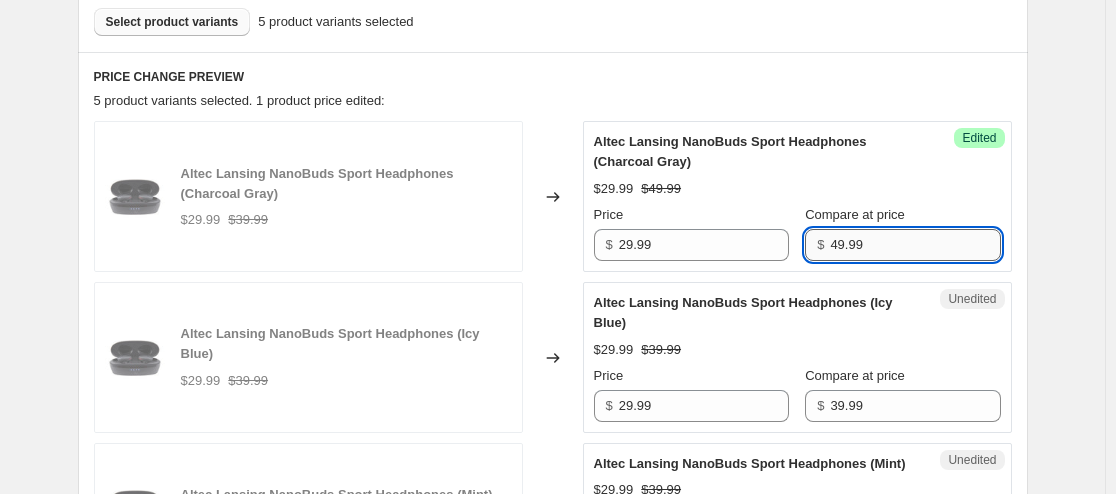 click on "49.99" at bounding box center [915, 245] 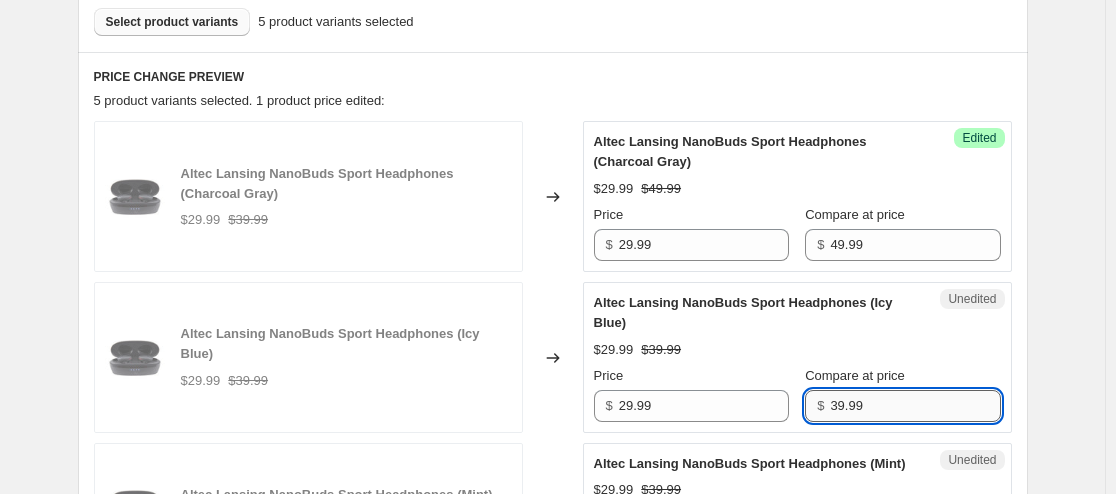 click on "39.99" at bounding box center [915, 406] 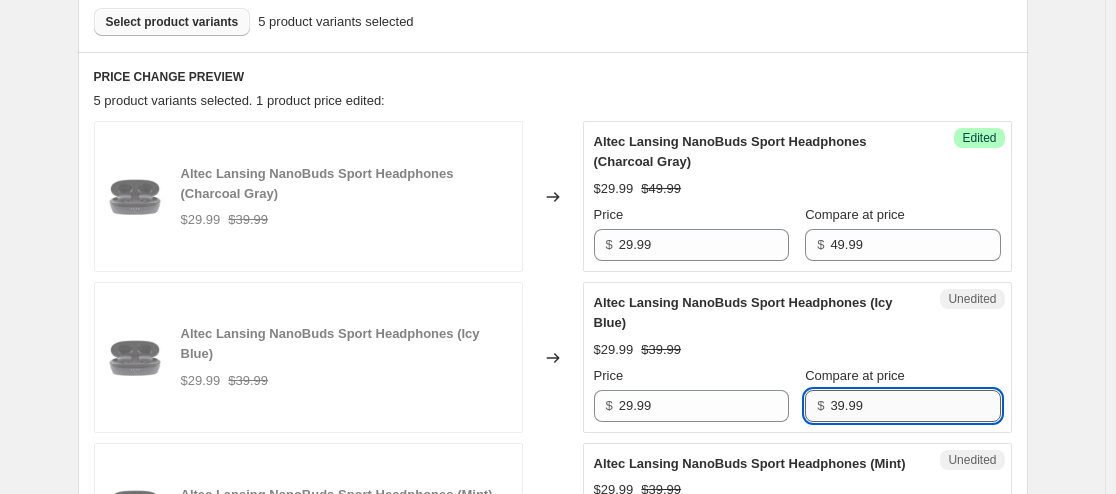paste on "4" 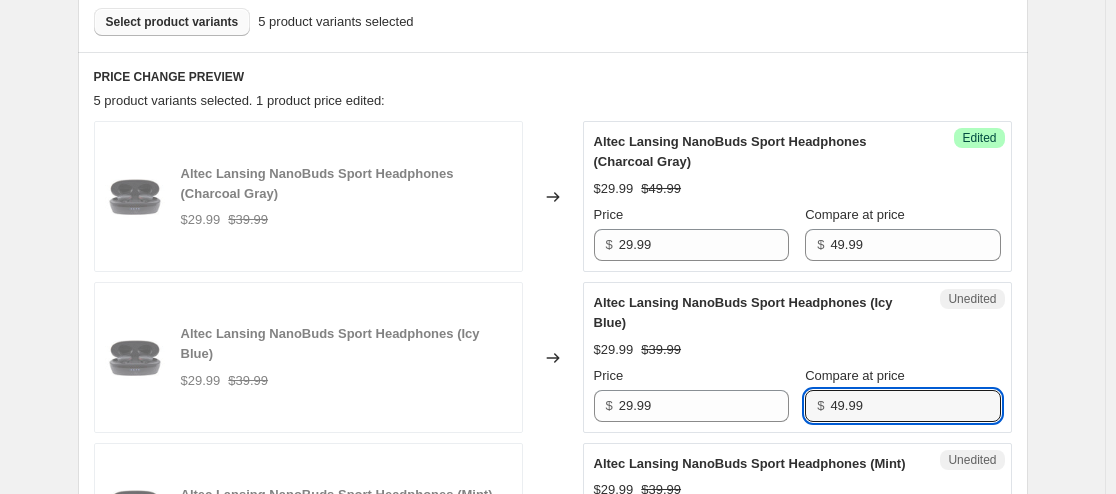 type on "49.99" 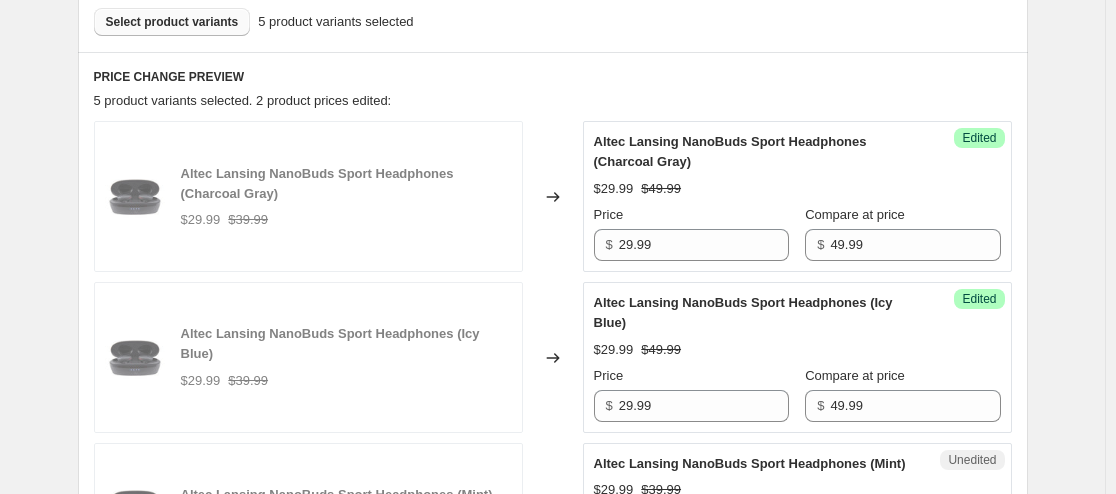click on "Altec Lansing NanoBuds Sport Headphones (Icy Blue)" at bounding box center (757, 313) 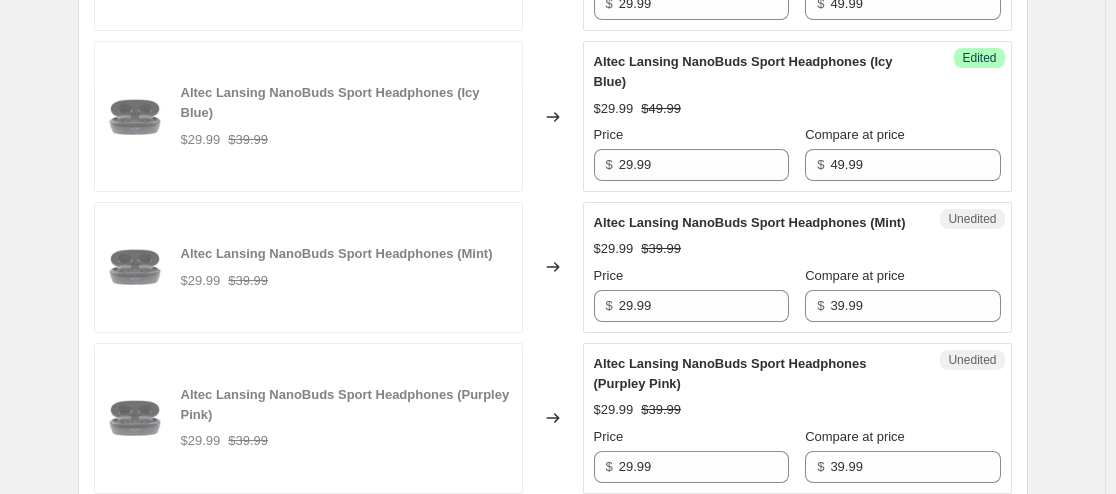 scroll, scrollTop: 862, scrollLeft: 0, axis: vertical 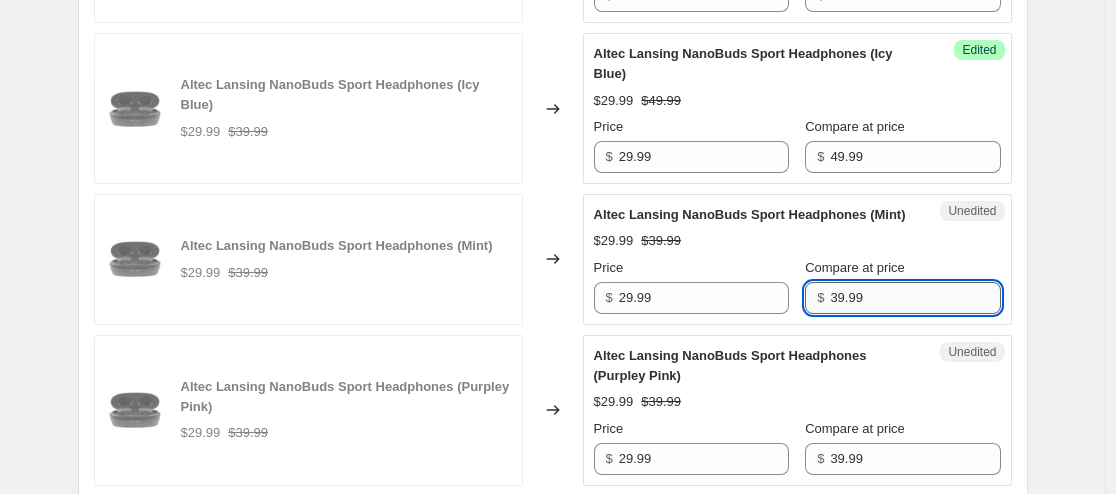click on "39.99" at bounding box center [915, 298] 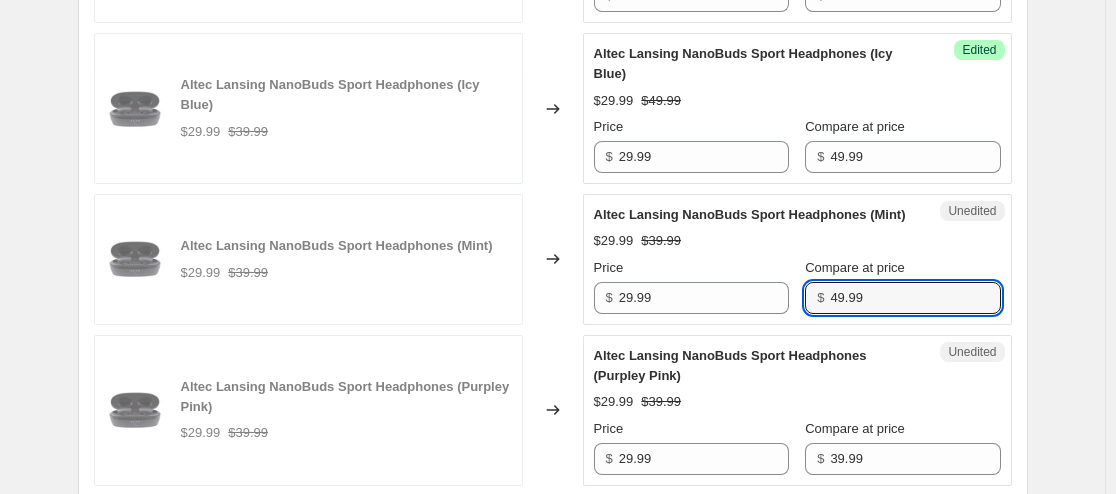 type on "49.99" 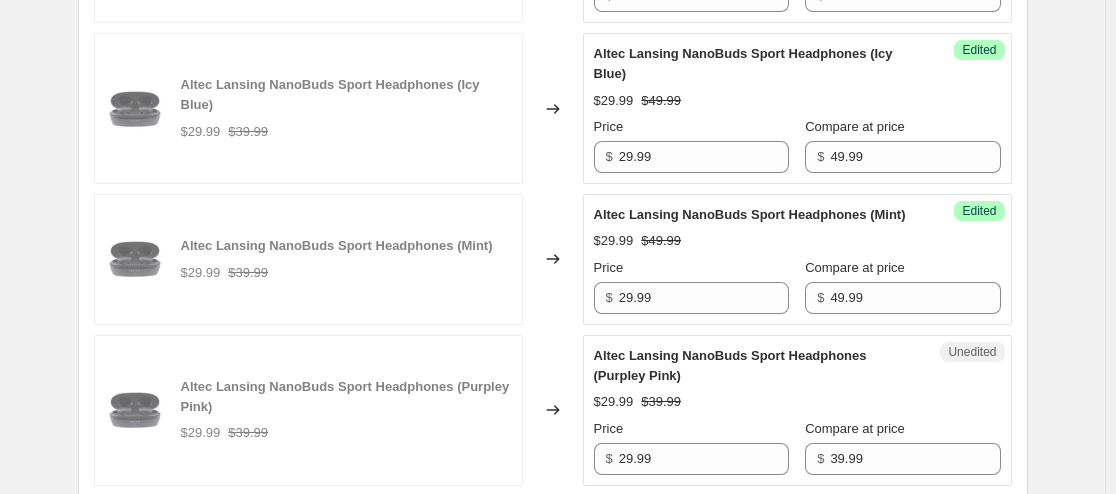 scroll, scrollTop: 1072, scrollLeft: 0, axis: vertical 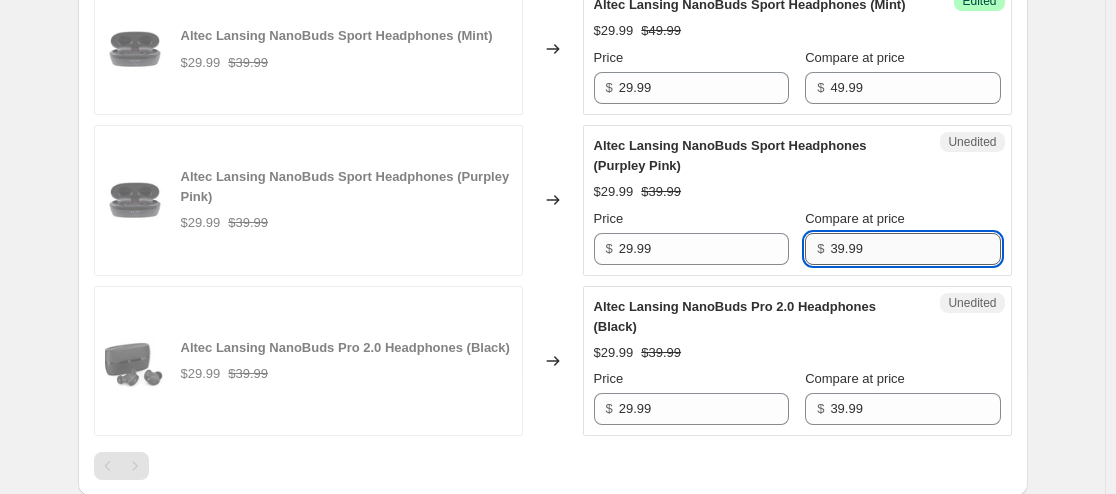 click on "39.99" at bounding box center (915, 249) 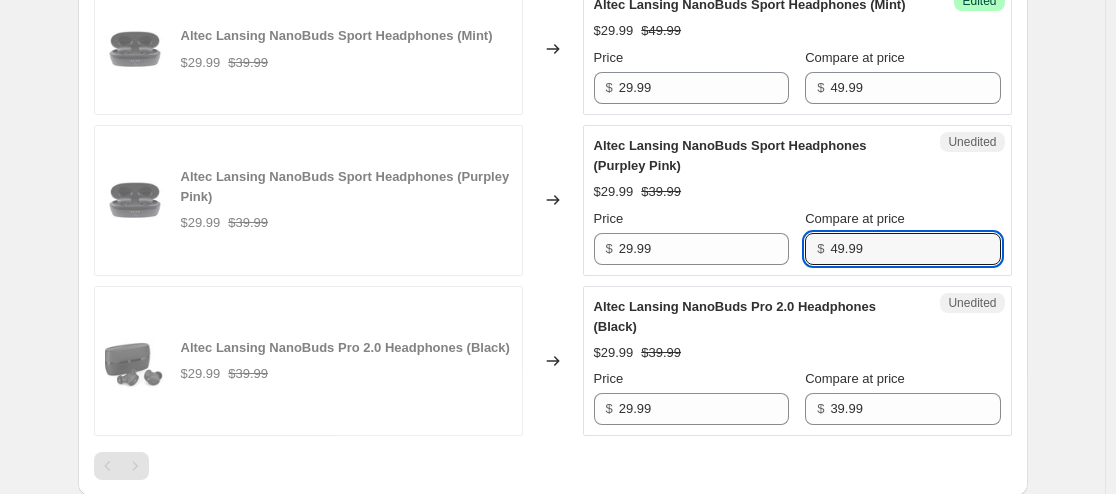 type on "49.99" 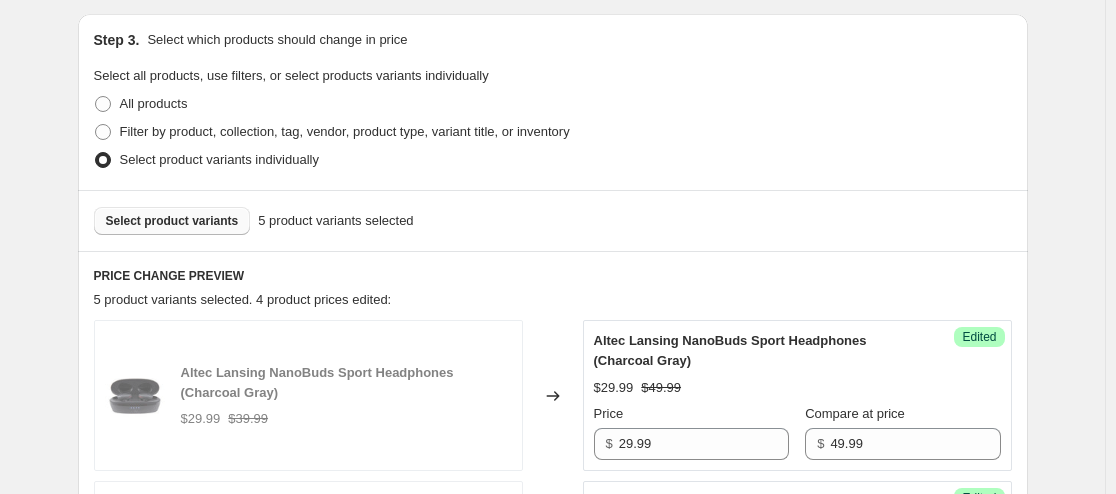 scroll, scrollTop: 415, scrollLeft: 0, axis: vertical 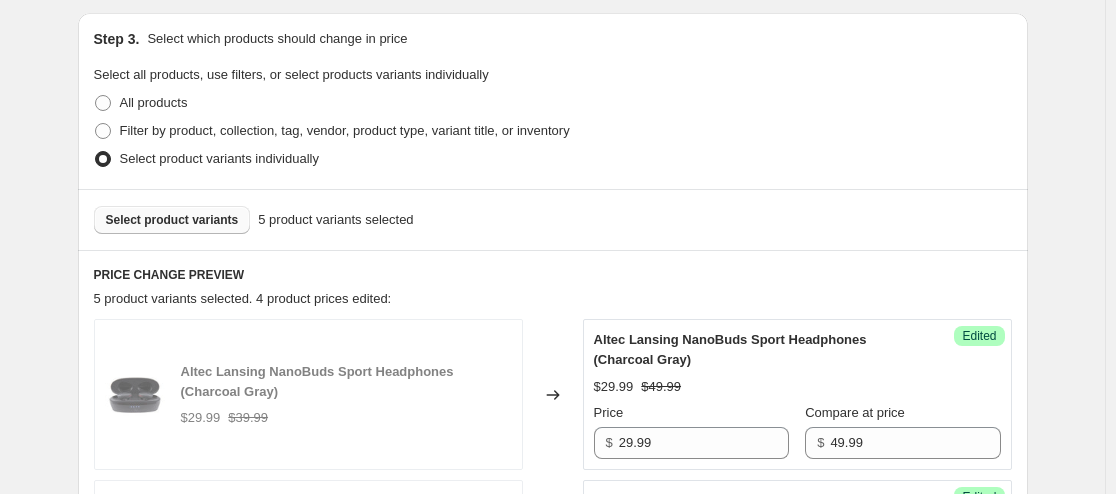 click on "Select product variants" at bounding box center (172, 220) 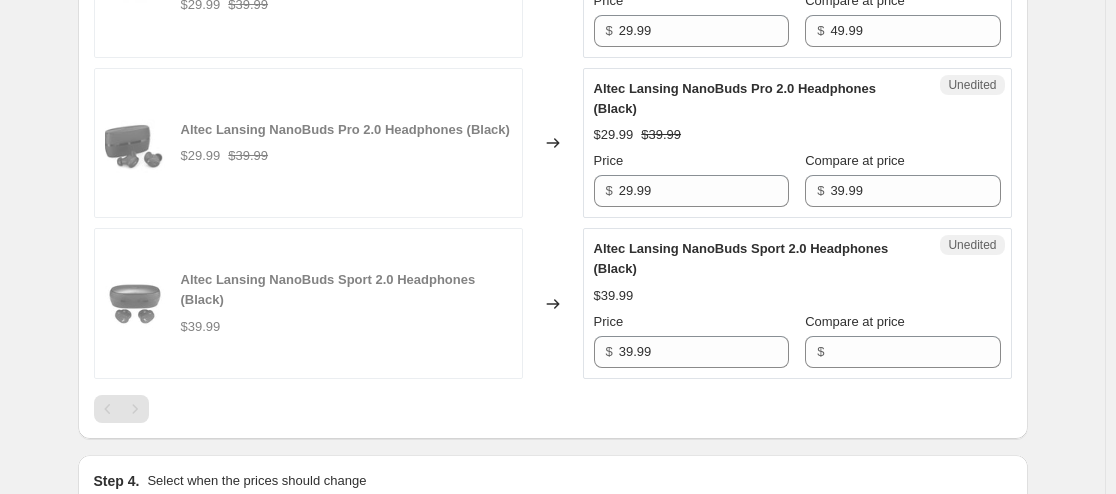 scroll, scrollTop: 1292, scrollLeft: 0, axis: vertical 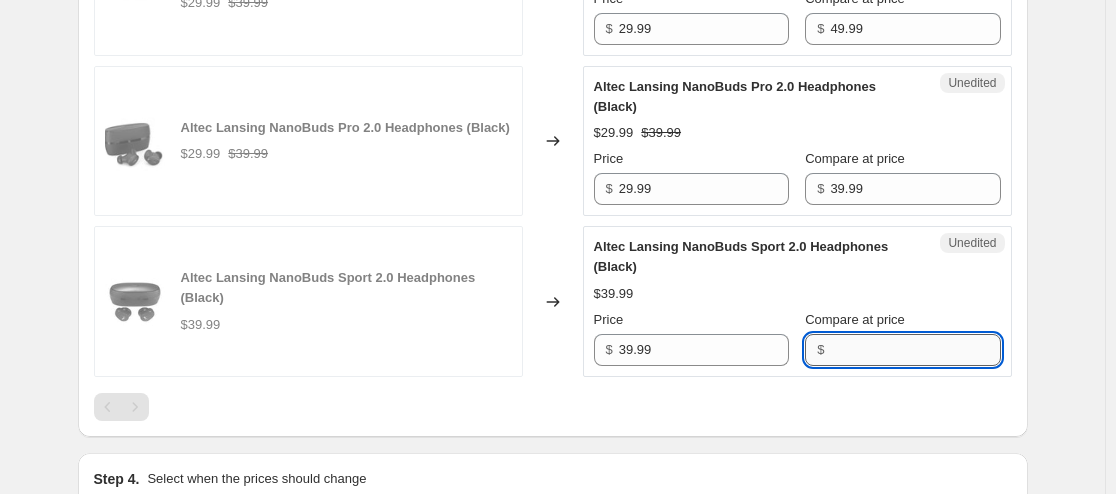 click on "Compare at price" at bounding box center [915, 350] 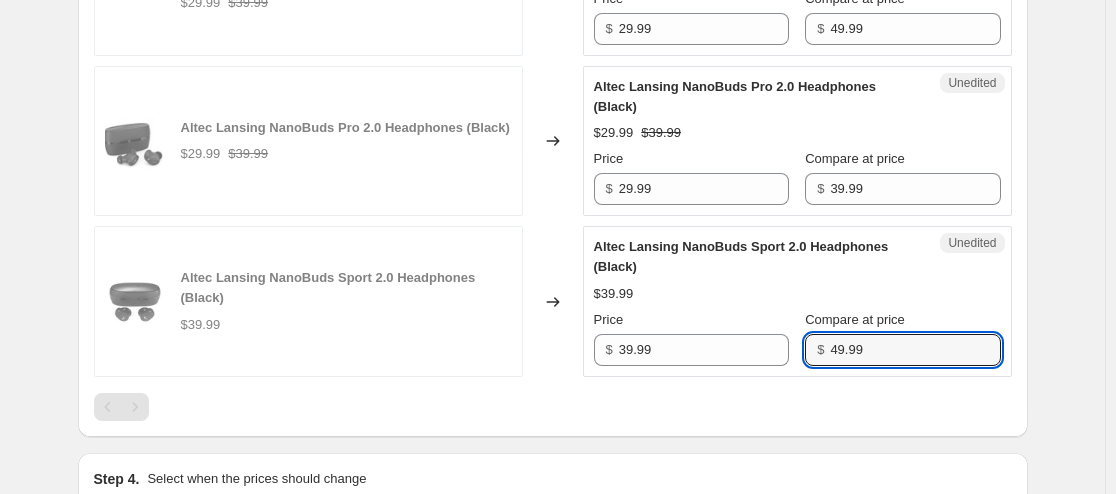 type on "49.99" 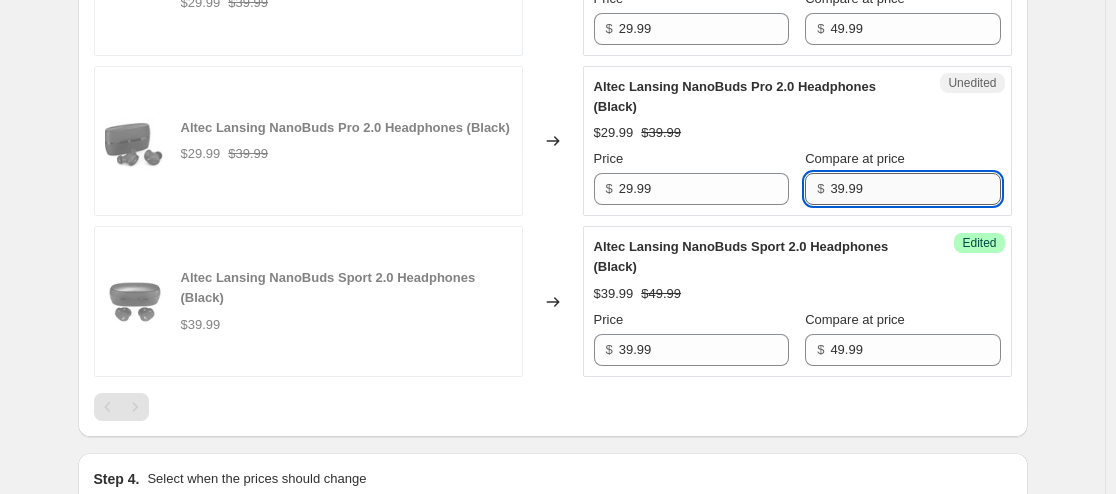 click on "39.99" at bounding box center [915, 189] 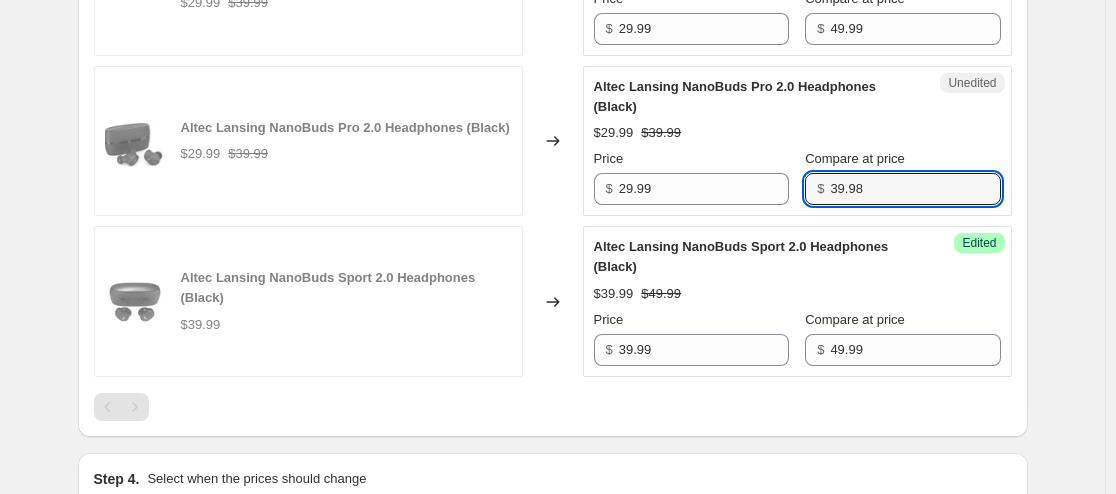 type on "39.98" 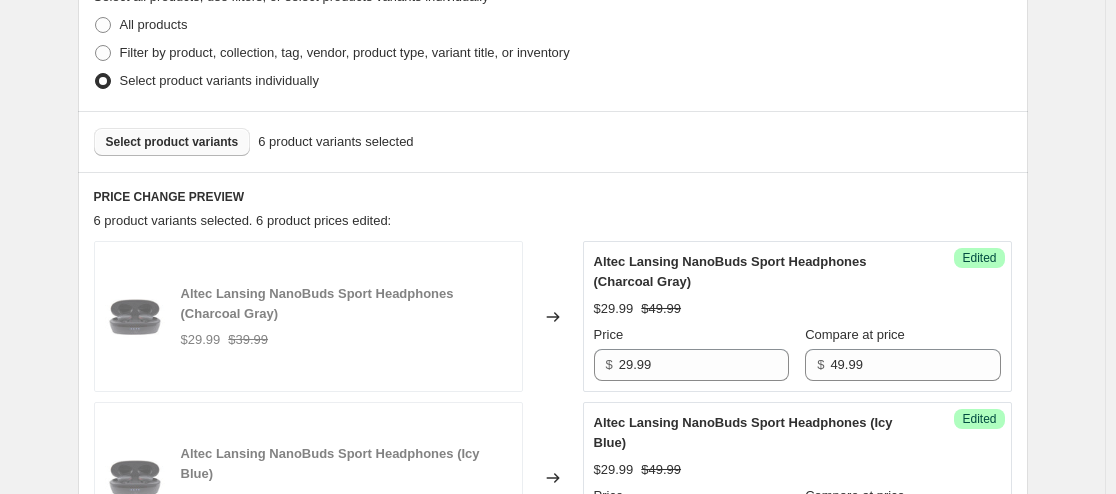 scroll, scrollTop: 502, scrollLeft: 0, axis: vertical 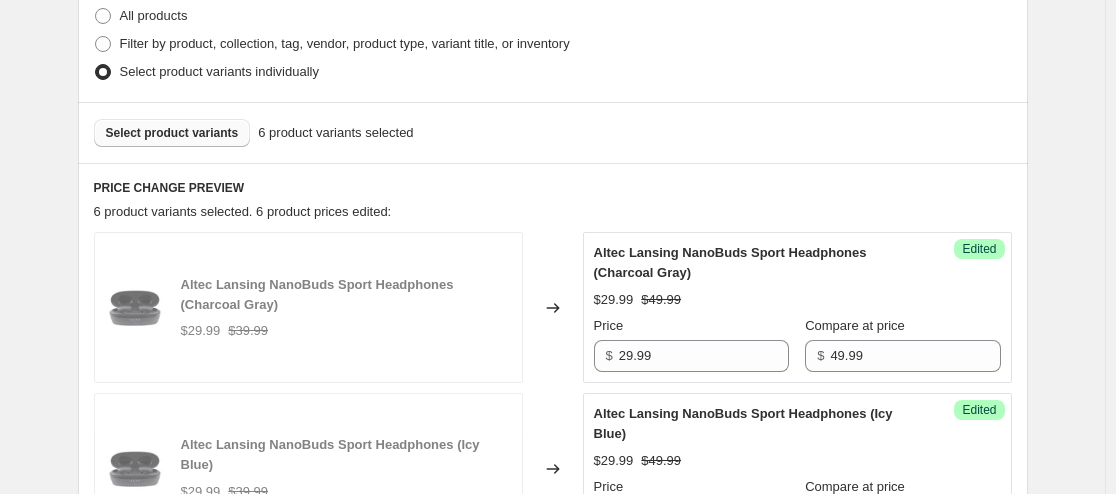 click on "Select product variants" at bounding box center [172, 133] 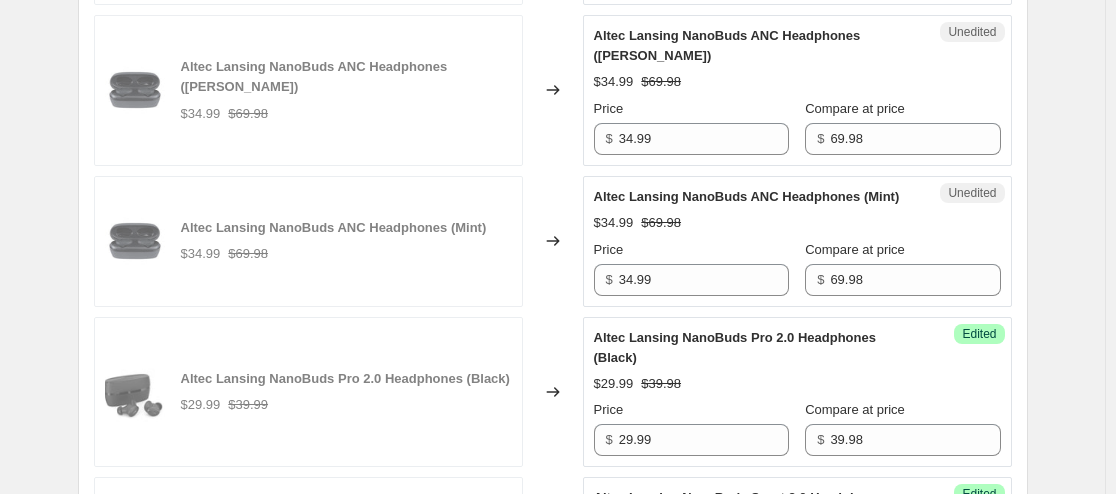 scroll, scrollTop: 1661, scrollLeft: 0, axis: vertical 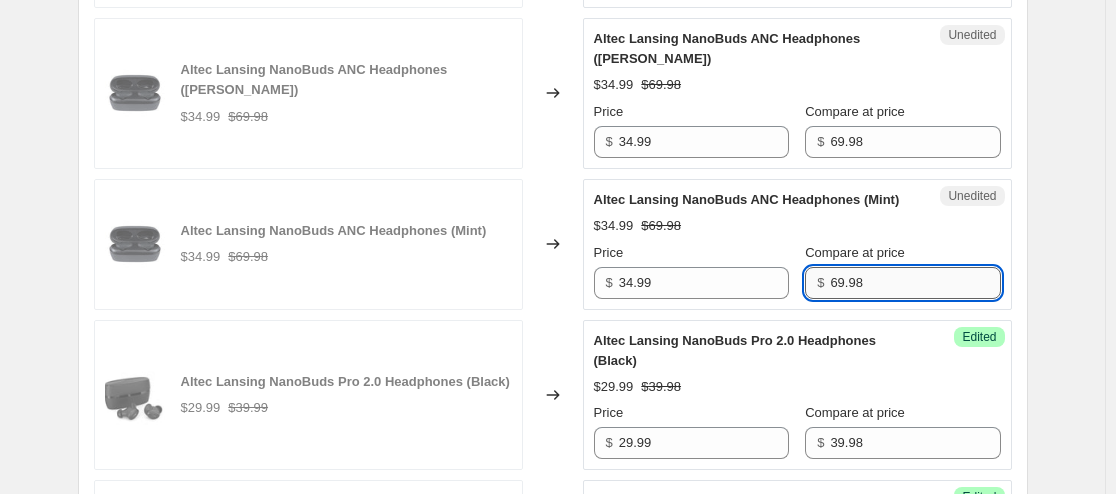 click on "69.98" at bounding box center [915, 283] 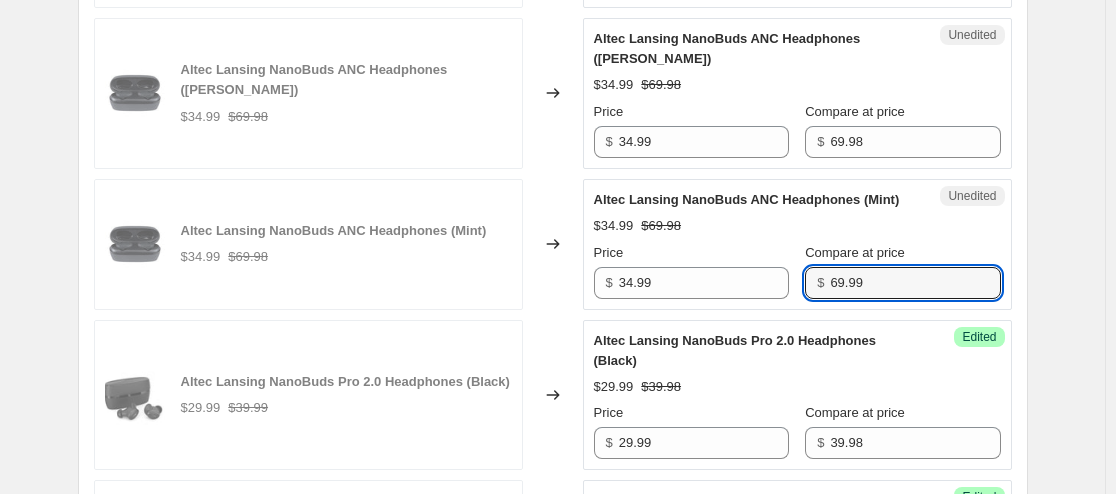type on "69.99" 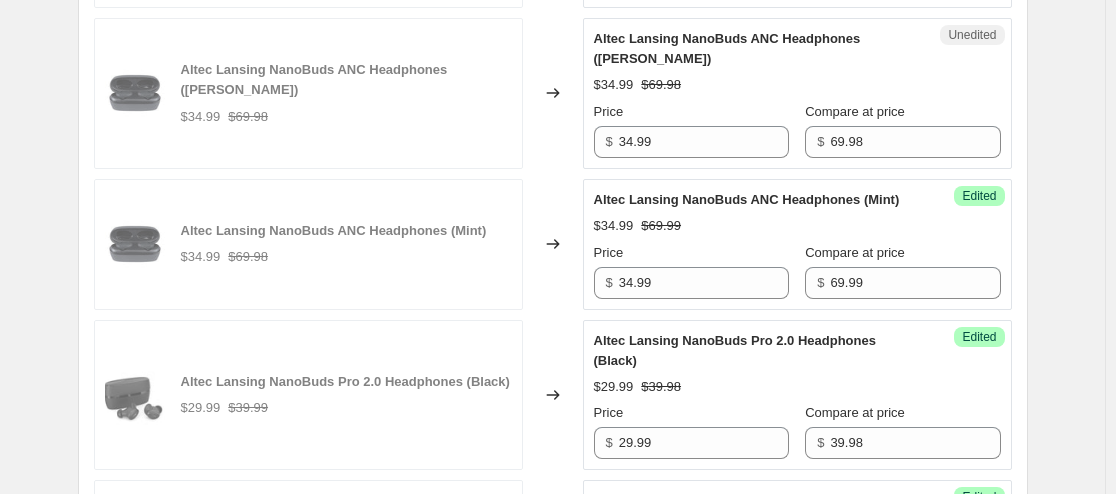 click on "$34.99 $69.99" at bounding box center [797, 226] 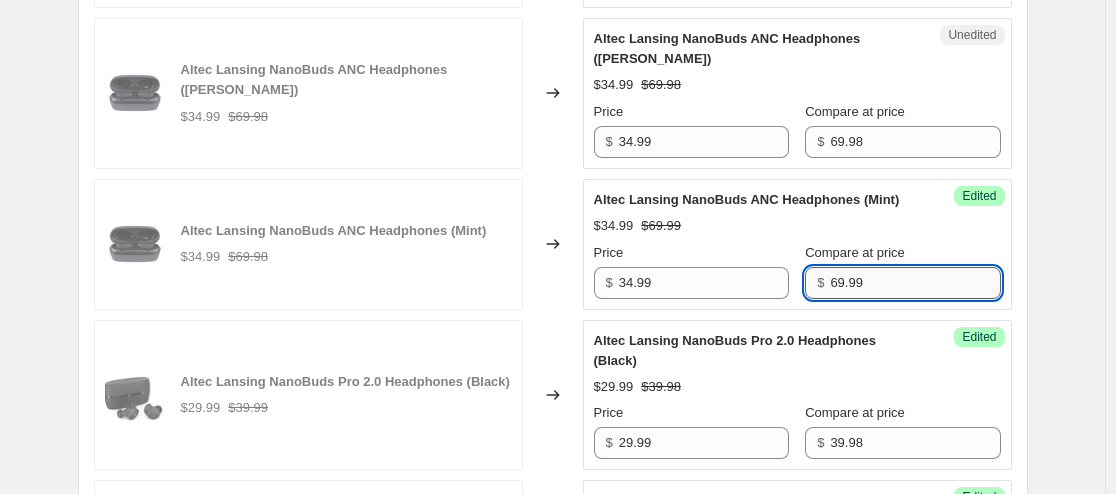 click on "69.99" at bounding box center (915, 283) 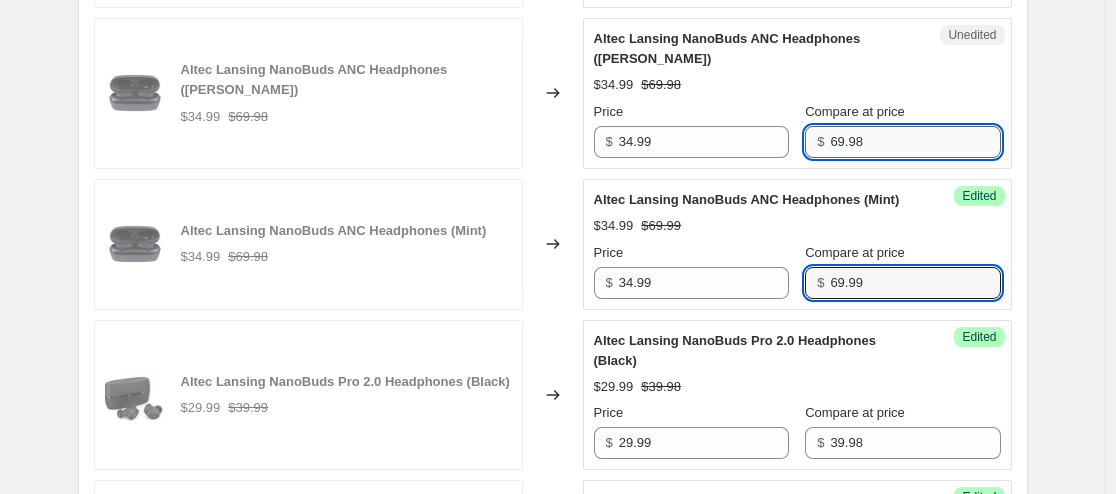 click on "69.98" at bounding box center [915, 142] 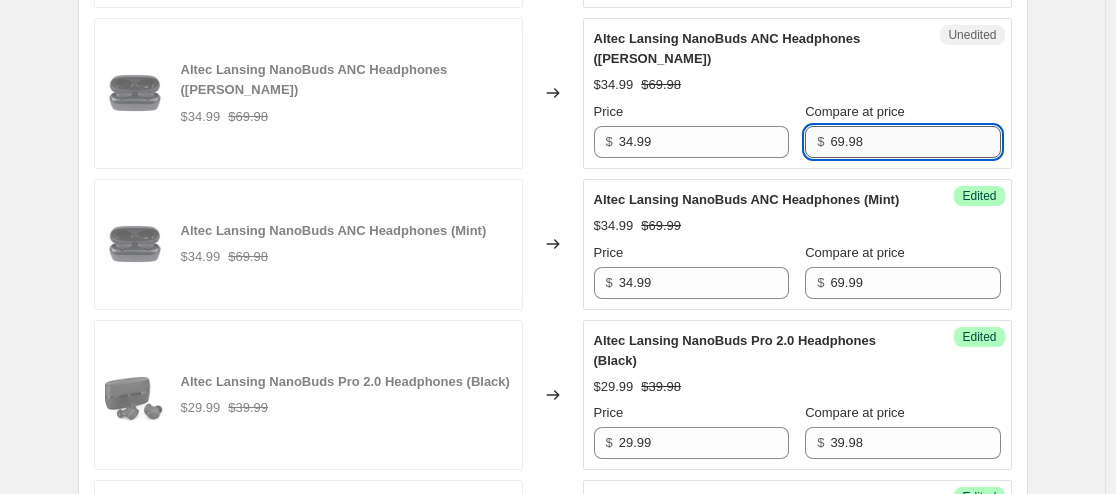 paste on "9" 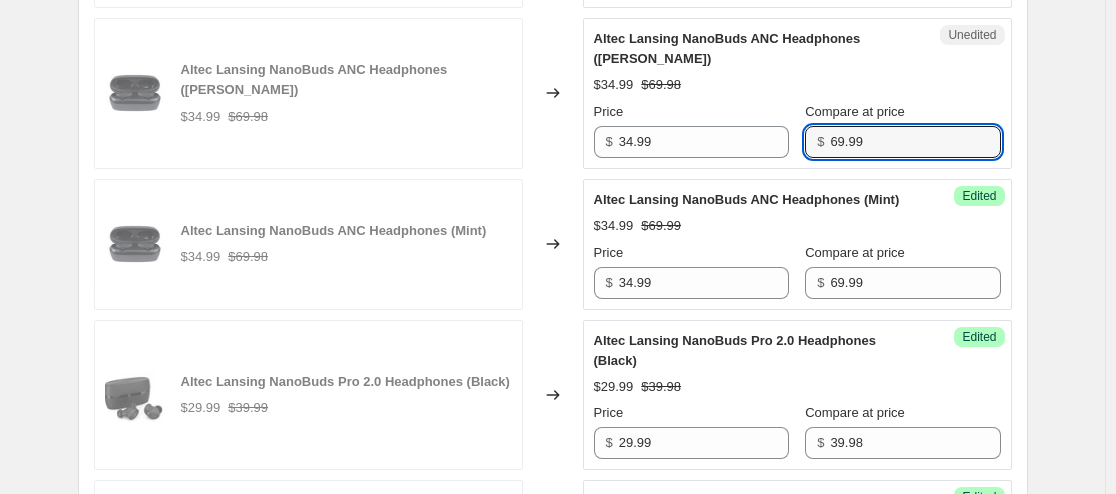 type on "69.99" 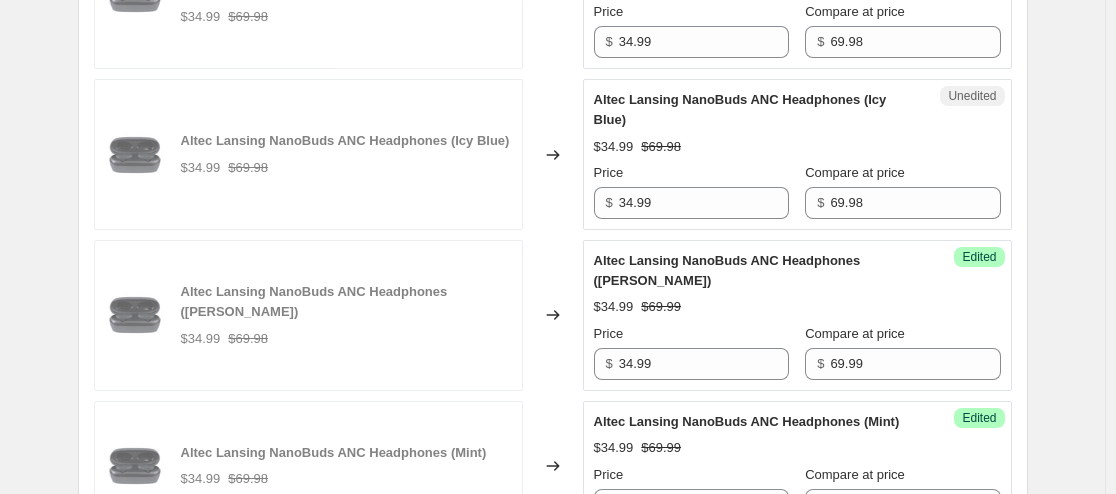 scroll, scrollTop: 1397, scrollLeft: 0, axis: vertical 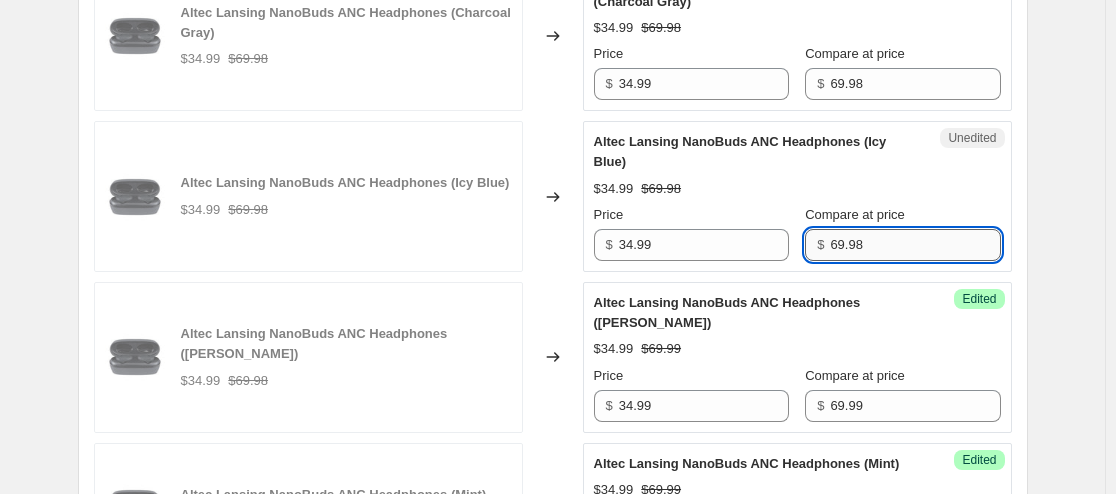 click on "69.98" at bounding box center [915, 245] 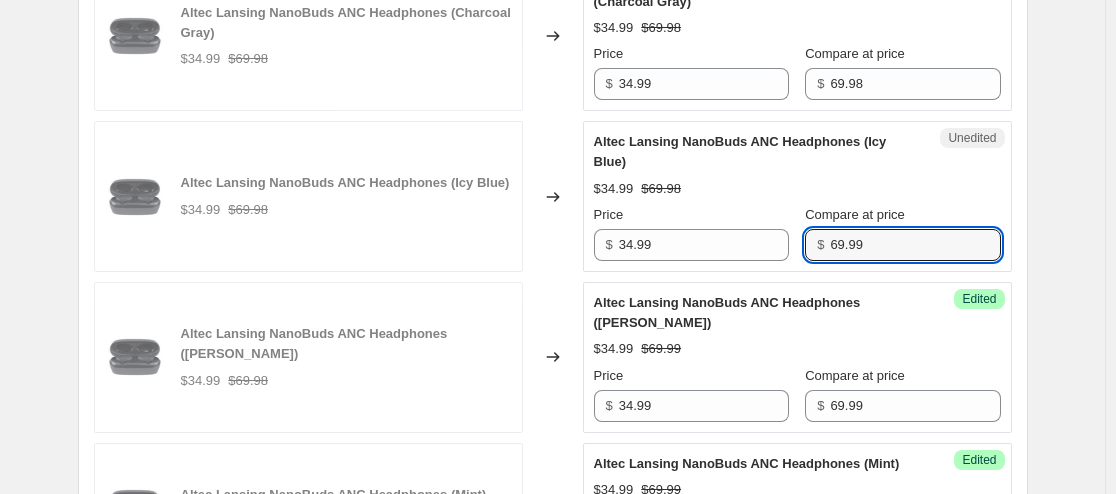 type on "69.99" 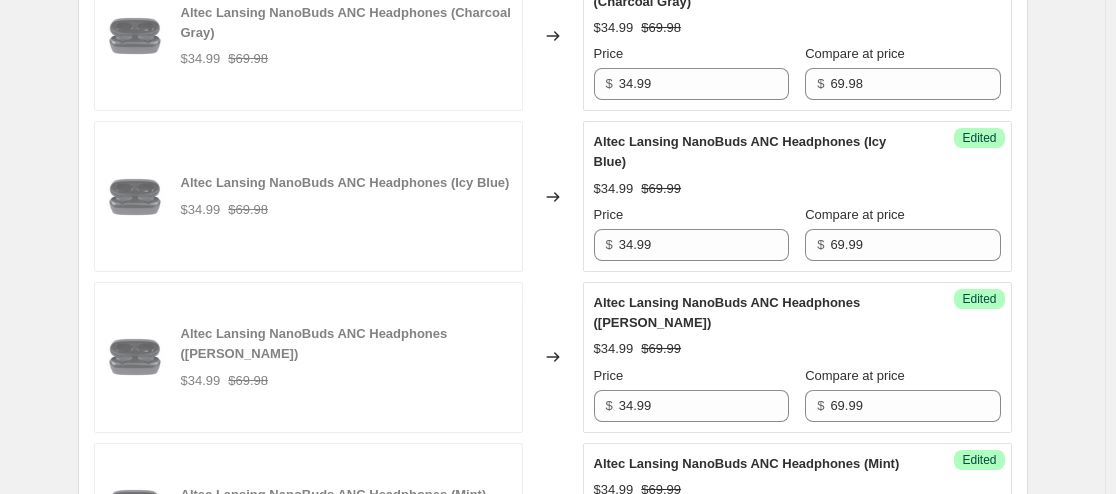 click on "$34.99 $69.99" at bounding box center [797, 189] 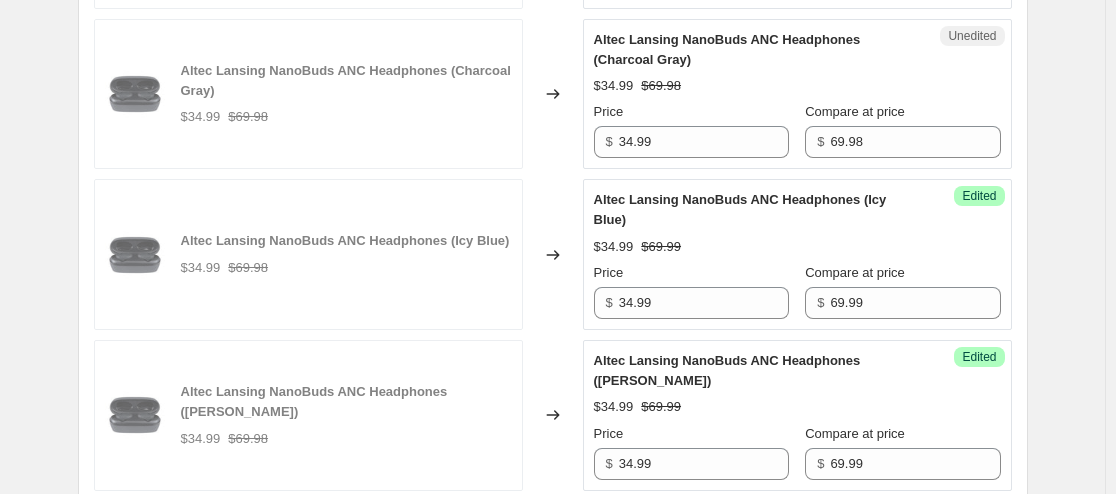 scroll, scrollTop: 1334, scrollLeft: 0, axis: vertical 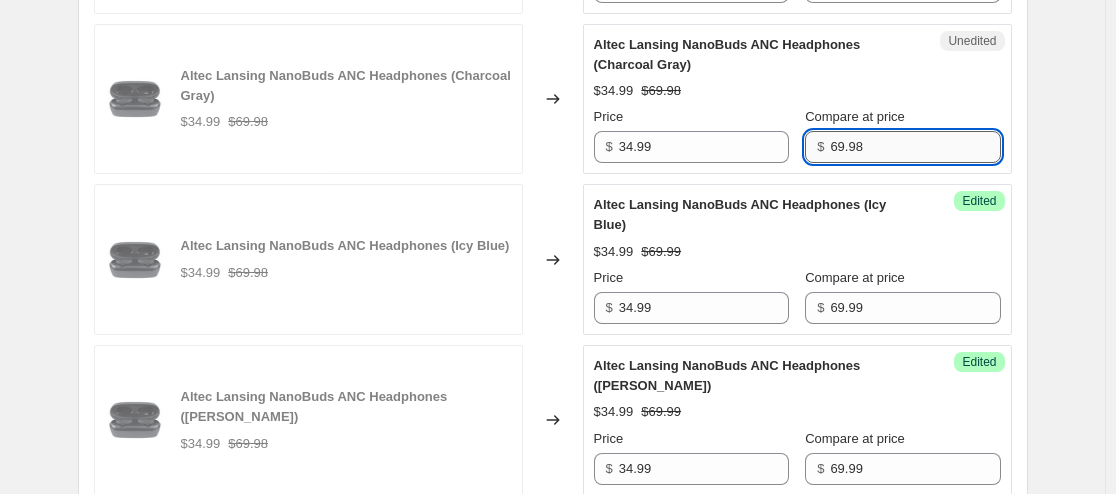 click on "69.98" at bounding box center (915, 147) 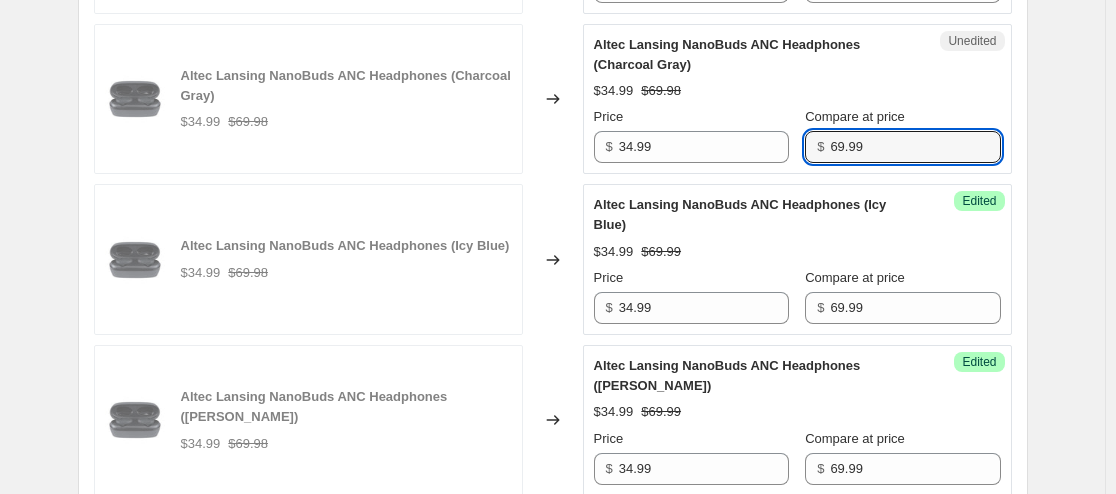 type on "69.99" 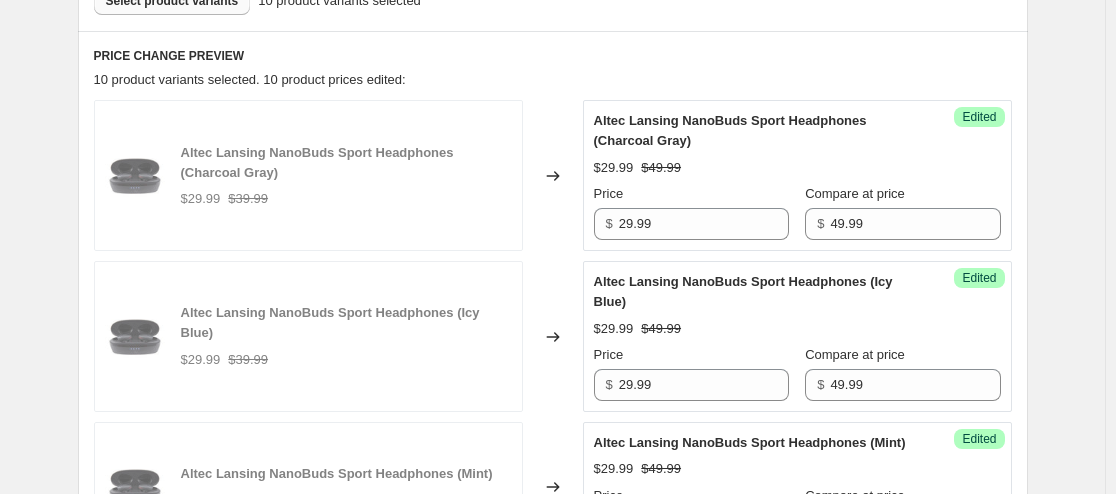 scroll, scrollTop: 512, scrollLeft: 0, axis: vertical 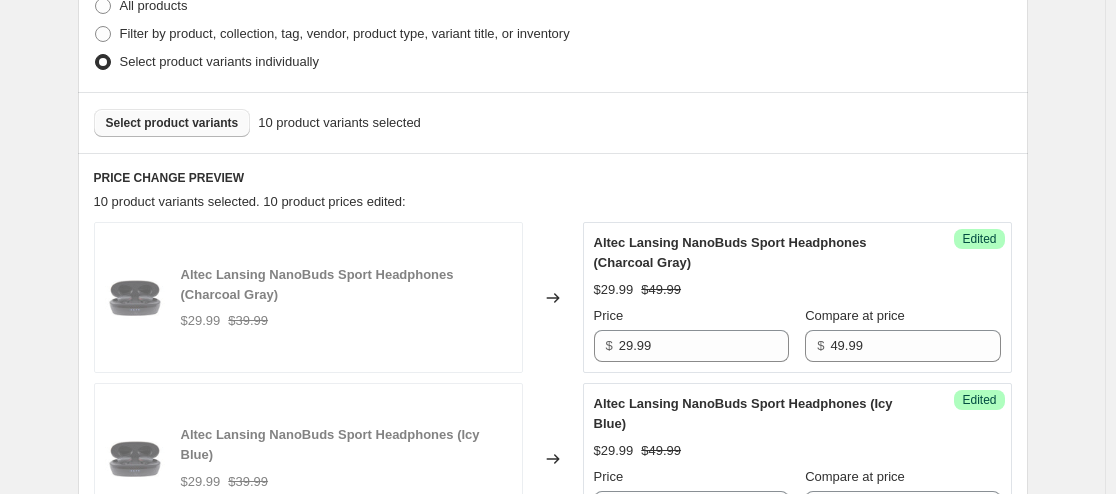 click on "Select product variants" at bounding box center [172, 123] 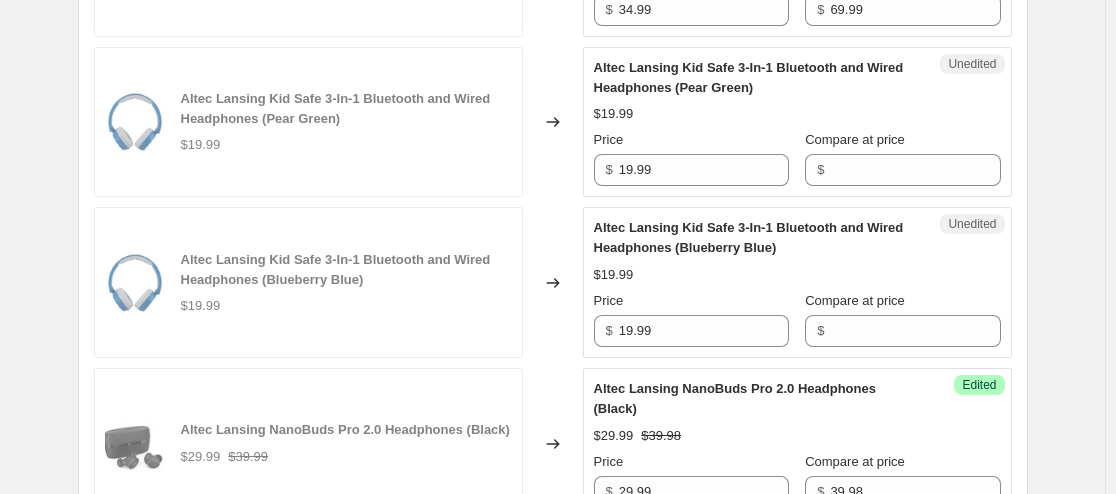scroll, scrollTop: 1943, scrollLeft: 0, axis: vertical 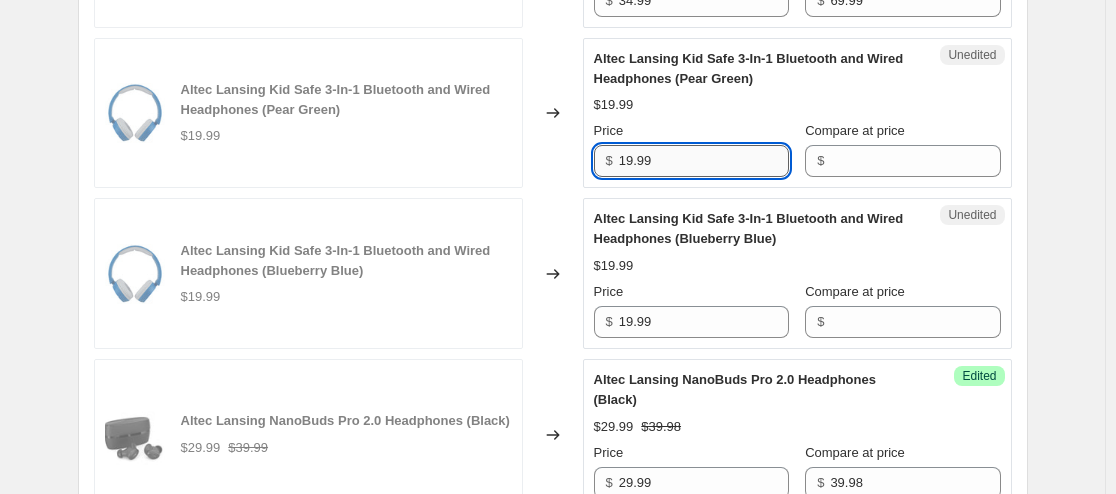 click on "19.99" at bounding box center [704, 161] 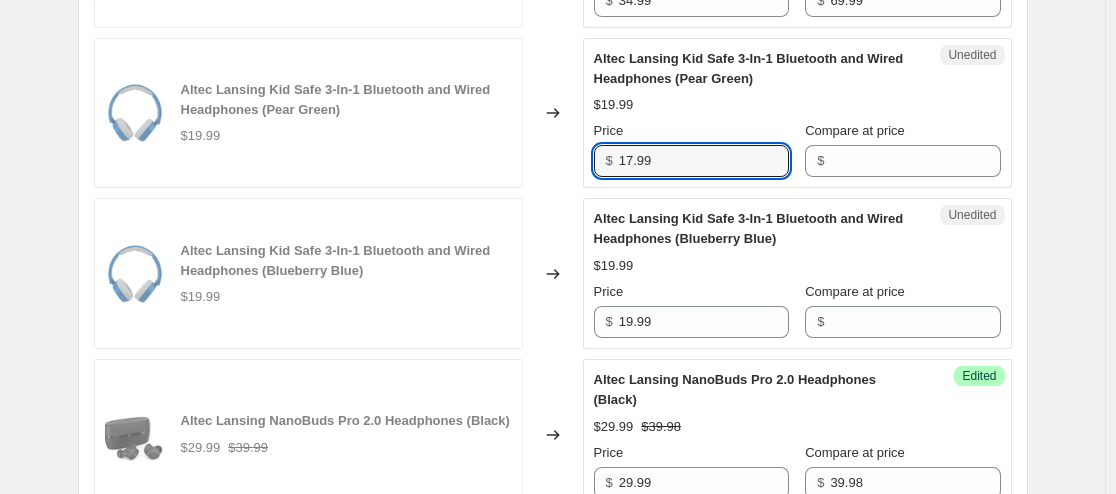 type on "17.99" 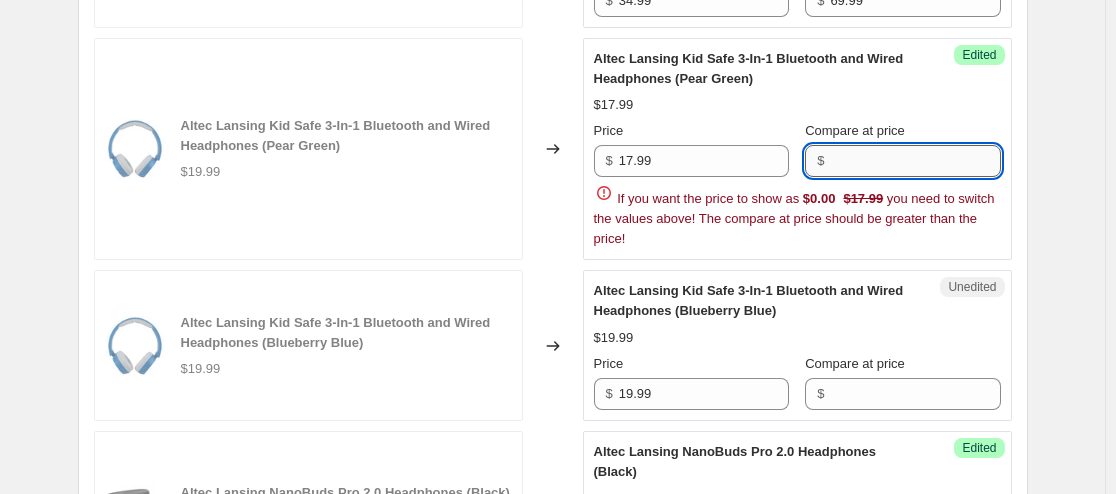 click on "Compare at price" at bounding box center (915, 161) 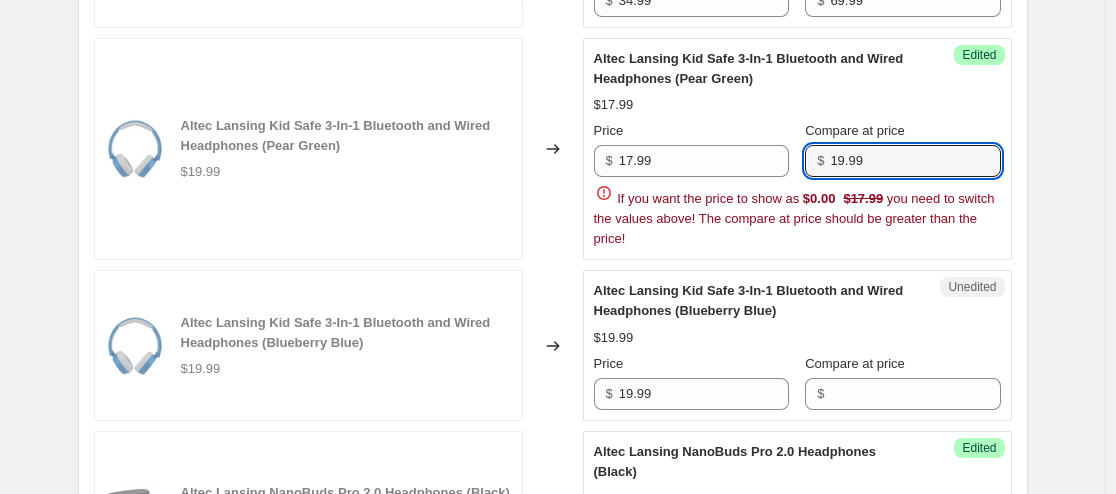 type on "19.99" 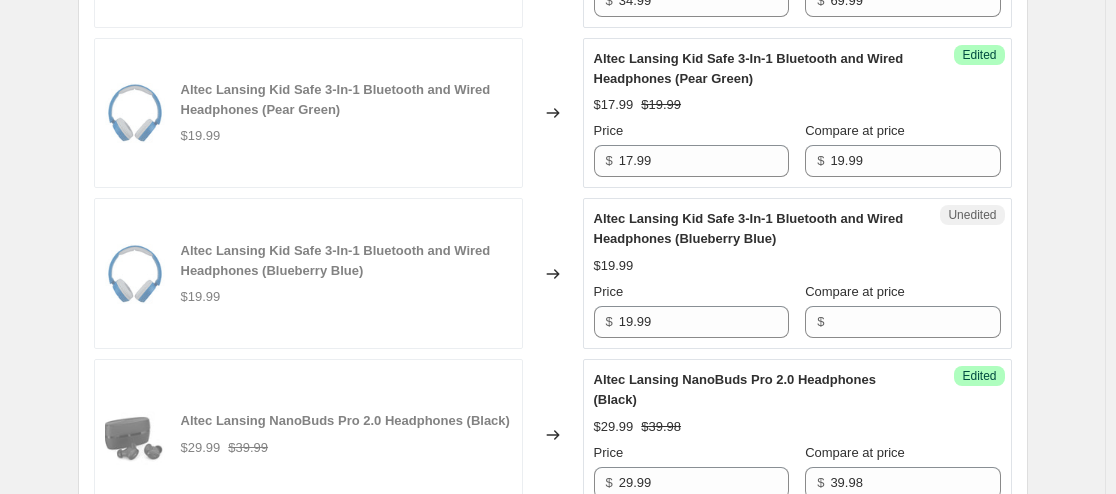 click on "Altec Lansing NanoBuds Sport Headphones (Charcoal Gray) $29.99 $39.99 Changed to Success Edited Altec Lansing NanoBuds Sport Headphones (Charcoal Gray) $29.99 $49.99 Price $ 29.99 Compare at price $ 49.99 Altec Lansing NanoBuds Sport Headphones (Icy Blue) $29.99 $39.99 Changed to Success Edited Altec Lansing NanoBuds Sport Headphones (Icy Blue) $29.99 $49.99 Price $ 29.99 Compare at price $ 49.99 Altec Lansing NanoBuds Sport Headphones (Mint) $29.99 $39.99 Changed to Success Edited Altec Lansing NanoBuds Sport Headphones (Mint) $29.99 $49.99 Price $ 29.99 Compare at price $ 49.99 Altec Lansing NanoBuds Sport Headphones (Purpley Pink) $29.99 $39.99 Changed to Success Edited Altec Lansing NanoBuds Sport Headphones (Purpley Pink) $29.99 $49.99 Price $ 29.99 Compare at price $ 49.99 Altec Lansing NanoBuds ANC Headphones (Charcoal Gray) $34.99 $69.98 Changed to Success Edited Altec Lansing NanoBuds ANC Headphones (Charcoal Gray) $34.99 $69.99 Price $ 34.99 Compare at price $ 69.99 $34.99 $69.98 Changed to Success" at bounding box center [553, -270] 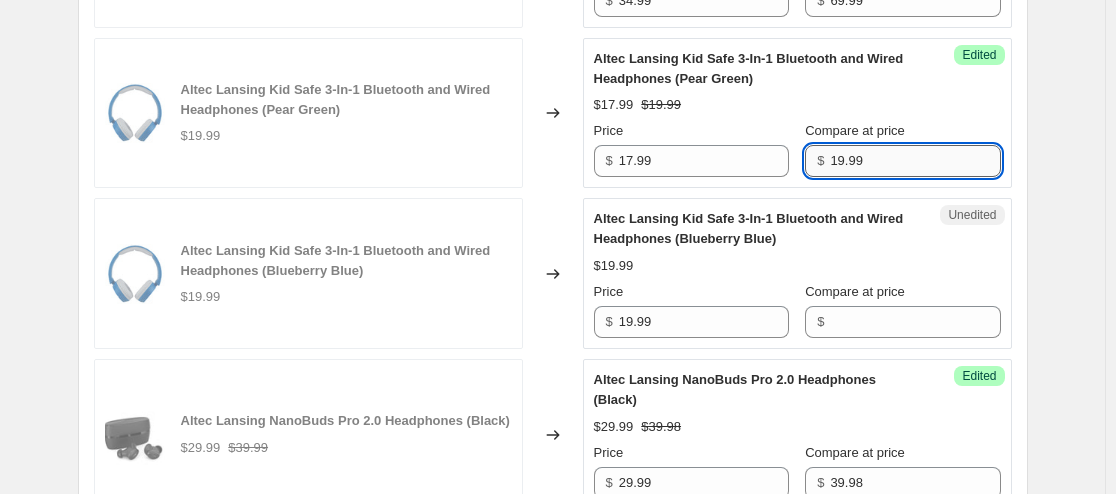 click on "19.99" at bounding box center [915, 161] 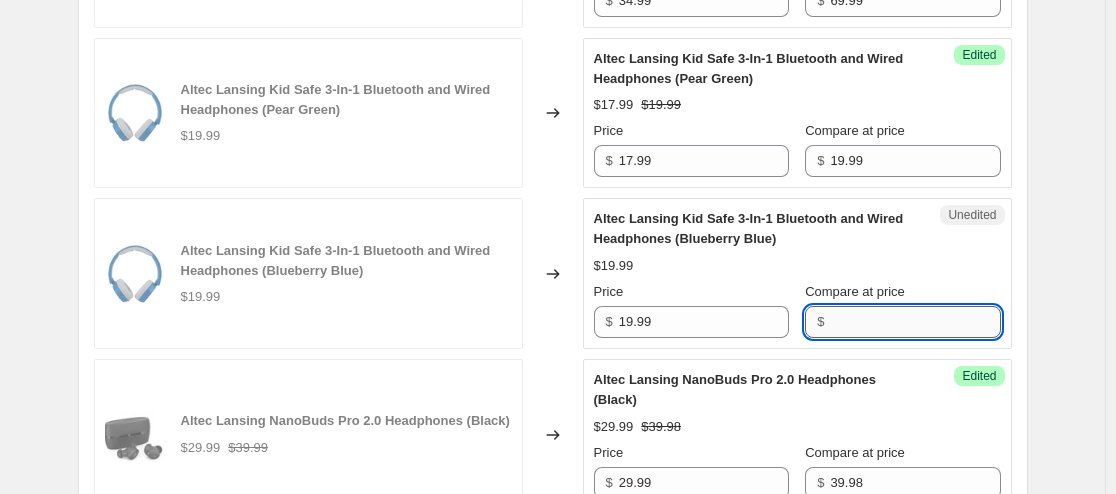 click on "Compare at price" at bounding box center (915, 322) 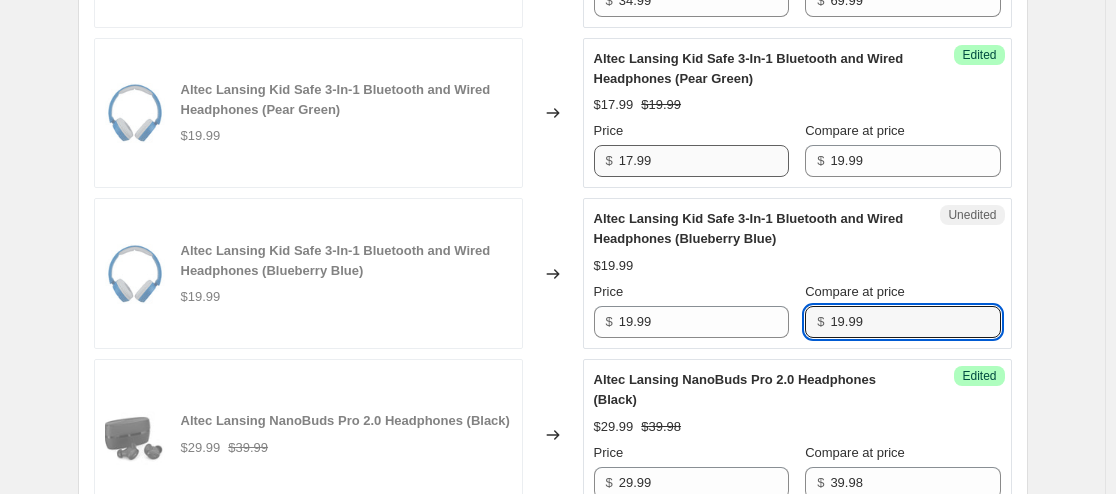 type on "19.99" 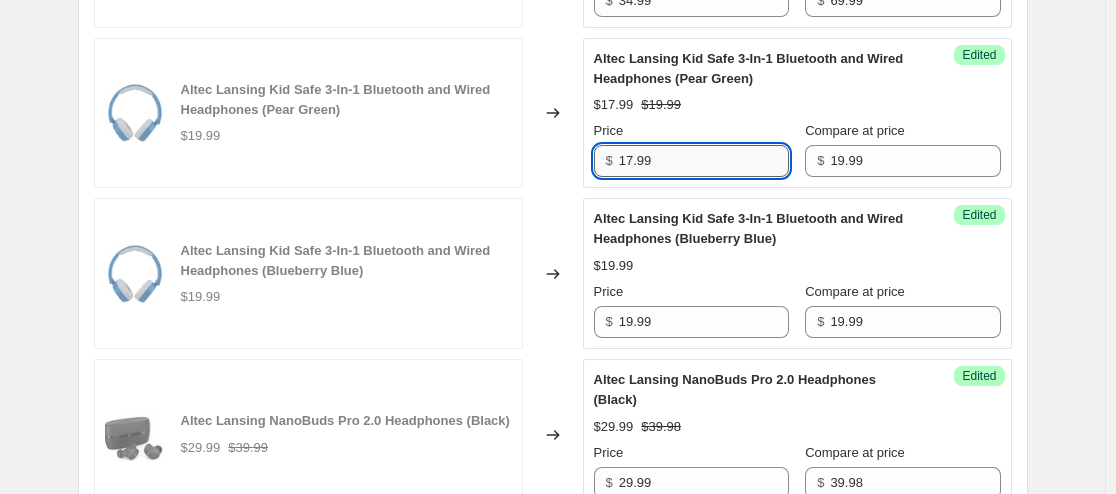 click on "17.99" at bounding box center [704, 161] 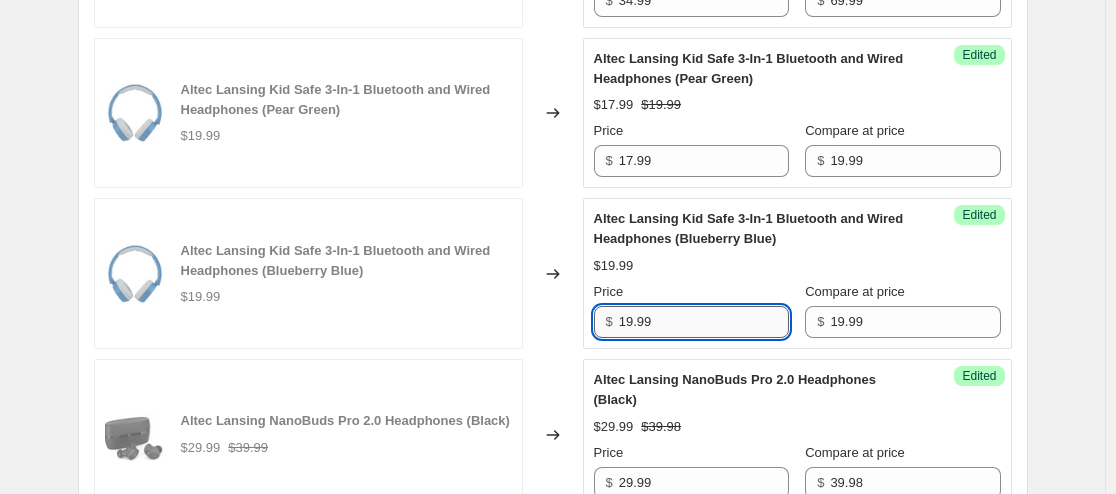 click on "19.99" at bounding box center (704, 322) 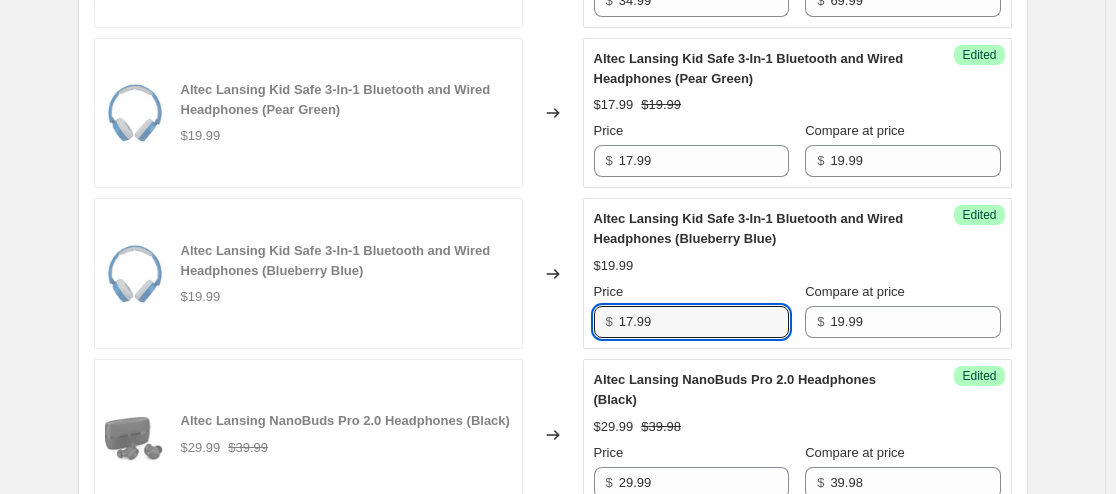 type on "17.99" 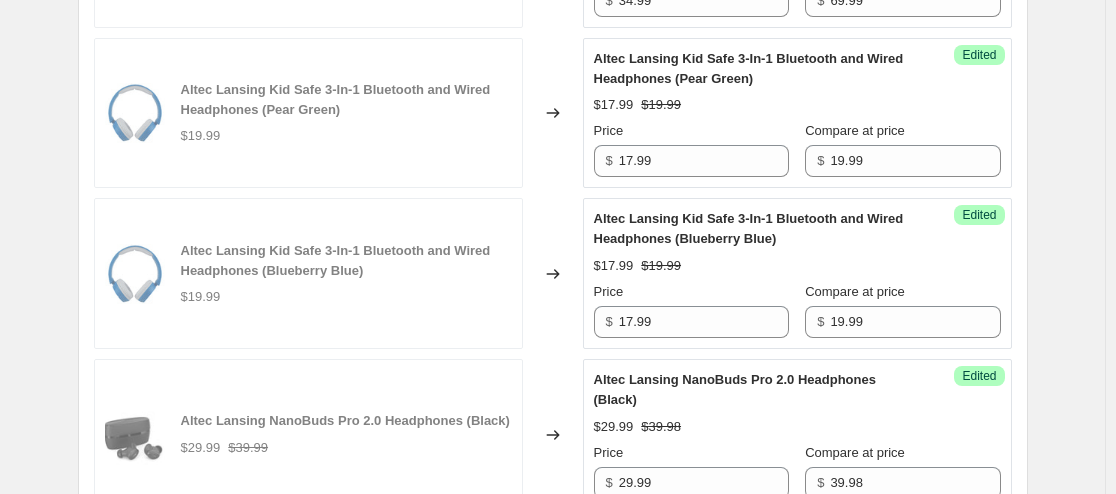click on "$17.99 $19.99" at bounding box center (797, 266) 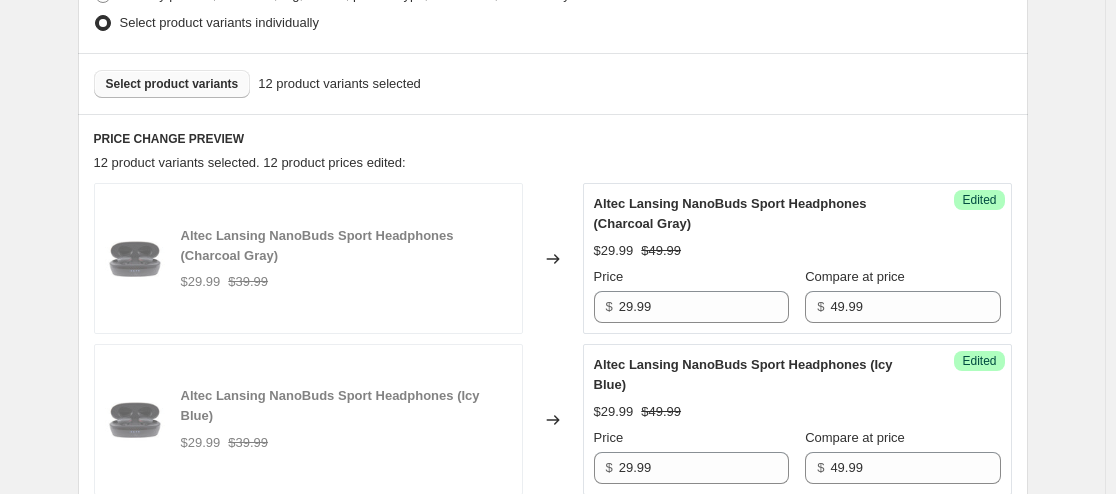 scroll, scrollTop: 531, scrollLeft: 0, axis: vertical 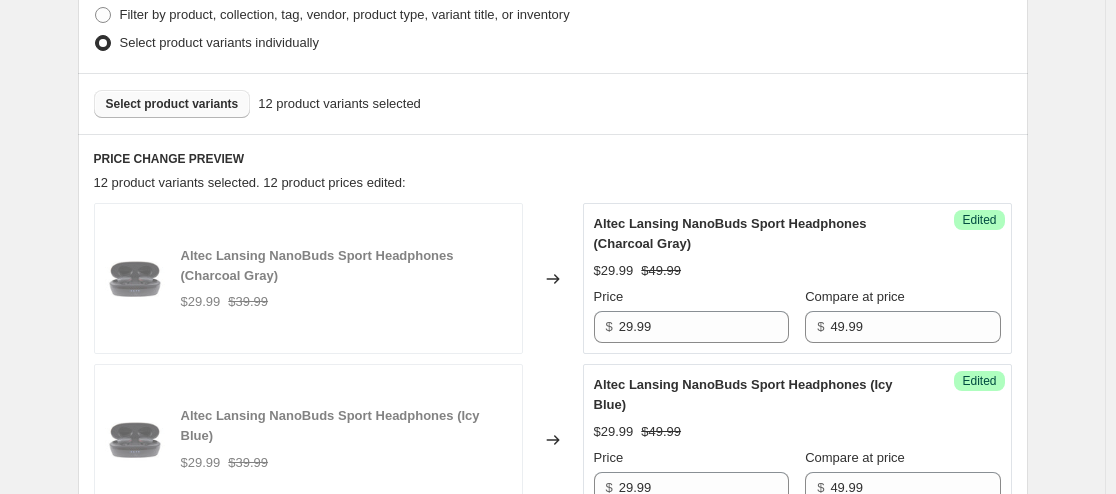 click on "Select product variants" at bounding box center [172, 104] 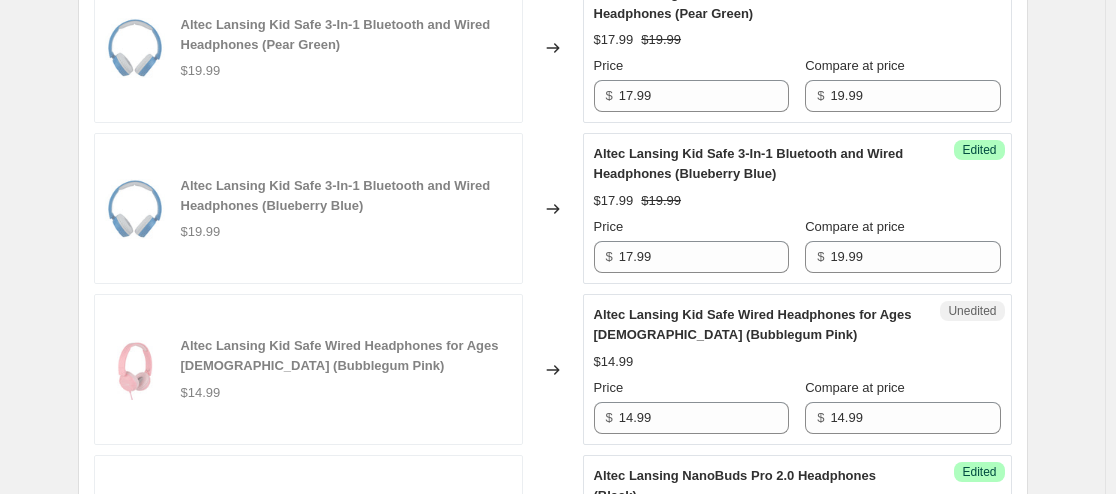 scroll, scrollTop: 2204, scrollLeft: 0, axis: vertical 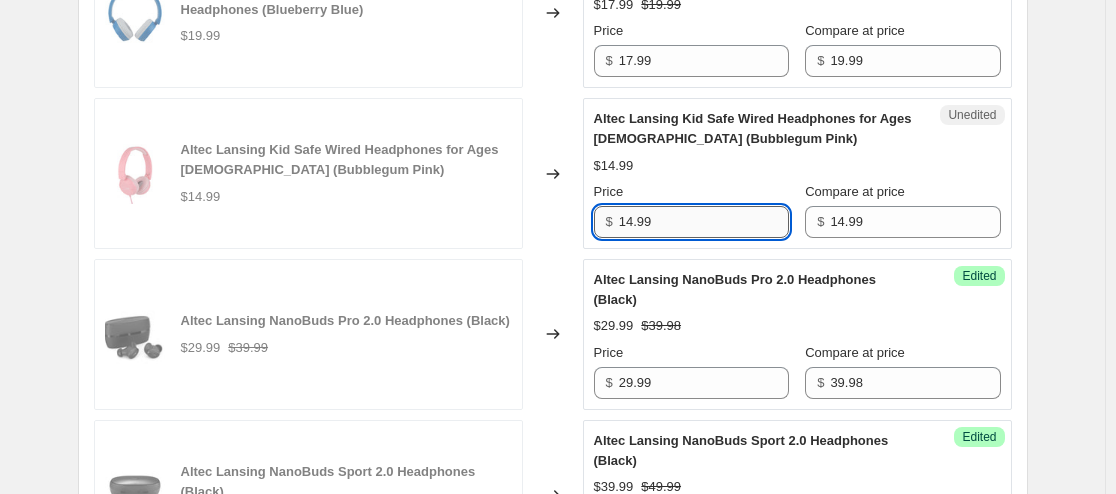 click on "14.99" at bounding box center (704, 222) 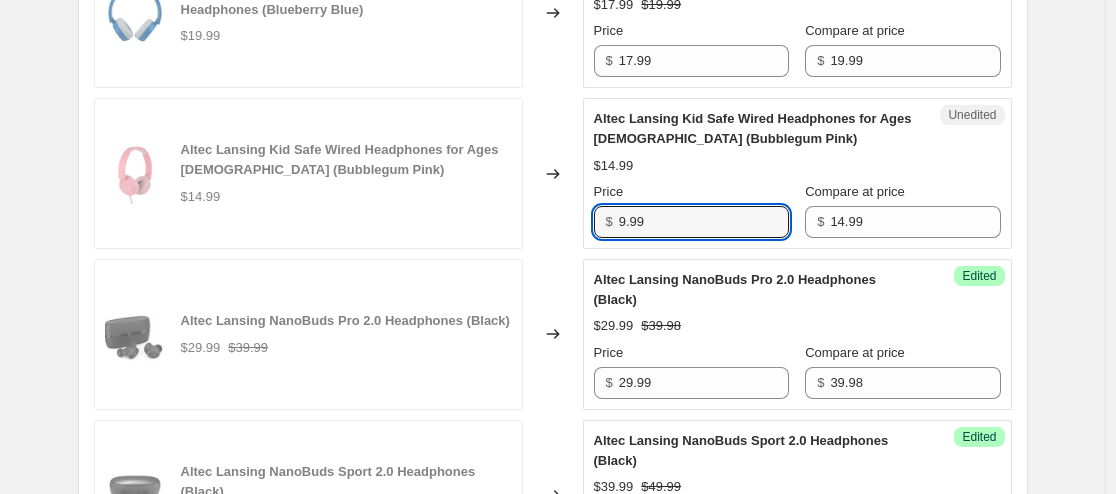 type on "9.99" 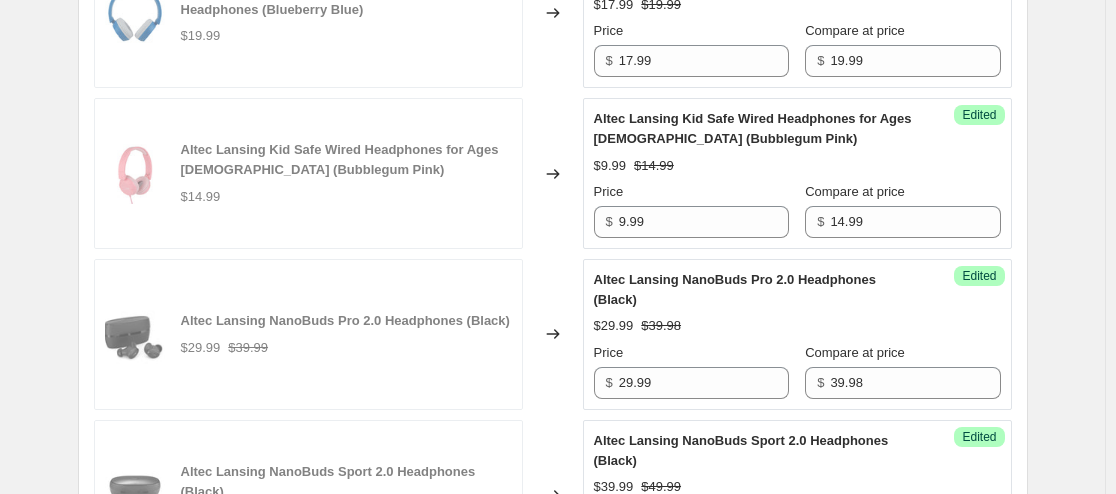 click on "Price" at bounding box center [691, 192] 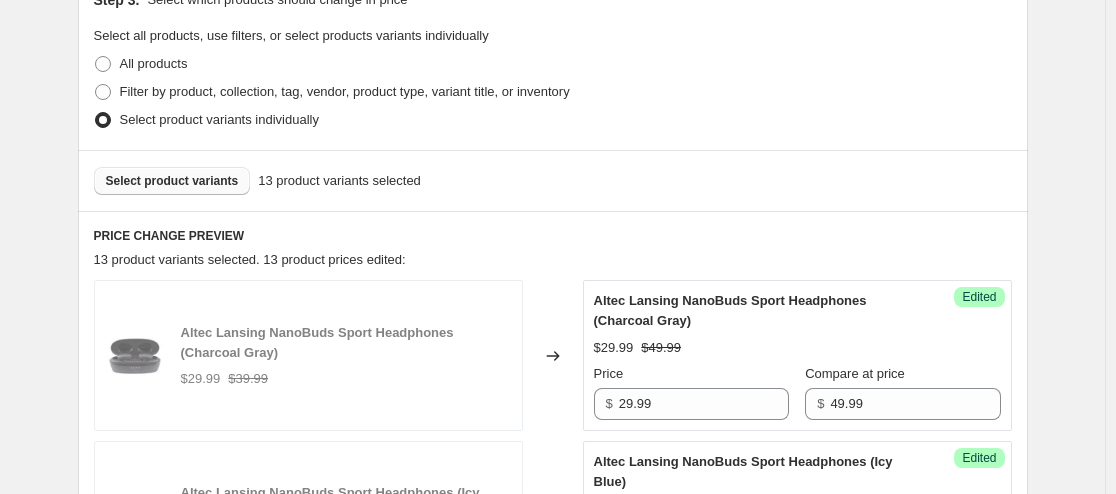 scroll, scrollTop: 403, scrollLeft: 0, axis: vertical 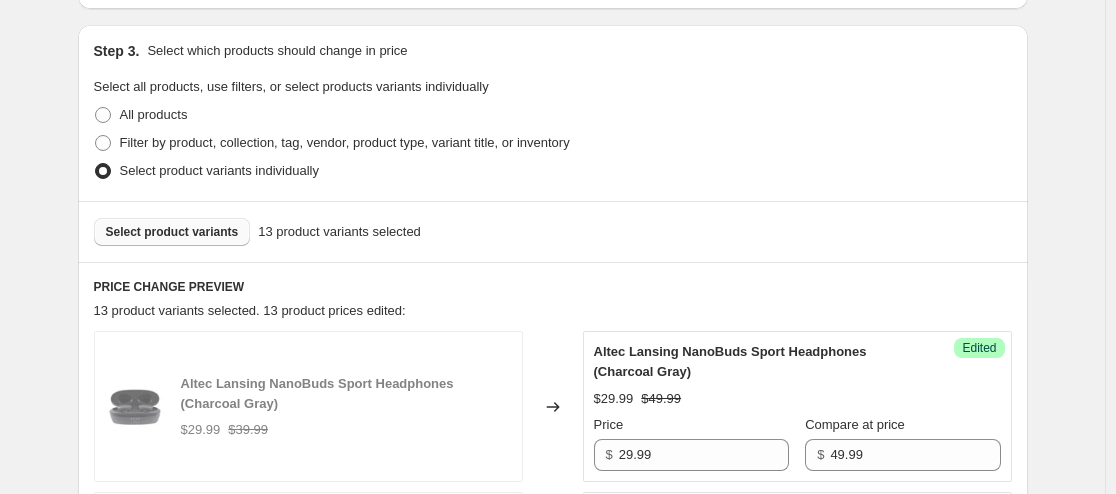 click on "Select product variants" at bounding box center (172, 232) 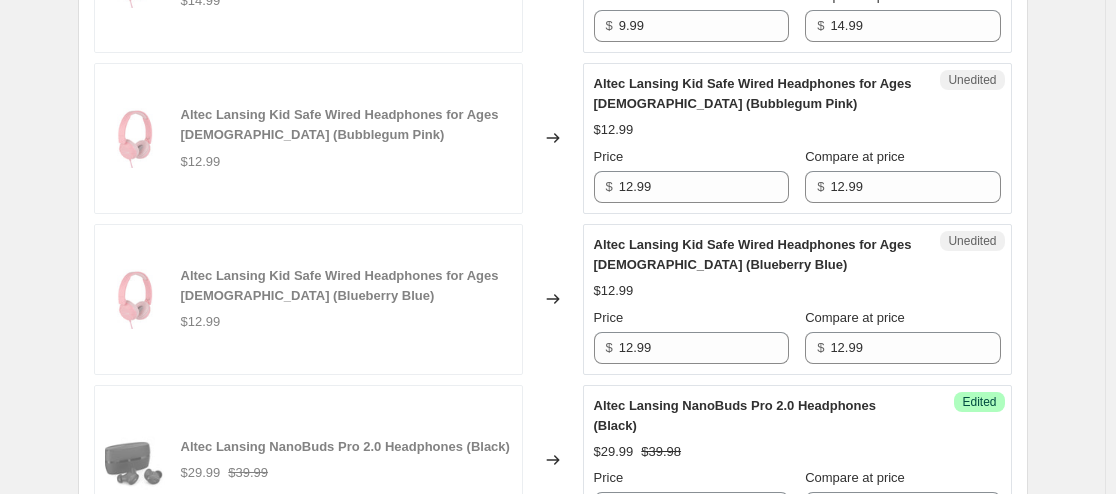 scroll, scrollTop: 2402, scrollLeft: 0, axis: vertical 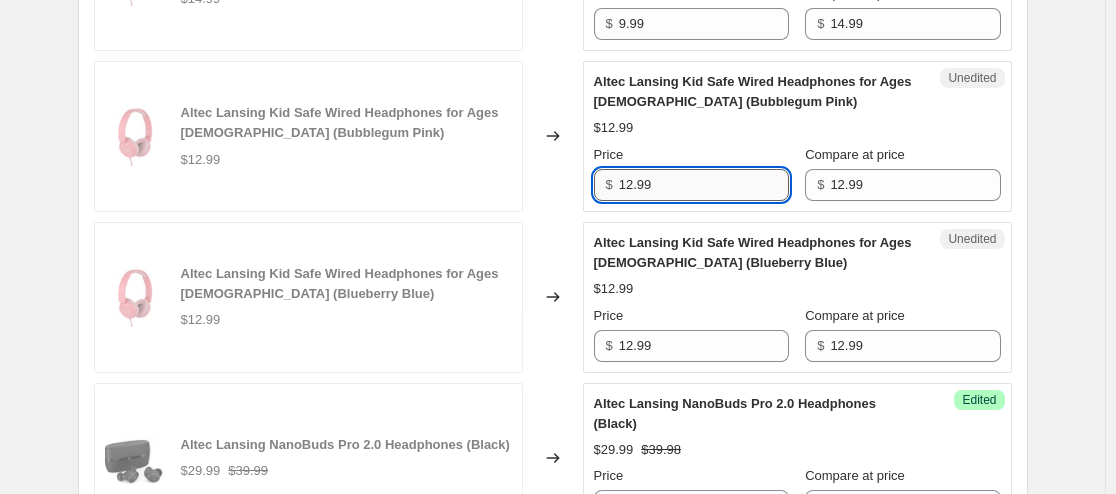 click on "12.99" at bounding box center (704, 185) 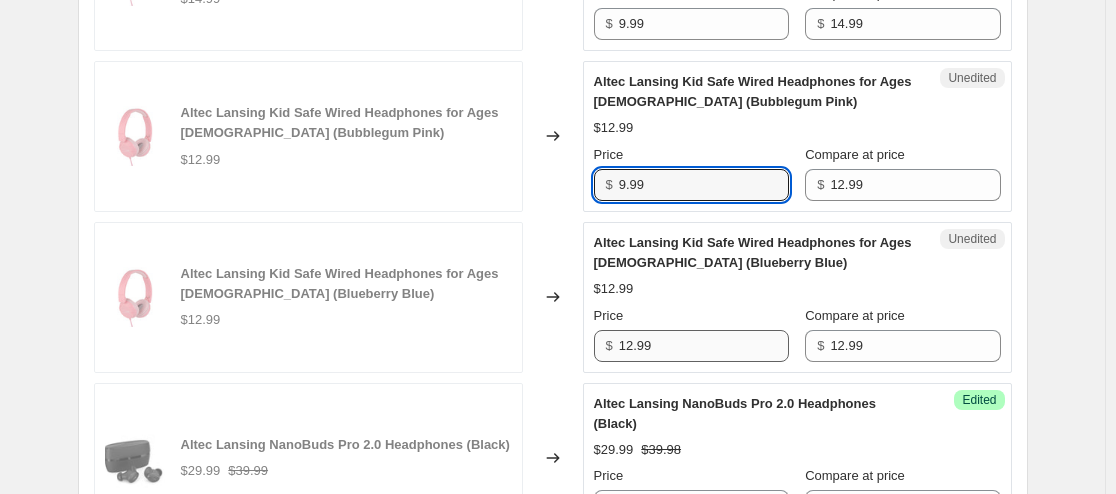 type on "9.99" 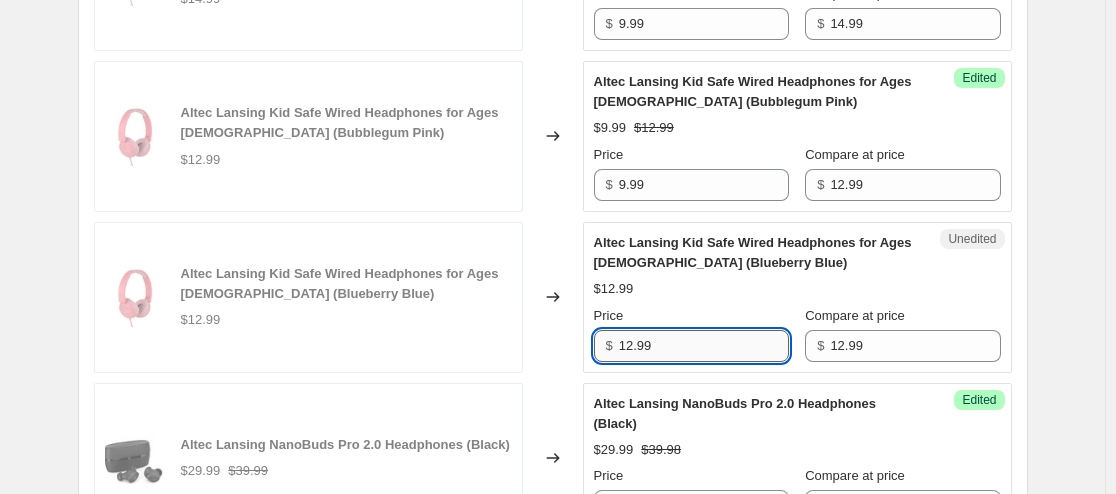 click on "12.99" at bounding box center [704, 346] 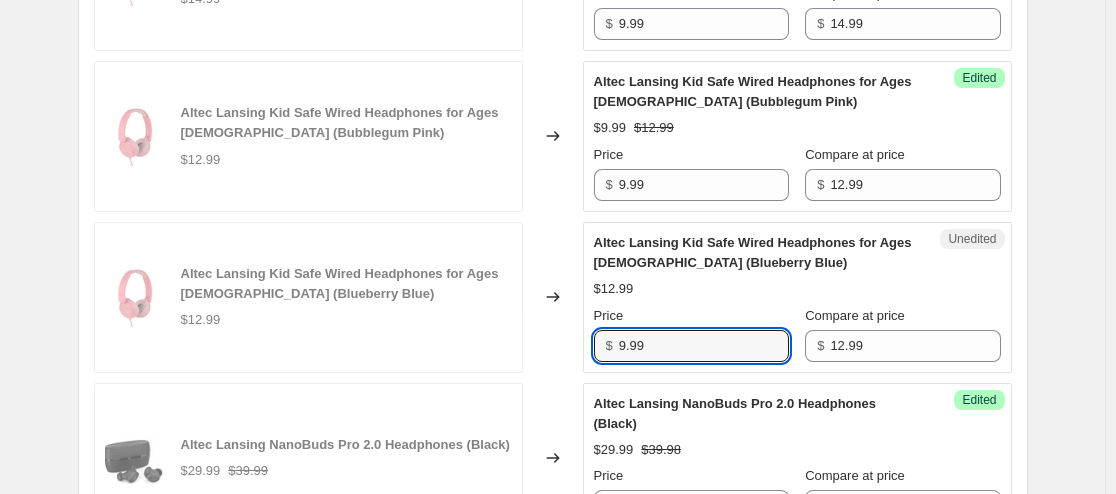 type on "9.99" 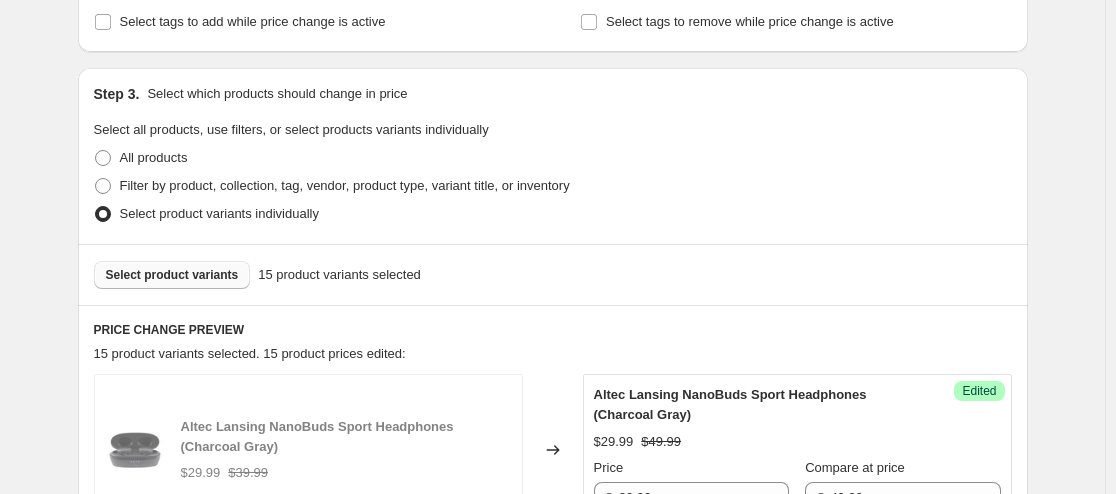 scroll, scrollTop: 356, scrollLeft: 0, axis: vertical 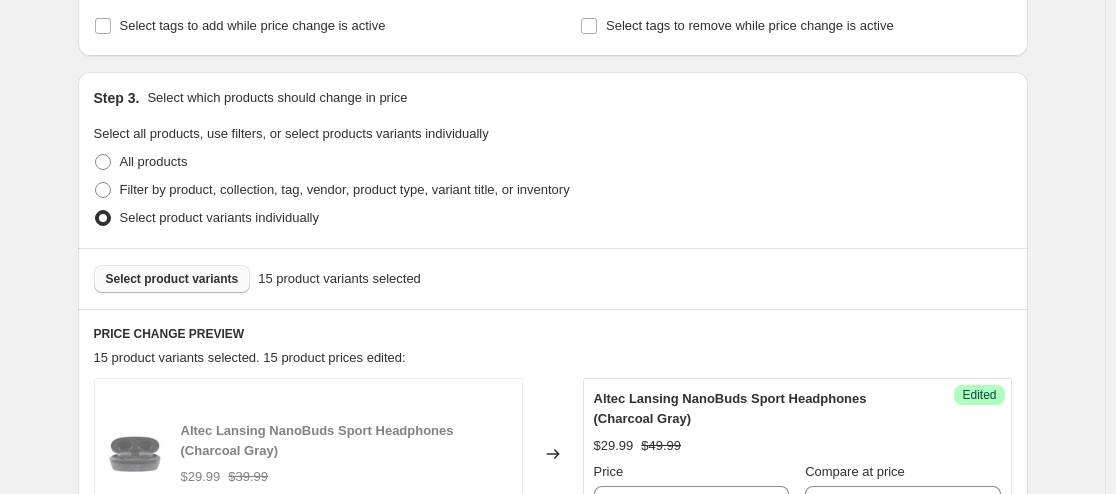 click on "Select product variants" at bounding box center [172, 279] 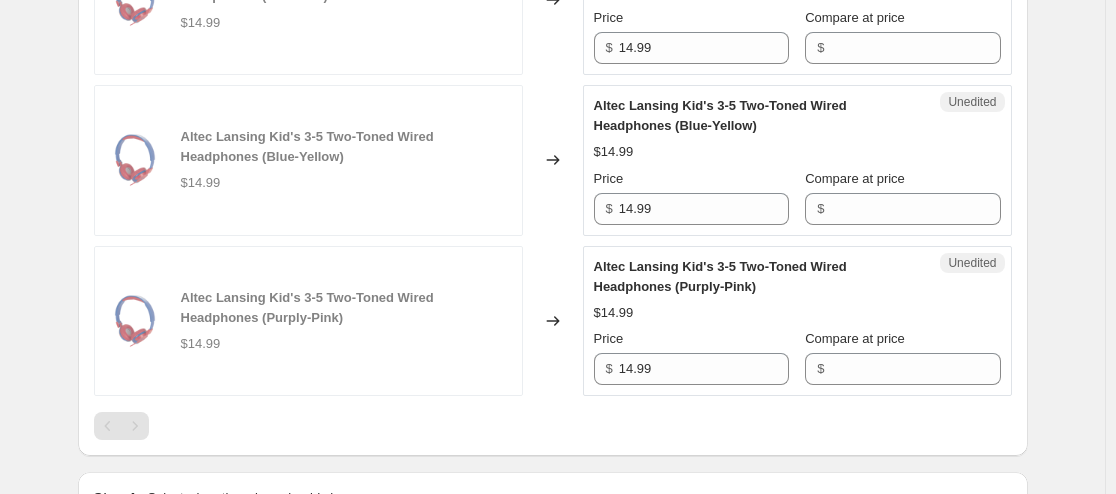 scroll, scrollTop: 3166, scrollLeft: 0, axis: vertical 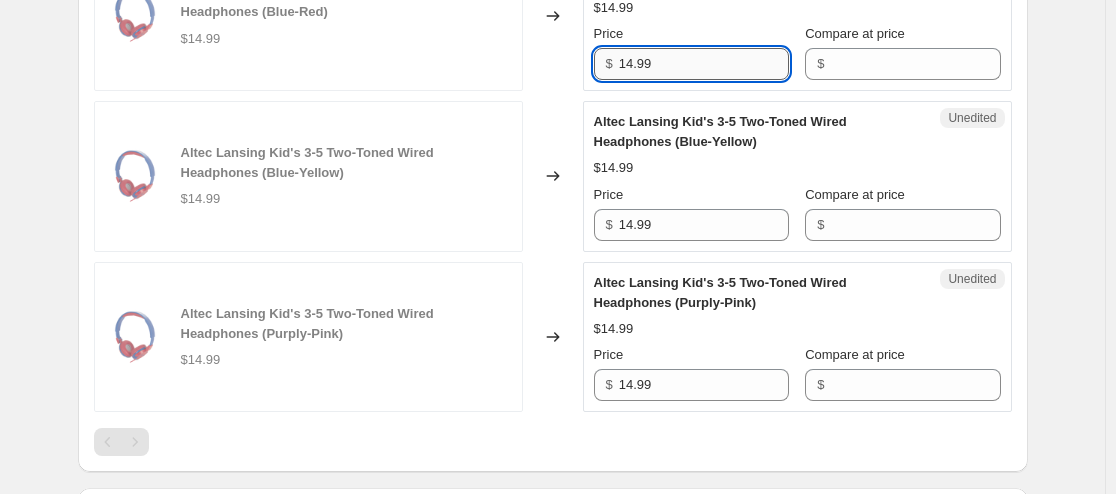click on "14.99" at bounding box center [704, 64] 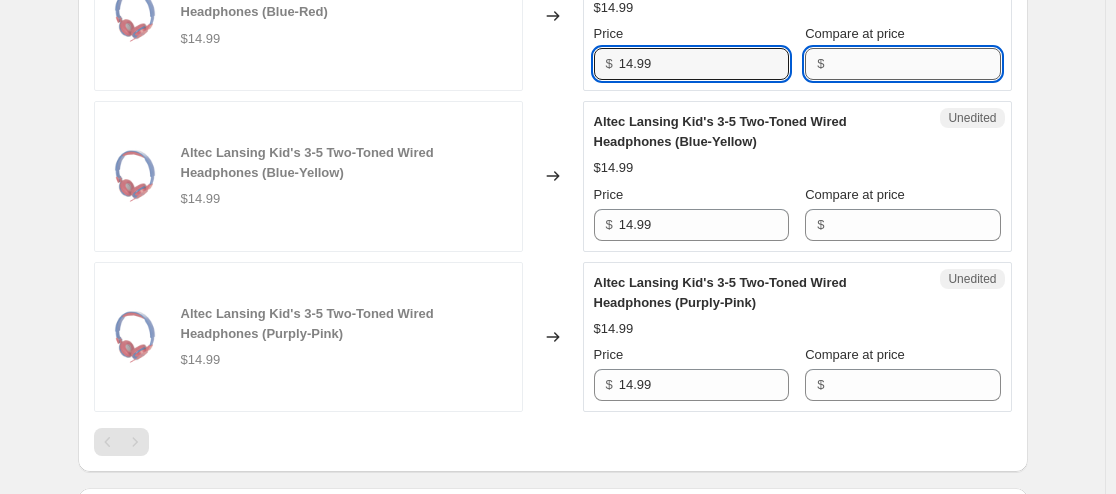 click on "Compare at price" at bounding box center [915, 64] 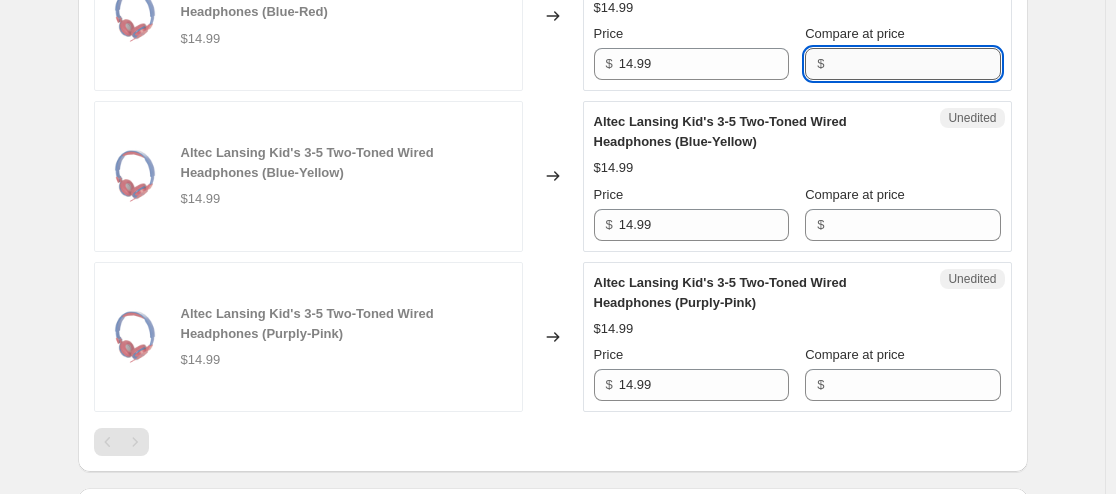 paste on "14.99" 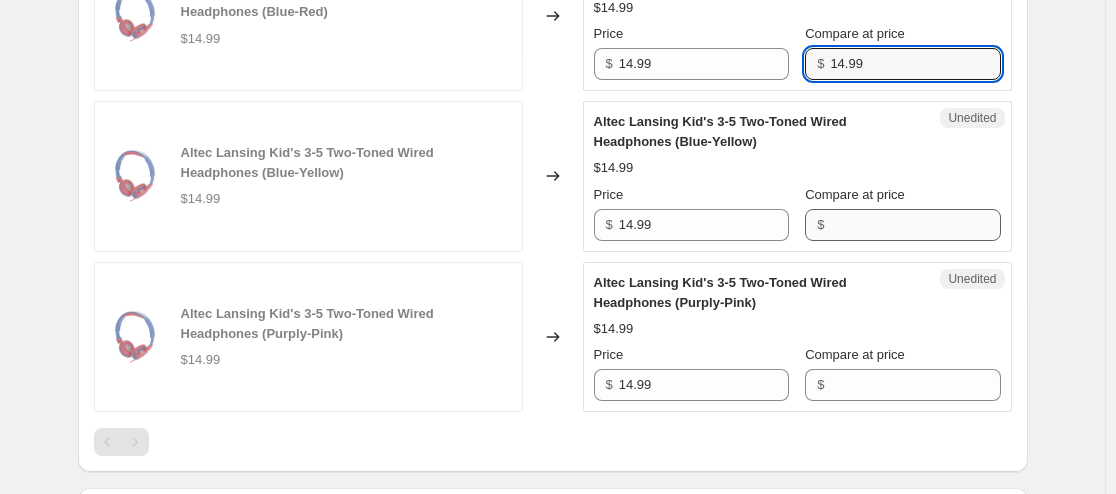 type on "14.99" 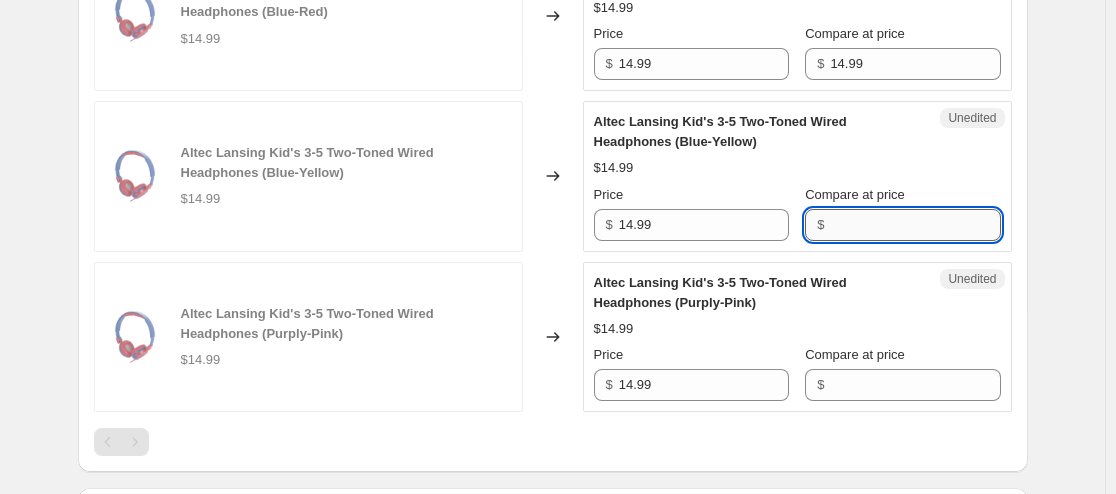 click on "Compare at price" at bounding box center [915, 225] 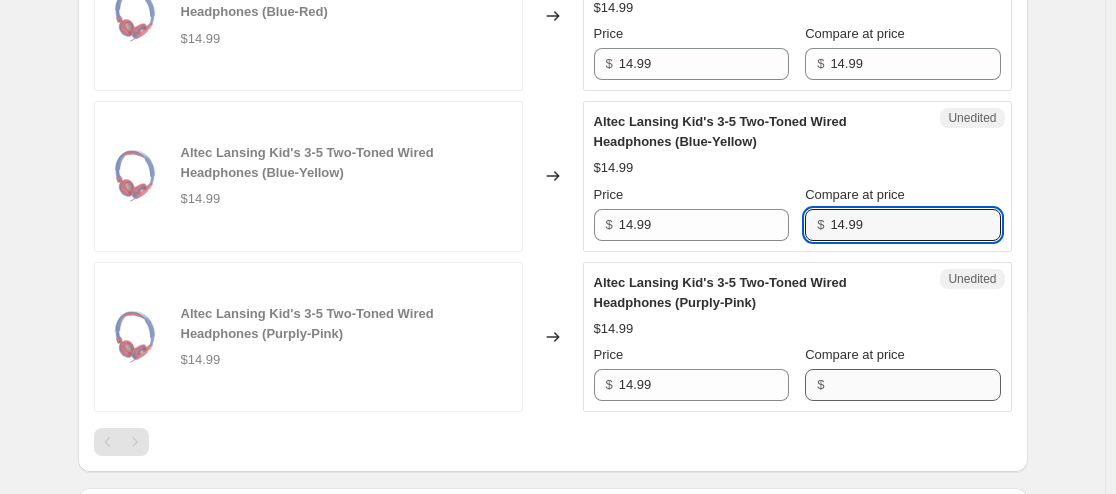 type on "14.99" 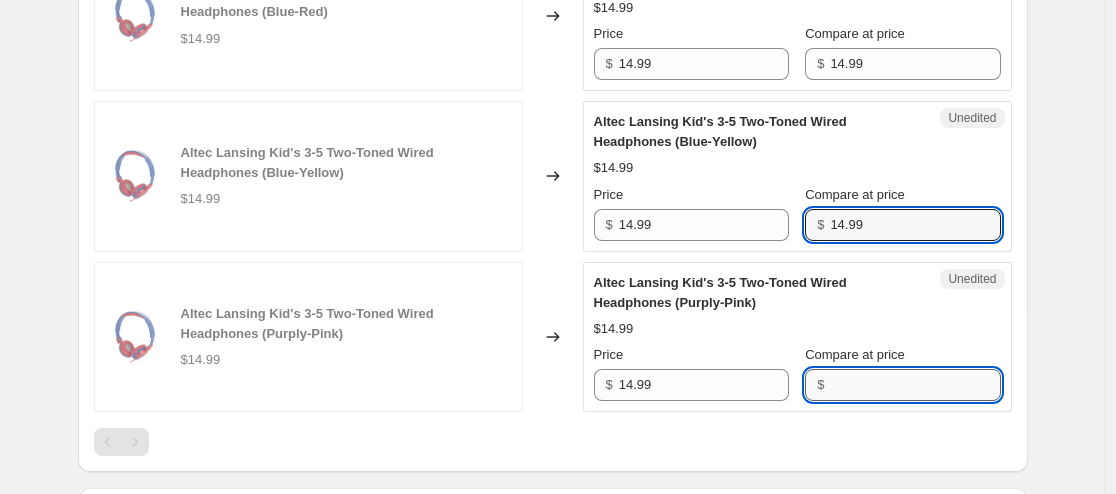 click on "Compare at price" at bounding box center [915, 385] 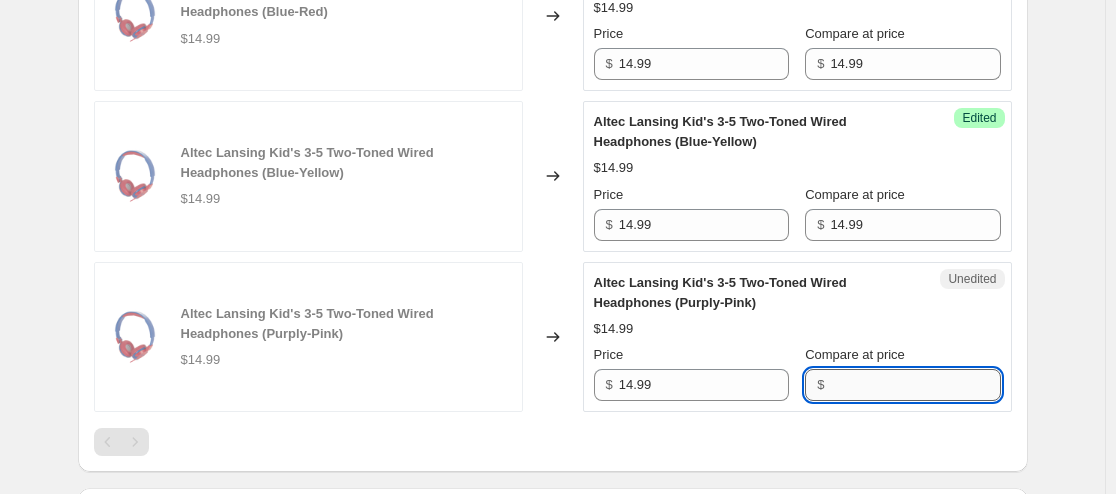 paste on "14.99" 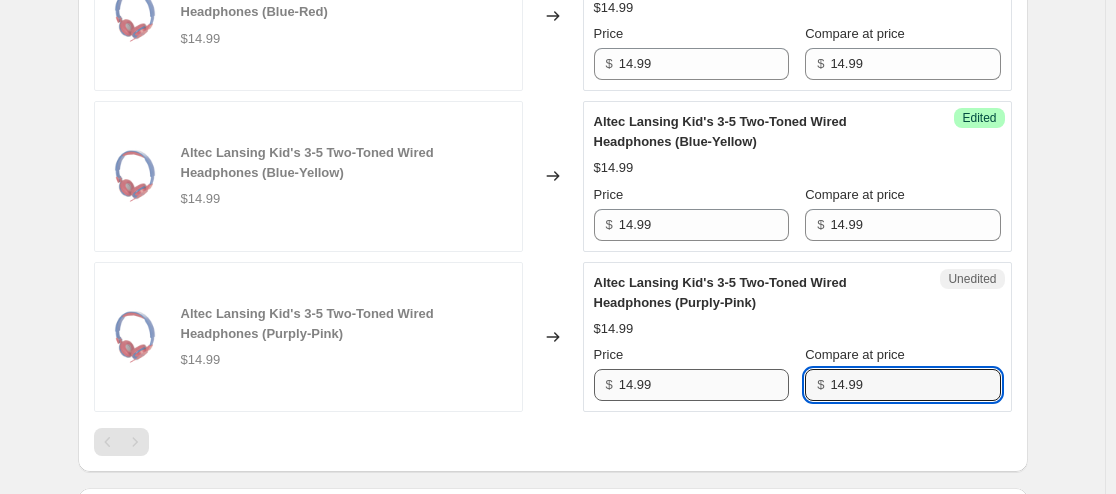 type on "14.99" 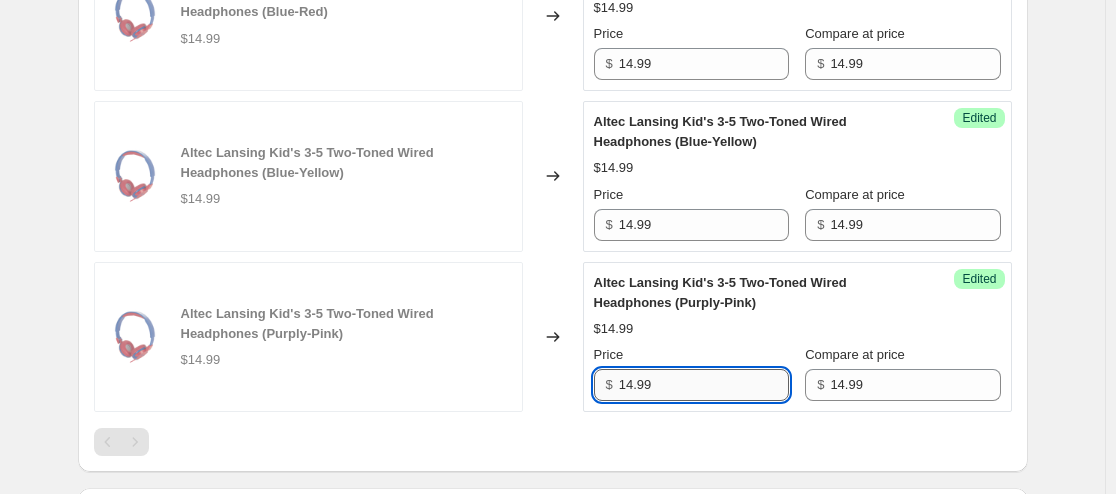 click on "14.99" at bounding box center (704, 385) 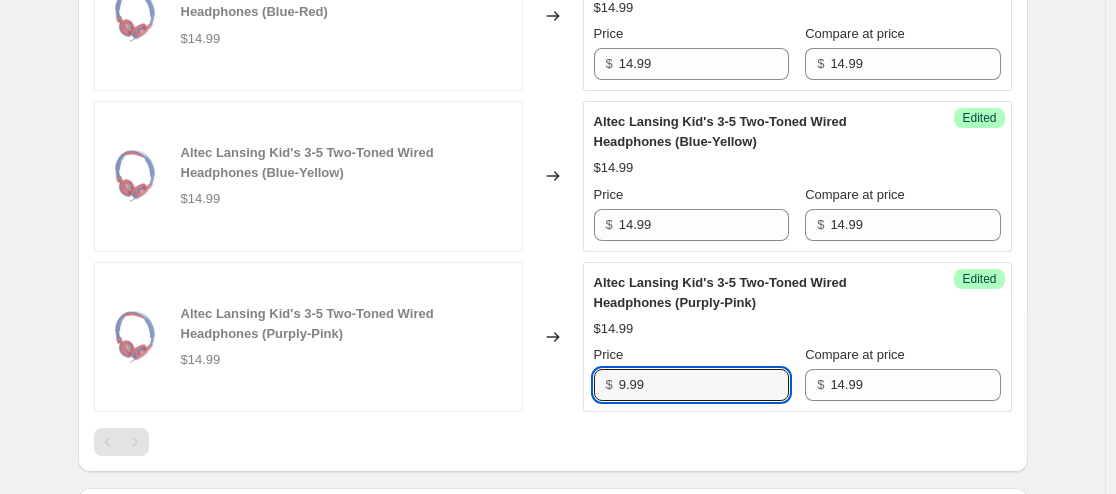 type on "9.99" 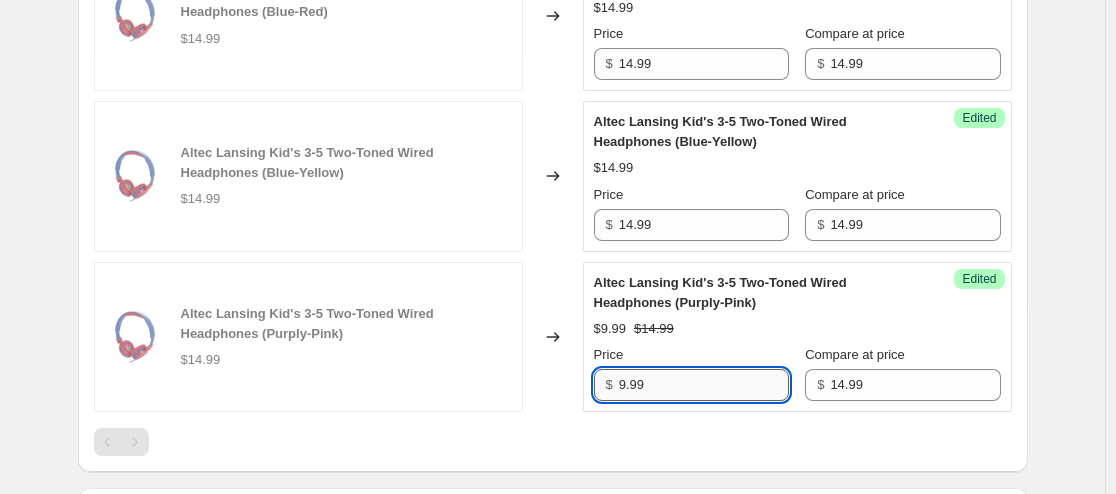 click on "9.99" at bounding box center [704, 385] 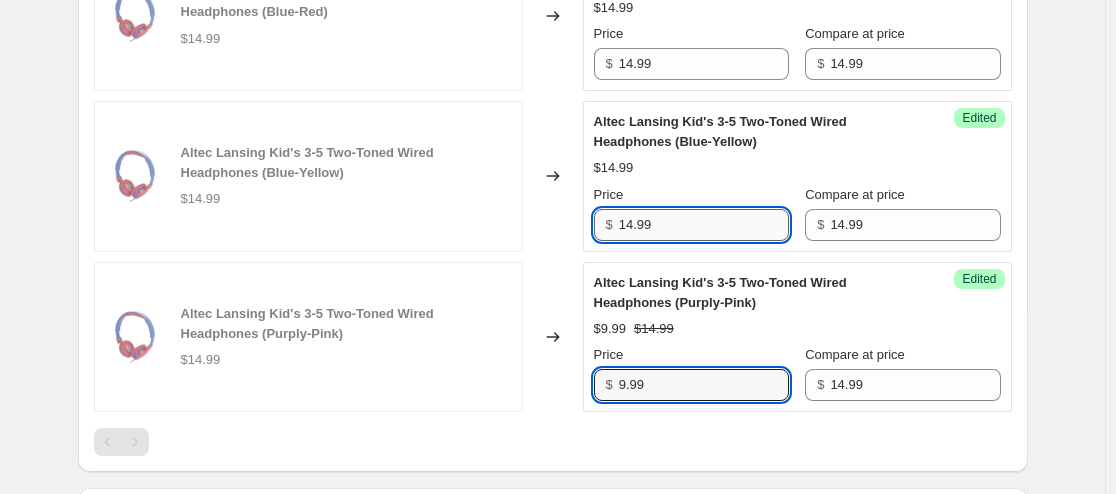 click on "14.99" at bounding box center [704, 225] 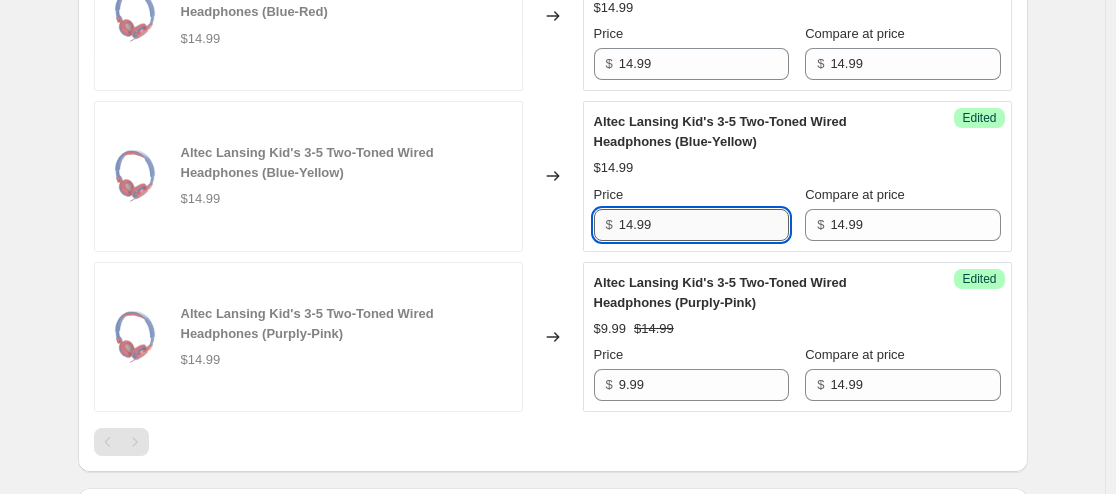 paste on "9" 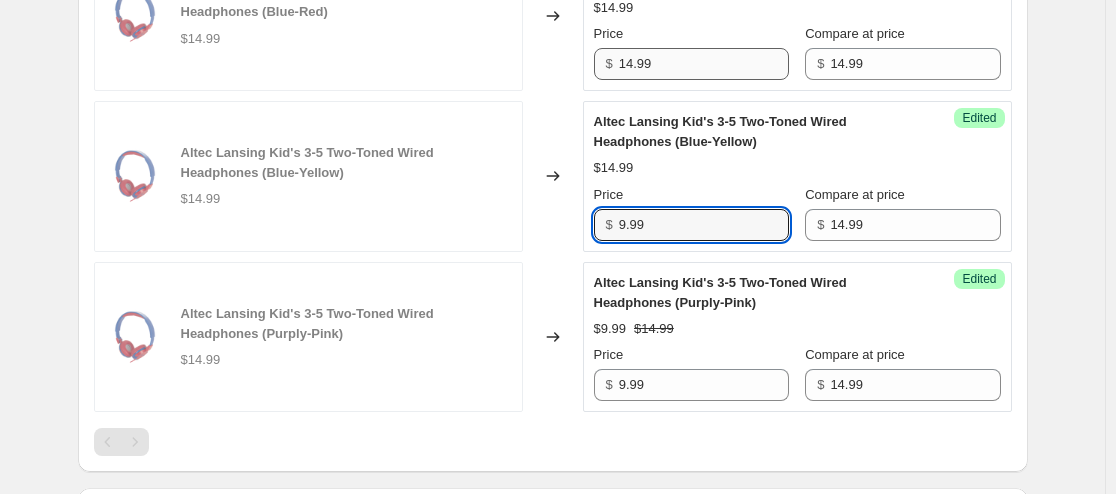 type on "9.99" 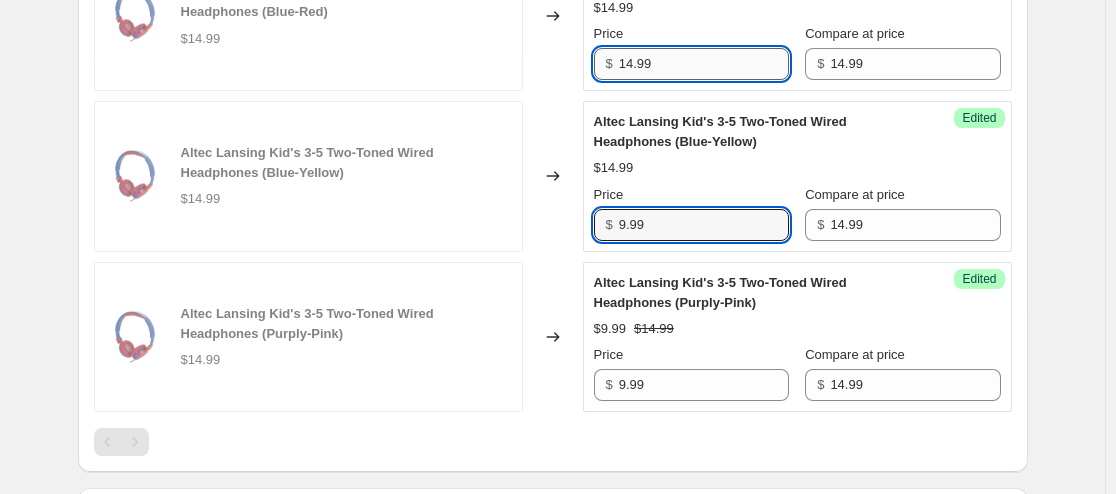 click on "14.99" at bounding box center [704, 64] 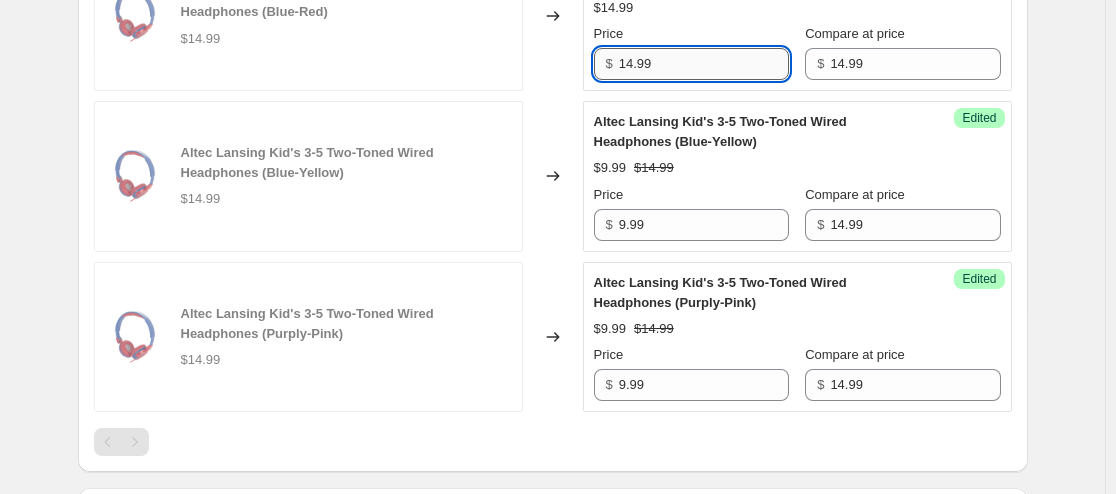 paste on "9" 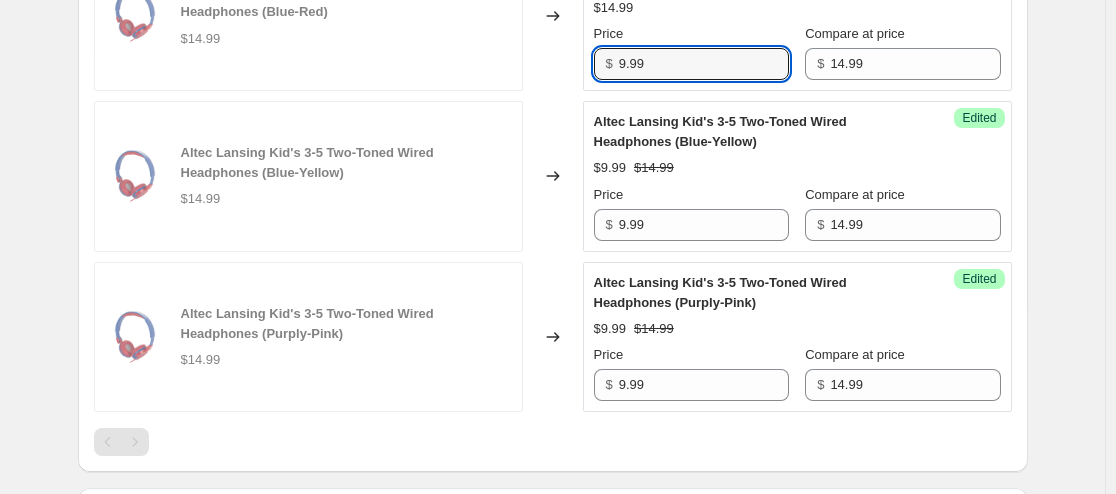 type on "9.99" 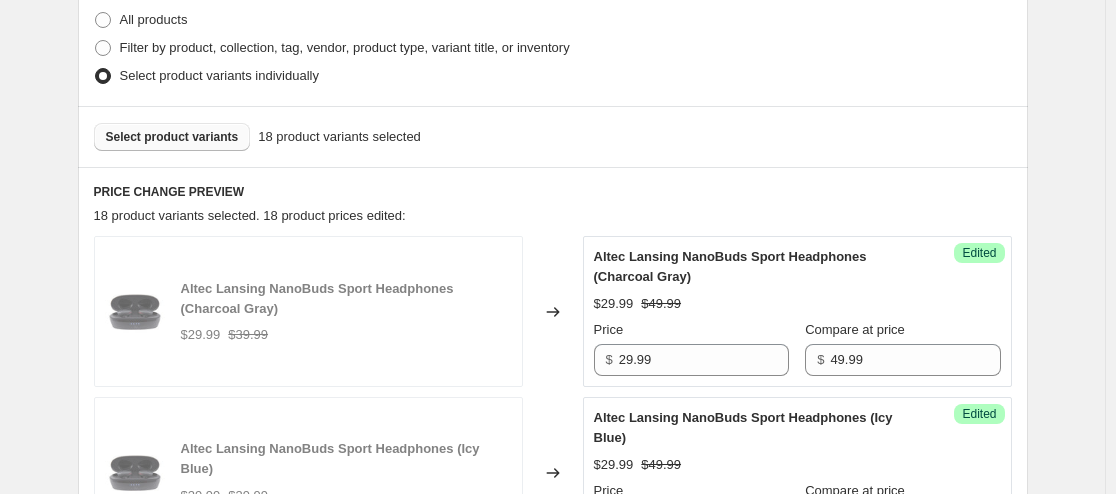scroll, scrollTop: 496, scrollLeft: 0, axis: vertical 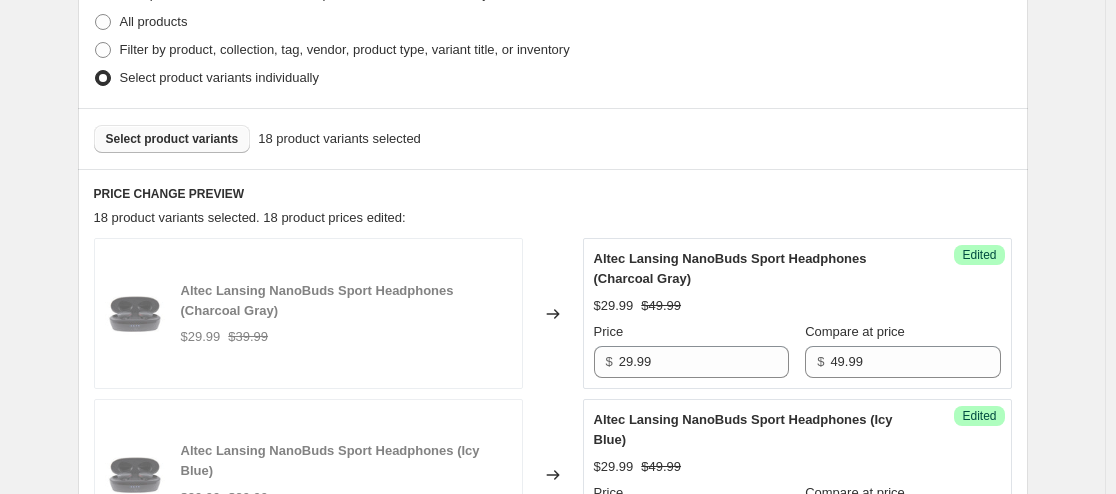 click on "Select product variants" at bounding box center (172, 139) 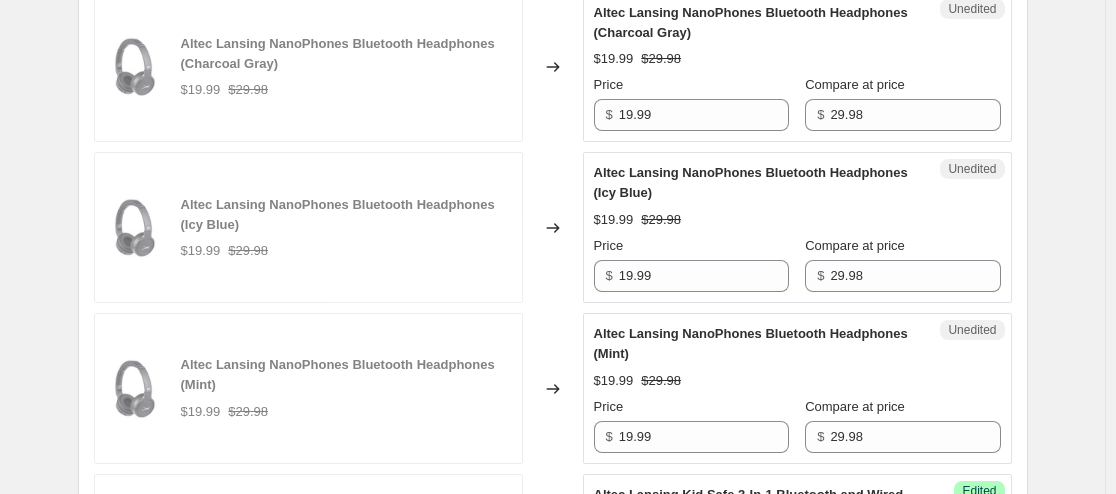 scroll, scrollTop: 1990, scrollLeft: 0, axis: vertical 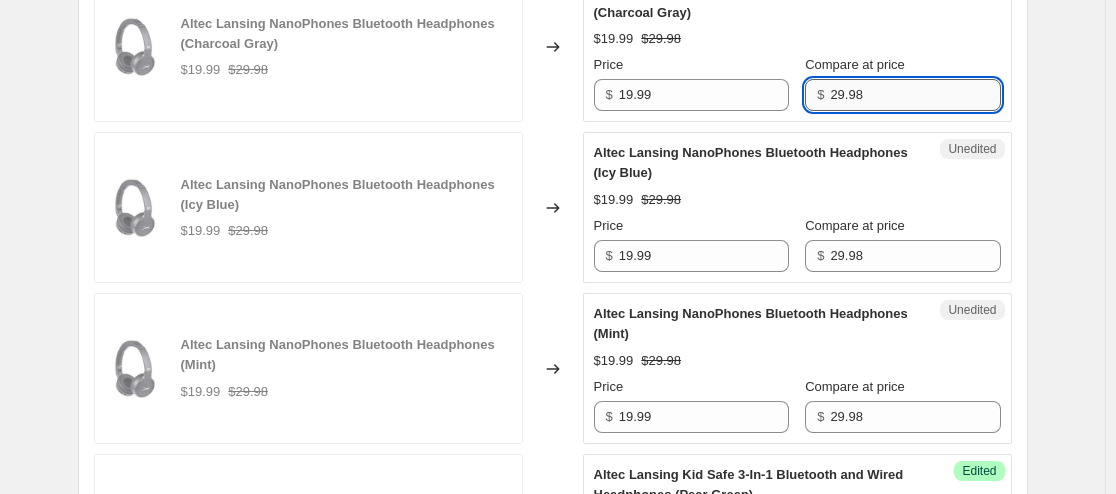 click on "29.98" at bounding box center [915, 95] 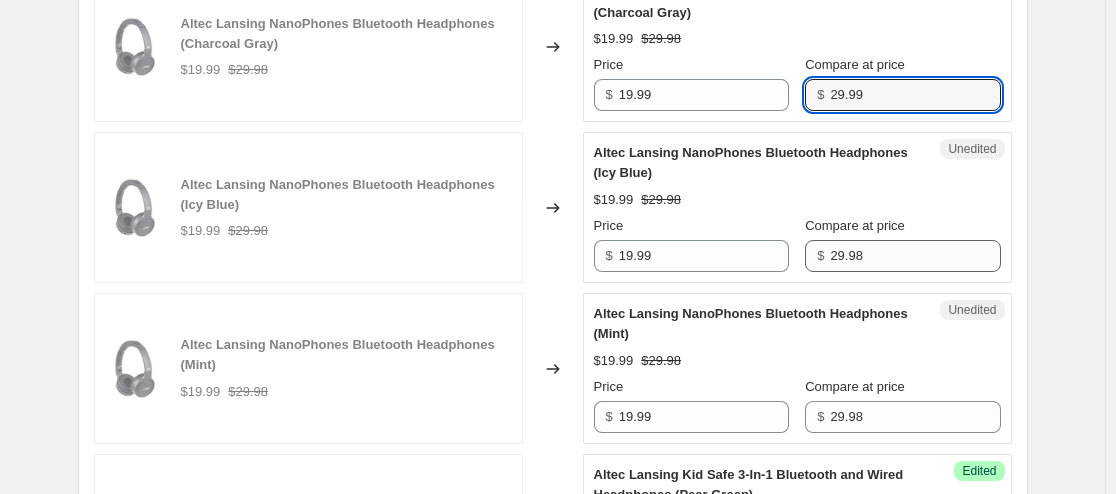 type on "29.99" 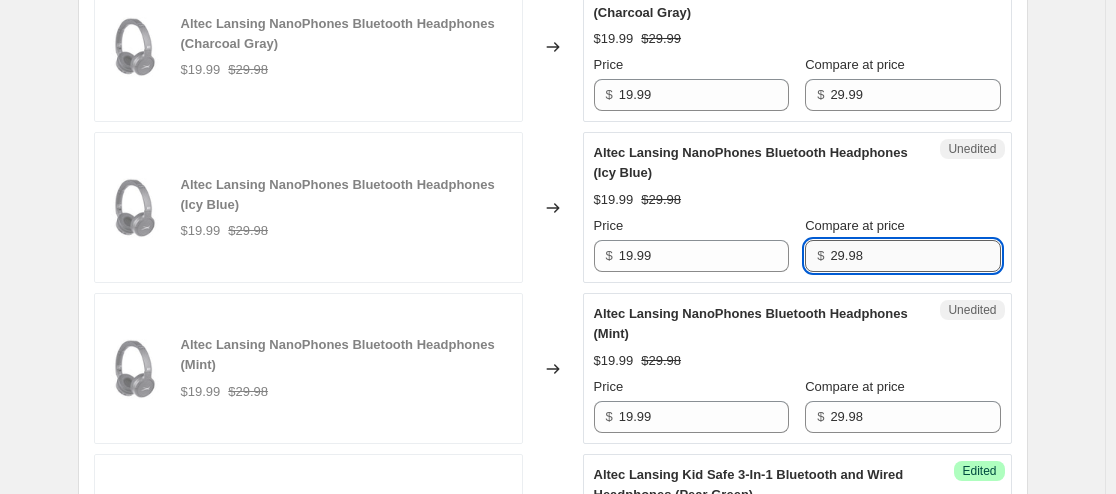 click on "29.98" at bounding box center (915, 256) 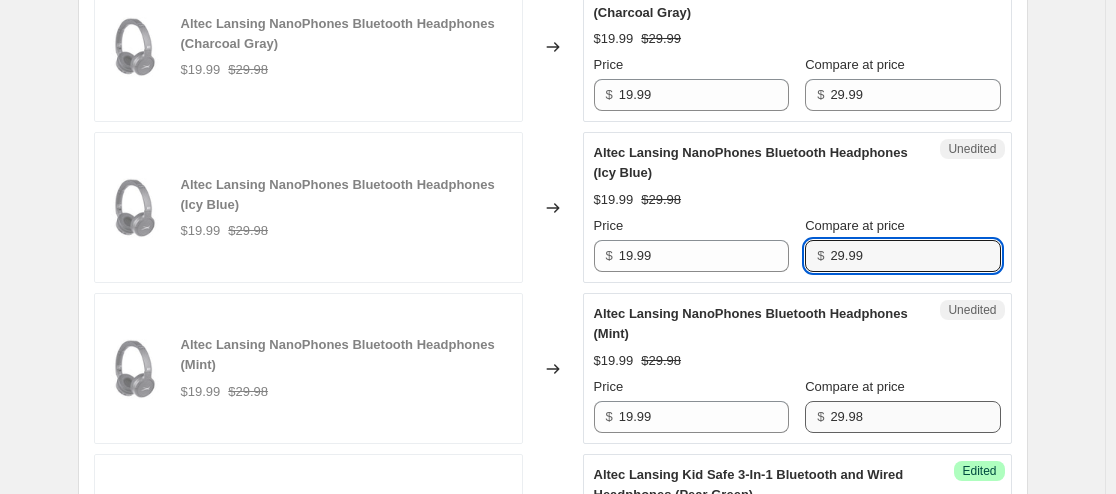 type on "29.99" 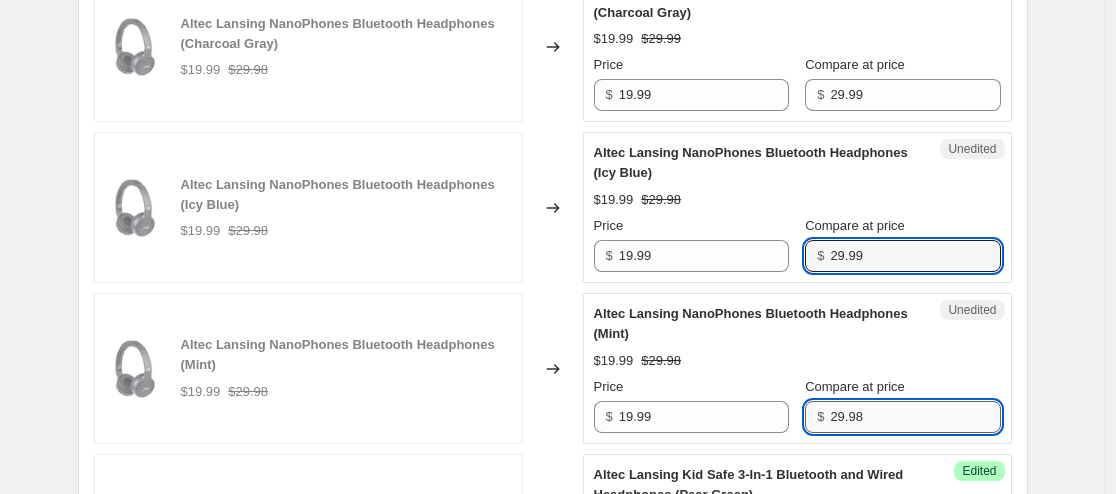 click on "29.98" at bounding box center (915, 417) 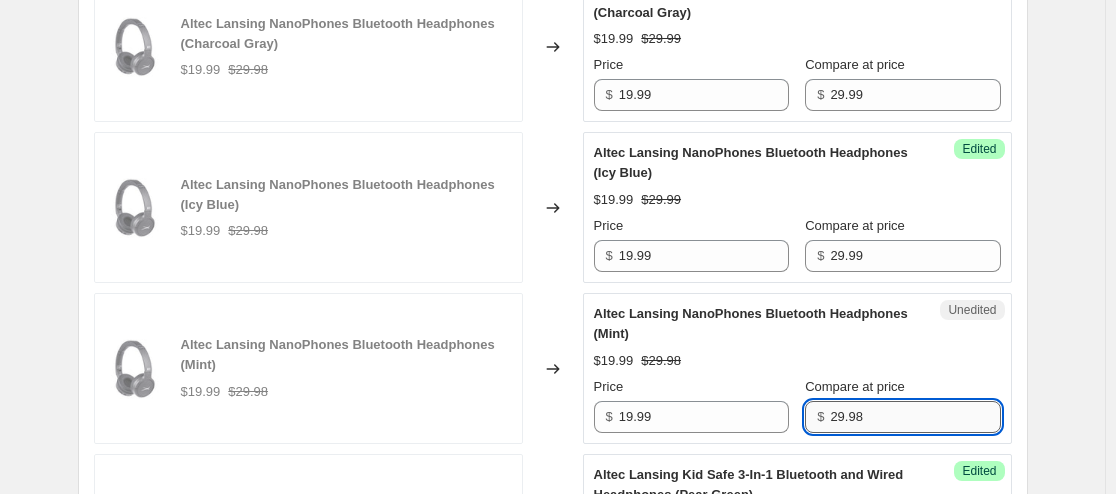paste on "9" 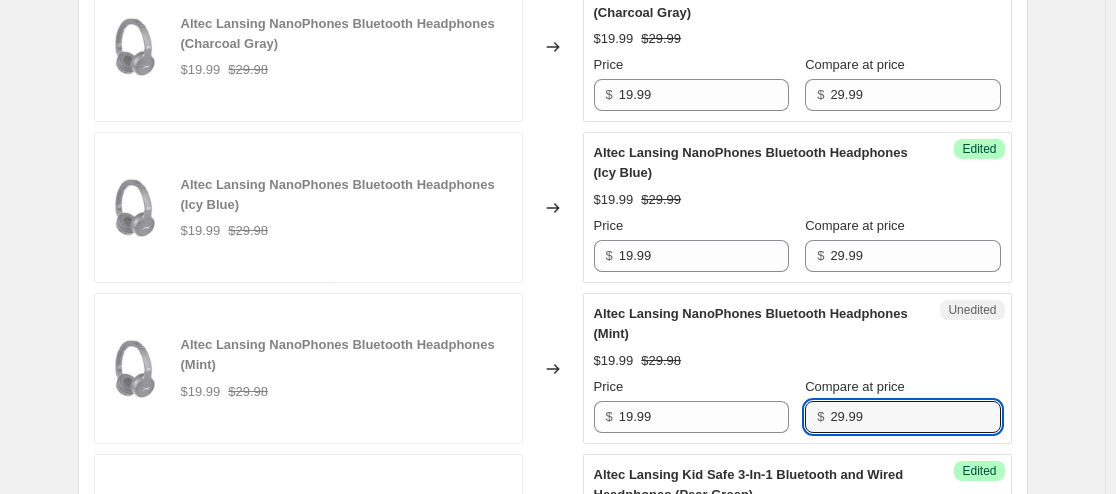 type on "29.99" 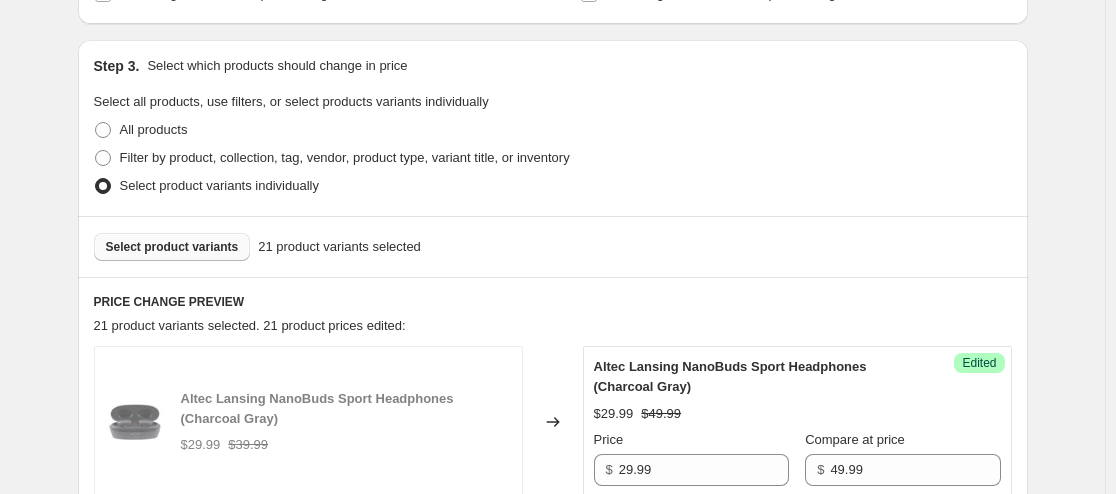 scroll, scrollTop: 390, scrollLeft: 0, axis: vertical 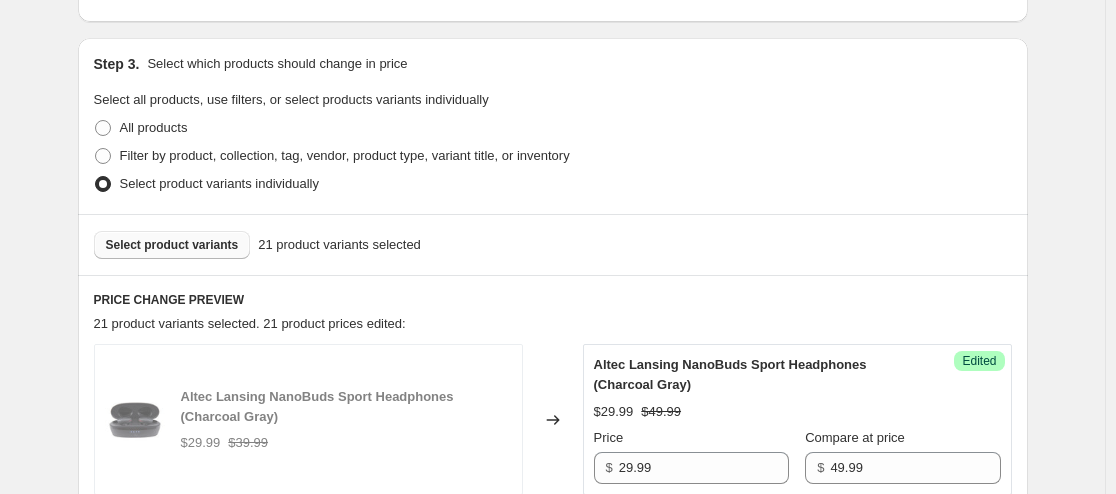 click on "Select product variants" at bounding box center [172, 245] 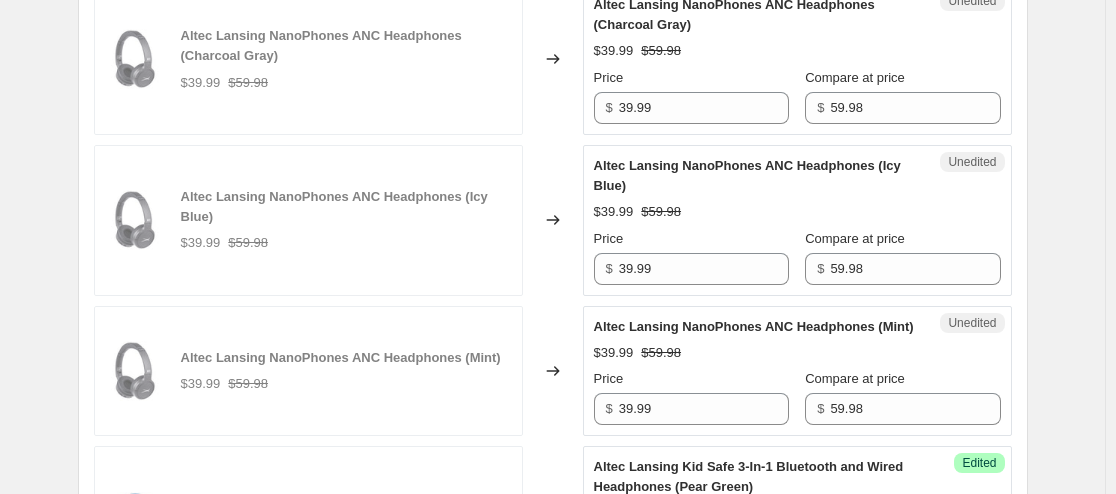scroll, scrollTop: 2466, scrollLeft: 0, axis: vertical 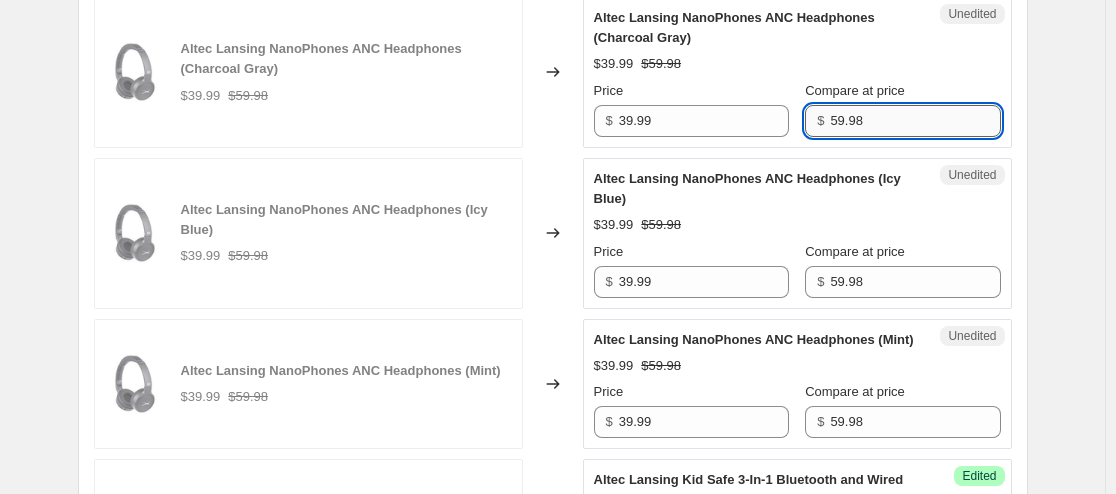 click on "59.98" at bounding box center [915, 121] 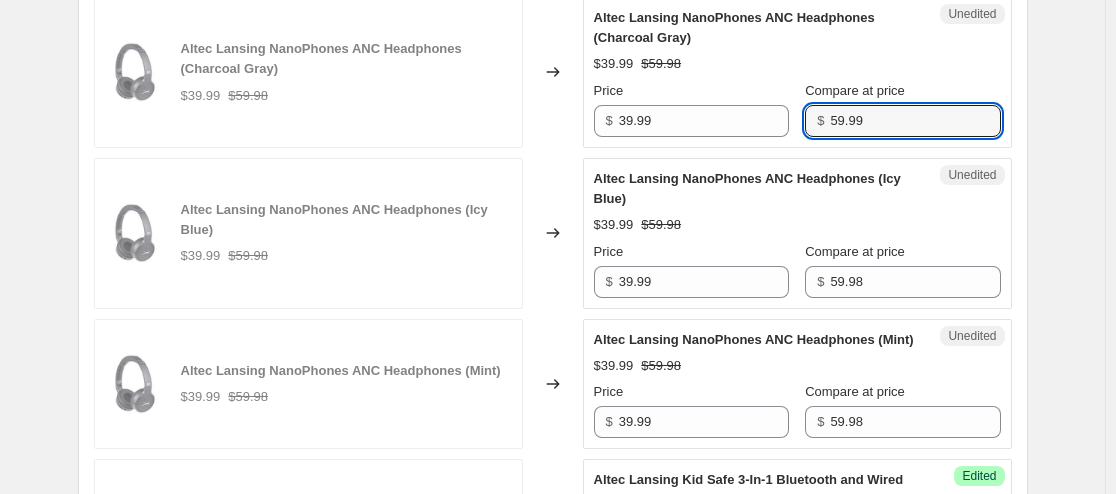 type on "59.99" 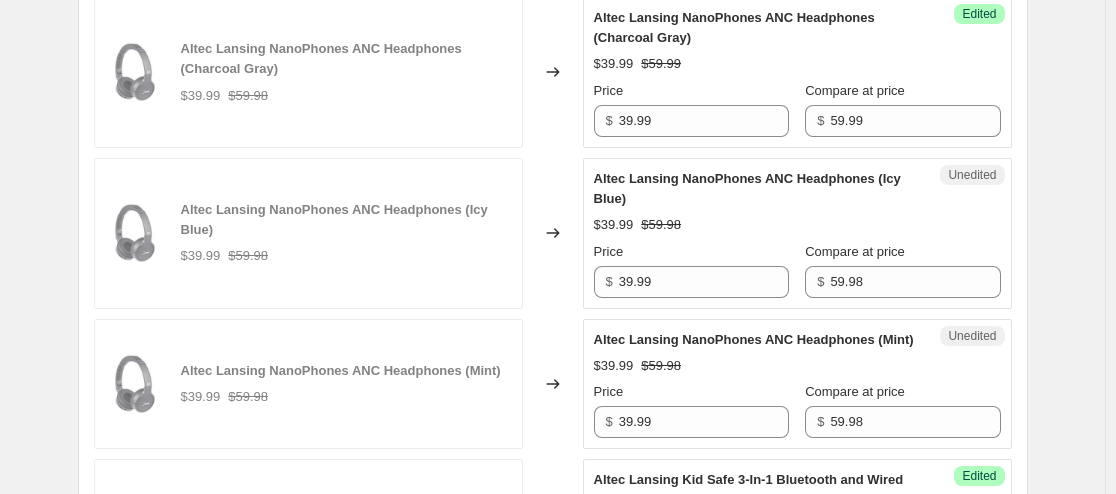 click on "$39.99 $59.99" at bounding box center [797, 64] 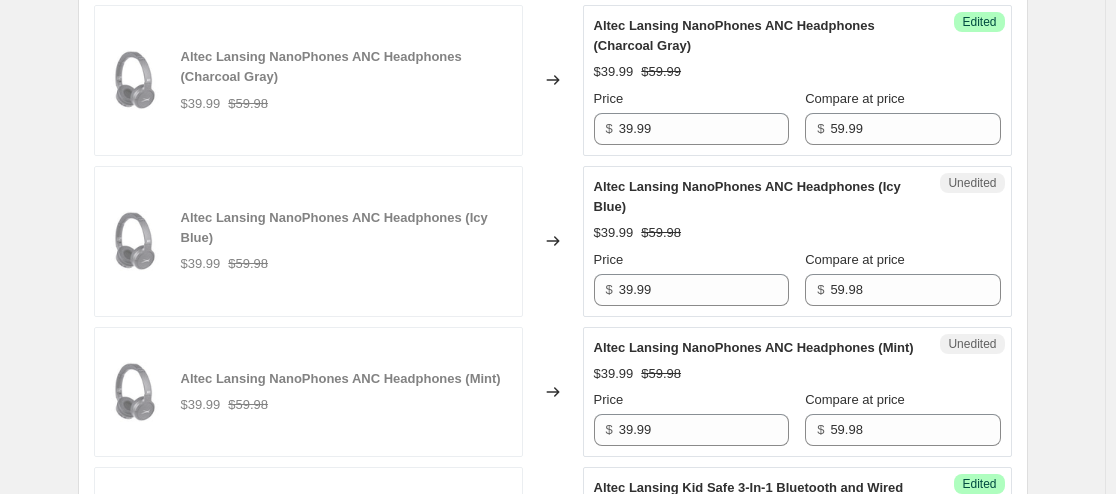 scroll, scrollTop: 2466, scrollLeft: 0, axis: vertical 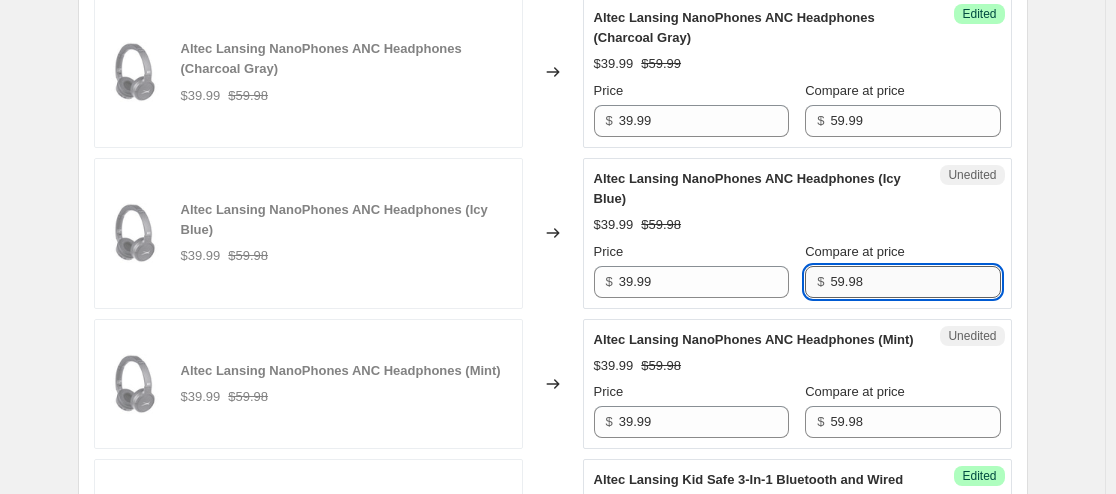 click on "59.98" at bounding box center [915, 282] 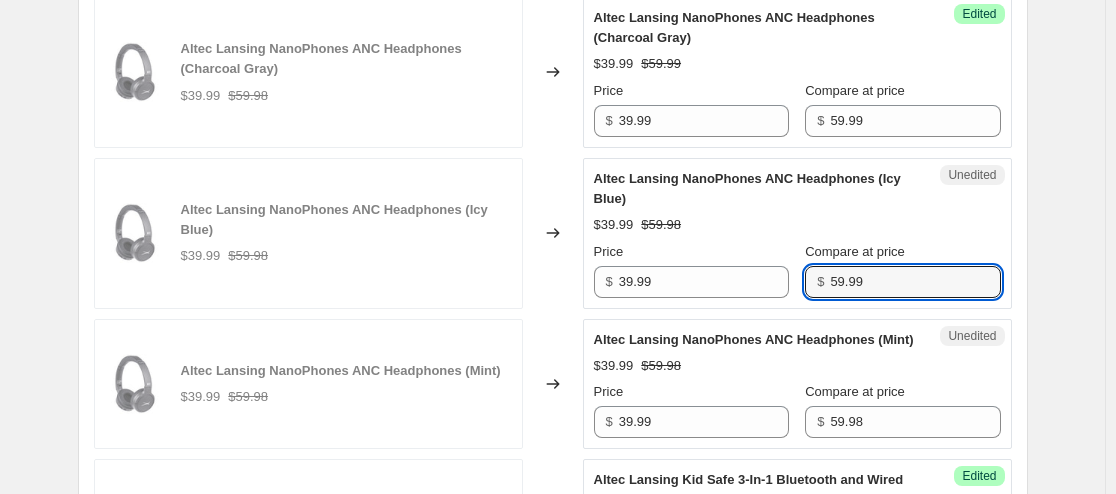 type on "59.99" 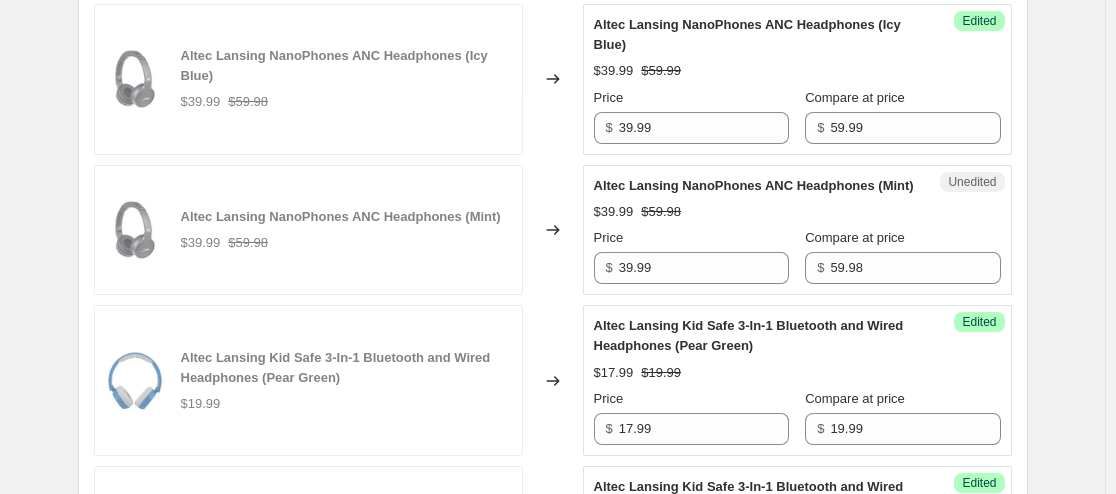 scroll, scrollTop: 2622, scrollLeft: 0, axis: vertical 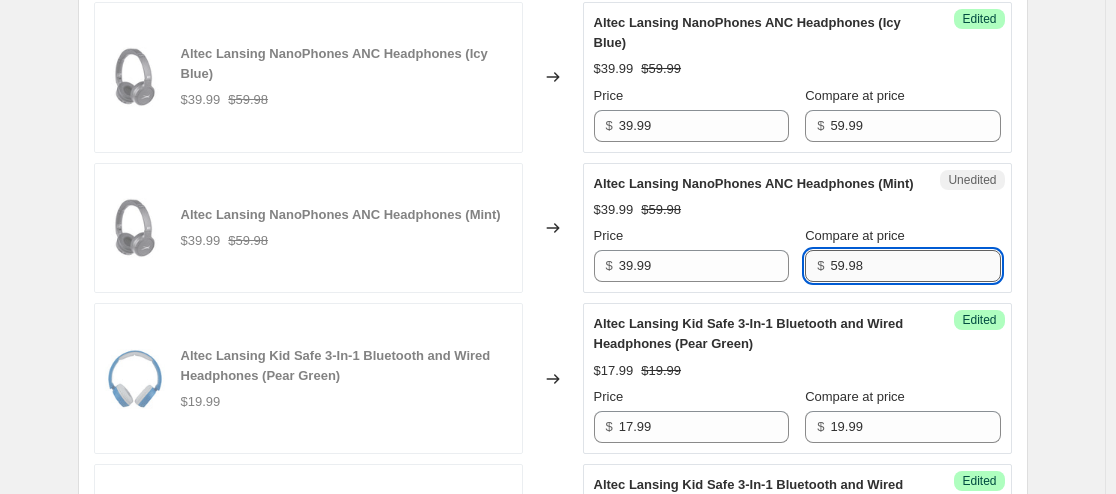 click on "59.98" at bounding box center [915, 266] 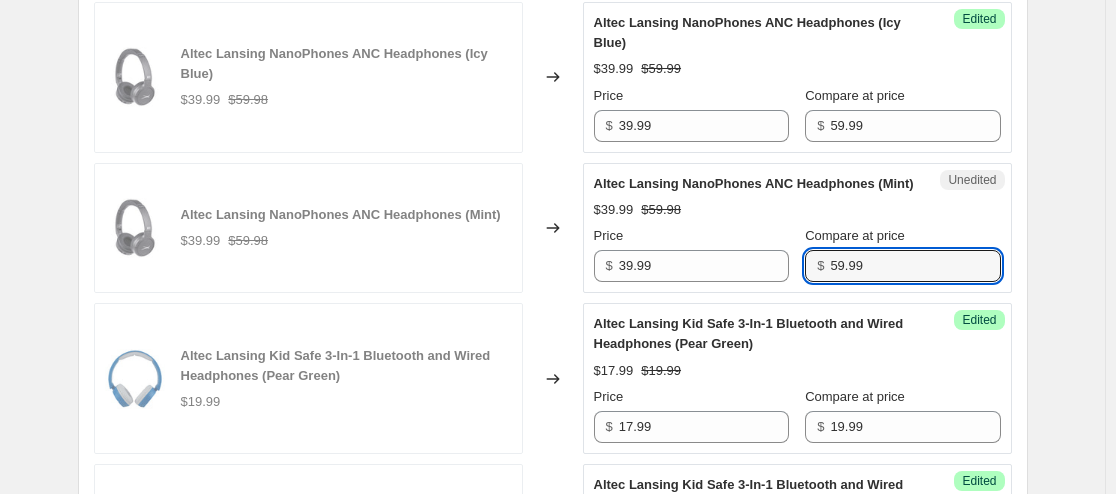 type on "59.99" 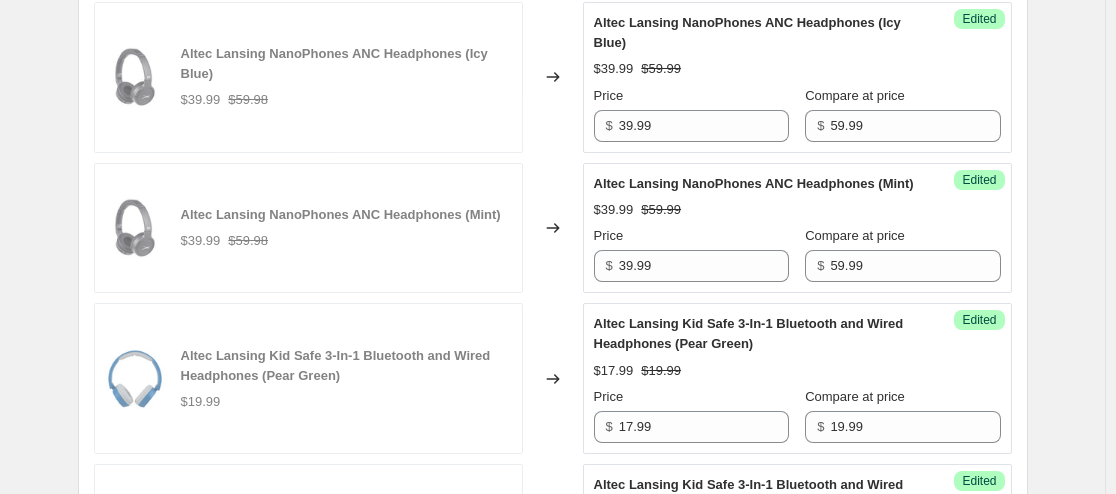 click on "$39.99 $59.99" at bounding box center [797, 210] 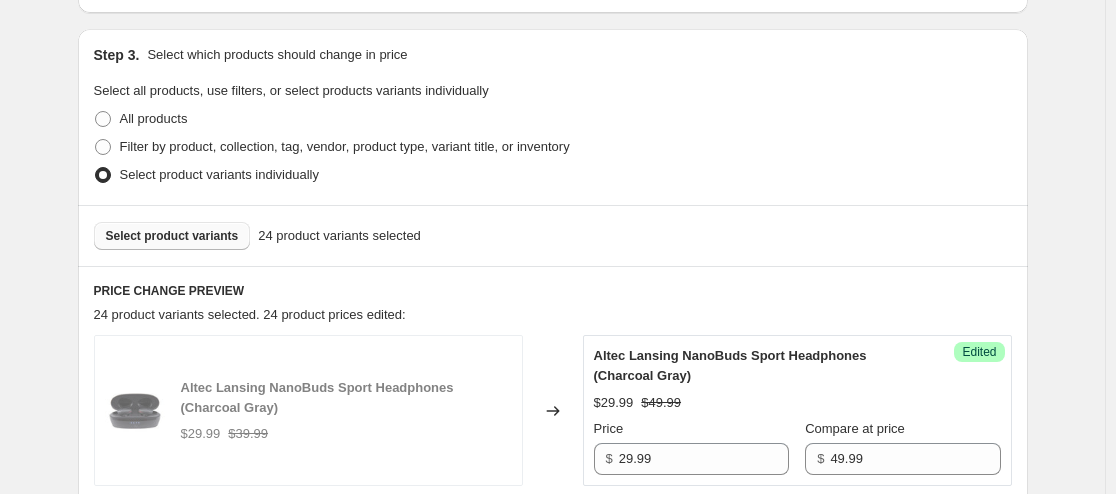 scroll, scrollTop: 413, scrollLeft: 0, axis: vertical 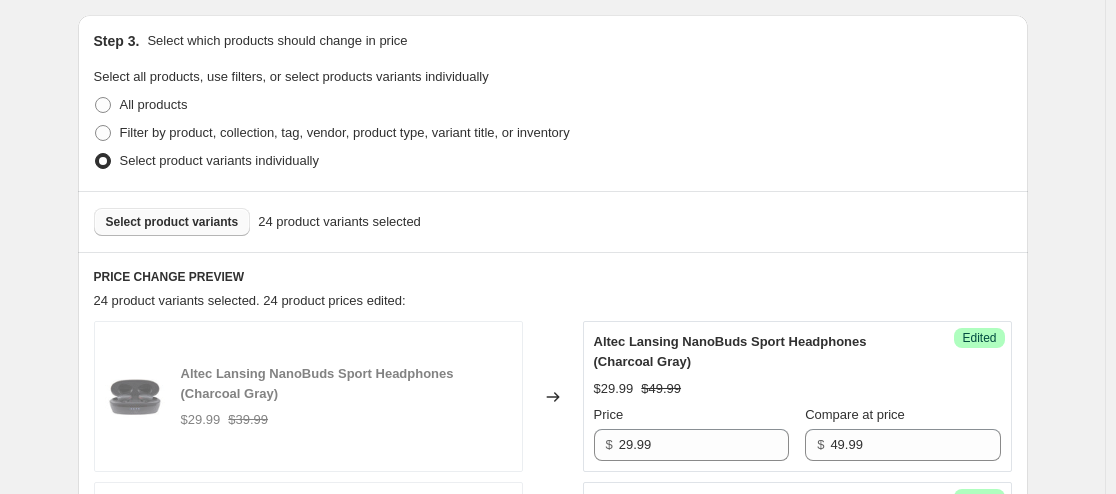 click on "Select product variants" at bounding box center (172, 222) 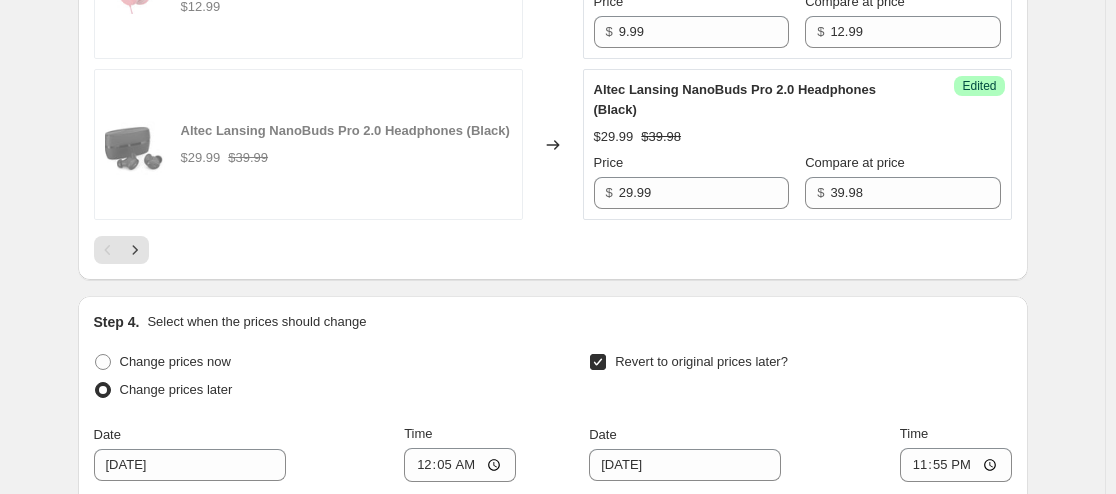 scroll, scrollTop: 3701, scrollLeft: 0, axis: vertical 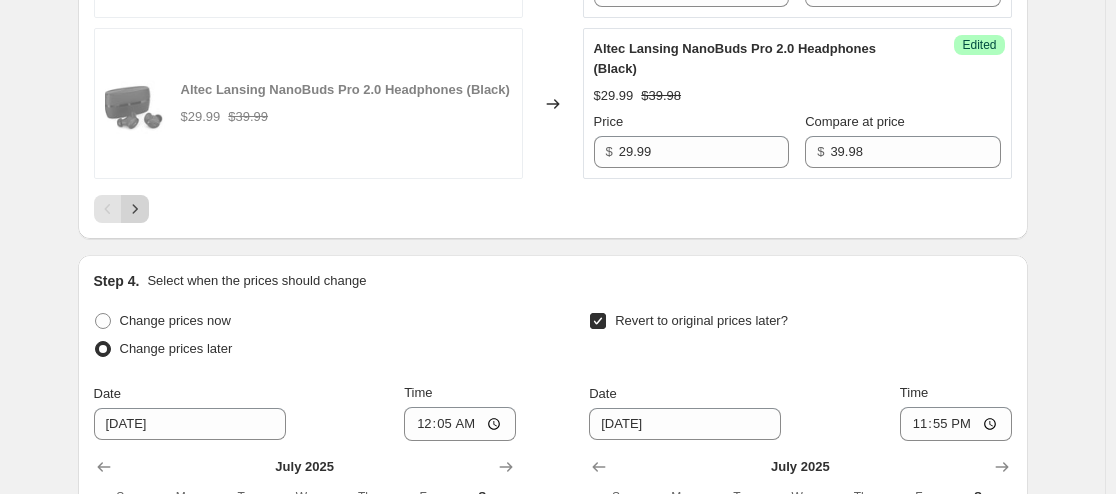 click 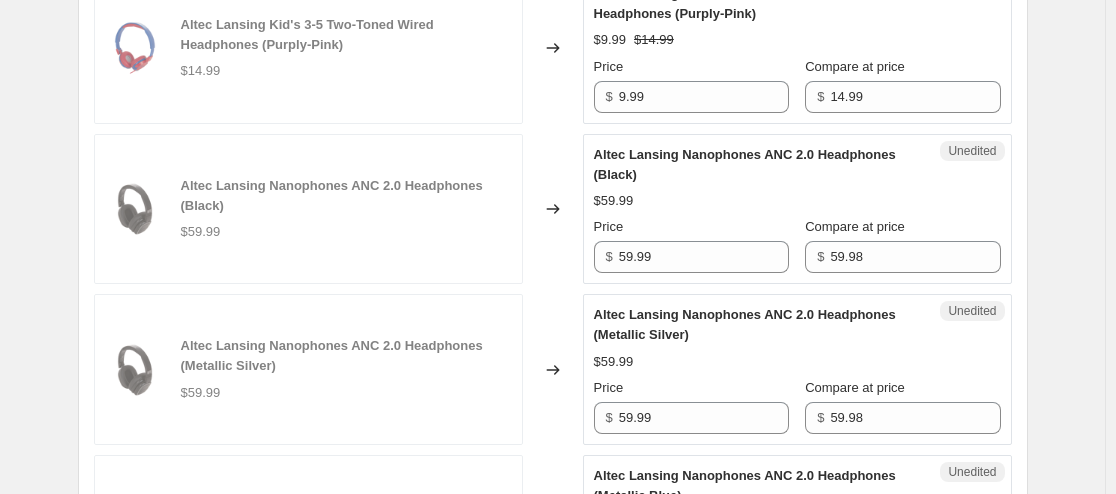 scroll, scrollTop: 1259, scrollLeft: 0, axis: vertical 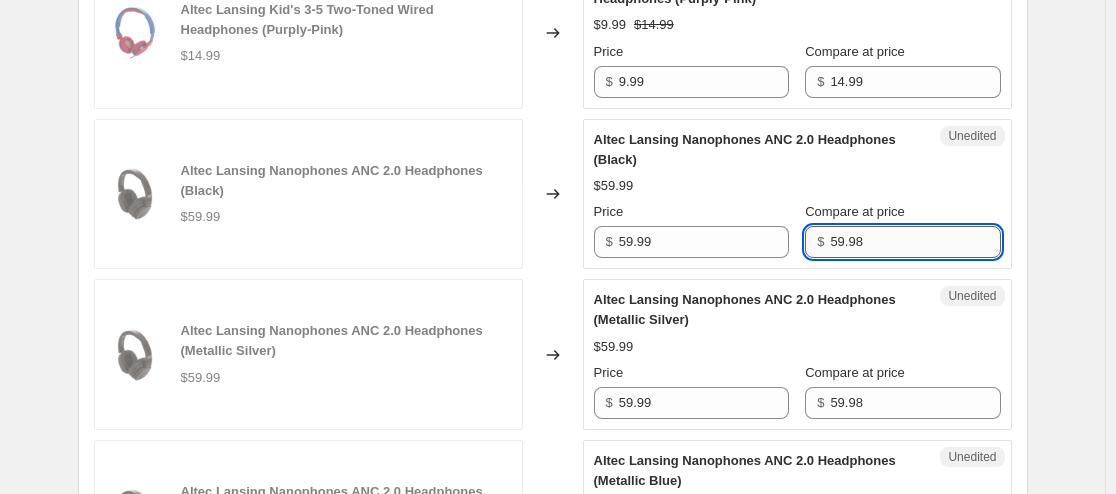 click on "59.98" at bounding box center (915, 242) 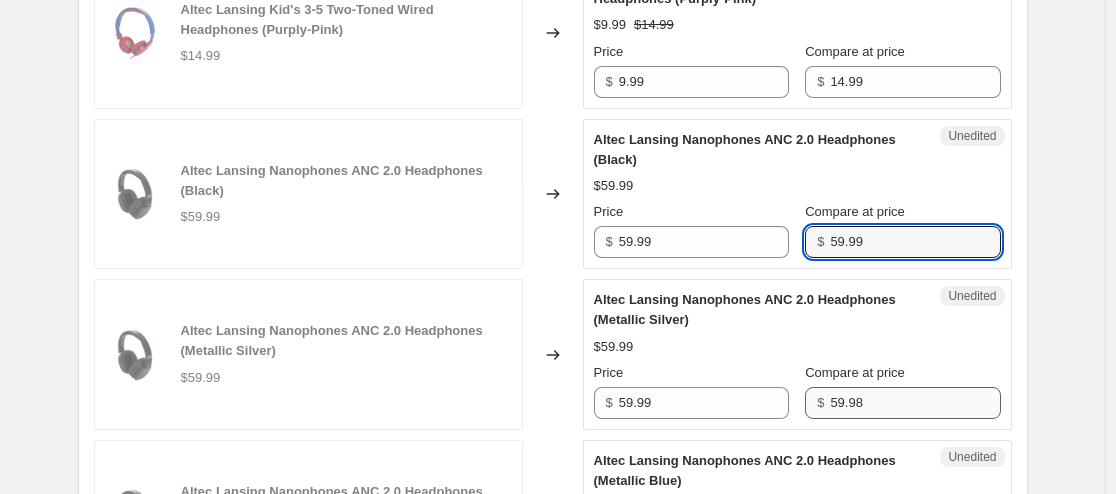 type on "59.99" 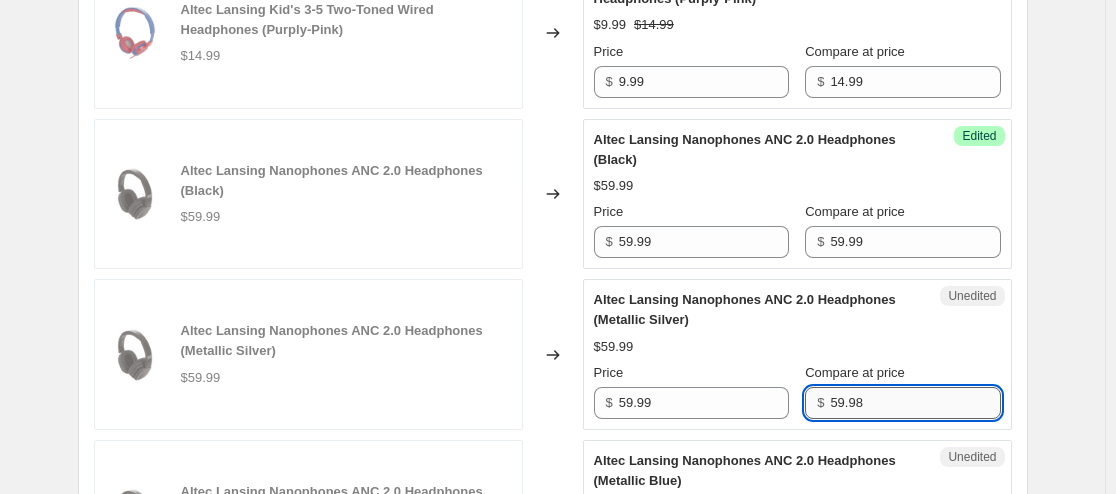 click on "59.98" at bounding box center (915, 403) 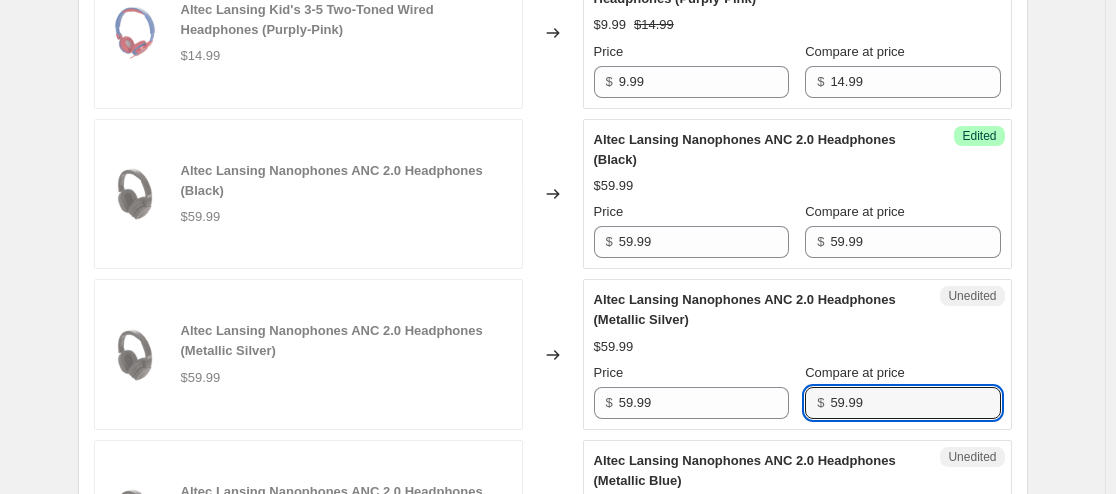 type on "59.99" 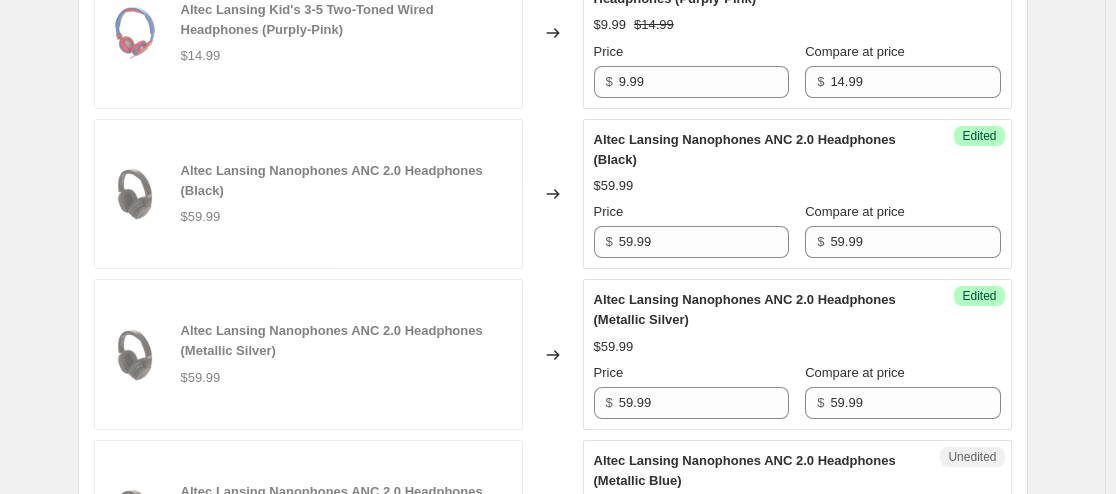 click on "$59.99" at bounding box center (797, 347) 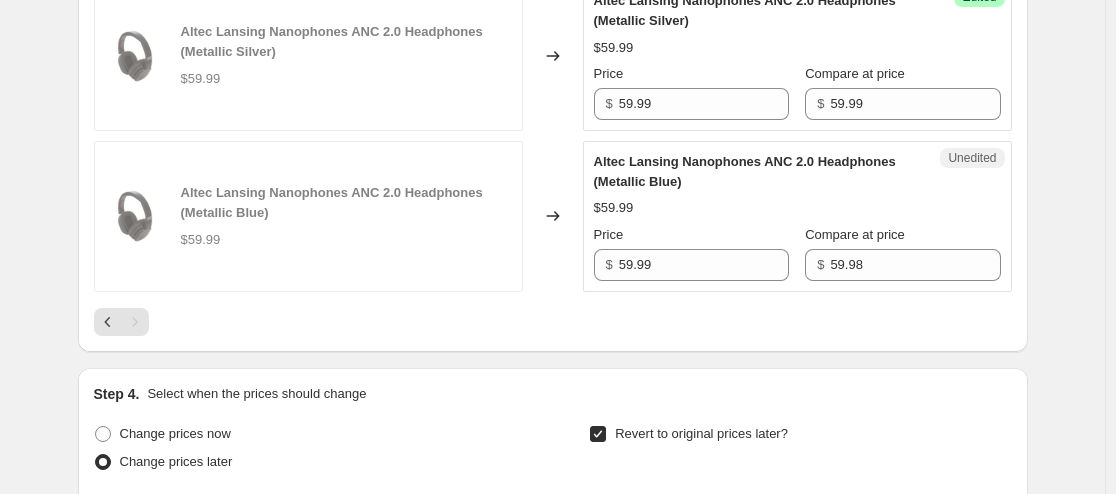 scroll, scrollTop: 1578, scrollLeft: 0, axis: vertical 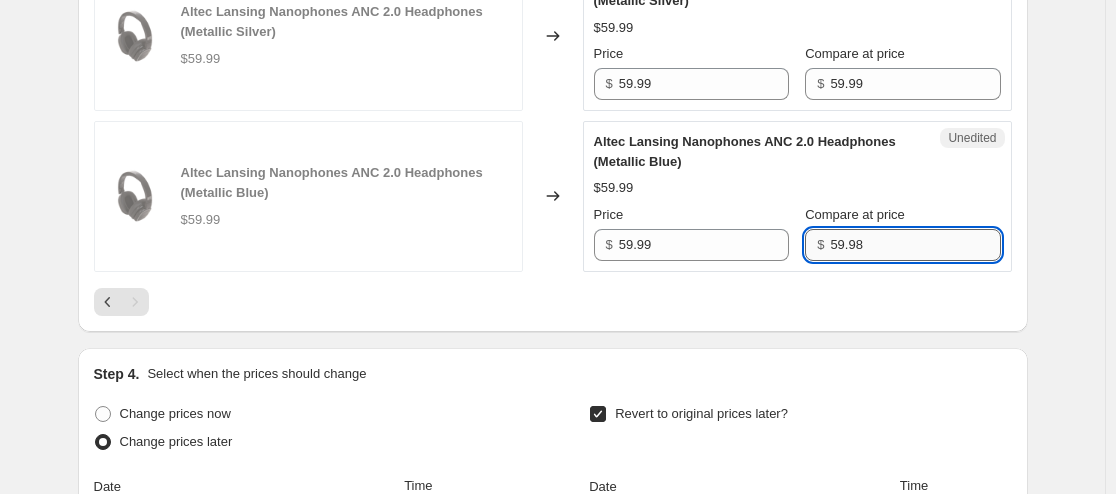 click on "59.98" at bounding box center (915, 245) 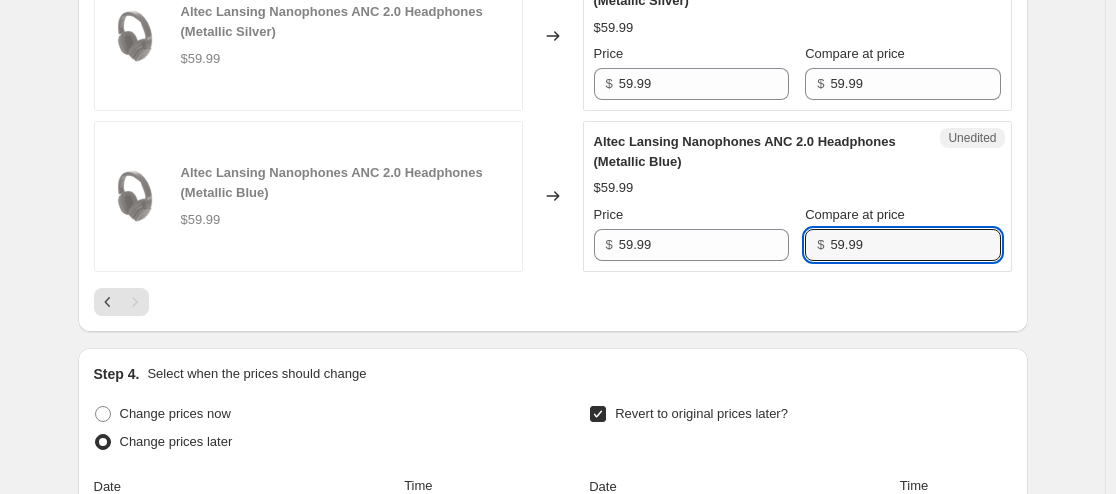 type on "59.99" 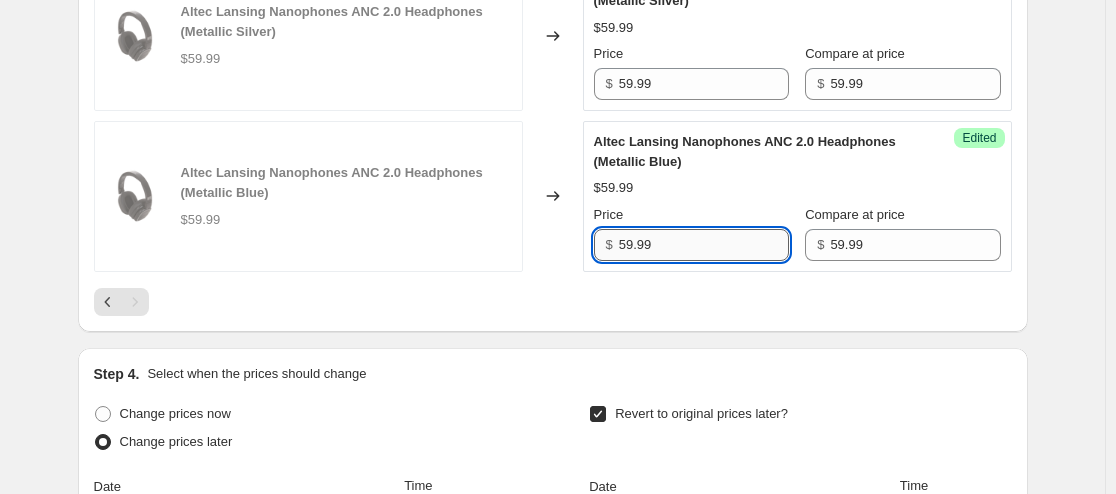 click on "59.99" at bounding box center (704, 245) 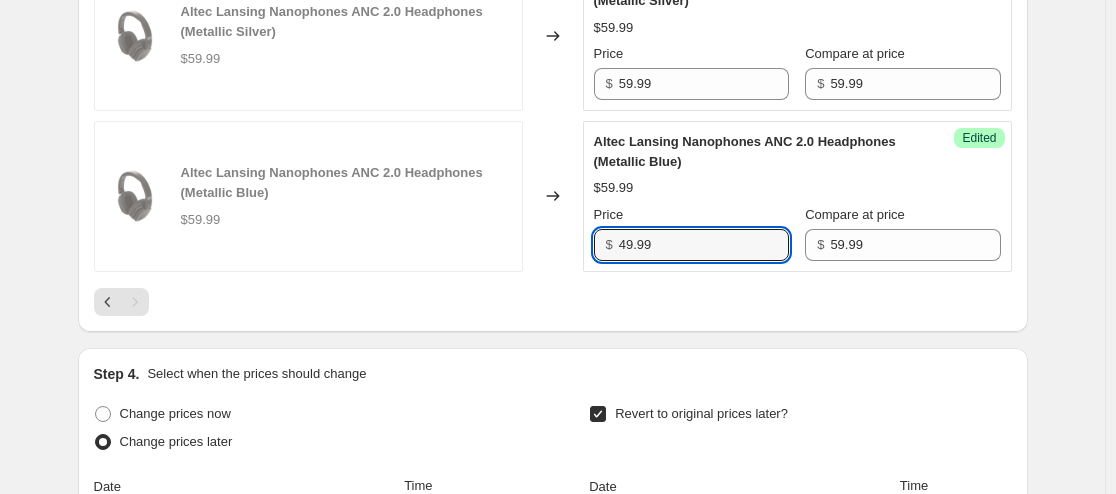 type on "49.99" 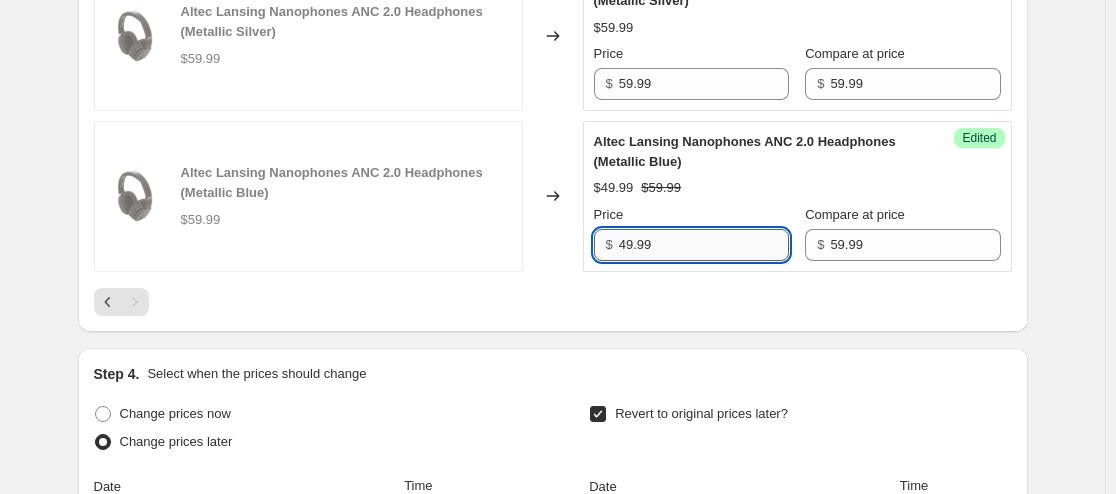 click on "49.99" at bounding box center (704, 245) 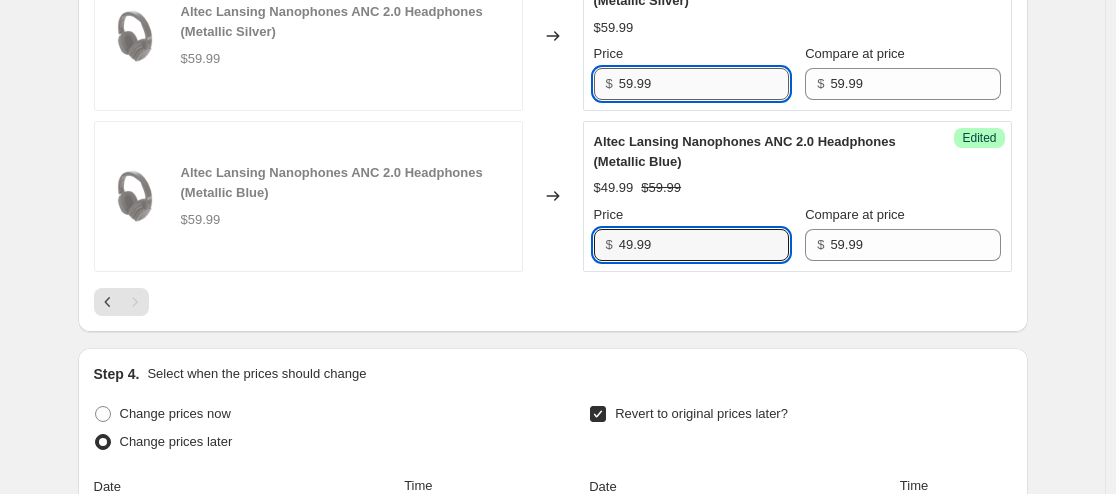click on "59.99" at bounding box center [704, 84] 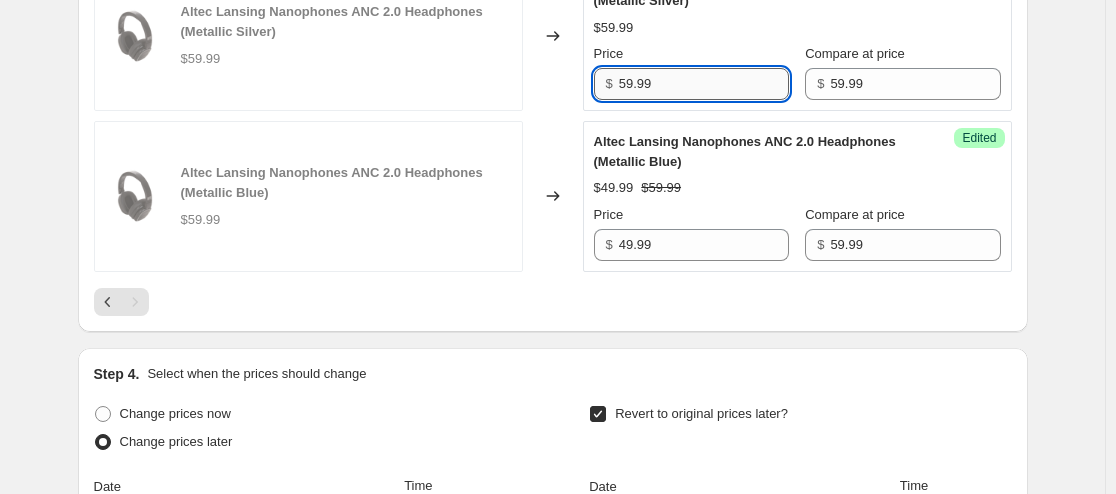 paste on "4" 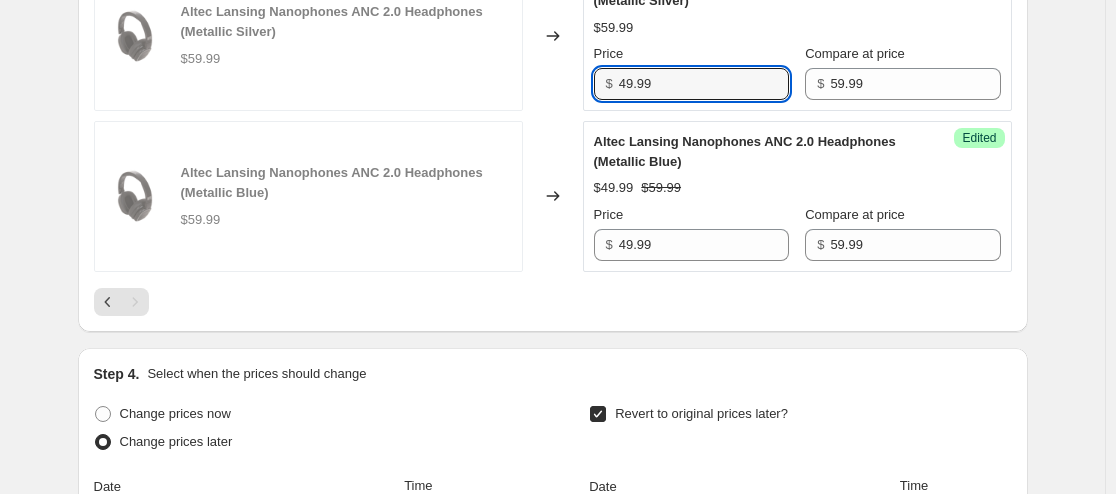 type on "49.99" 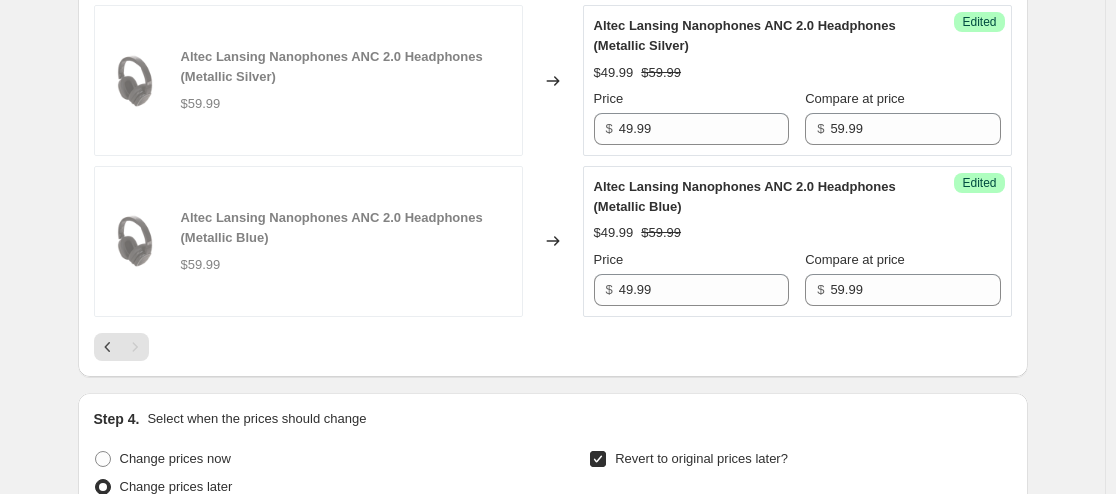 scroll, scrollTop: 1629, scrollLeft: 0, axis: vertical 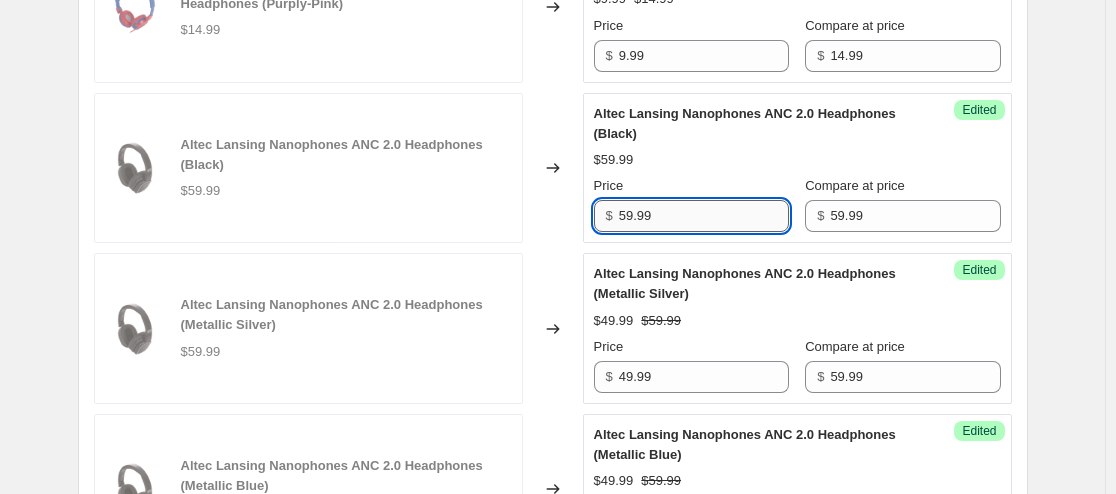 click on "59.99" at bounding box center (704, 216) 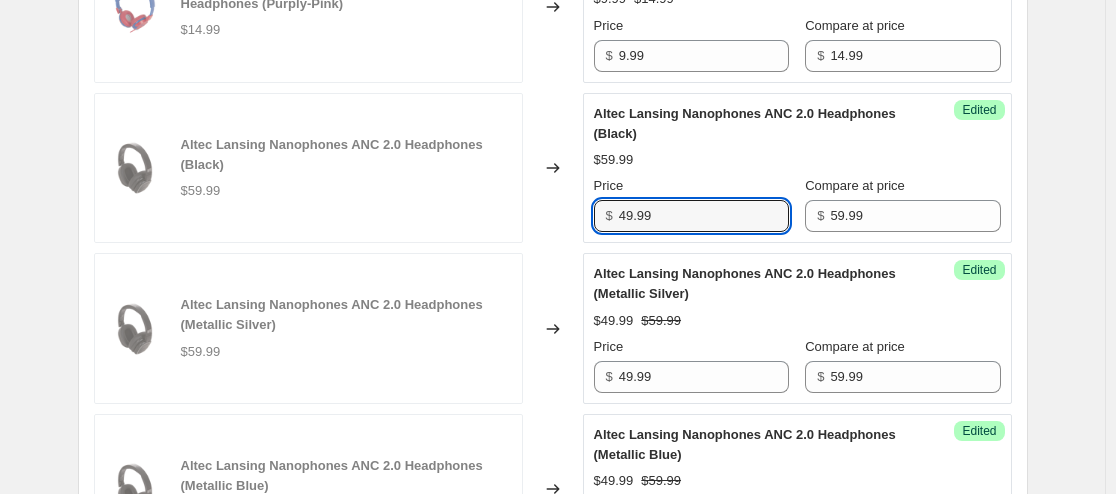 type on "49.99" 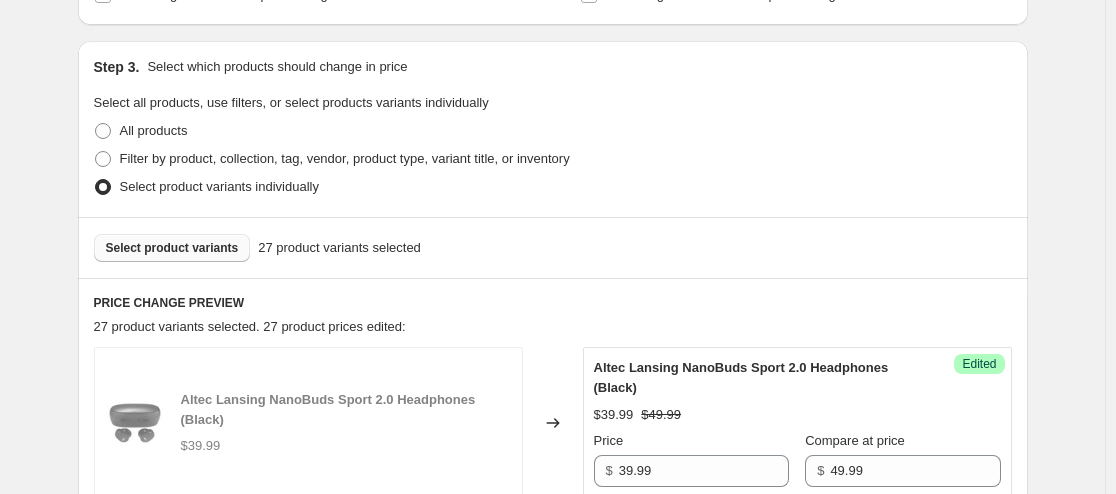 scroll, scrollTop: 390, scrollLeft: 0, axis: vertical 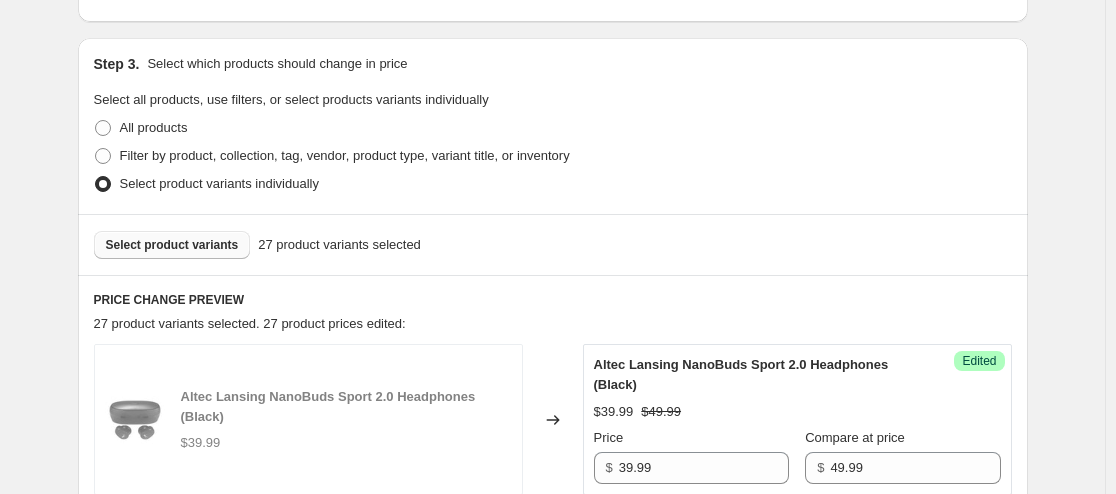 click on "Select product variants" at bounding box center [172, 245] 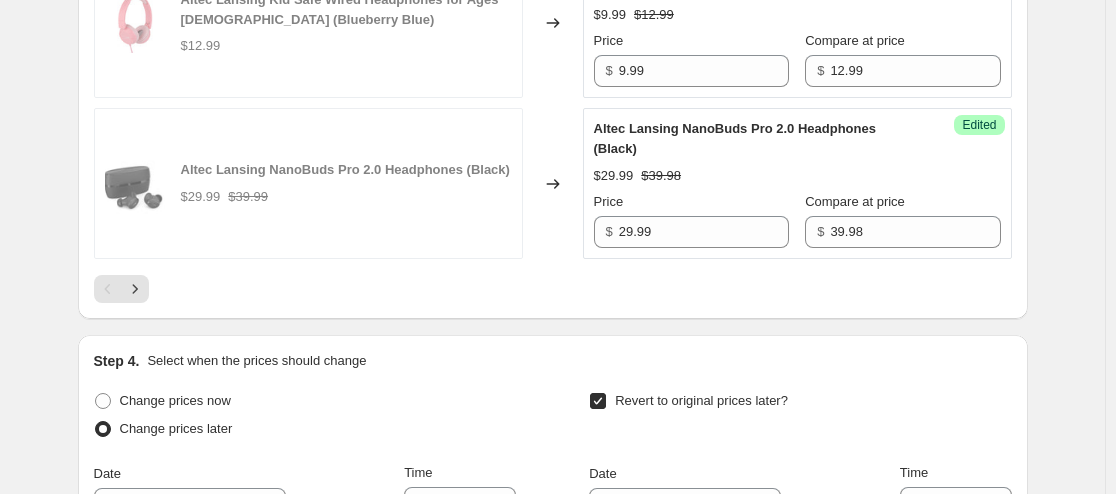 scroll, scrollTop: 3626, scrollLeft: 0, axis: vertical 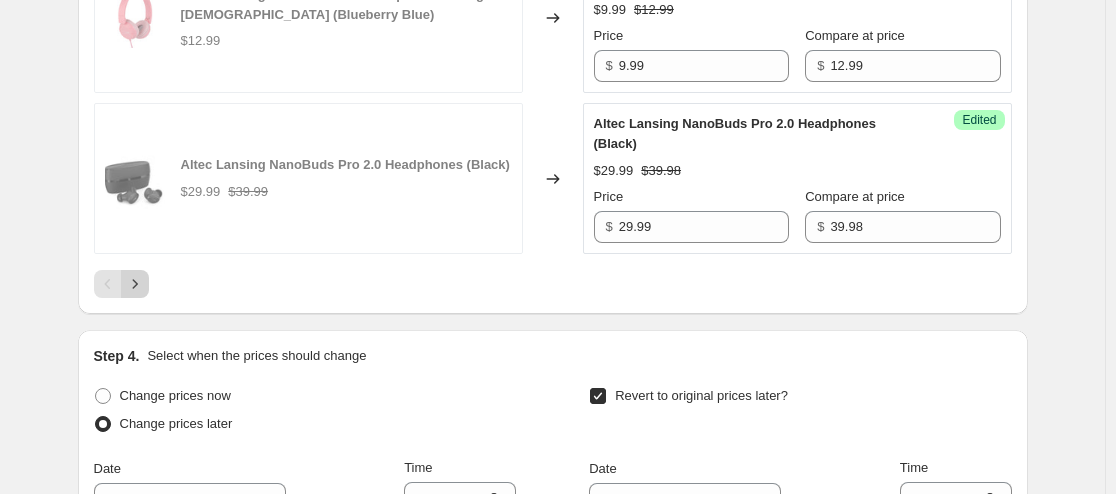click 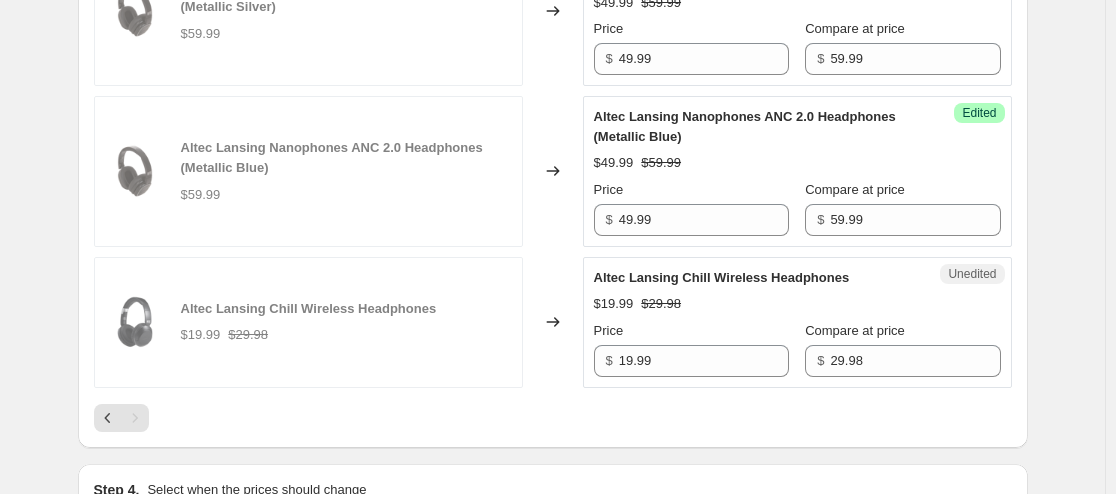scroll, scrollTop: 1649, scrollLeft: 0, axis: vertical 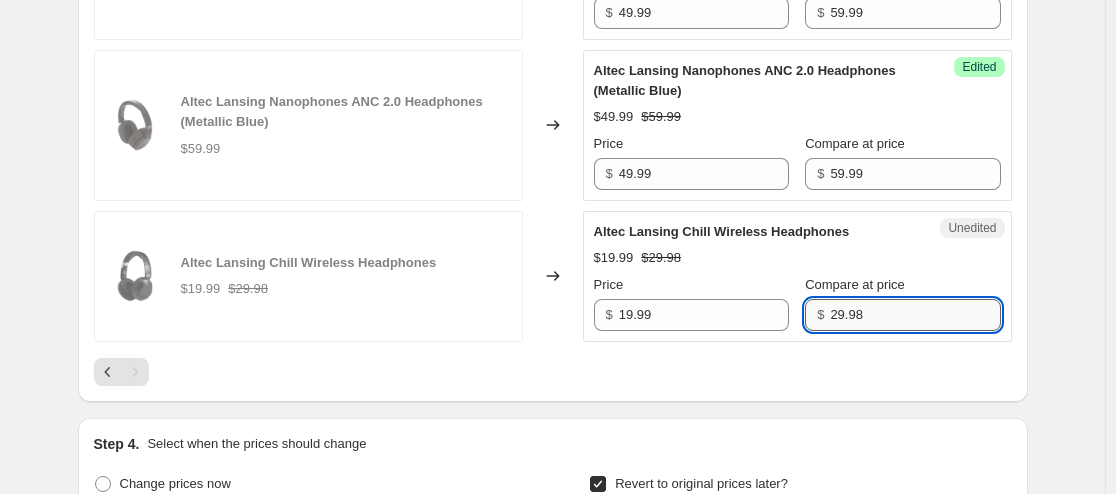 click on "29.98" at bounding box center [915, 315] 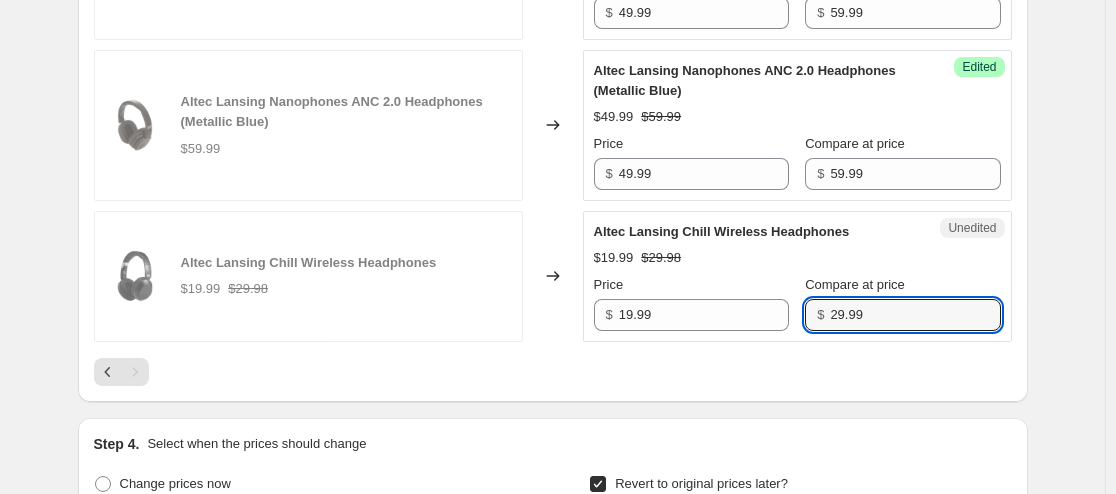type on "29.99" 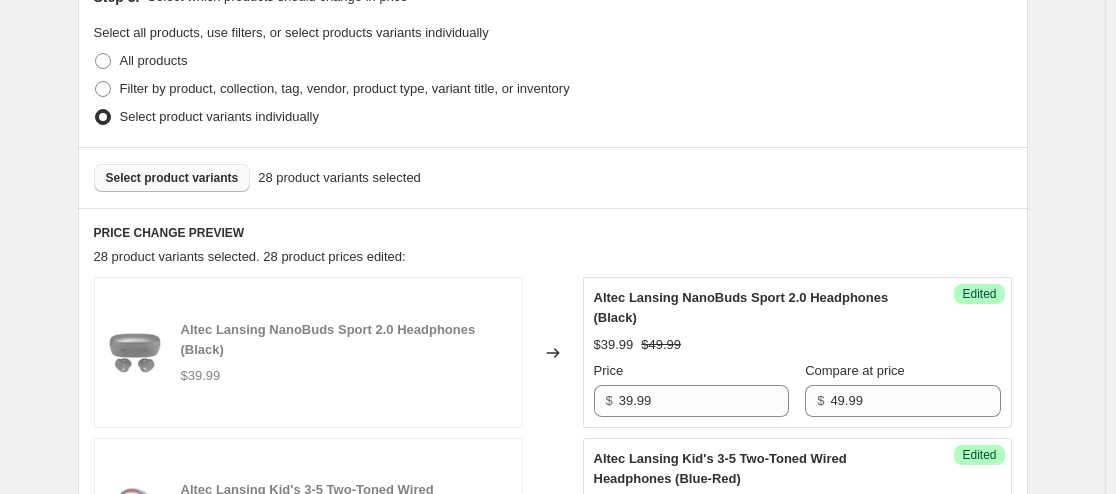 scroll, scrollTop: 467, scrollLeft: 0, axis: vertical 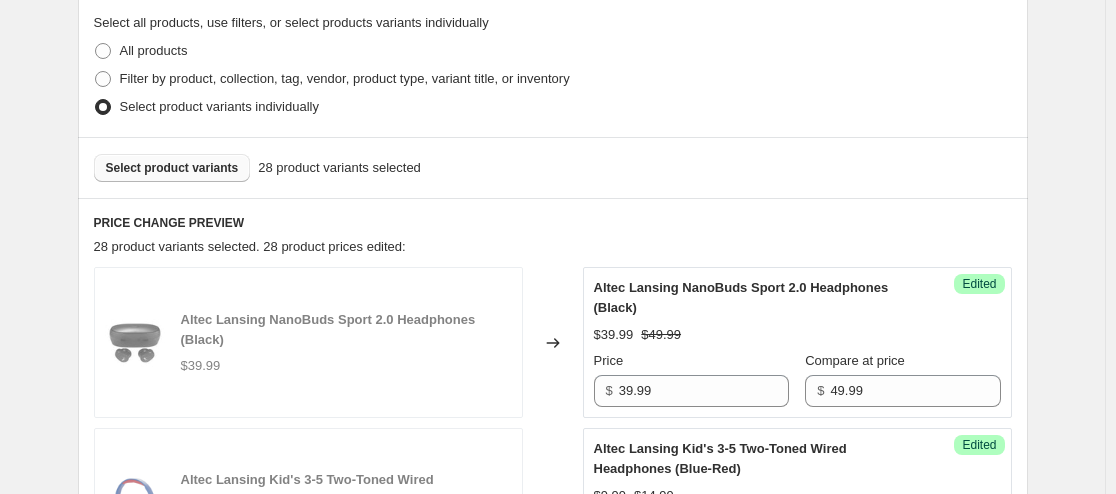 click on "Select product variants" at bounding box center (172, 168) 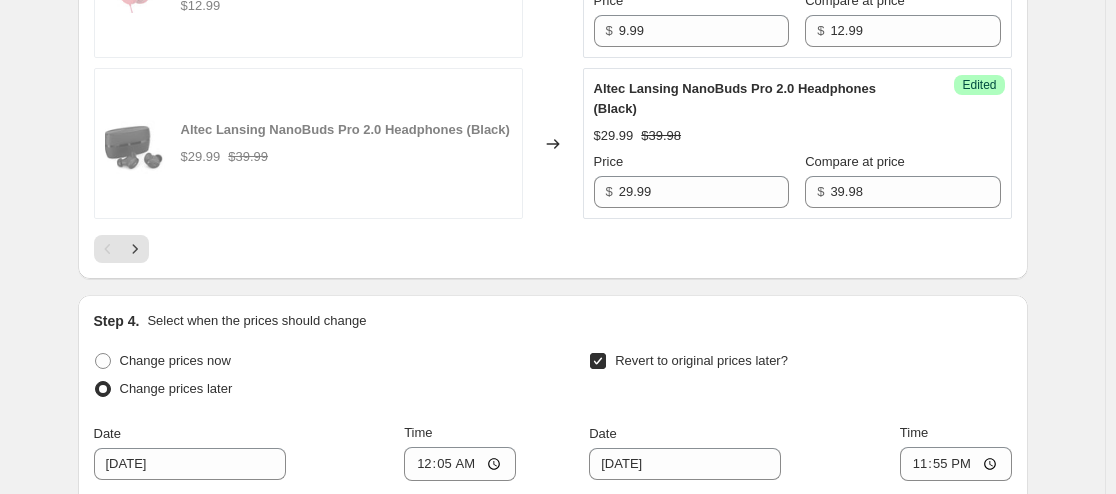 scroll, scrollTop: 3663, scrollLeft: 0, axis: vertical 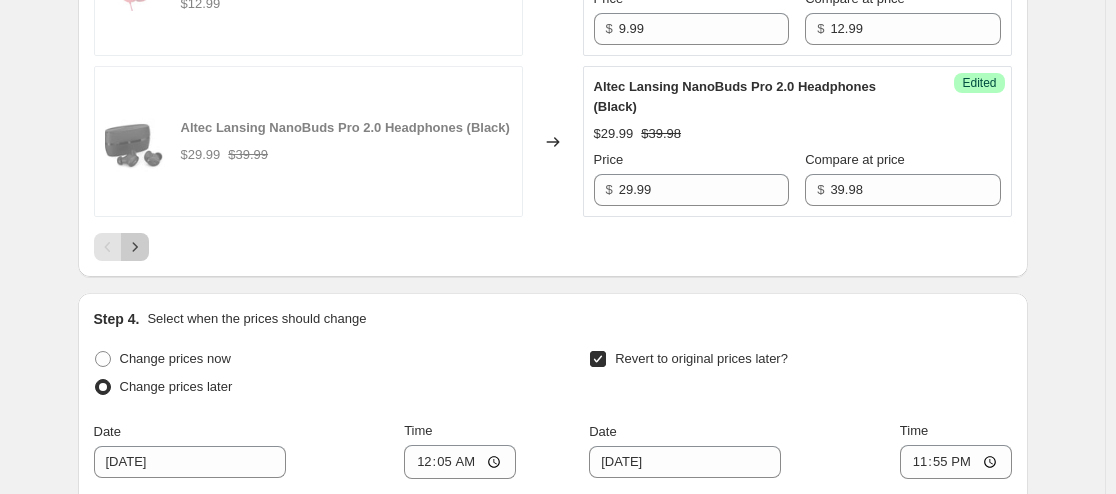 click 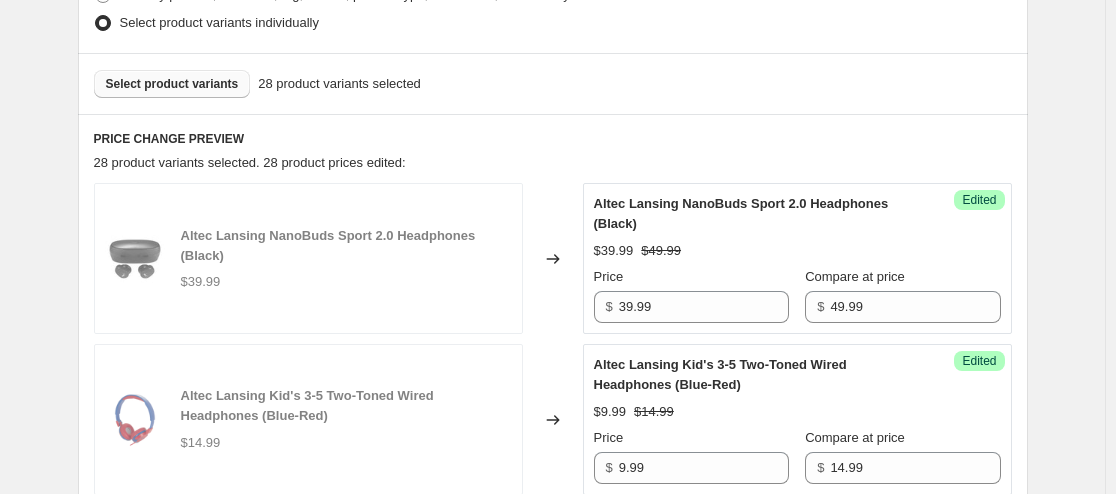 scroll, scrollTop: 549, scrollLeft: 0, axis: vertical 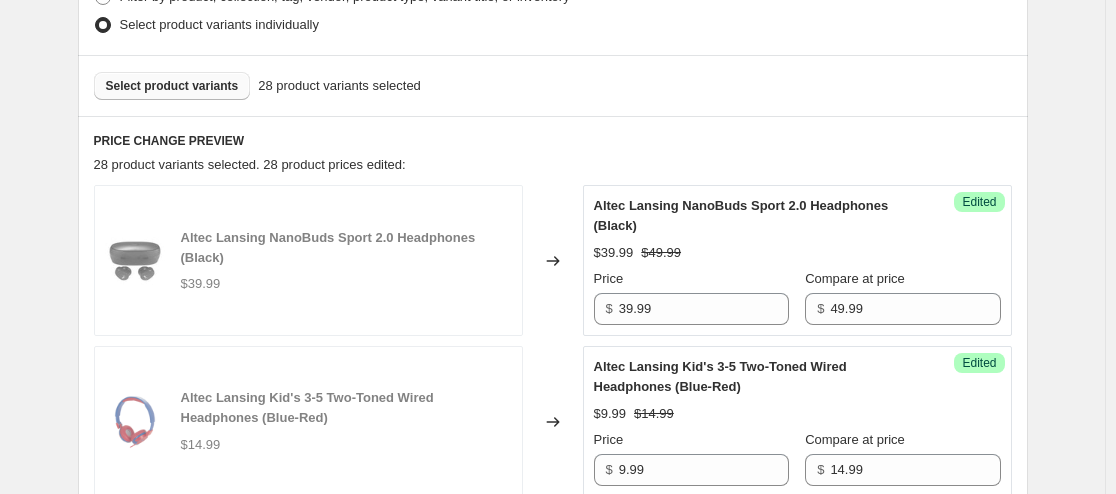 click on "Select product variants" at bounding box center (172, 86) 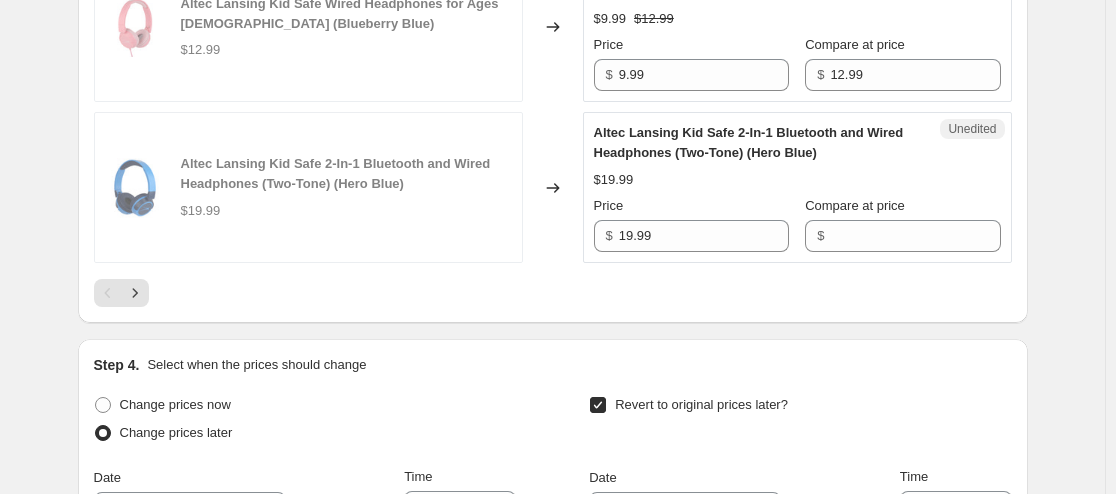 scroll, scrollTop: 3613, scrollLeft: 0, axis: vertical 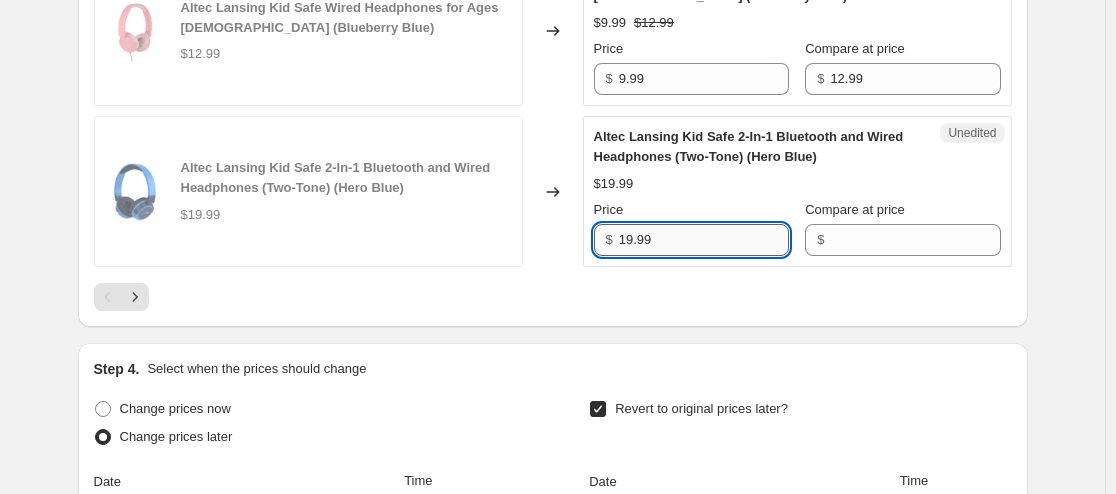 click on "19.99" at bounding box center [704, 240] 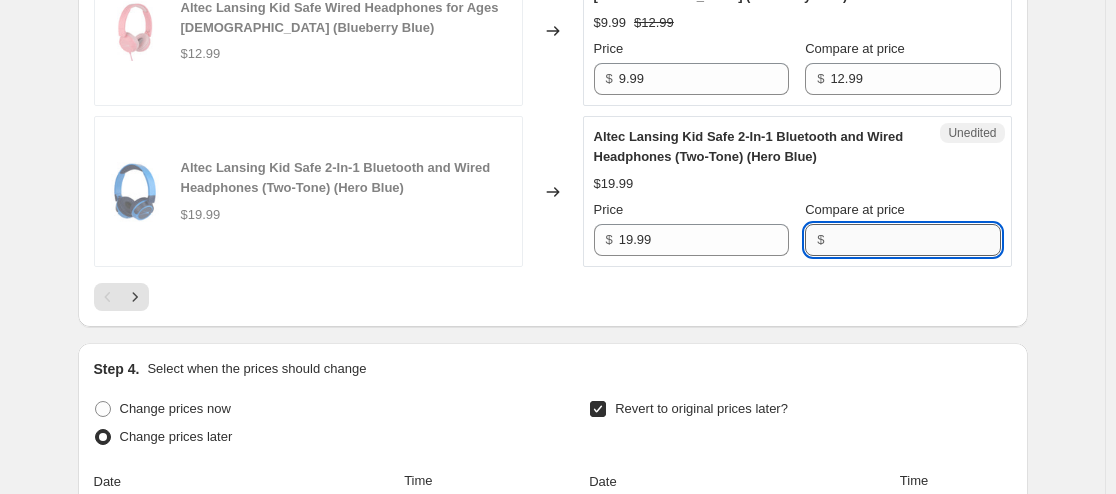 click on "Compare at price" at bounding box center [915, 240] 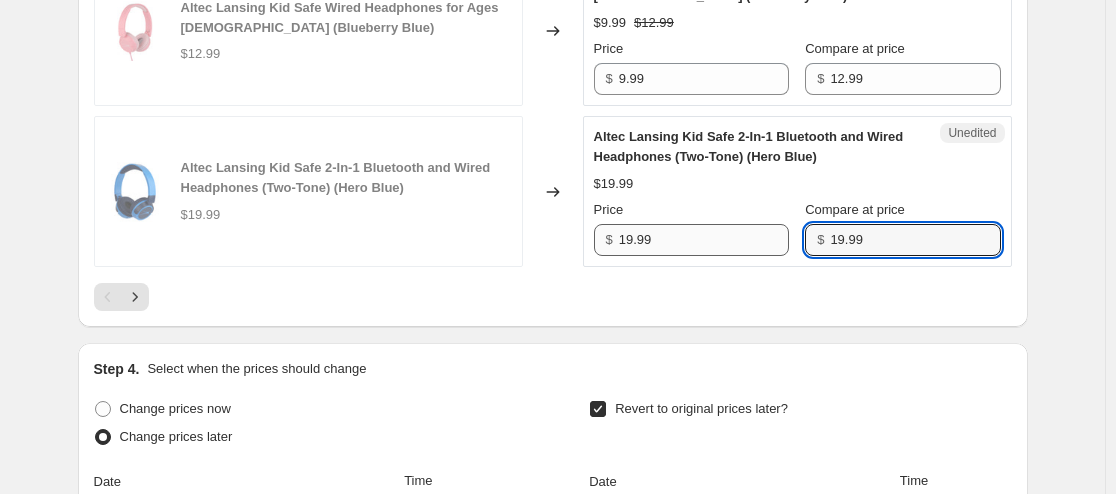 type on "19.99" 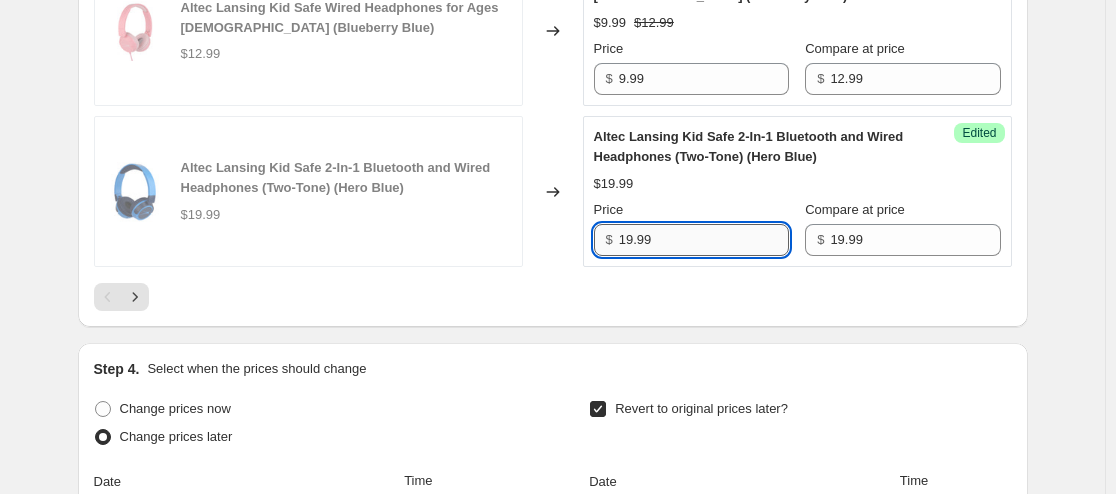 click on "19.99" at bounding box center [704, 240] 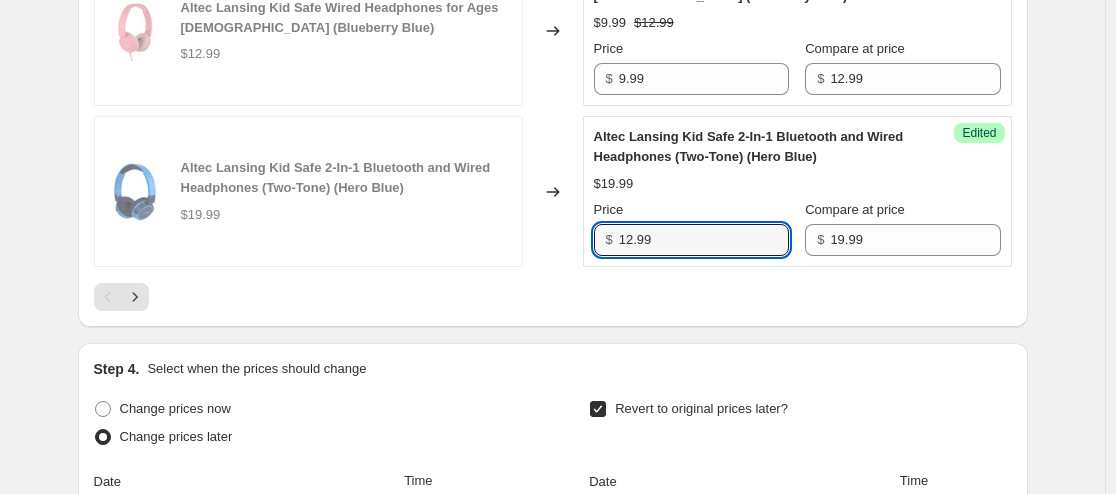 type on "12.99" 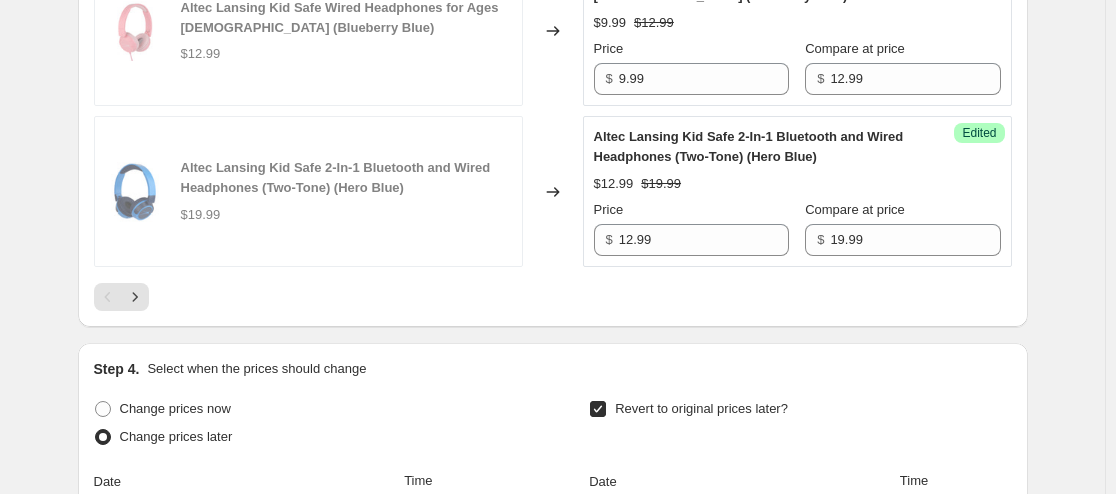 click at bounding box center (553, 297) 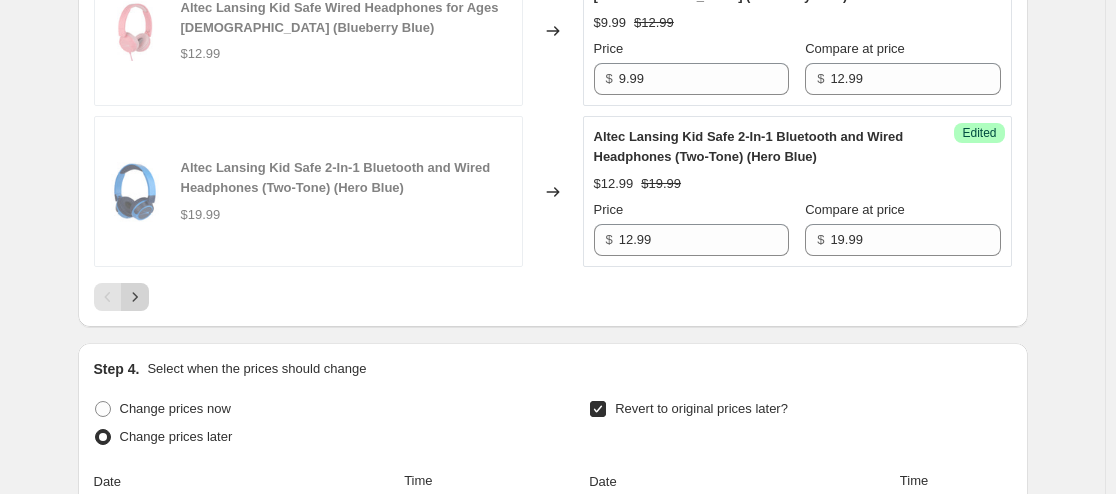 click 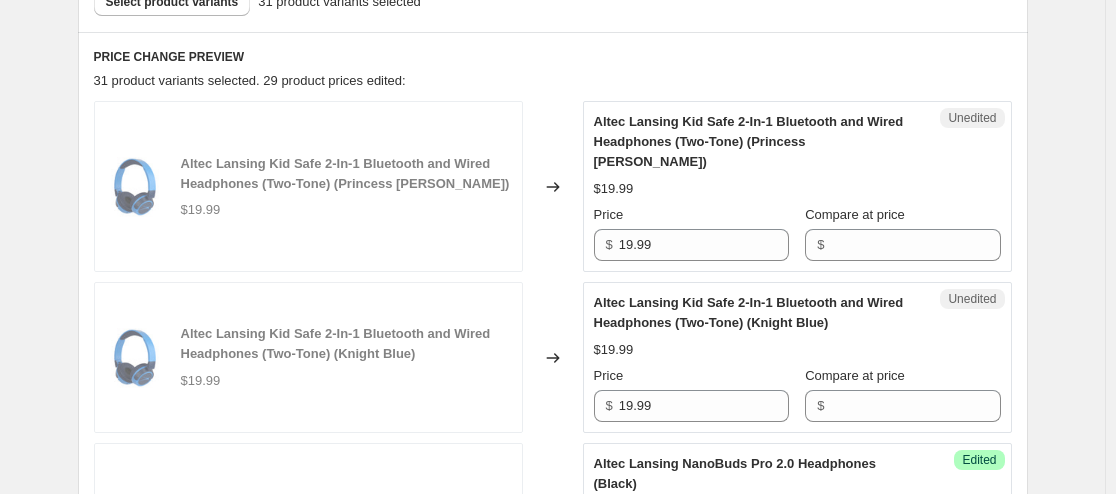 scroll, scrollTop: 640, scrollLeft: 0, axis: vertical 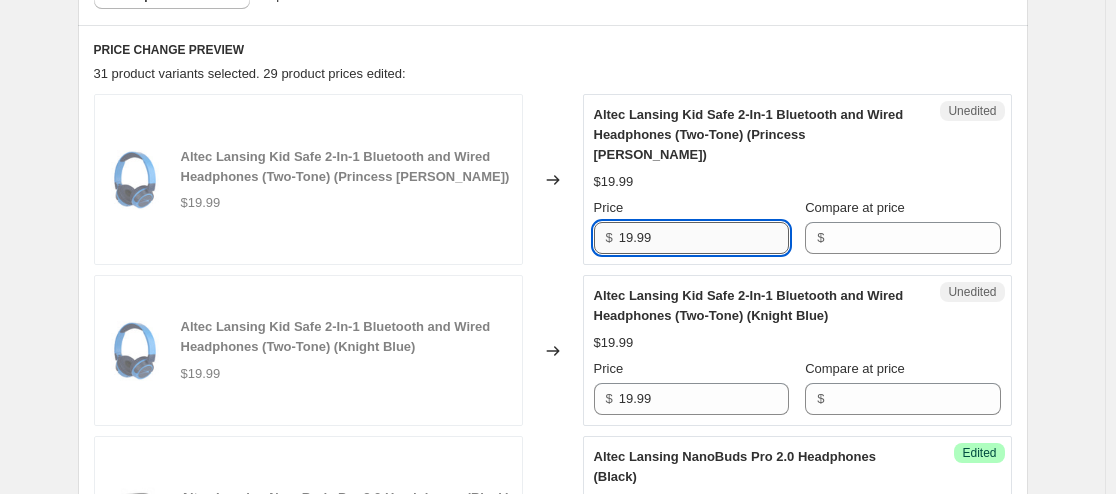 click on "19.99" at bounding box center (704, 238) 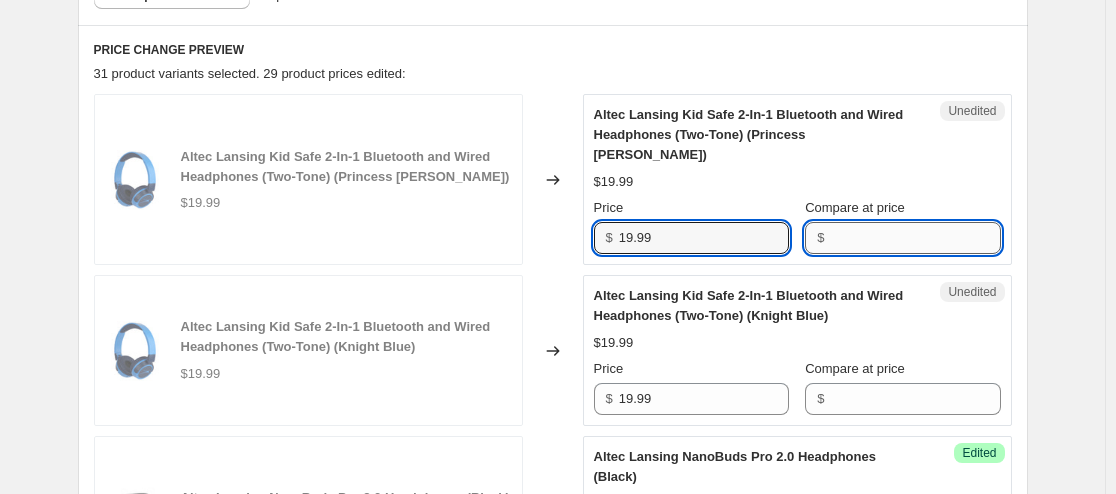 click on "Compare at price" at bounding box center (915, 238) 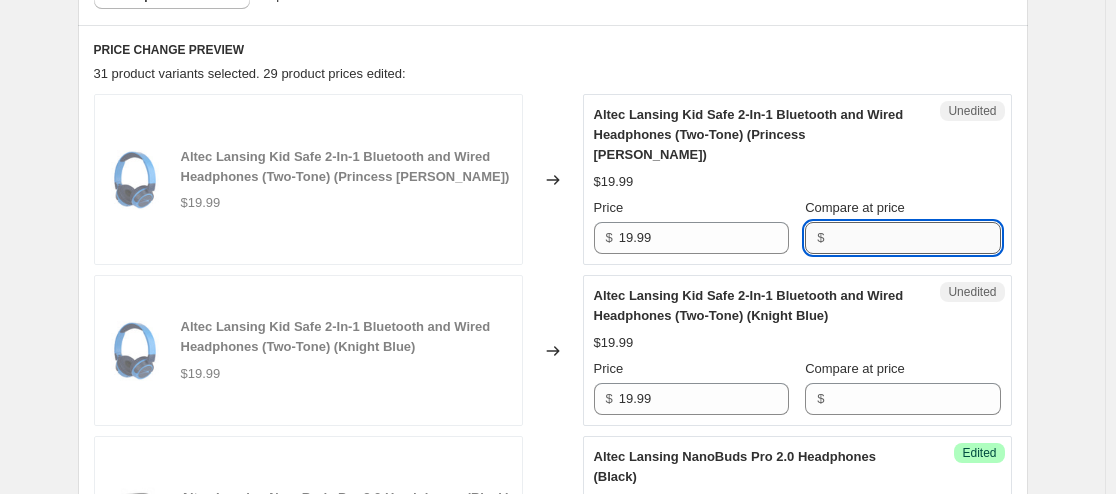 paste on "19.99" 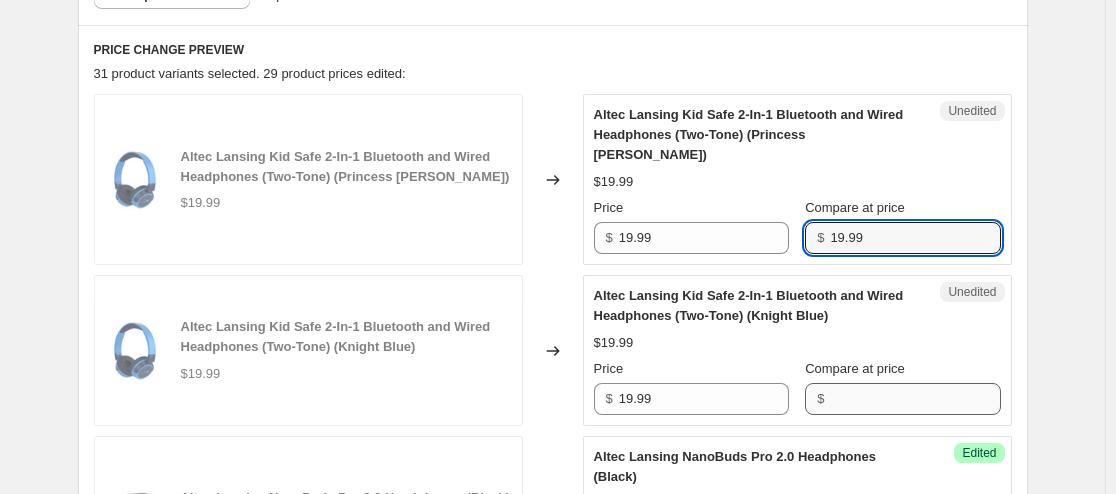 type on "19.99" 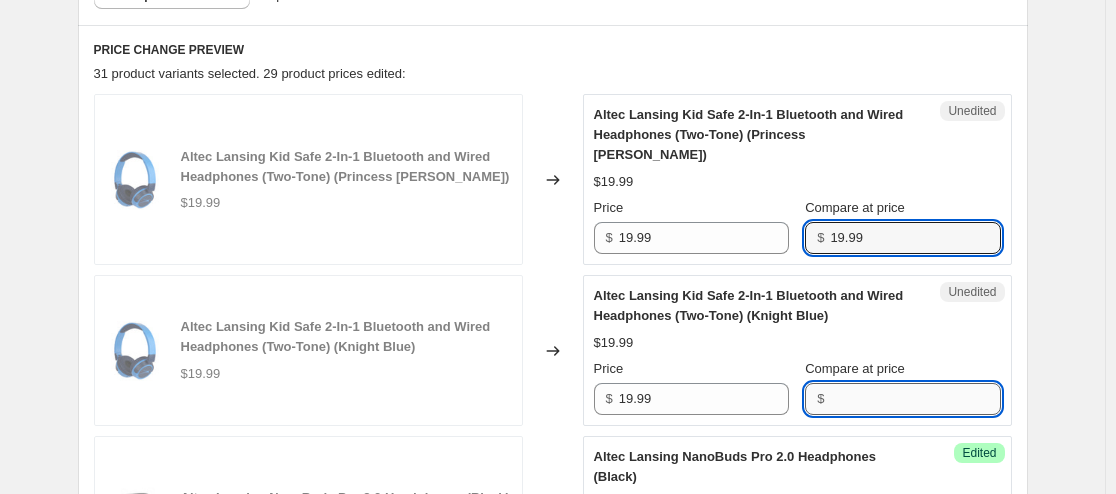 click on "Compare at price" at bounding box center [915, 399] 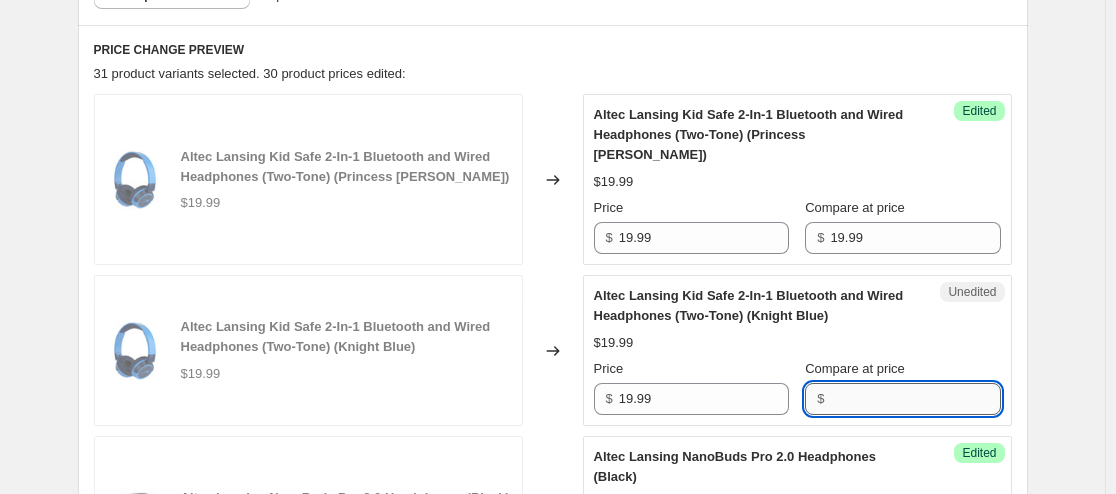 paste on "19.99" 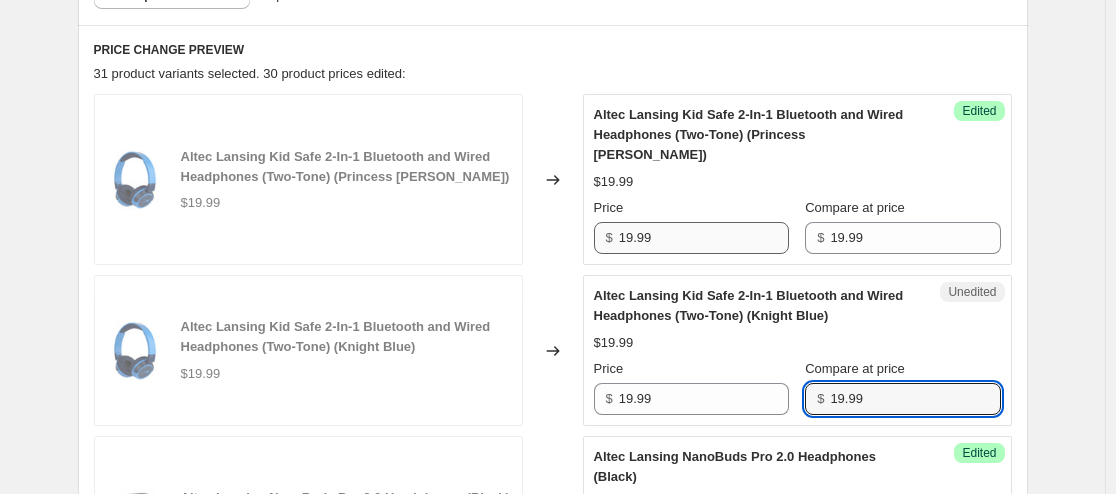 type on "19.99" 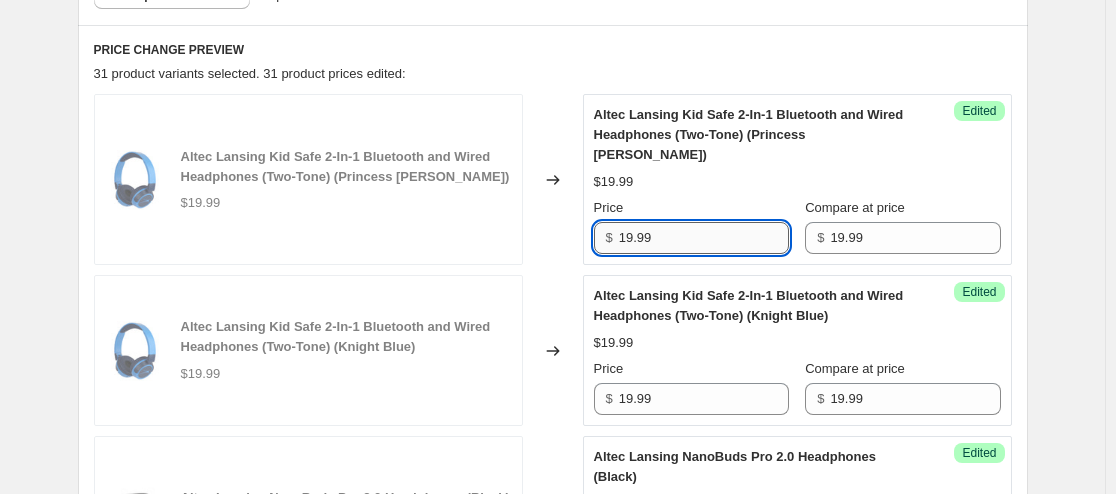 click on "19.99" at bounding box center (704, 238) 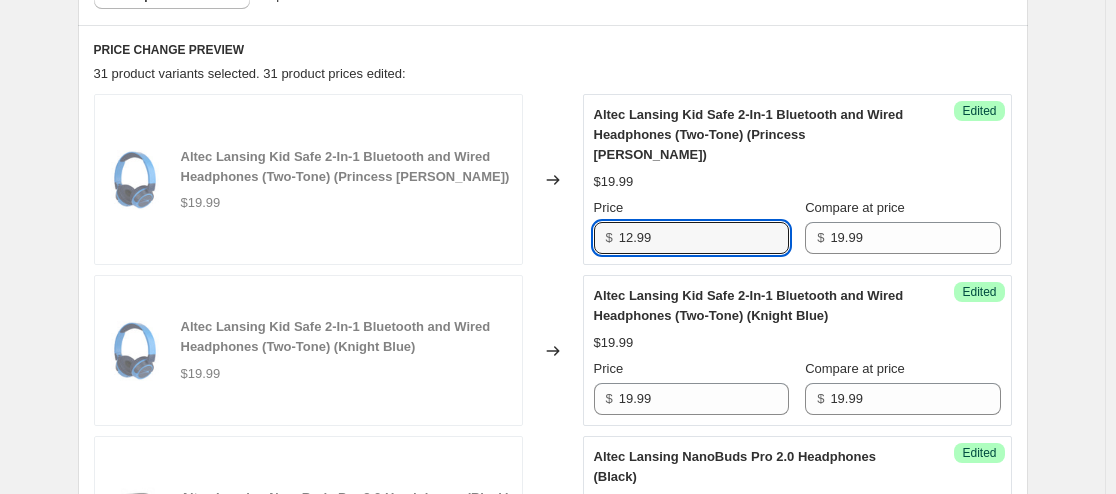 type on "12.99" 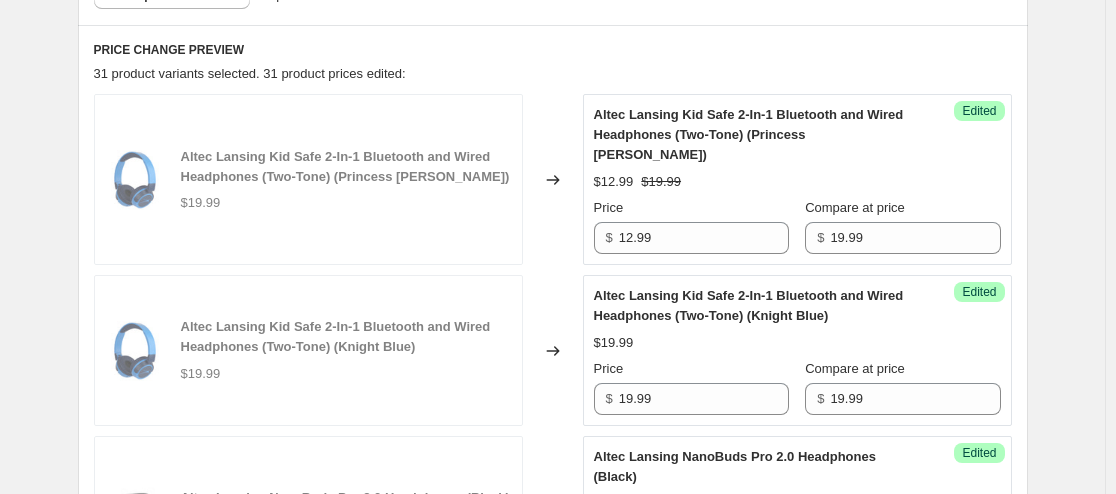 click on "Price" at bounding box center [691, 208] 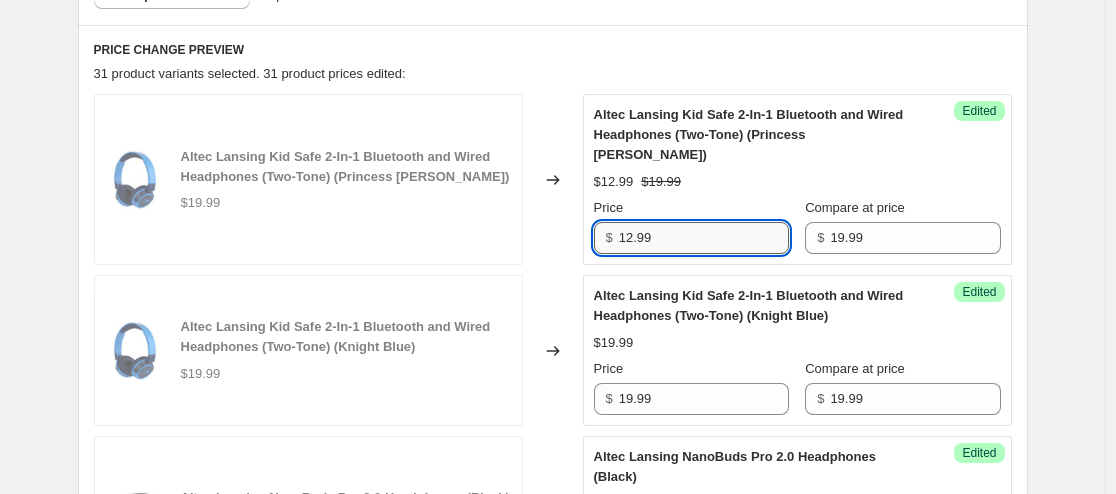 click on "12.99" at bounding box center [704, 238] 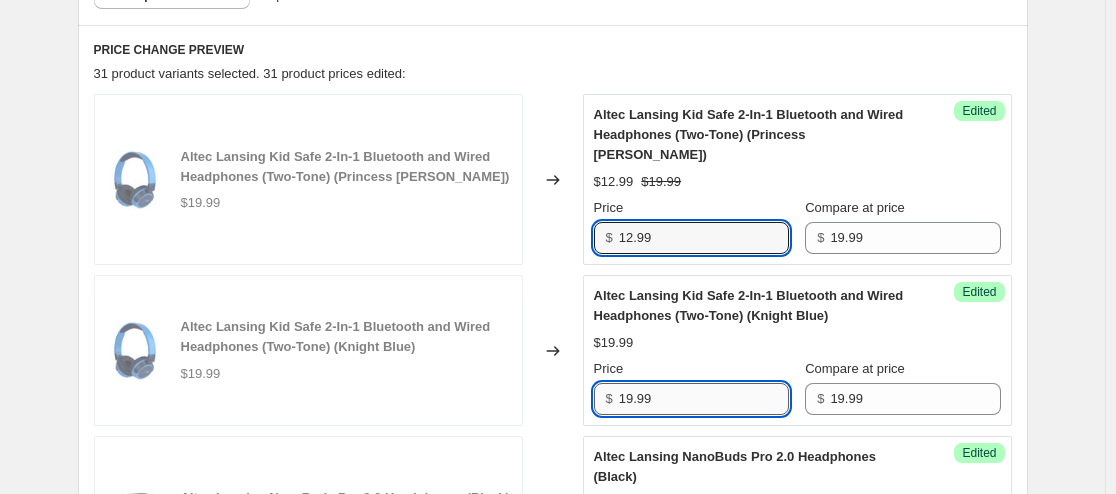 click on "19.99" at bounding box center (704, 399) 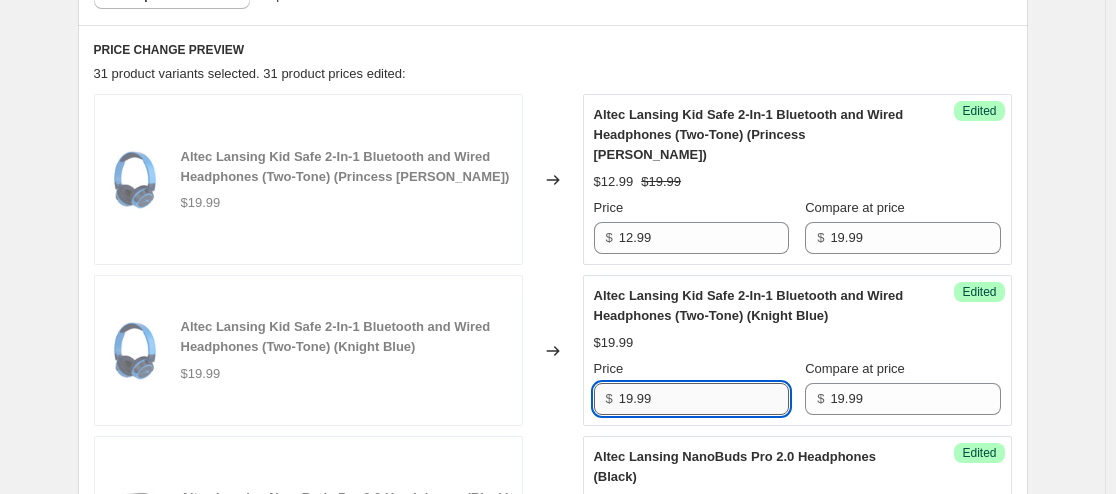 paste on "2" 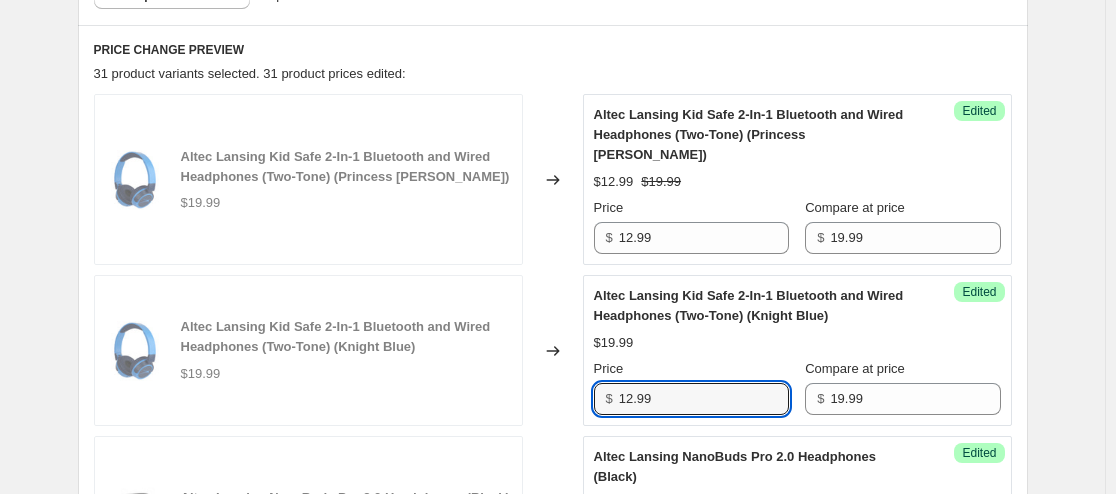 type on "12.99" 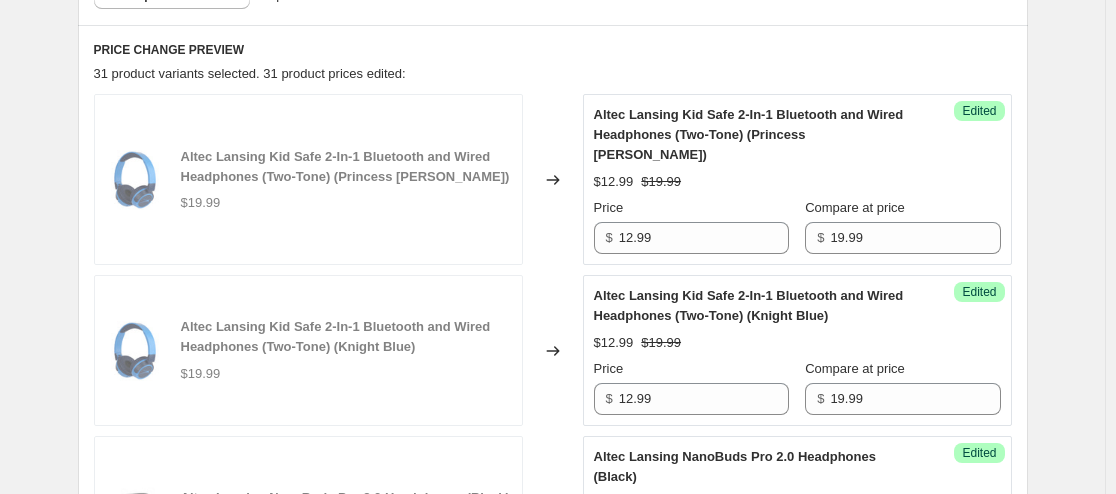 click on "$12.99 $19.99" at bounding box center [797, 343] 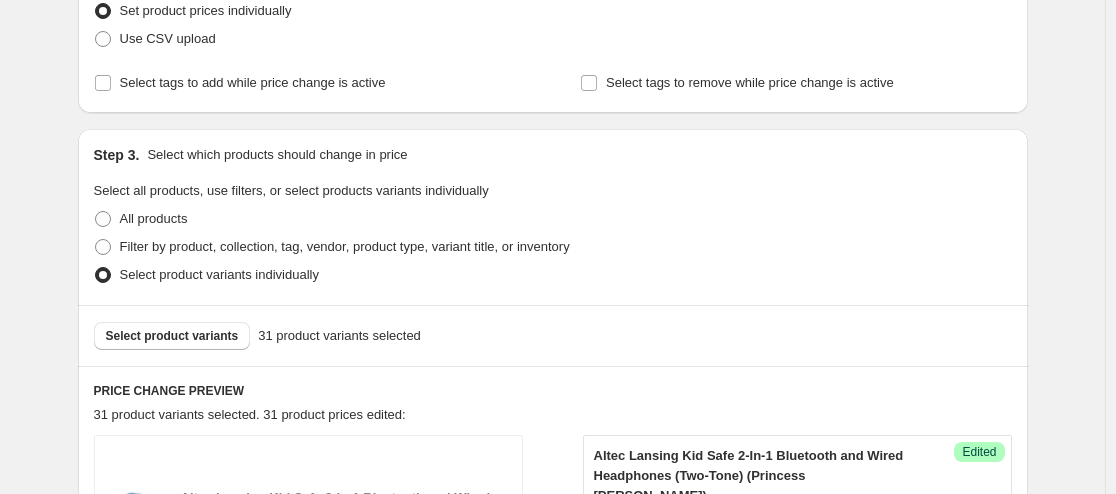 scroll, scrollTop: 342, scrollLeft: 0, axis: vertical 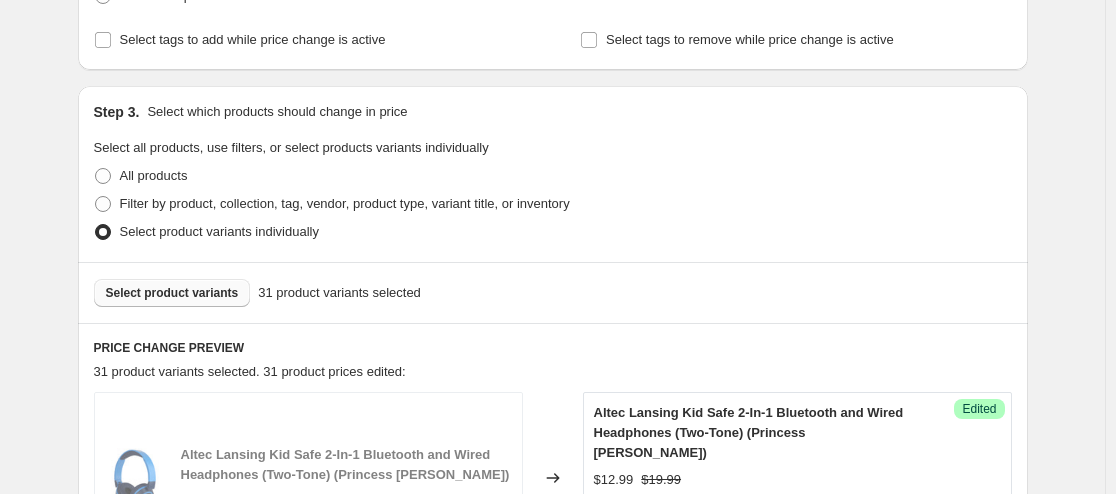 click on "Select product variants" at bounding box center (172, 293) 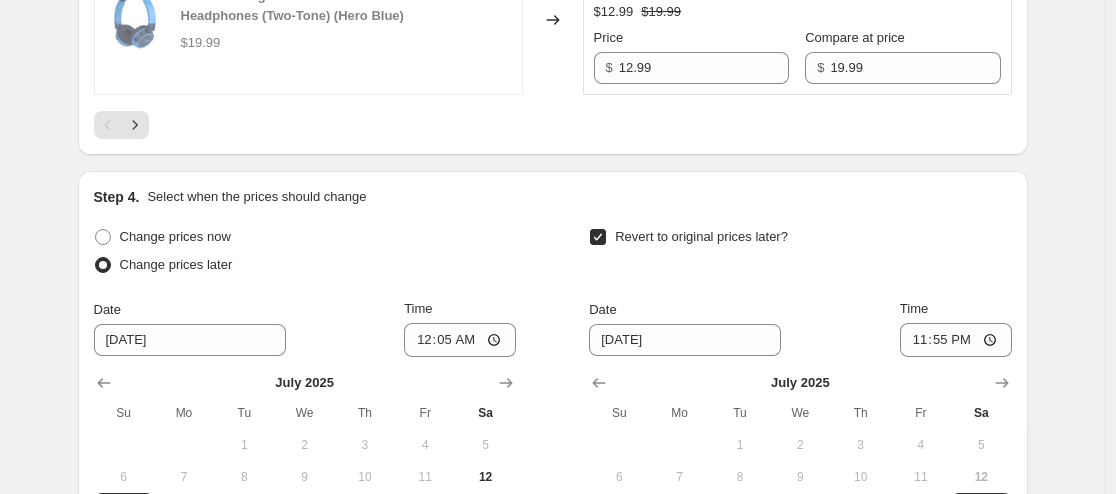 scroll, scrollTop: 3932, scrollLeft: 0, axis: vertical 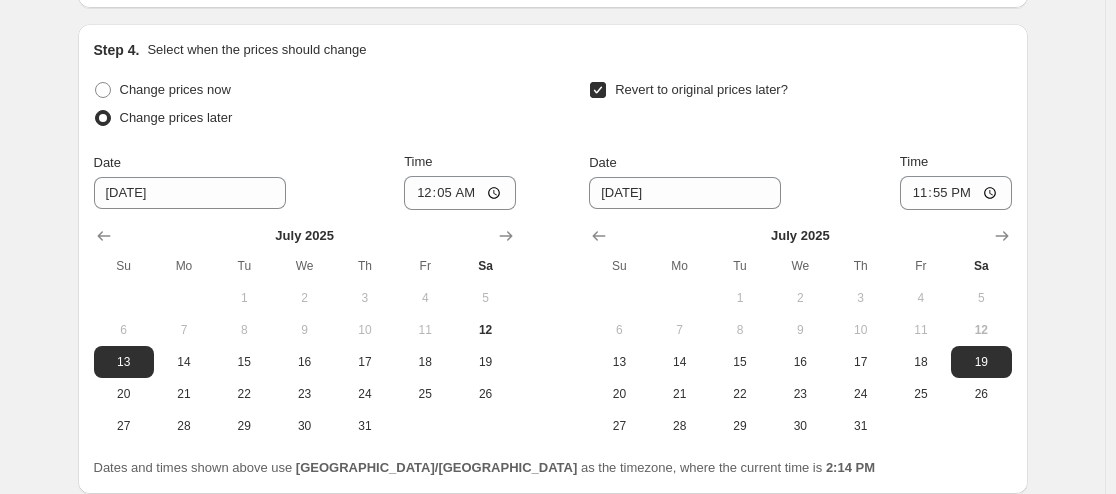 click 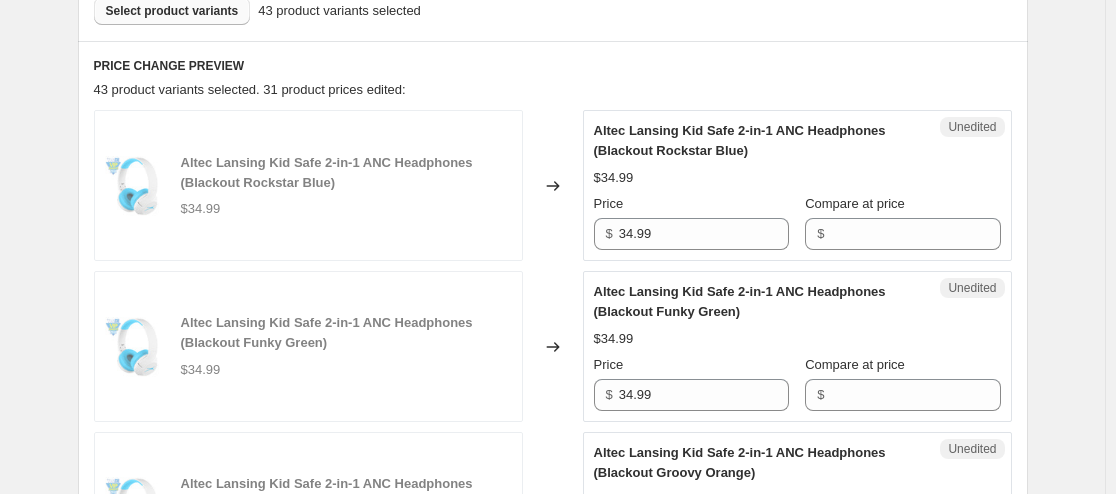 scroll, scrollTop: 679, scrollLeft: 0, axis: vertical 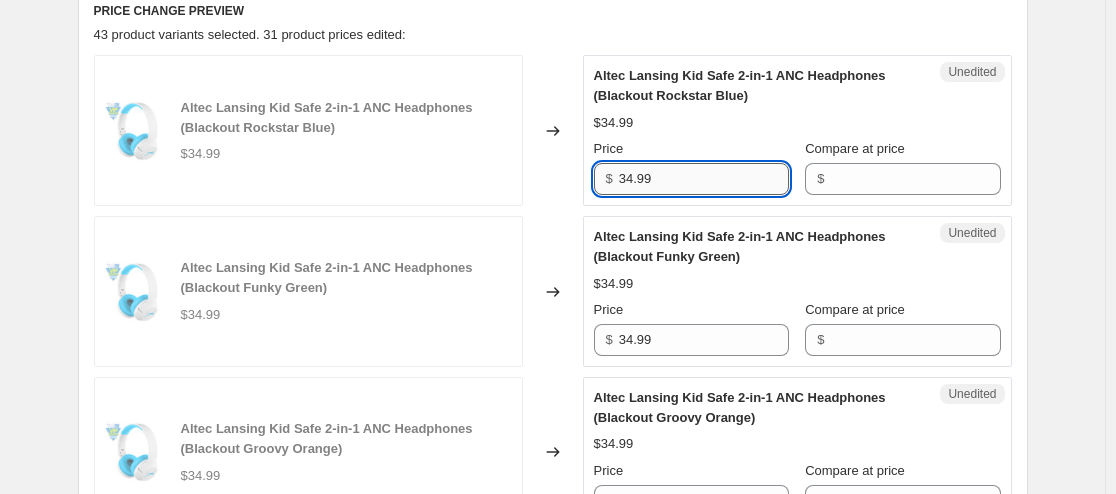 click on "34.99" at bounding box center [704, 179] 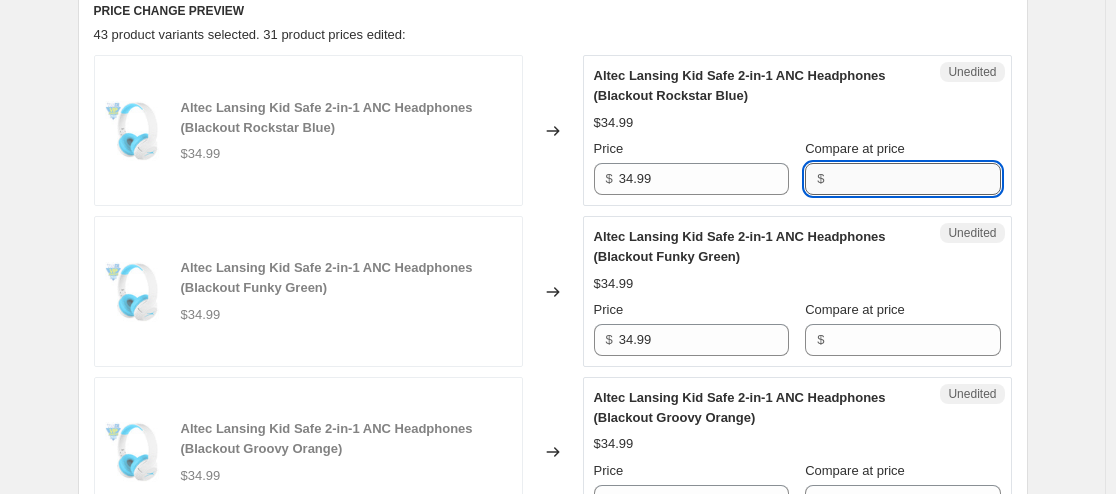 click on "Compare at price" at bounding box center [915, 179] 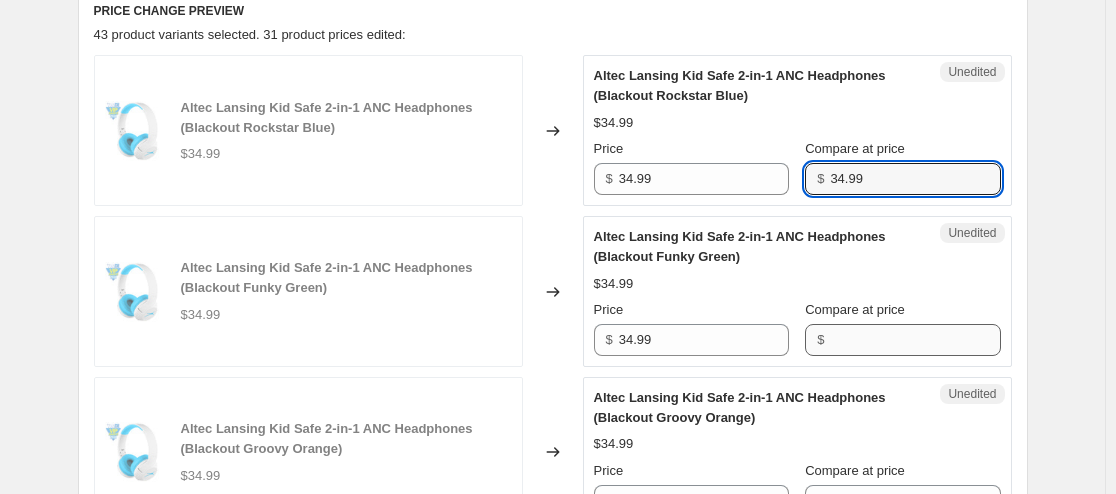 type on "34.99" 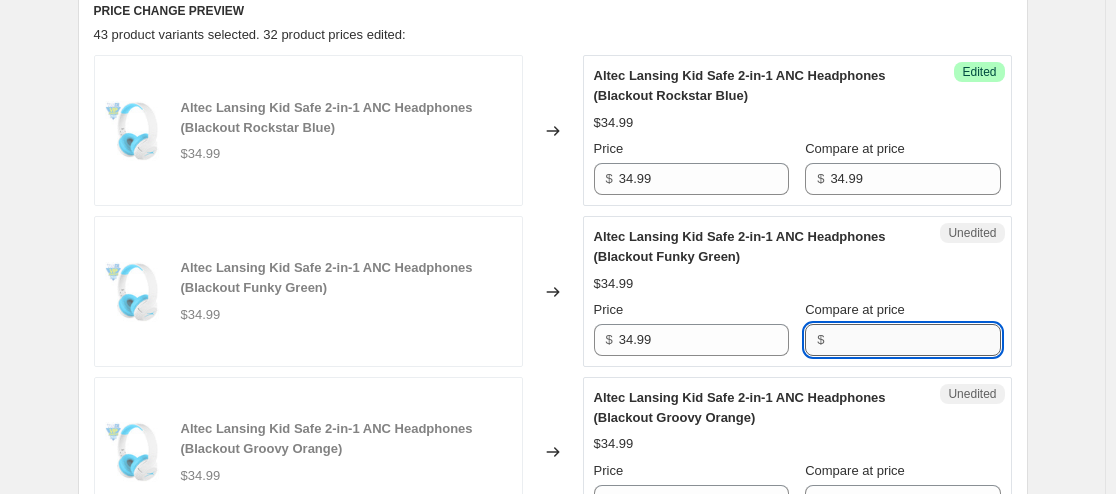 click on "Compare at price" at bounding box center [915, 340] 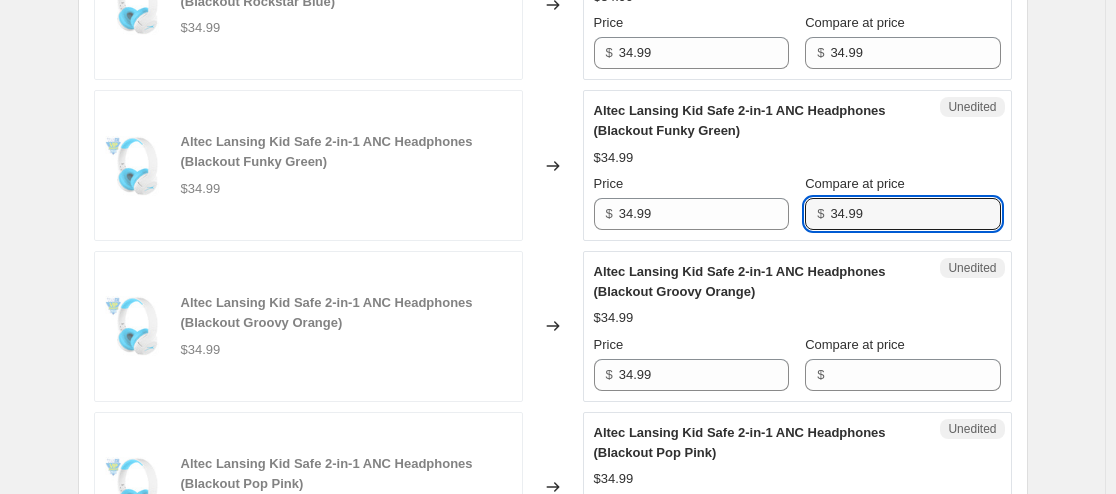 scroll, scrollTop: 811, scrollLeft: 0, axis: vertical 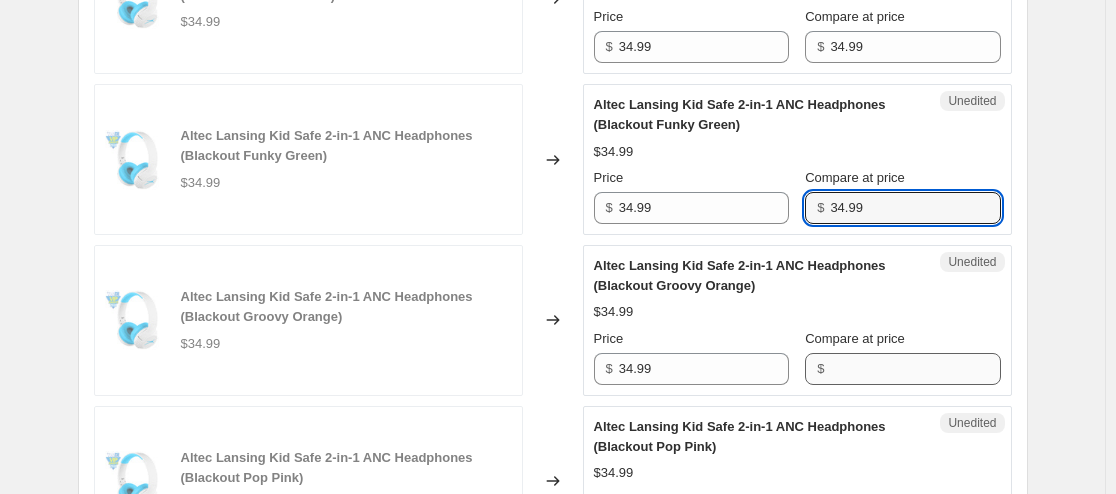 type on "34.99" 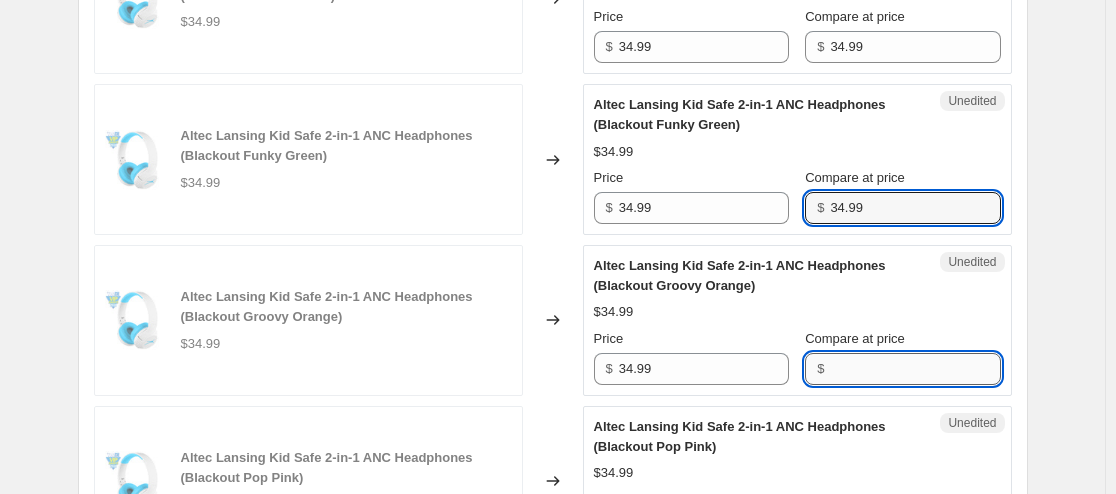 click on "Compare at price" at bounding box center (915, 369) 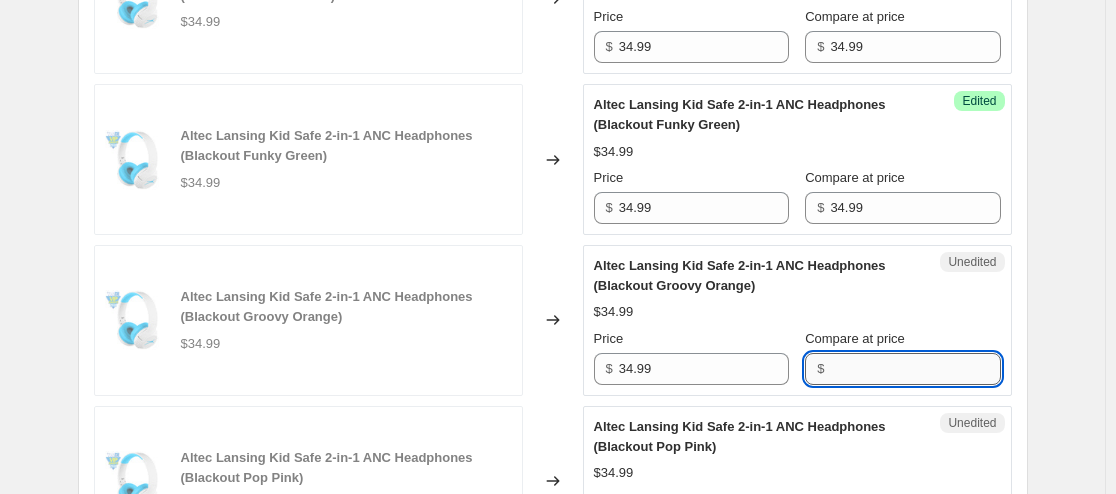 paste on "34.99" 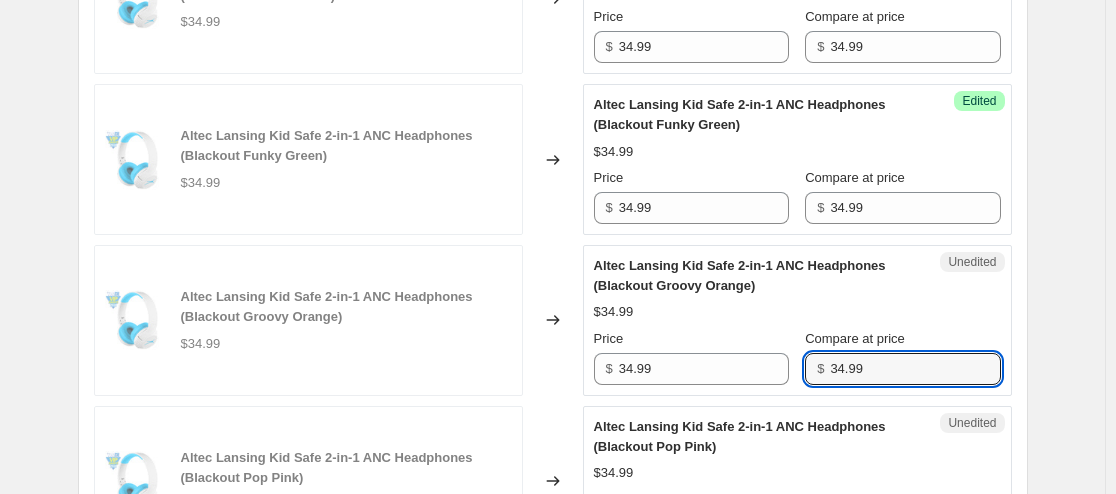 type on "34.99" 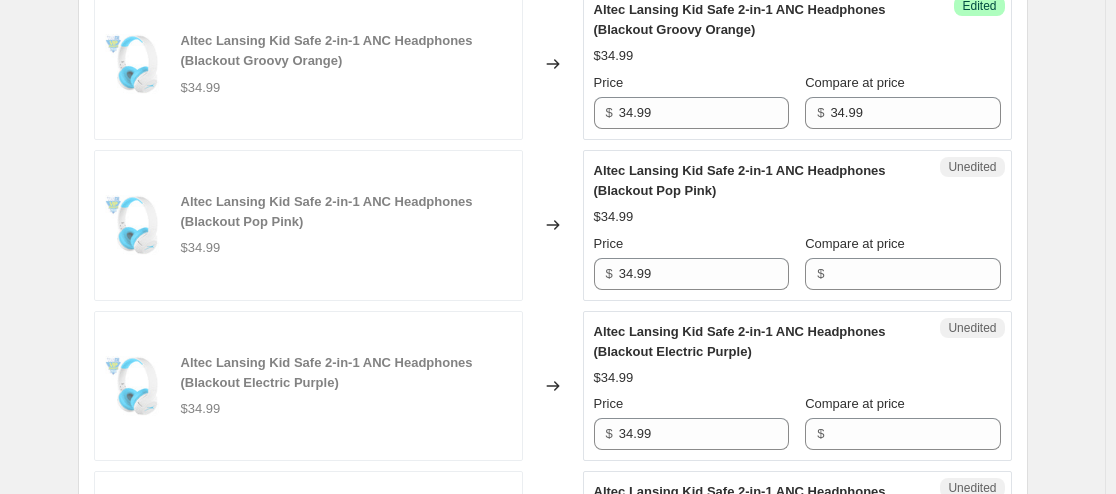 scroll, scrollTop: 1068, scrollLeft: 0, axis: vertical 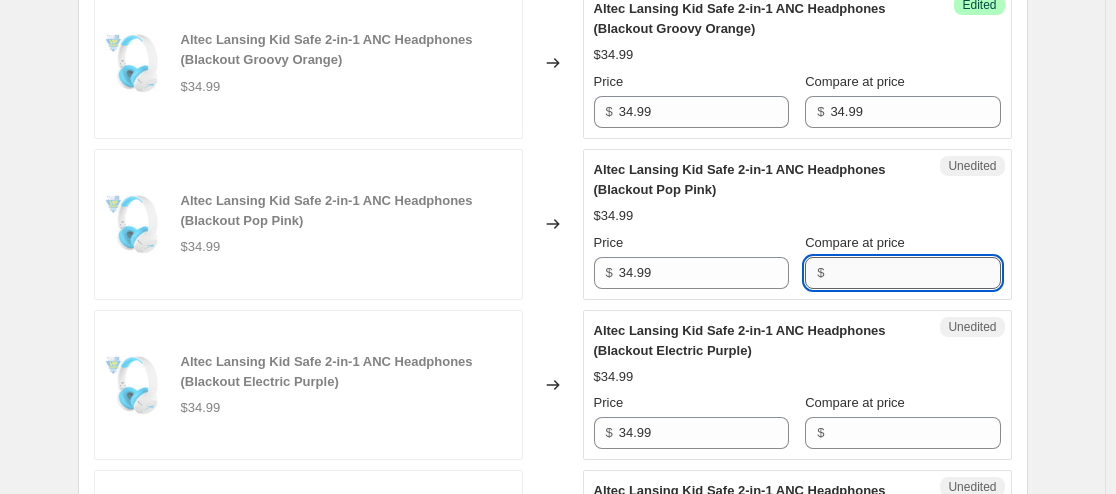 click on "Compare at price" at bounding box center [915, 273] 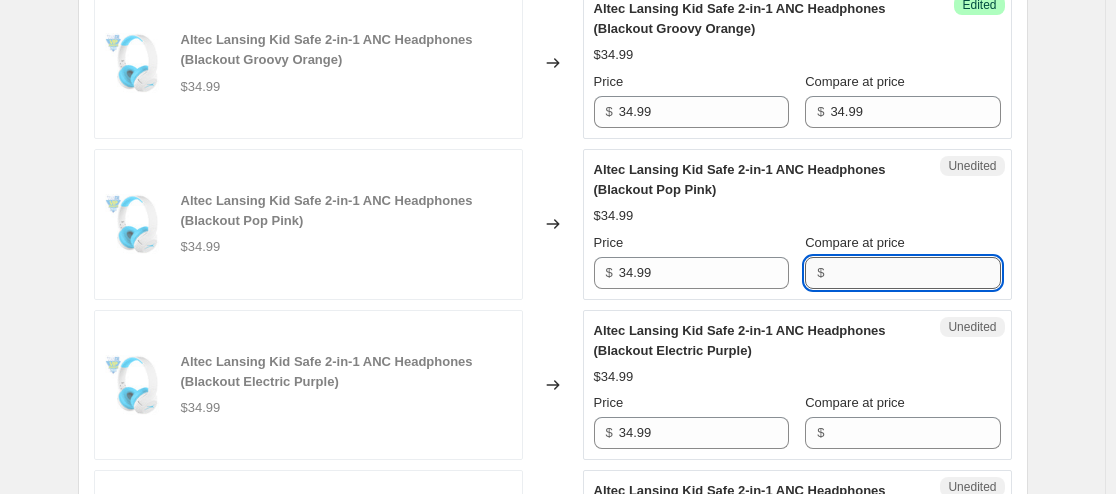 paste on "34.99" 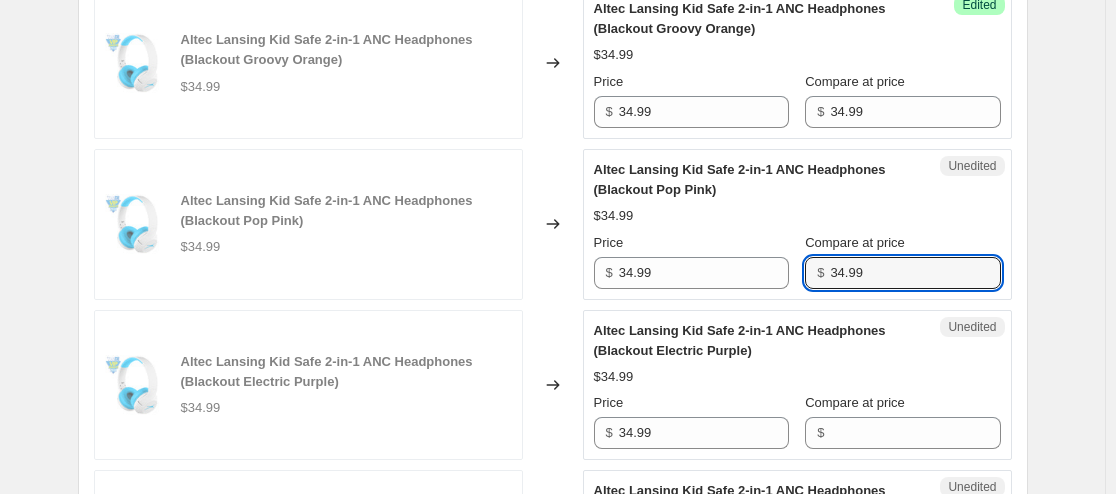type on "34.99" 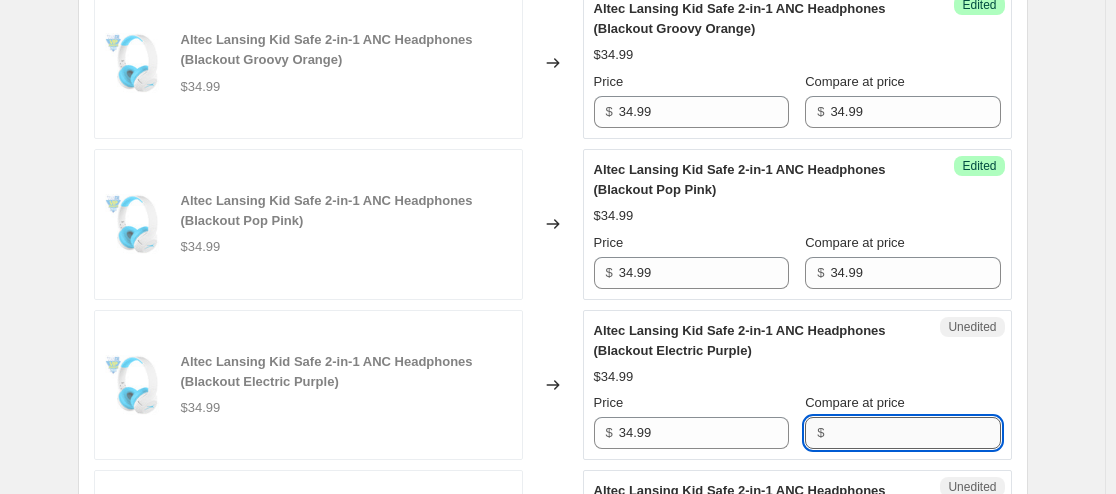 click on "Compare at price" at bounding box center [915, 433] 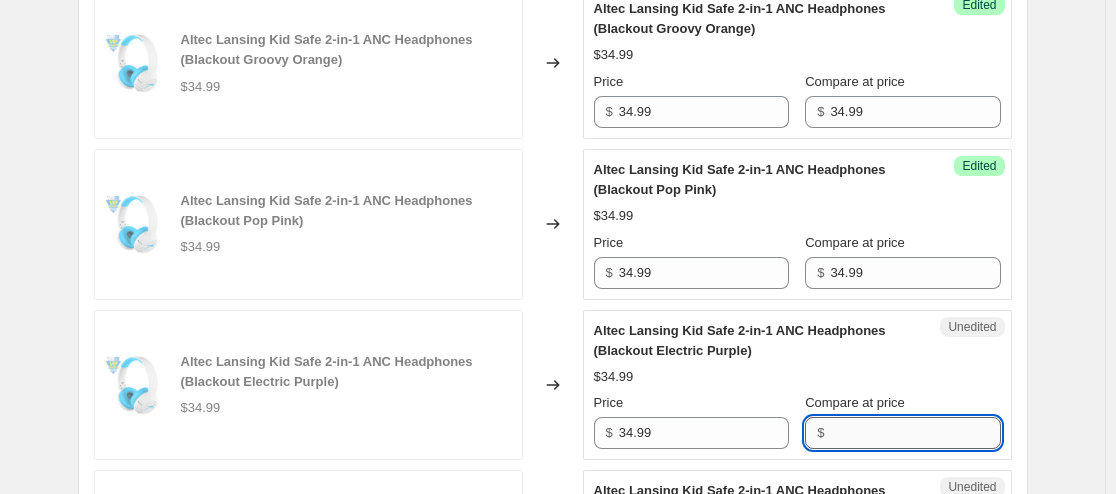 paste on "34.99" 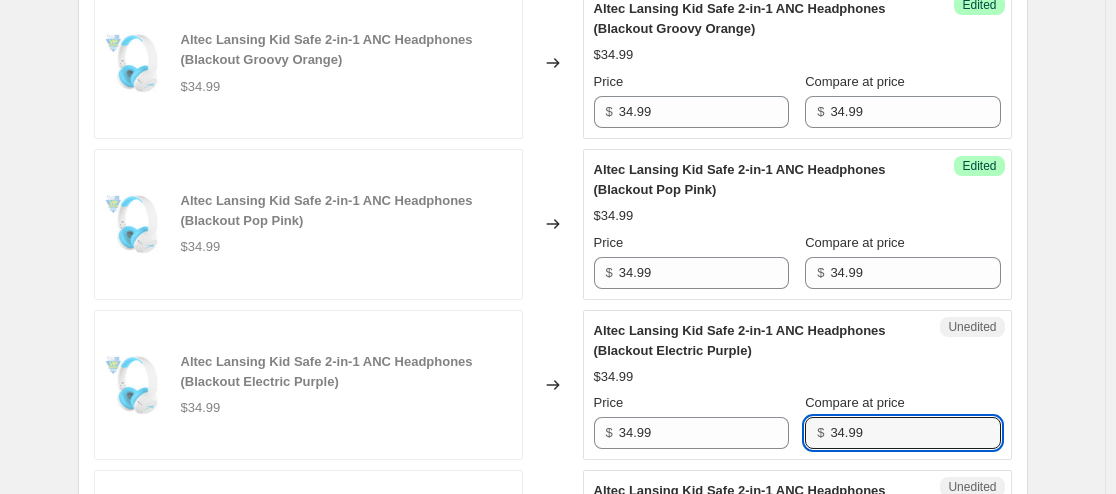 type on "34.99" 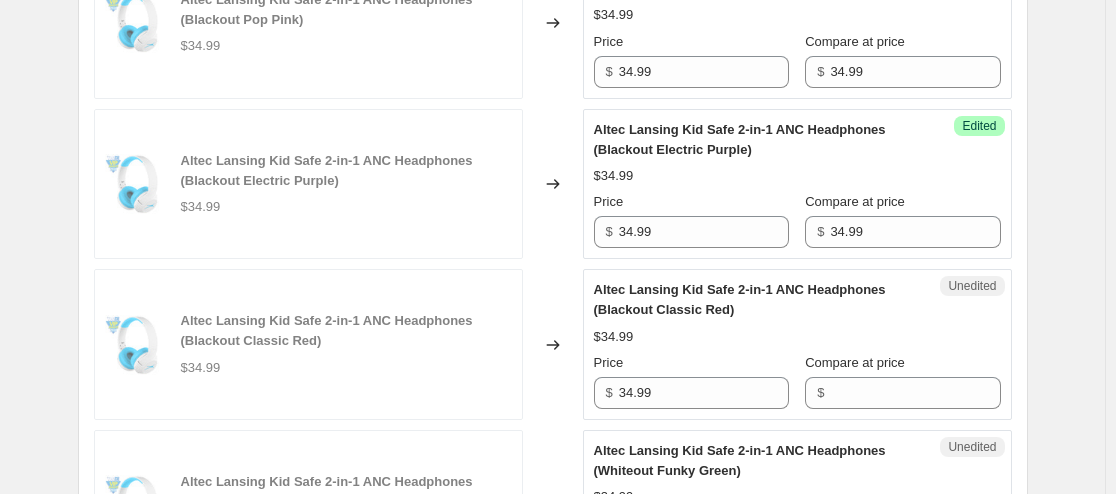 scroll, scrollTop: 1266, scrollLeft: 0, axis: vertical 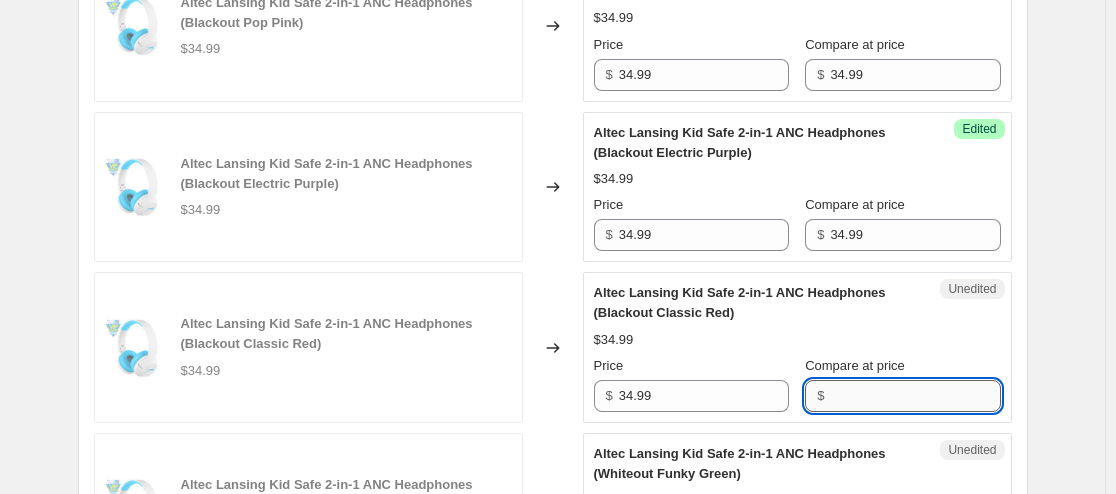 click on "Compare at price" at bounding box center (915, 396) 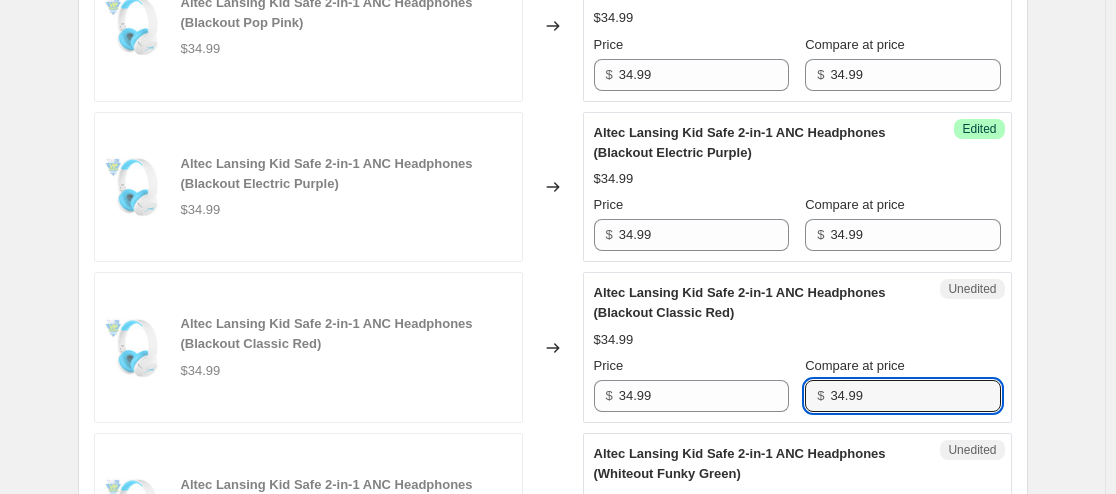 type on "34.99" 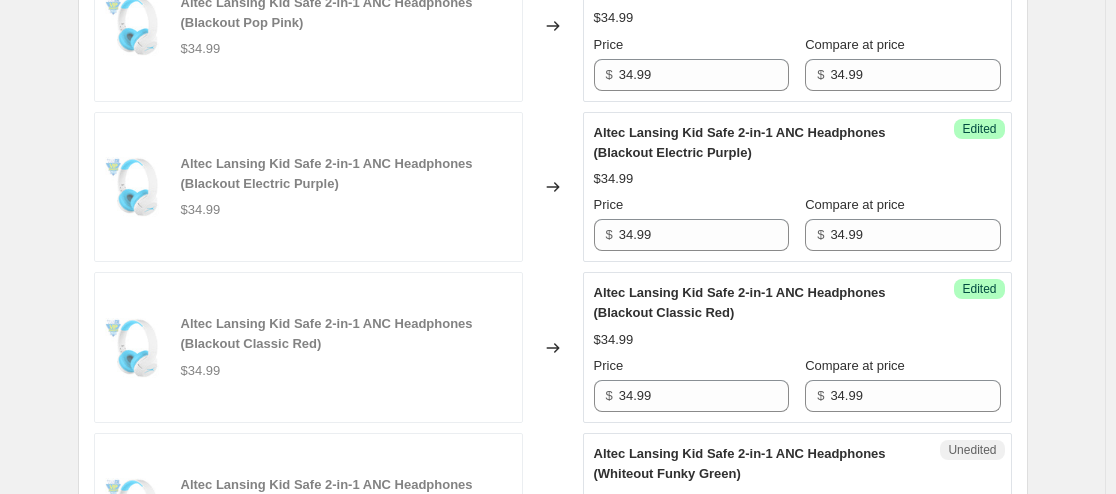 click on "Altec Lansing Kid Safe 2-in-1 ANC Headphones (Blackout Classic Red)" at bounding box center (757, 303) 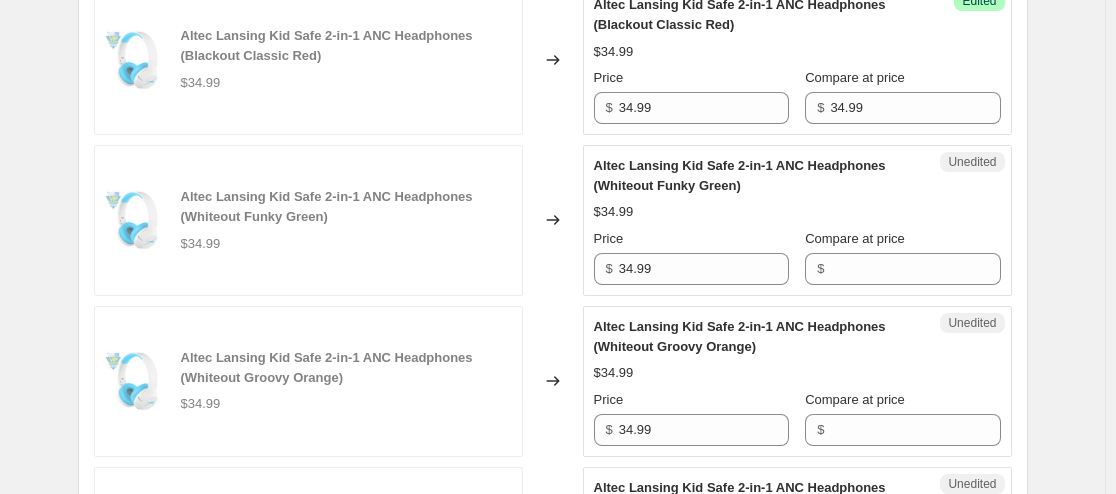 scroll, scrollTop: 1561, scrollLeft: 0, axis: vertical 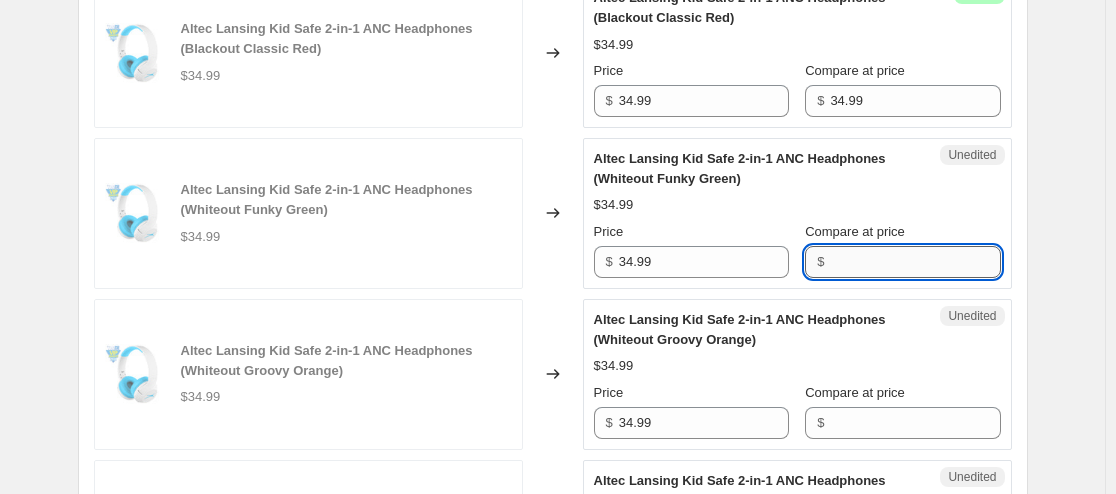 click on "Compare at price" at bounding box center [915, 262] 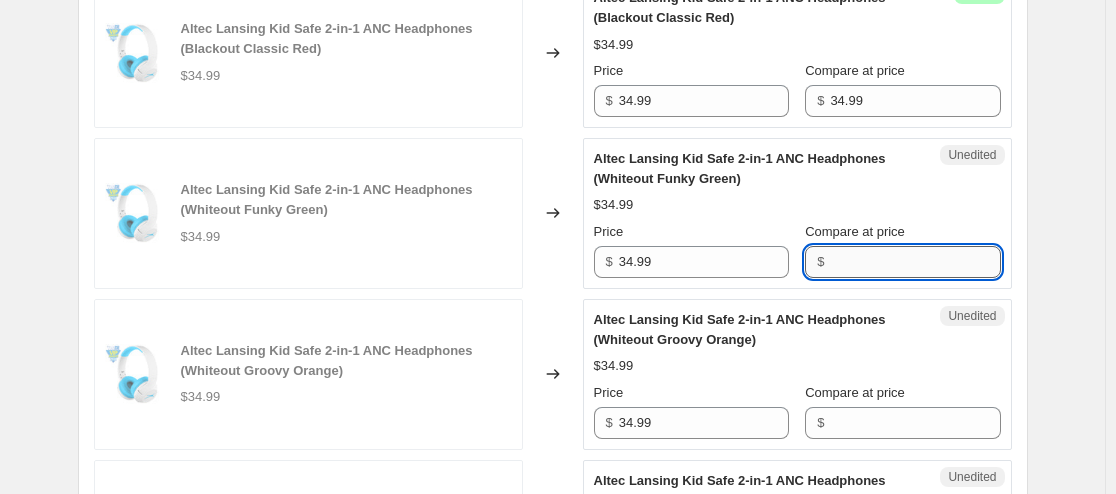 paste on "34.99" 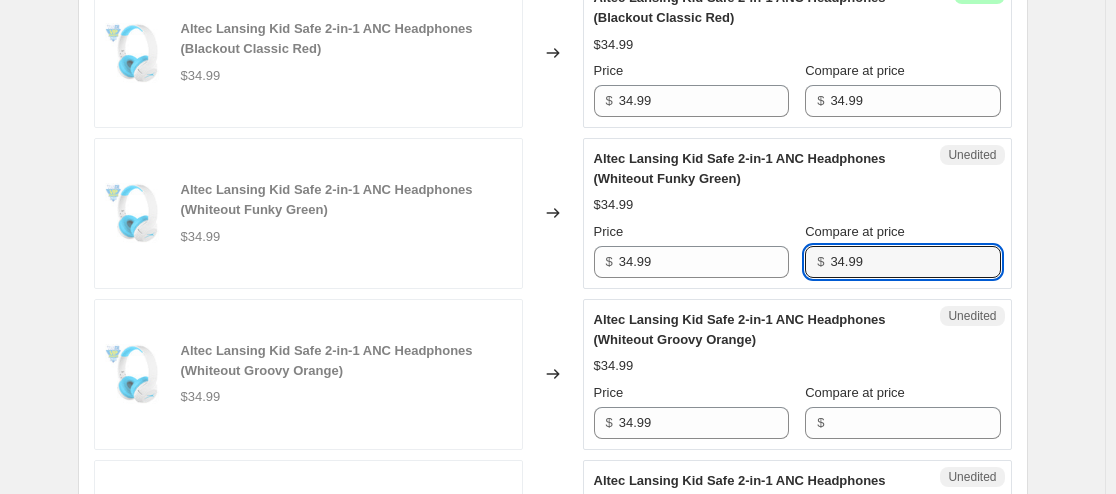 type on "34.99" 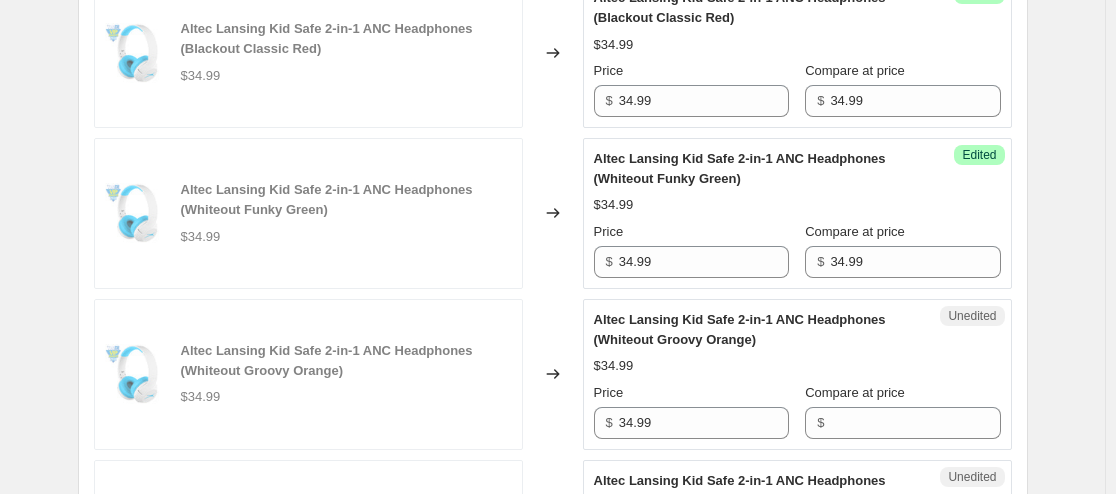 click on "$34.99" at bounding box center (797, 205) 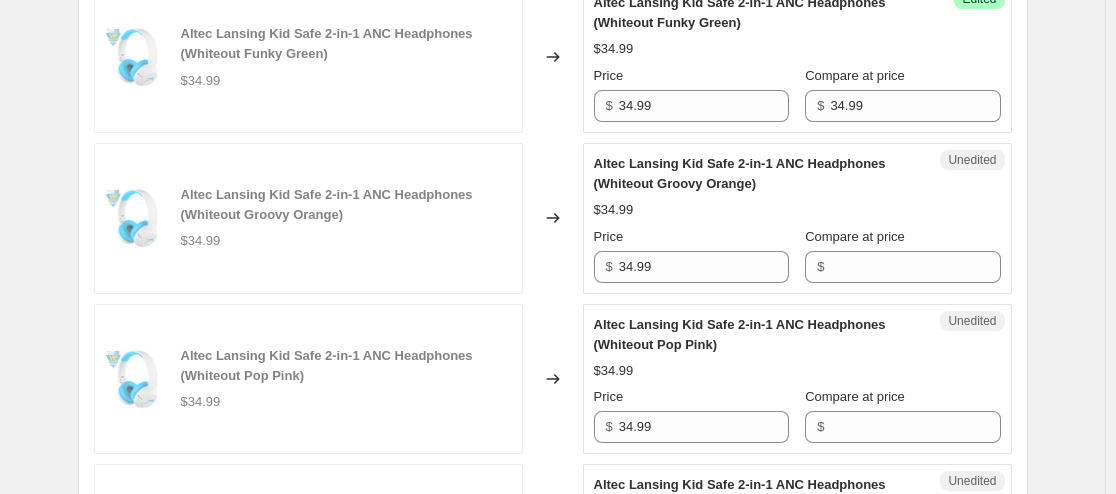 scroll, scrollTop: 1725, scrollLeft: 0, axis: vertical 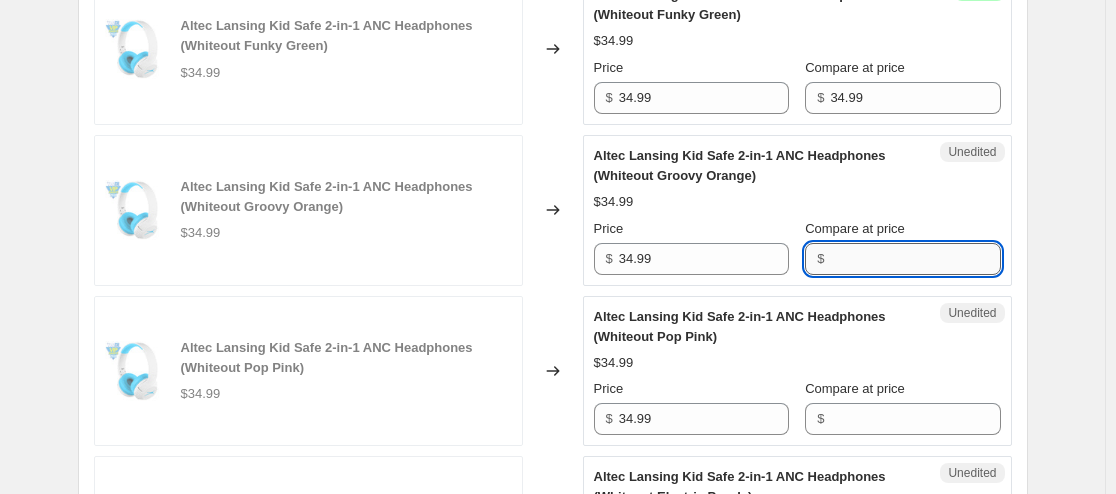 click on "Compare at price" at bounding box center [915, 259] 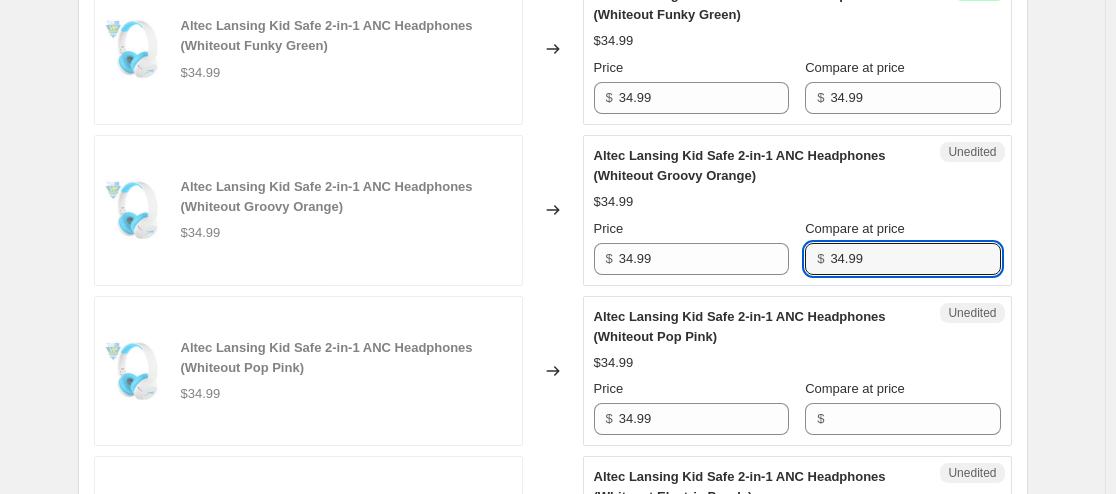 type on "34.99" 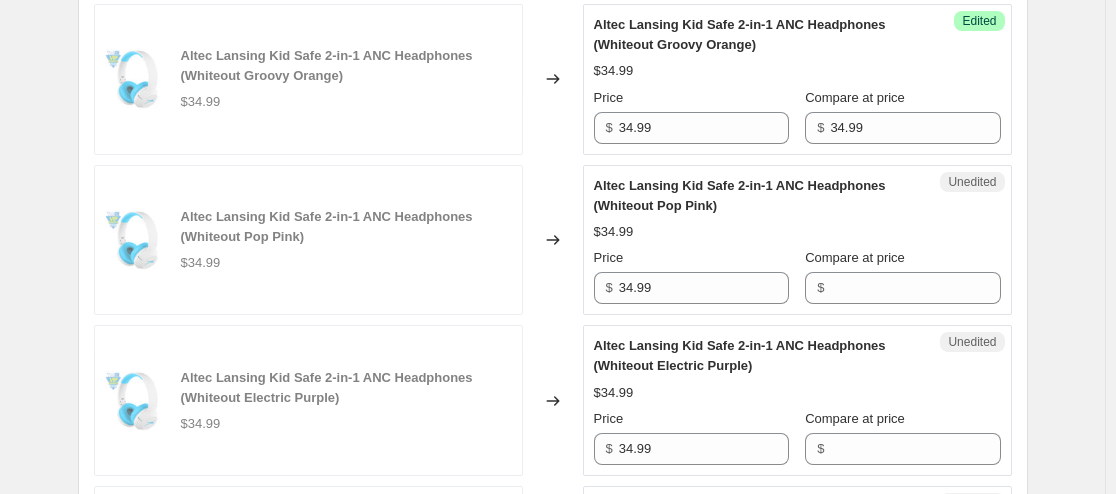 scroll, scrollTop: 1857, scrollLeft: 0, axis: vertical 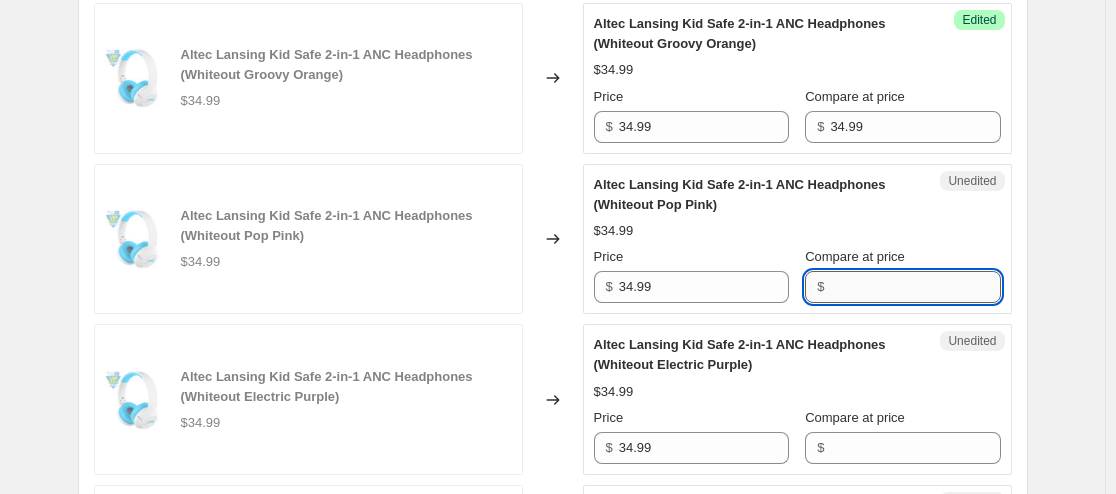 click on "Compare at price" at bounding box center [915, 287] 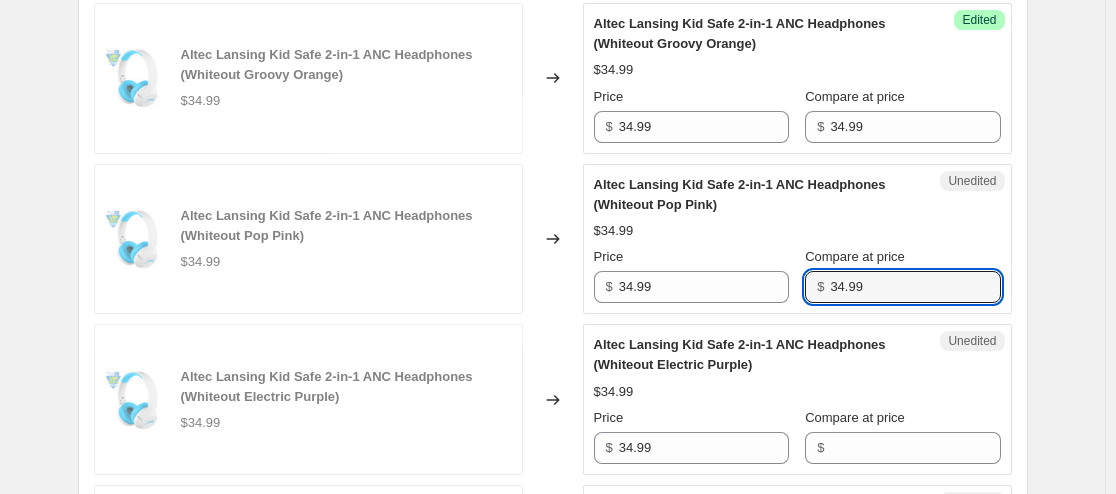 type on "34.99" 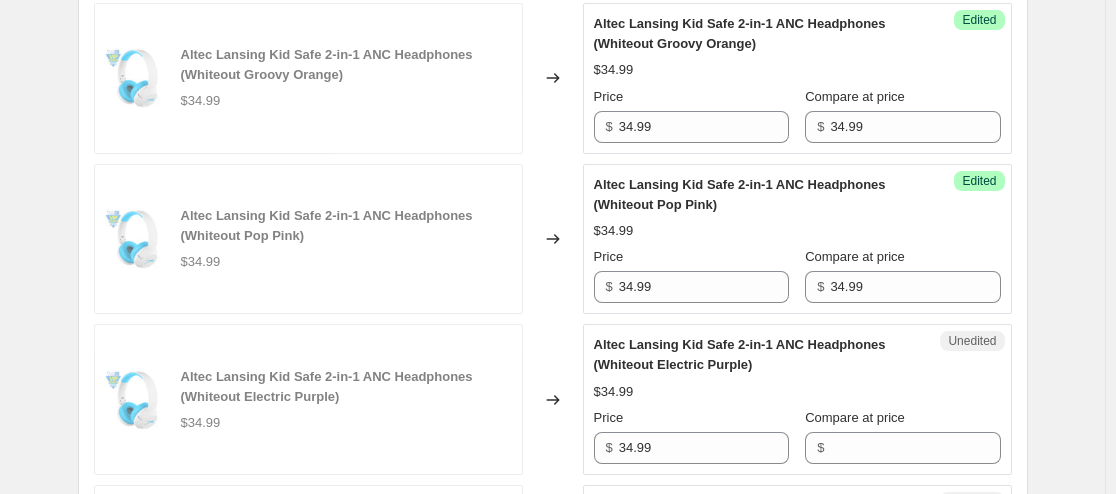 click on "$34.99" at bounding box center (797, 231) 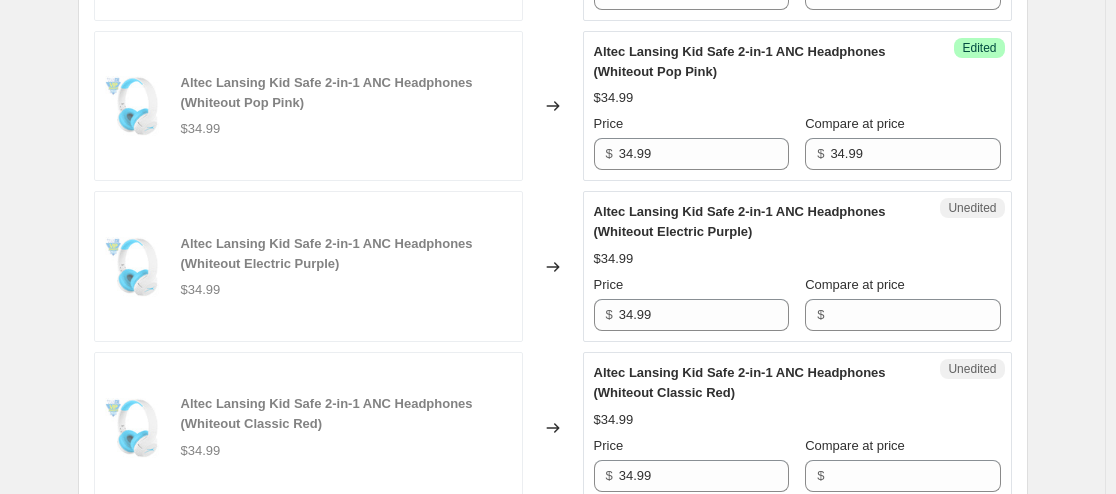 scroll, scrollTop: 2028, scrollLeft: 0, axis: vertical 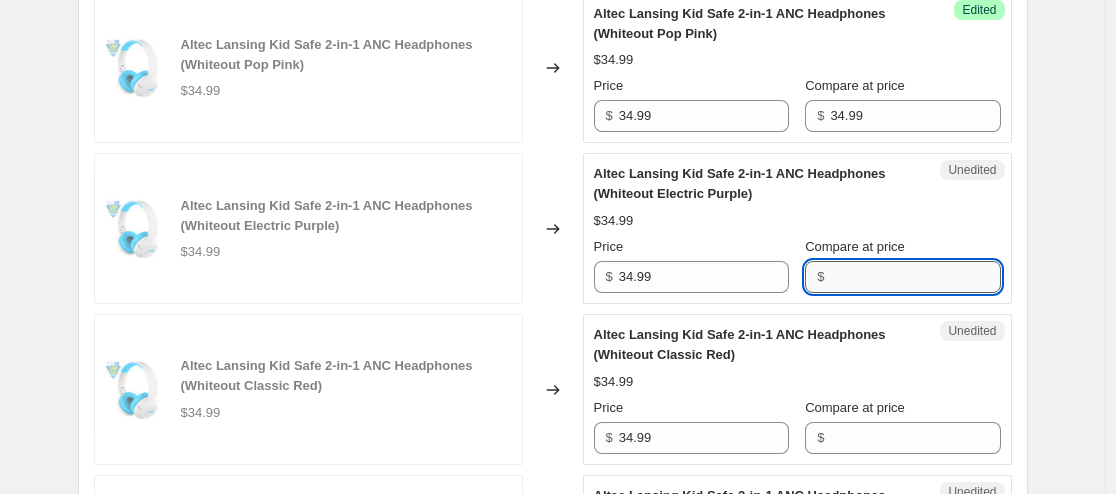 click on "Compare at price" at bounding box center (915, 277) 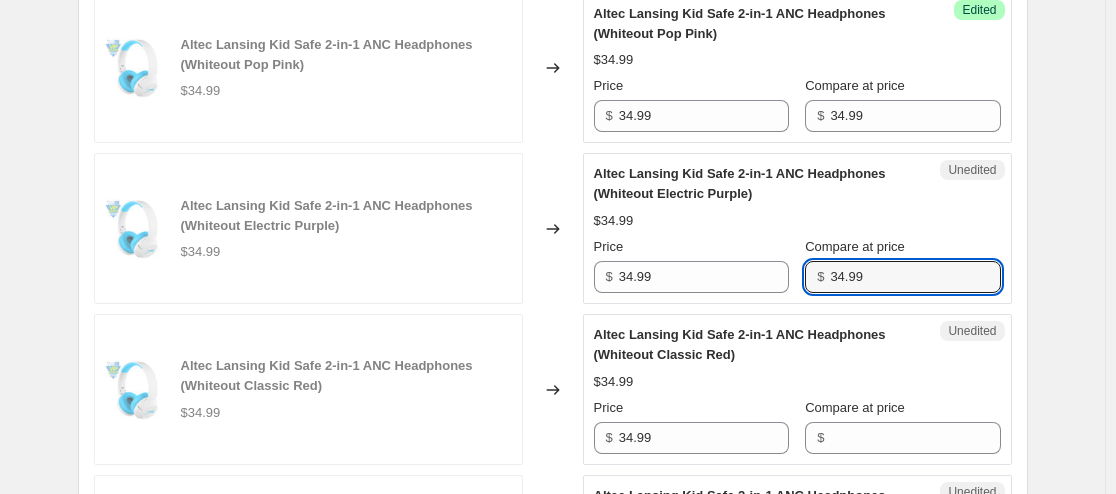 type on "34.99" 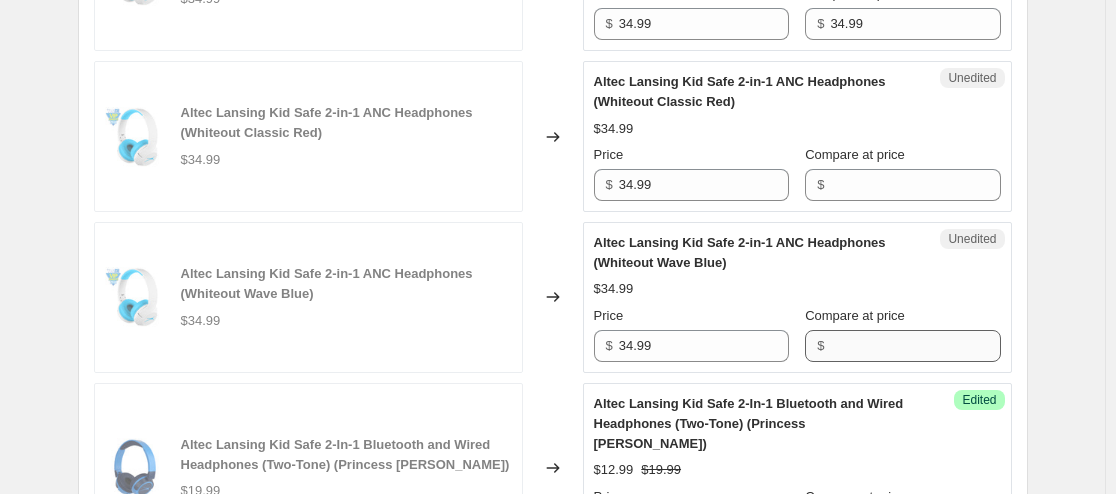 scroll, scrollTop: 2265, scrollLeft: 0, axis: vertical 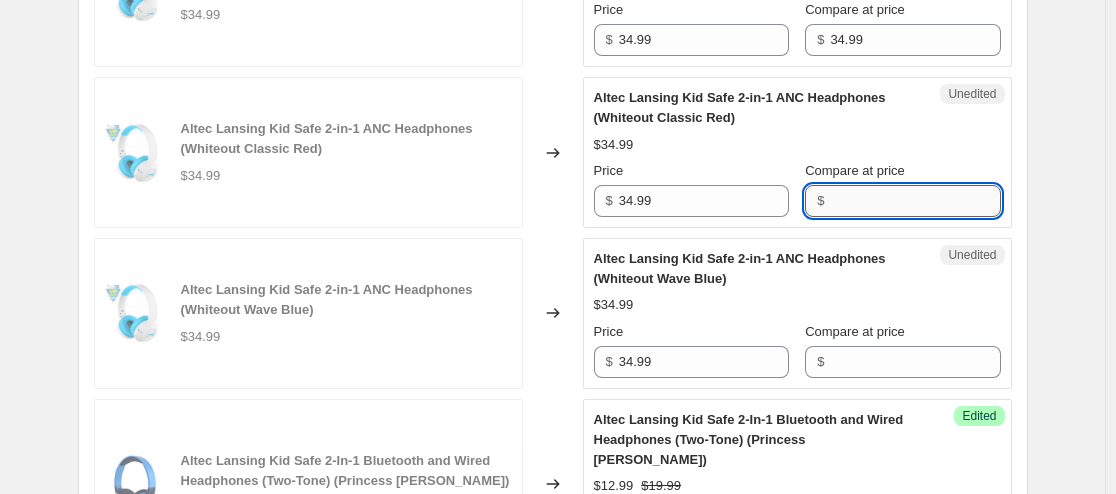 click on "Compare at price" at bounding box center (915, 201) 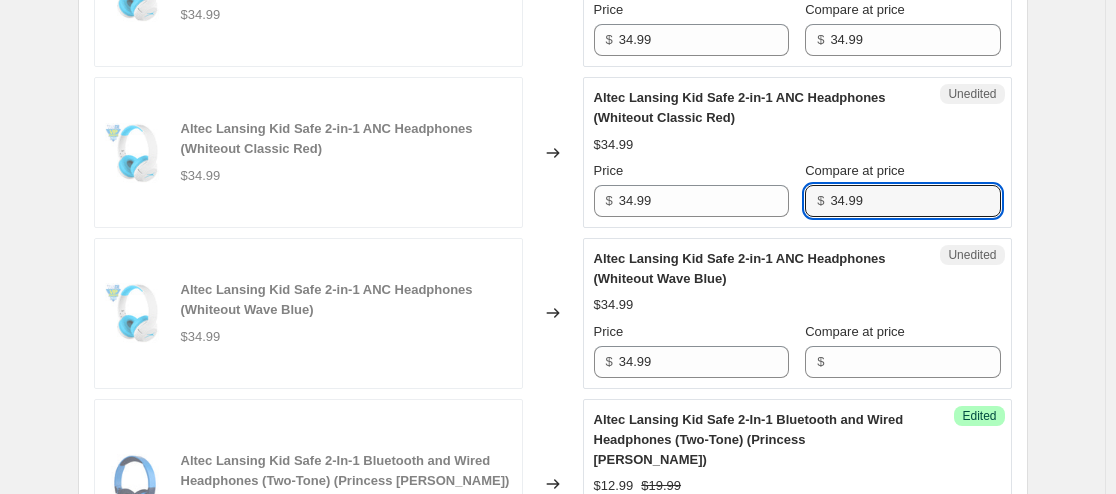 type on "34.99" 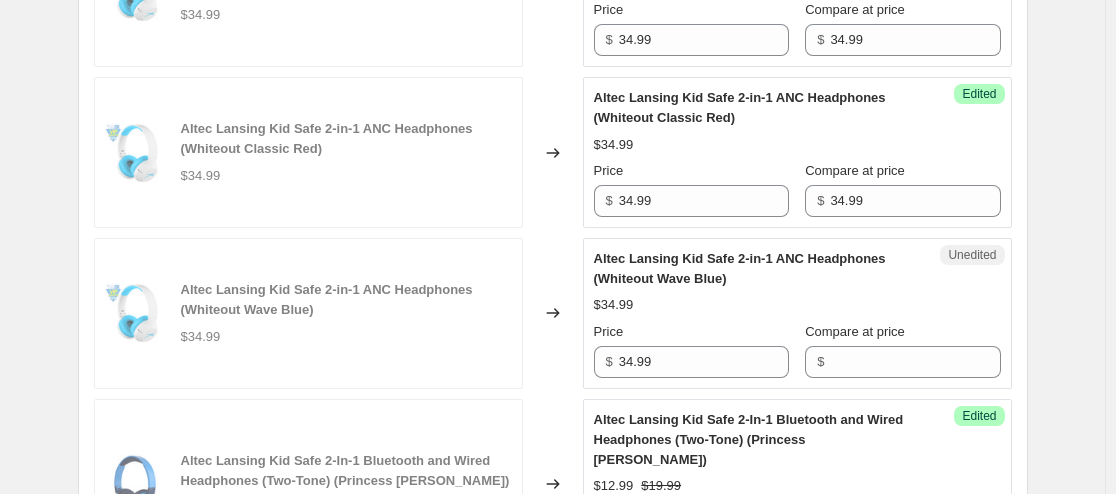 click on "$34.99" at bounding box center [797, 145] 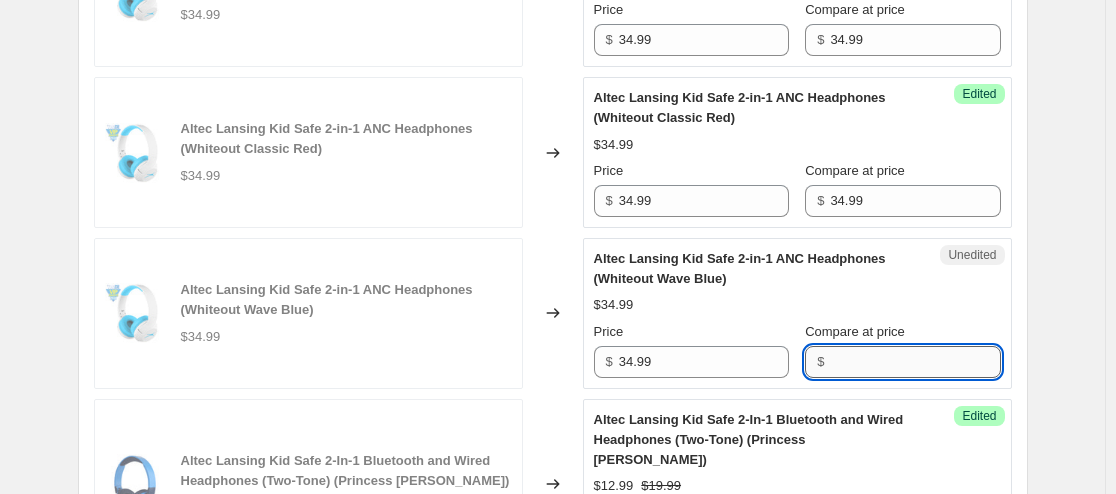 click on "Compare at price" at bounding box center [915, 362] 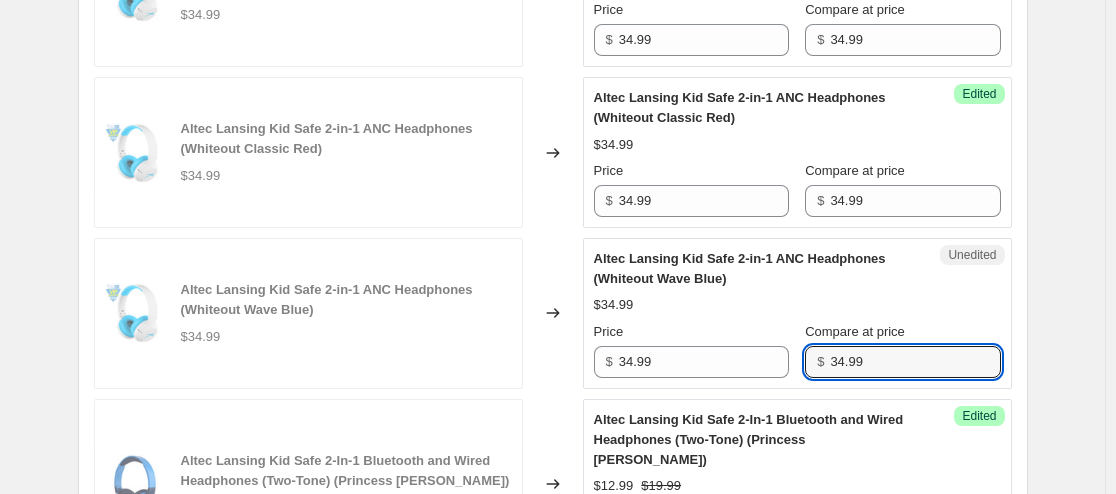 type on "34.99" 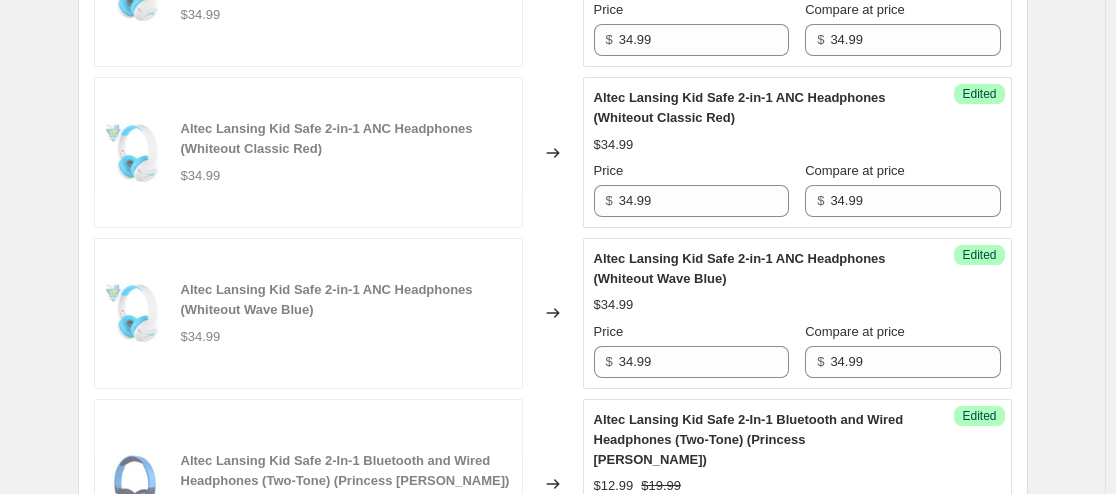 click on "Altec Lansing Kid Safe 2-in-1 ANC Headphones (Whiteout Wave Blue)" at bounding box center [757, 269] 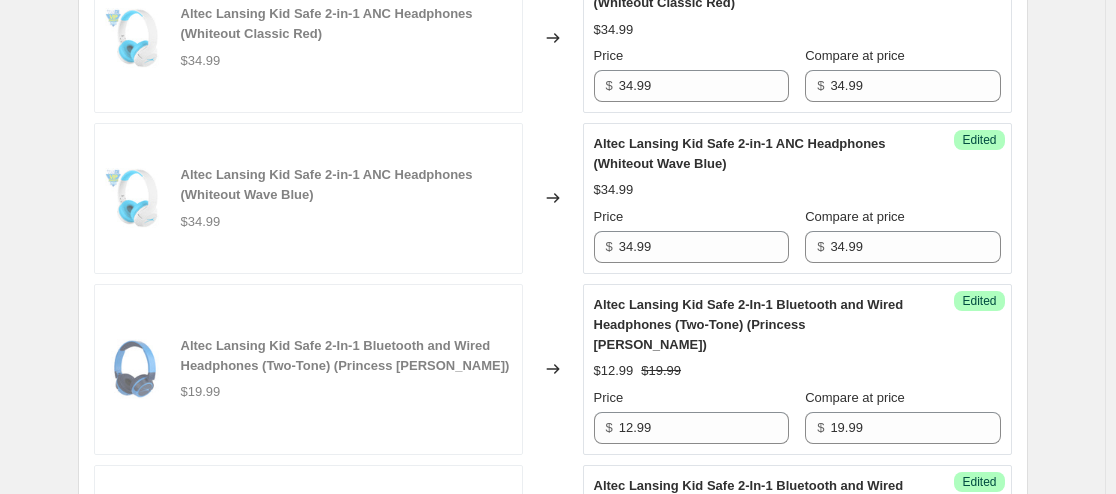 scroll, scrollTop: 2349, scrollLeft: 0, axis: vertical 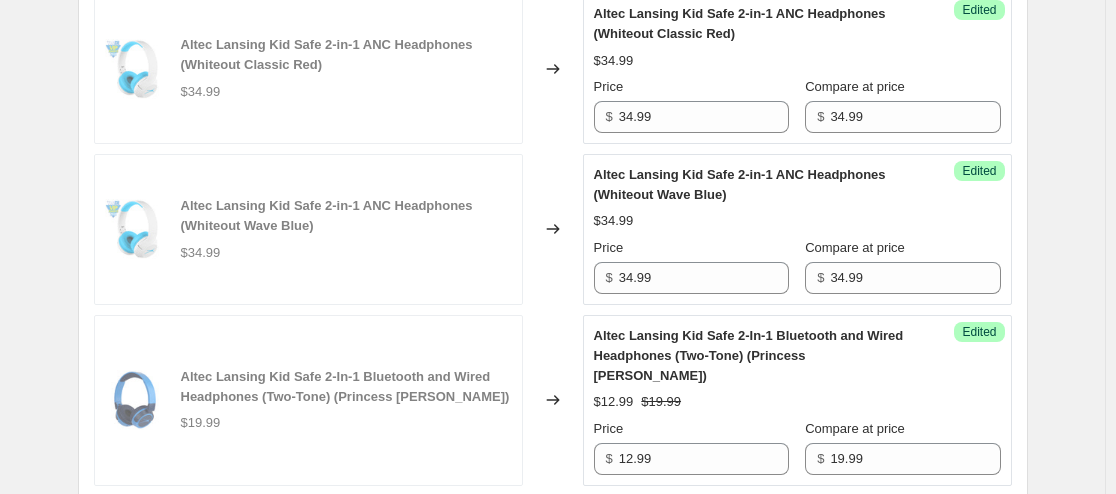 click on "Success Edited Altec Lansing Kid Safe 2-in-1 ANC Headphones (Whiteout Wave Blue) $34.99 Price $ 34.99 Compare at price $ 34.99" at bounding box center (797, 229) 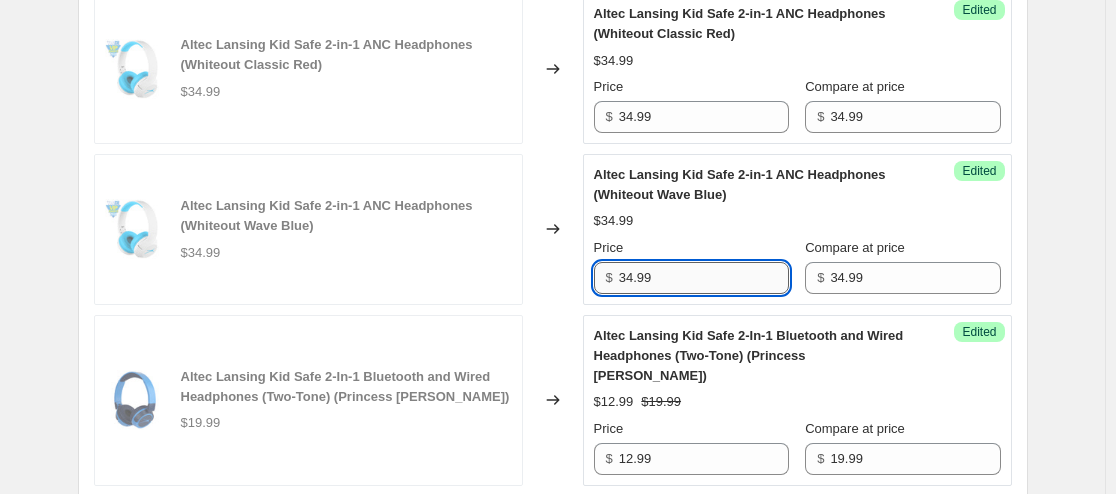 click on "34.99" at bounding box center (704, 278) 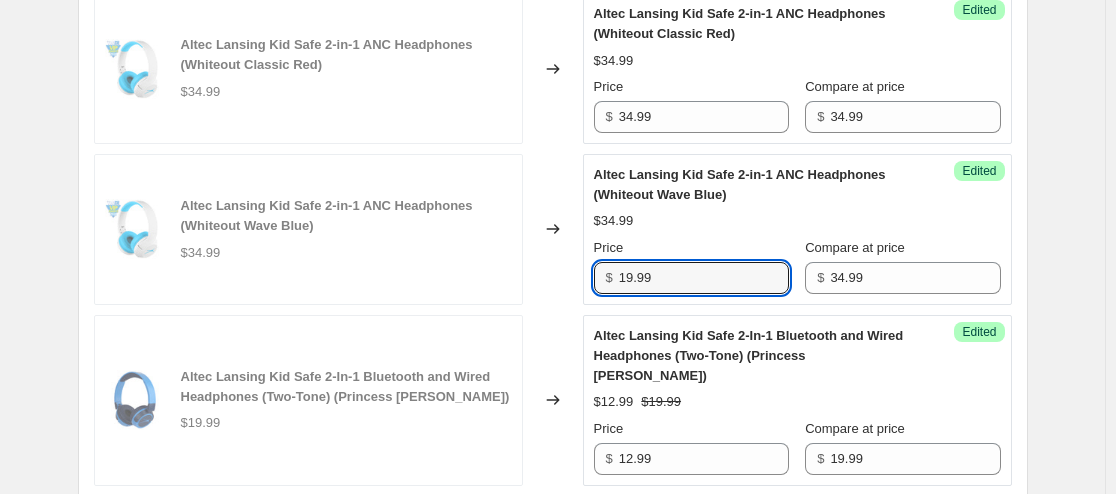 type on "19.99" 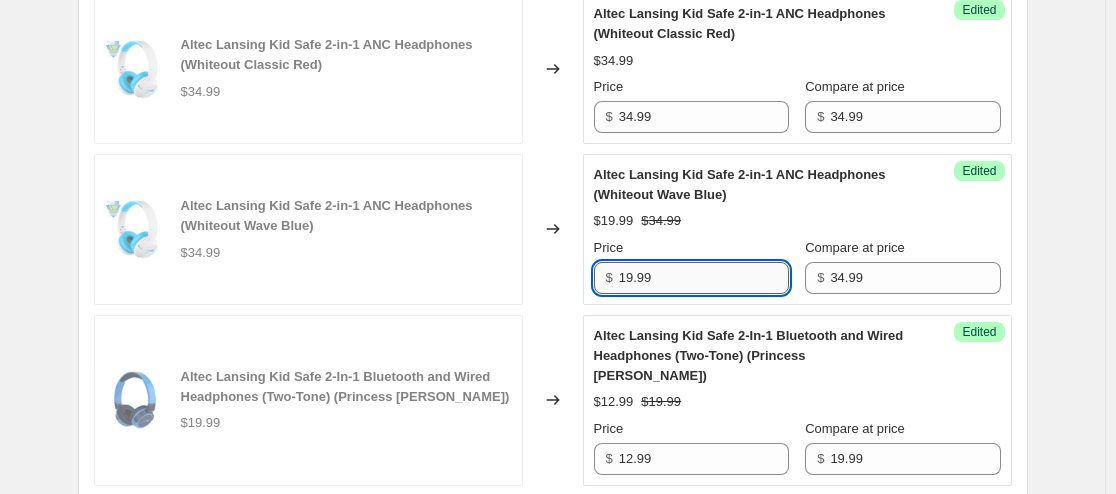 click on "19.99" at bounding box center [704, 278] 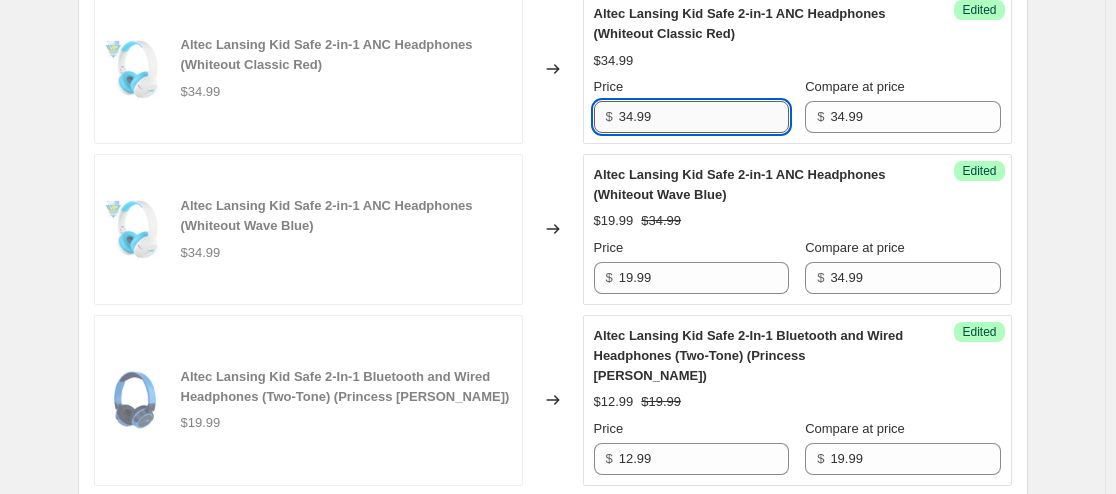 click on "34.99" at bounding box center [704, 117] 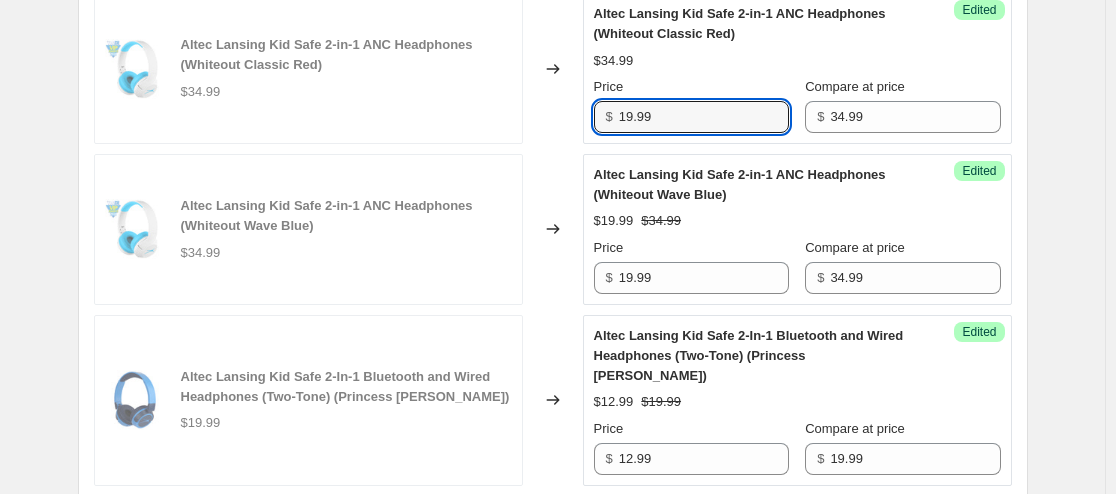 type on "19.99" 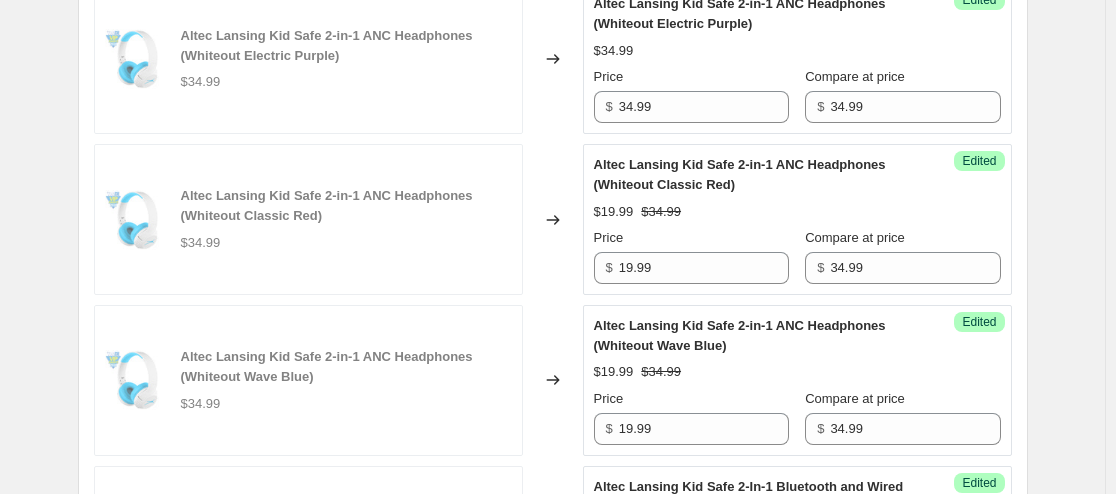 scroll, scrollTop: 2186, scrollLeft: 0, axis: vertical 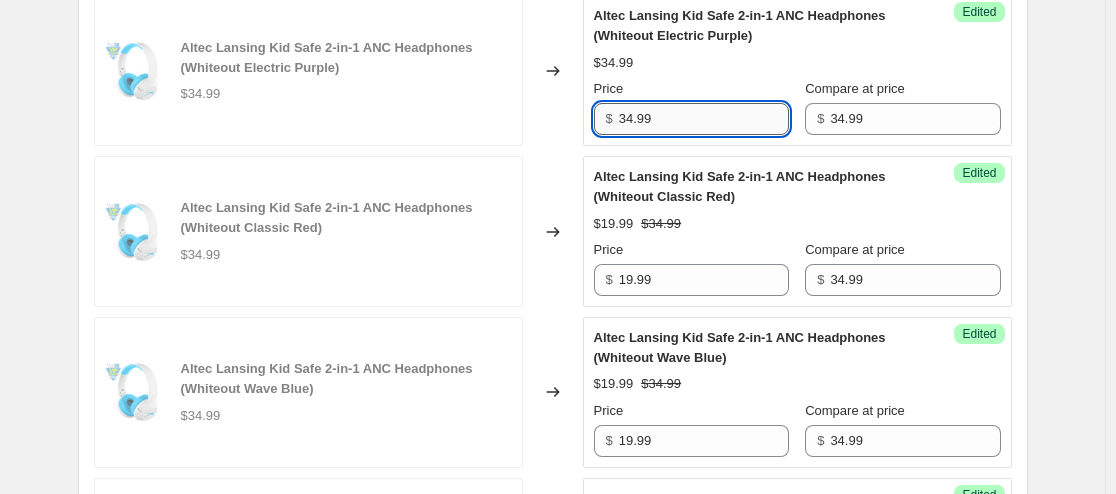 click on "34.99" at bounding box center [704, 119] 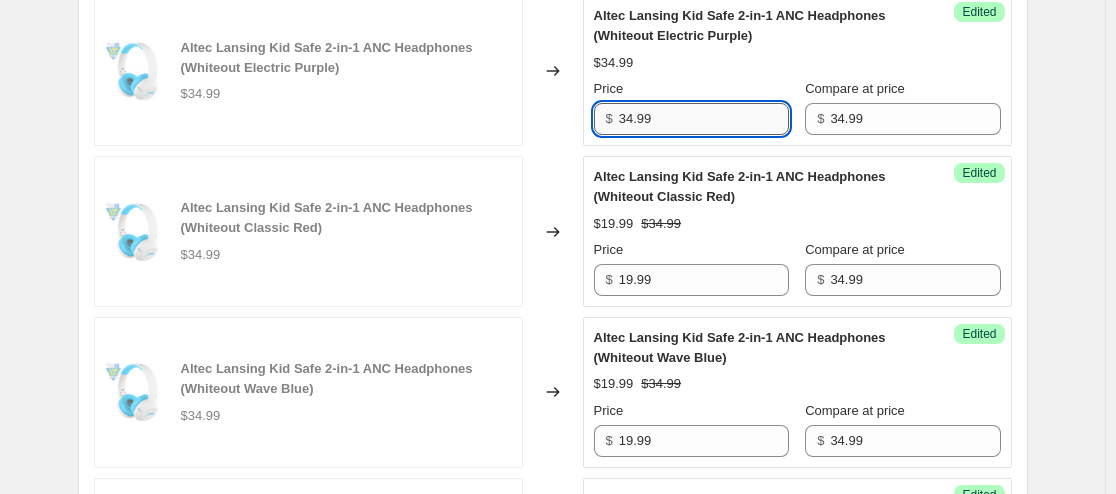 paste on "19" 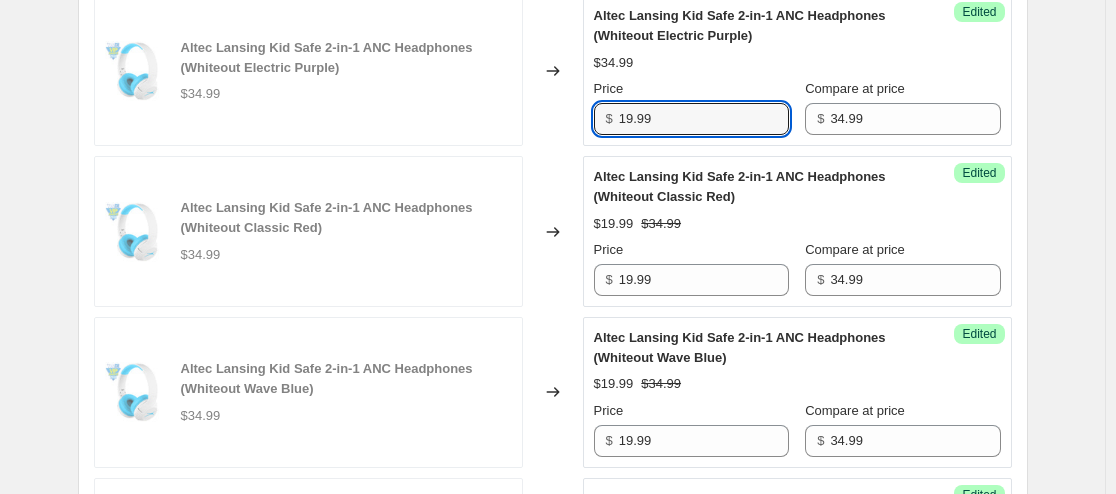 type on "19.99" 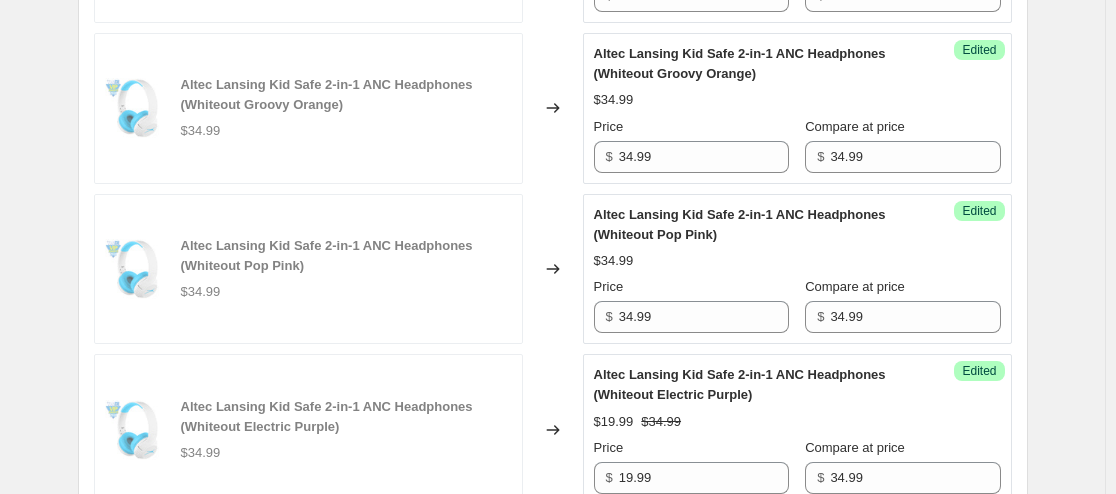 scroll, scrollTop: 1837, scrollLeft: 0, axis: vertical 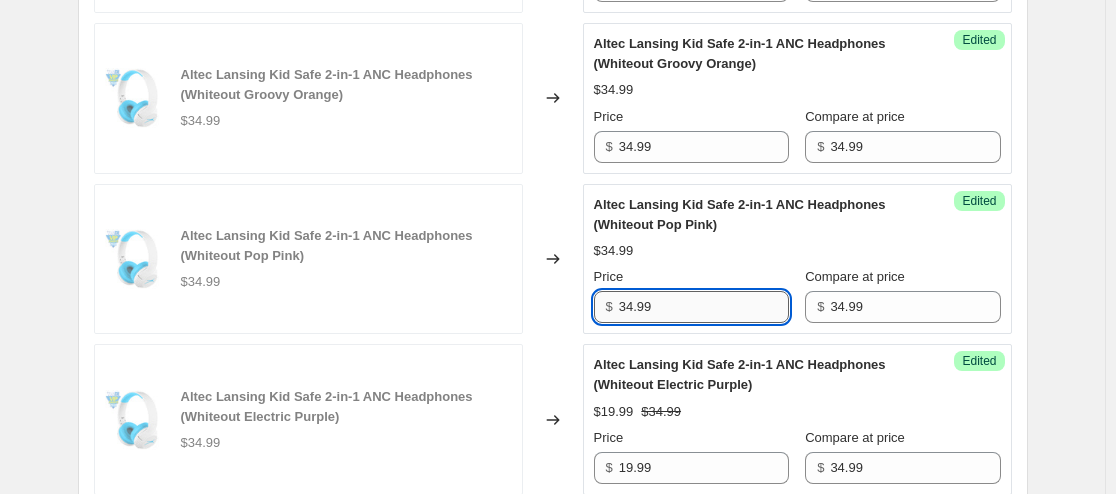 click on "34.99" at bounding box center (704, 307) 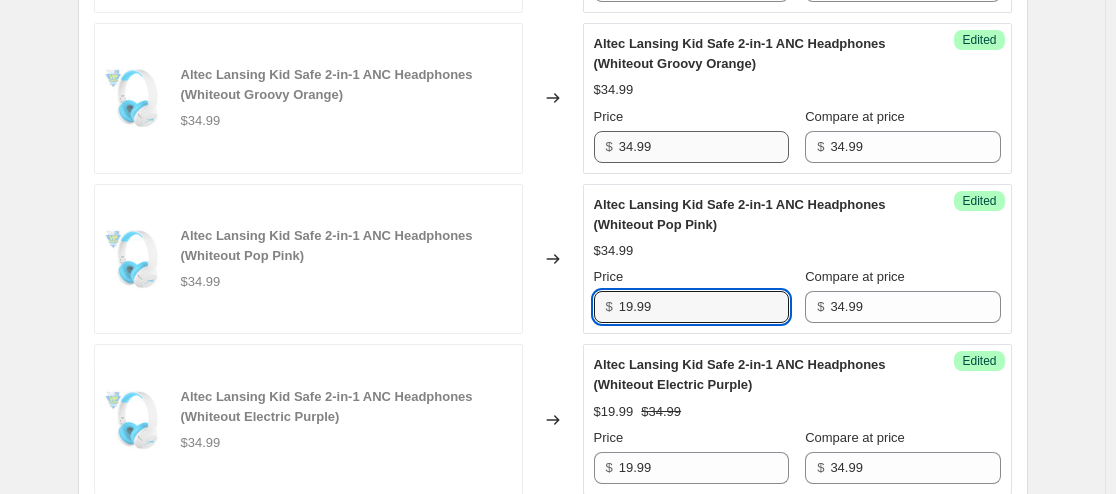 type on "19.99" 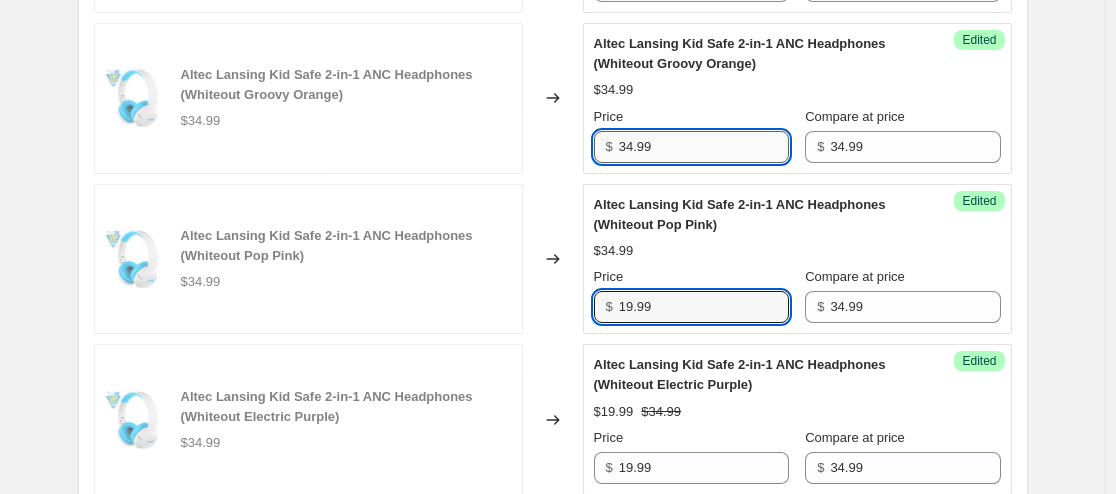 click on "34.99" at bounding box center (704, 147) 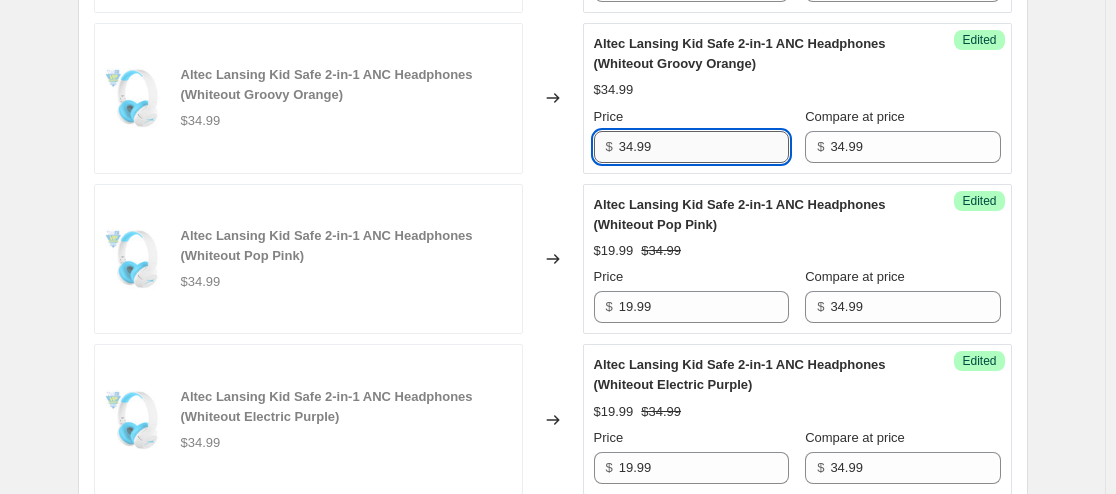 paste on "19" 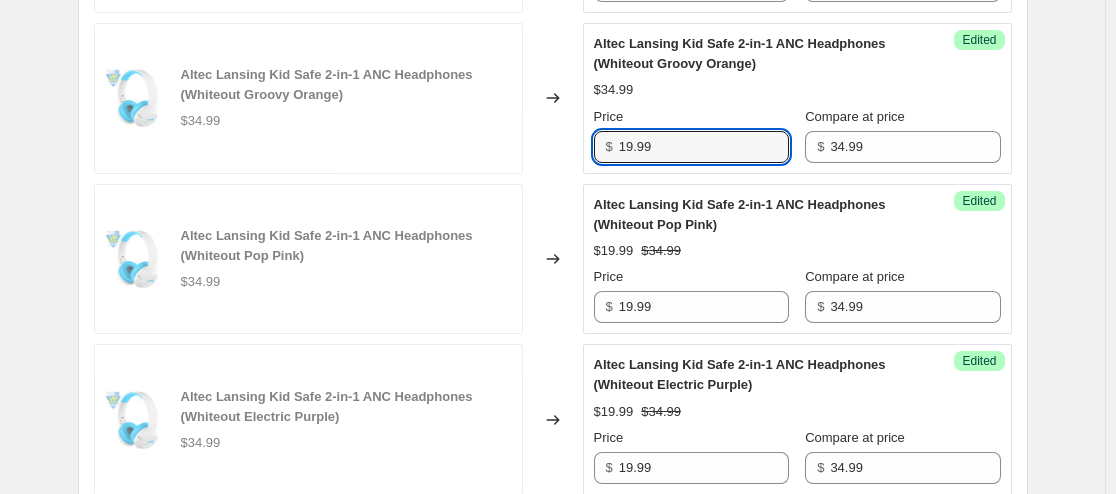 type on "19.99" 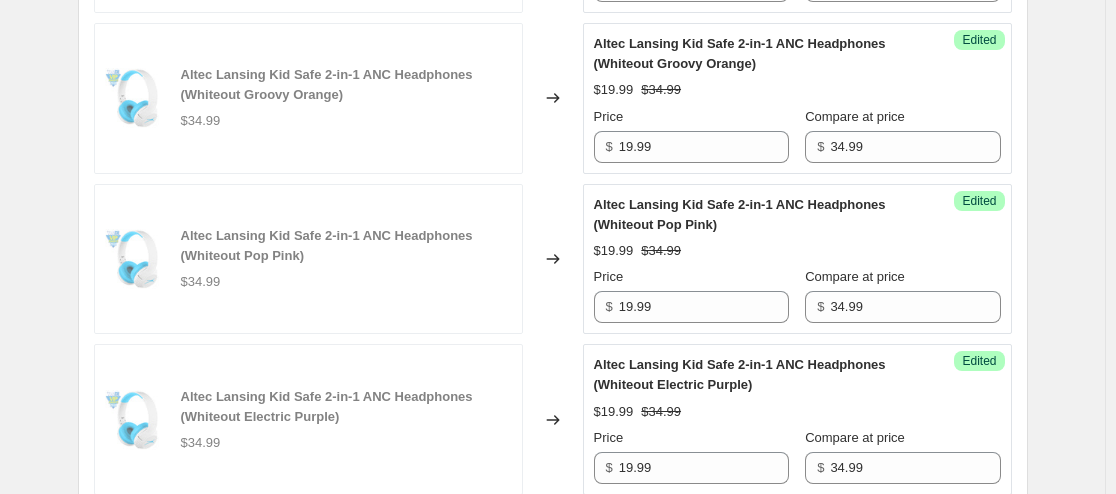 click on "Price" at bounding box center [691, 117] 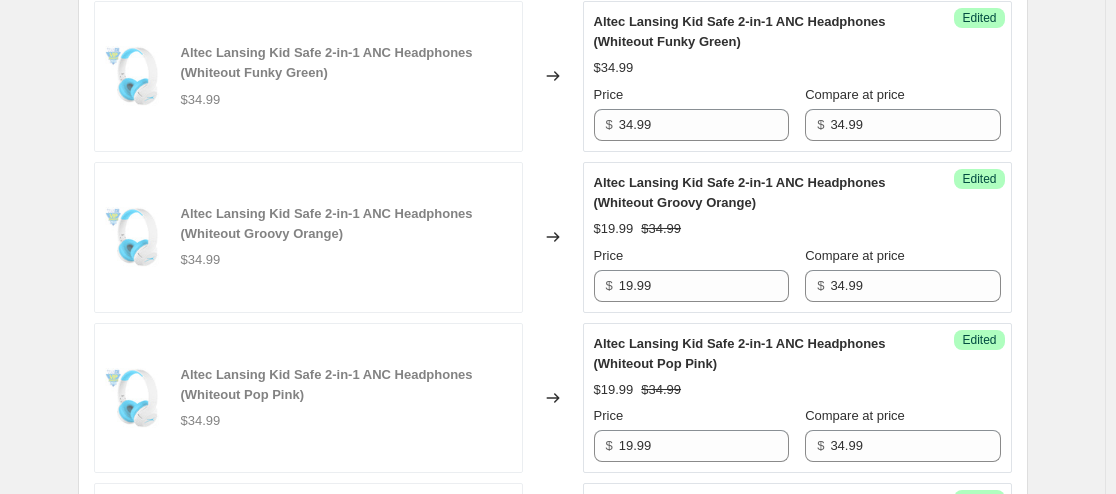 scroll, scrollTop: 1697, scrollLeft: 0, axis: vertical 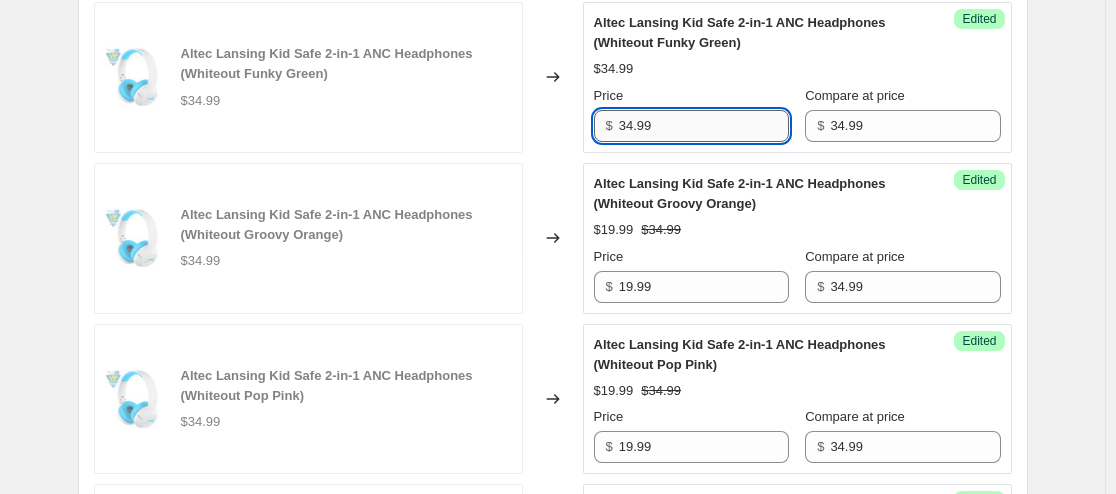 click on "34.99" at bounding box center (704, 126) 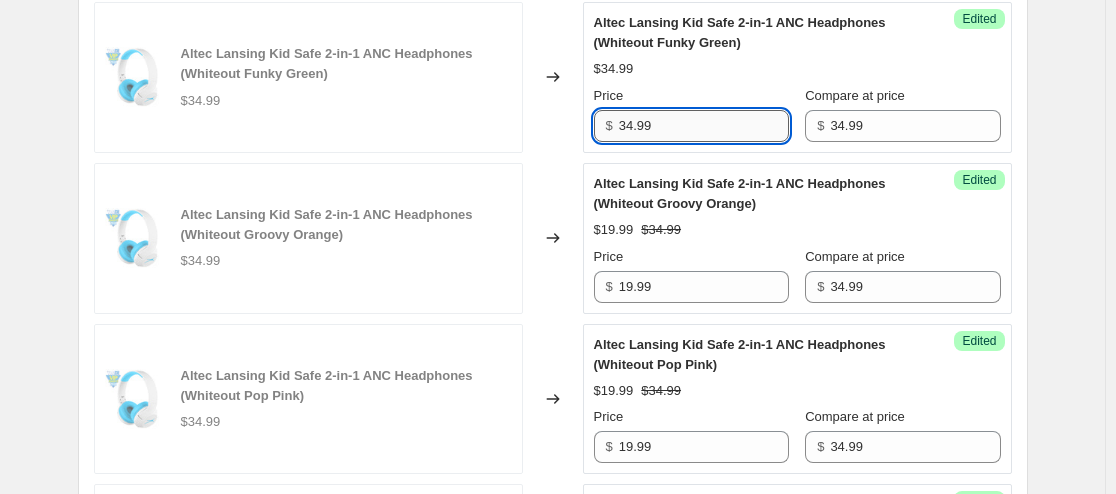 paste on "19" 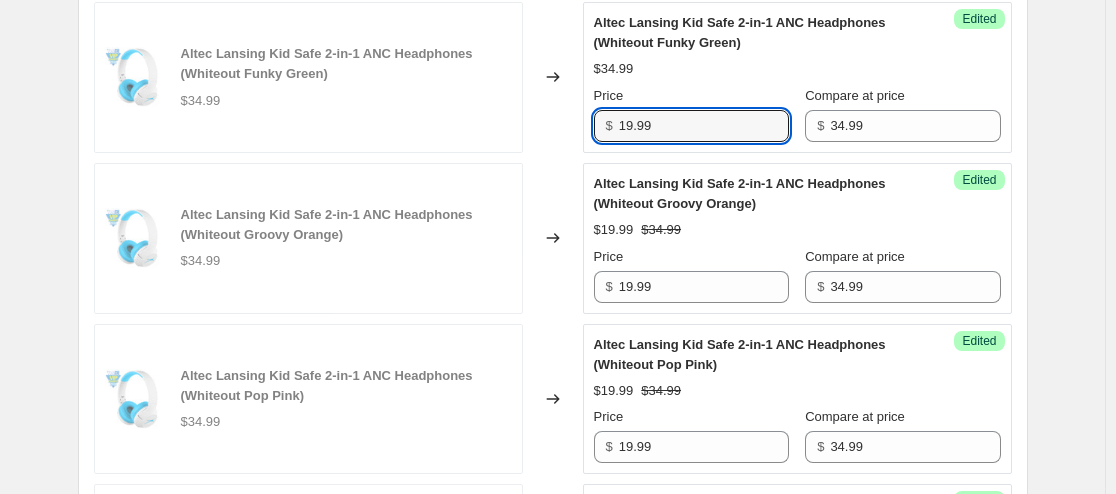 type on "19.99" 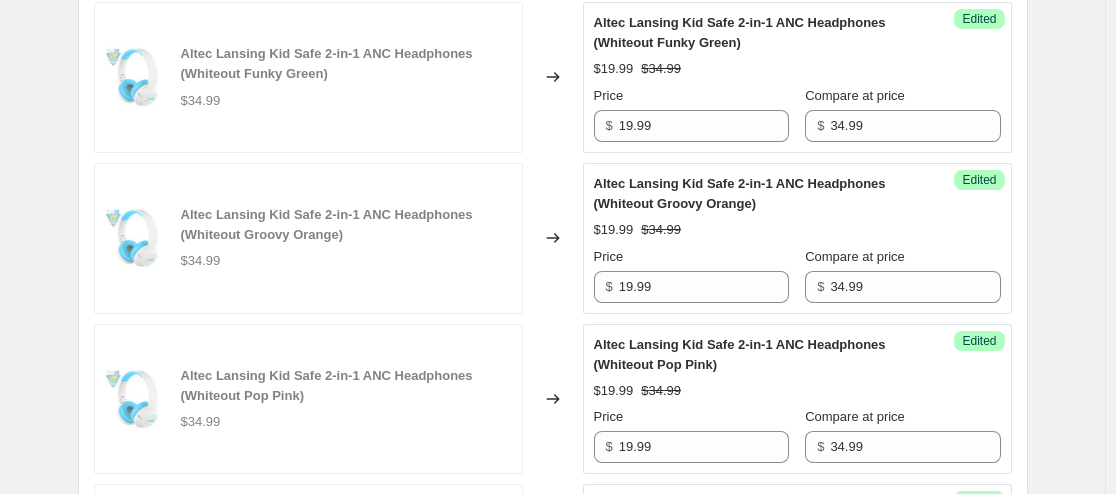 click on "Altec Lansing Kid Safe 2-in-1 ANC Headphones (Whiteout Funky Green) $19.99 $34.99 Price $ 19.99 Compare at price $ 34.99" at bounding box center [797, 77] 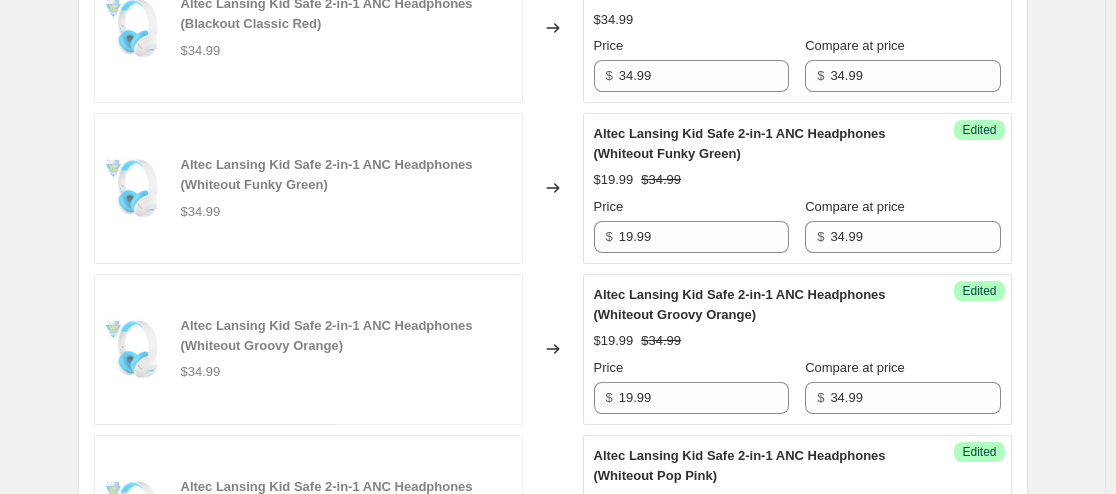 scroll, scrollTop: 1581, scrollLeft: 0, axis: vertical 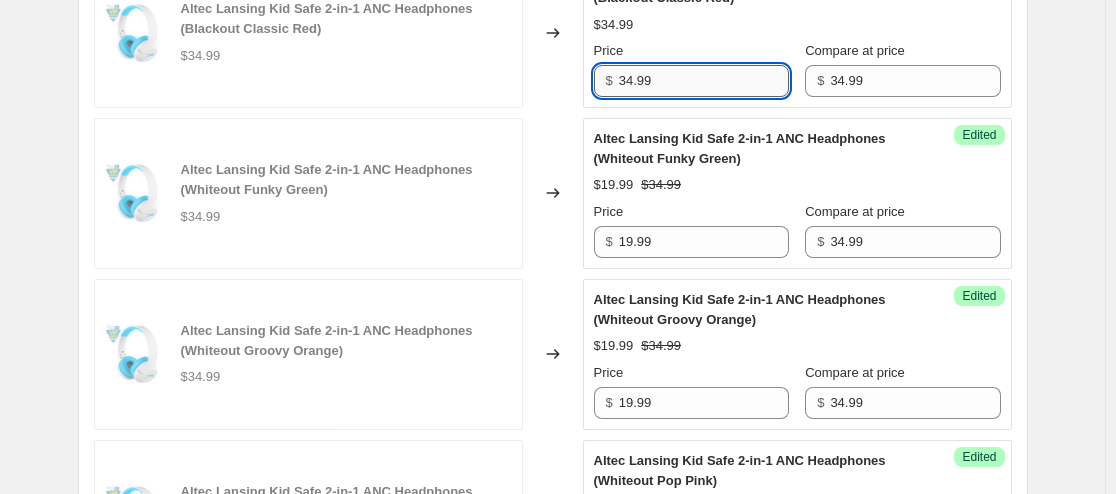 click on "34.99" at bounding box center [704, 81] 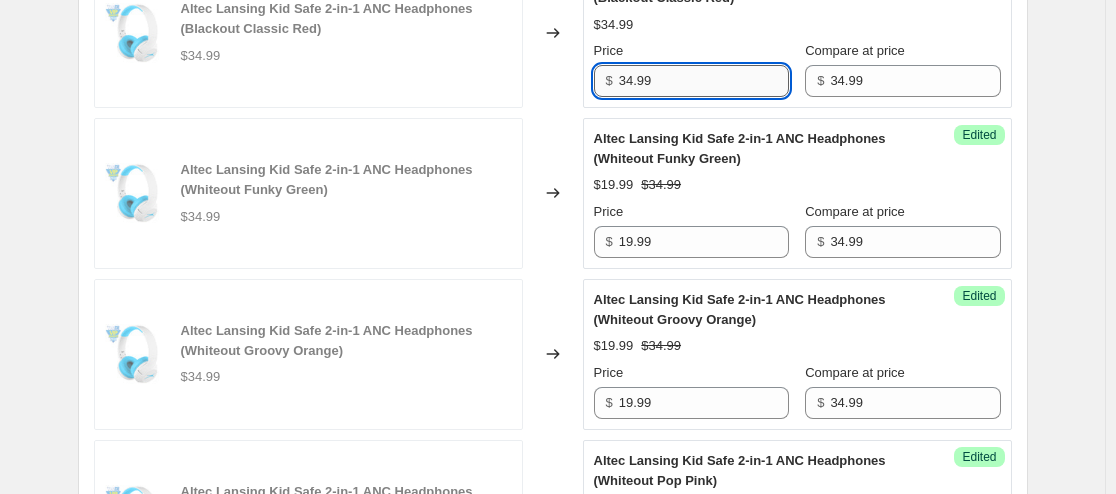 paste on "19" 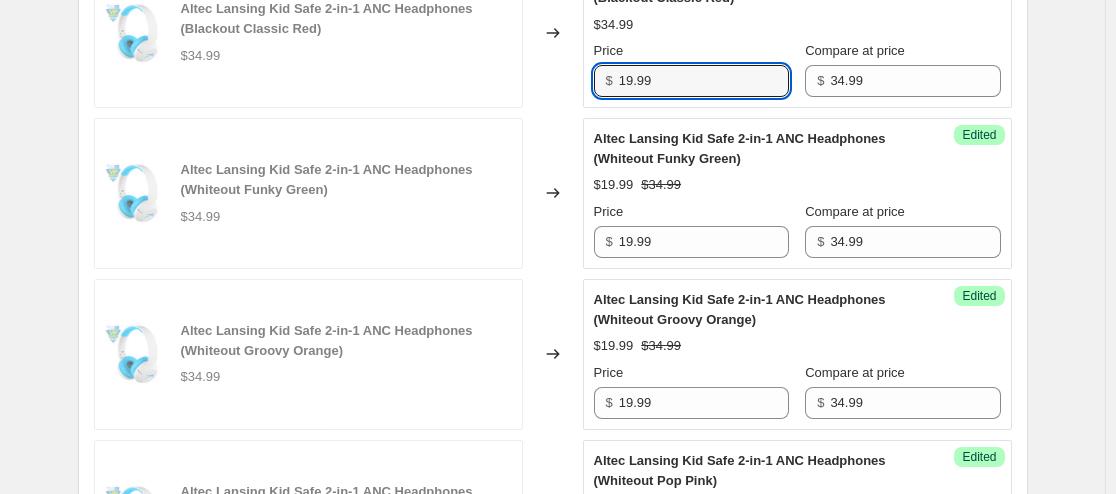 type on "19.99" 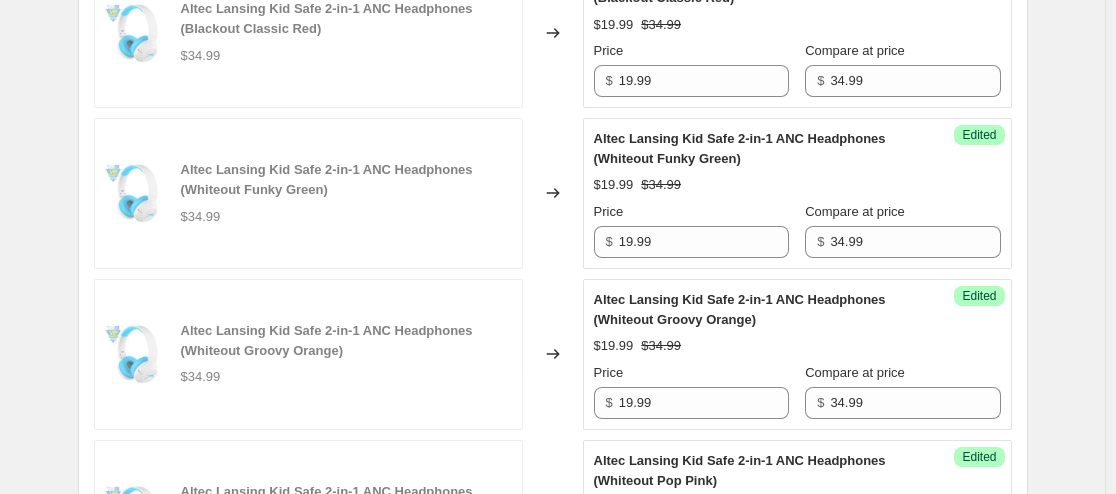 click on "Price" at bounding box center [691, 51] 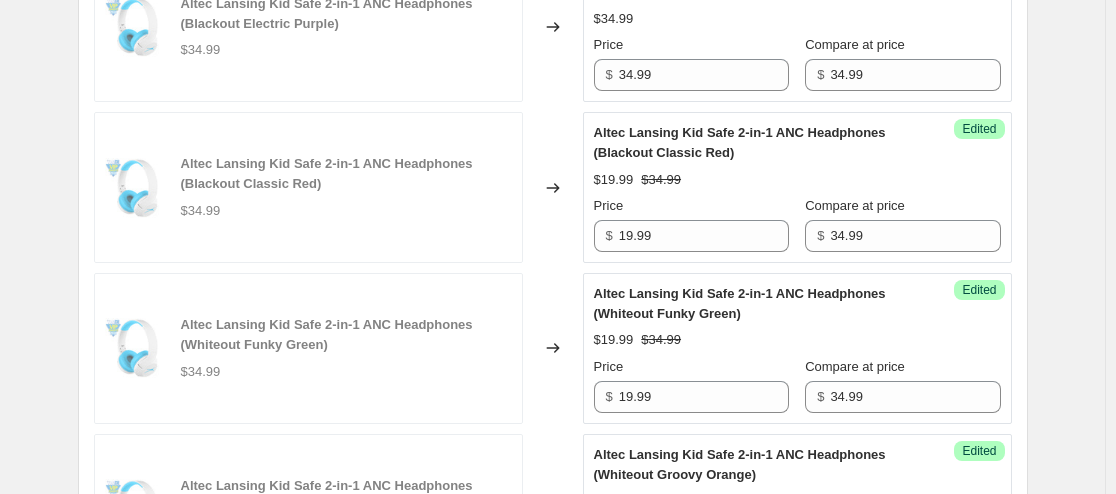 scroll, scrollTop: 1363, scrollLeft: 0, axis: vertical 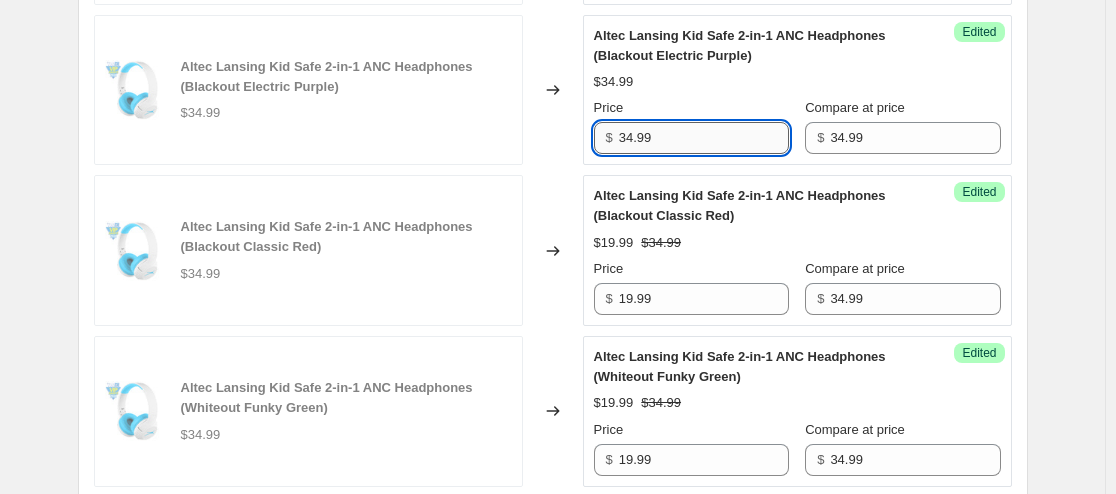 click on "34.99" at bounding box center (704, 138) 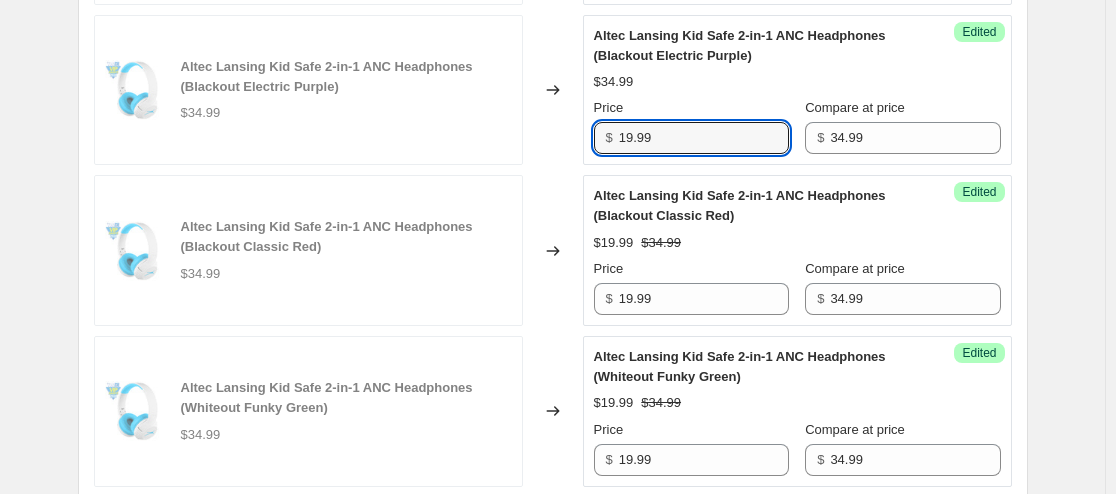 type on "19.99" 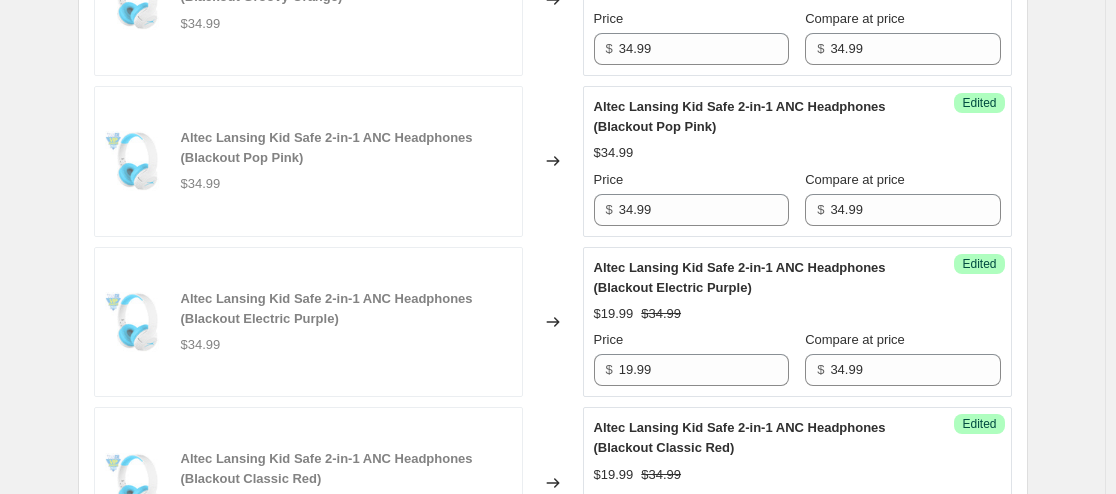 scroll, scrollTop: 1129, scrollLeft: 0, axis: vertical 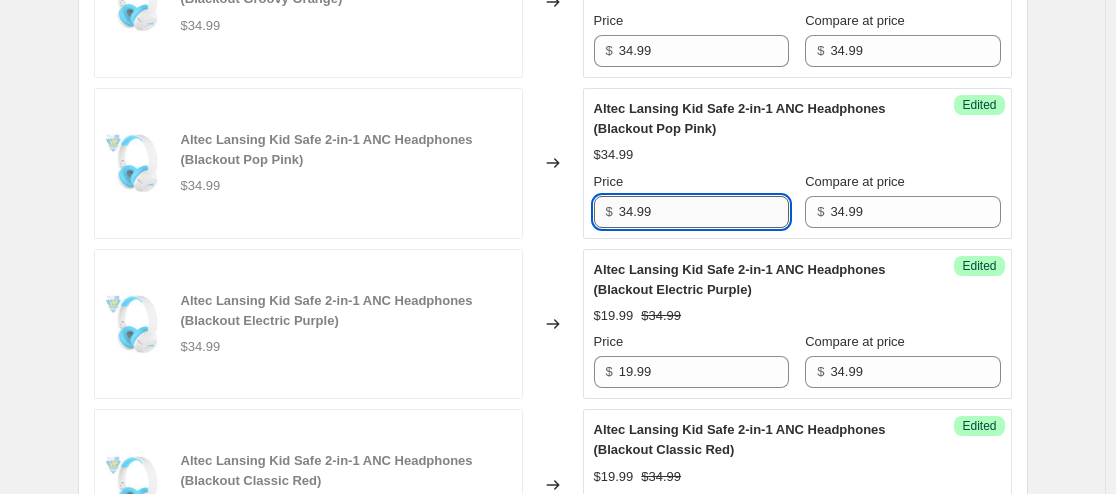click on "34.99" at bounding box center [704, 212] 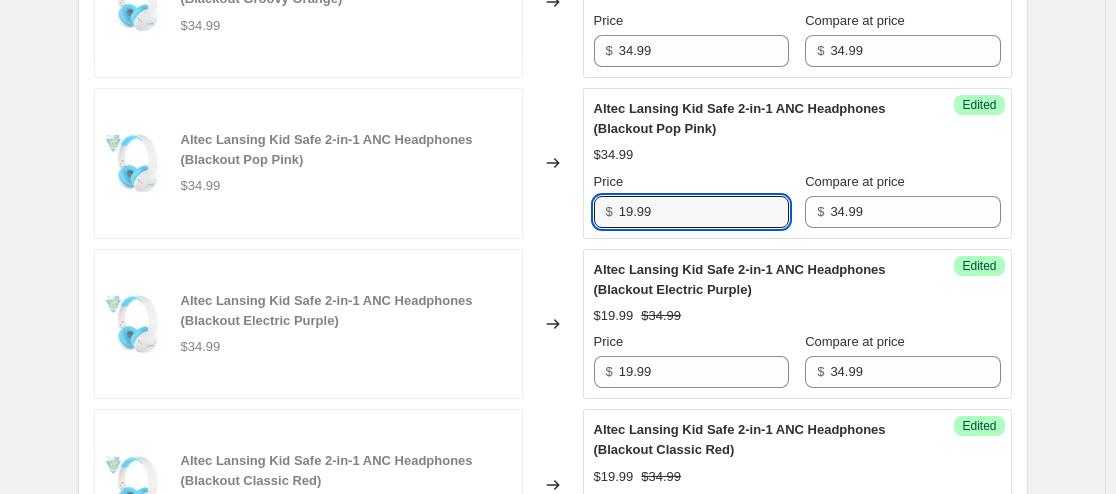 type on "19.99" 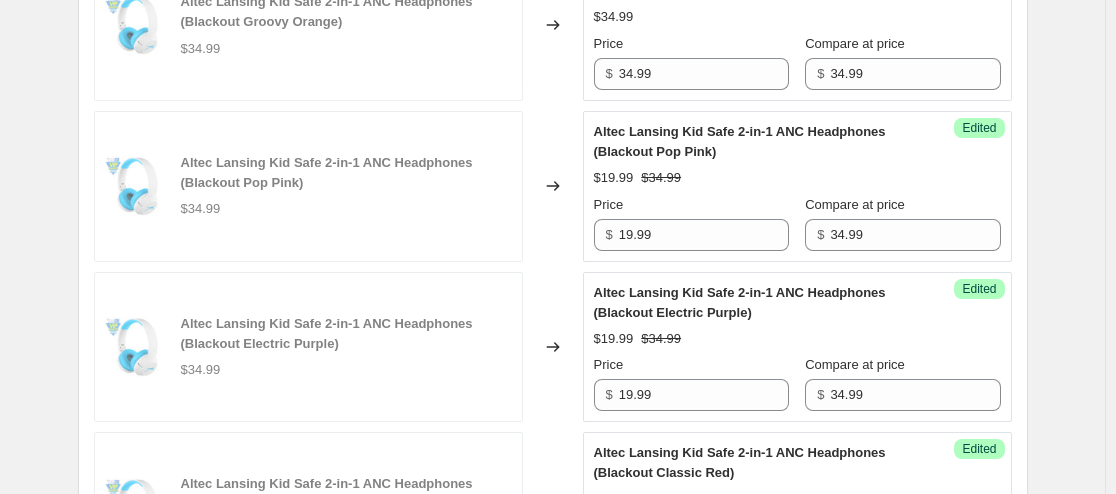 scroll, scrollTop: 1098, scrollLeft: 0, axis: vertical 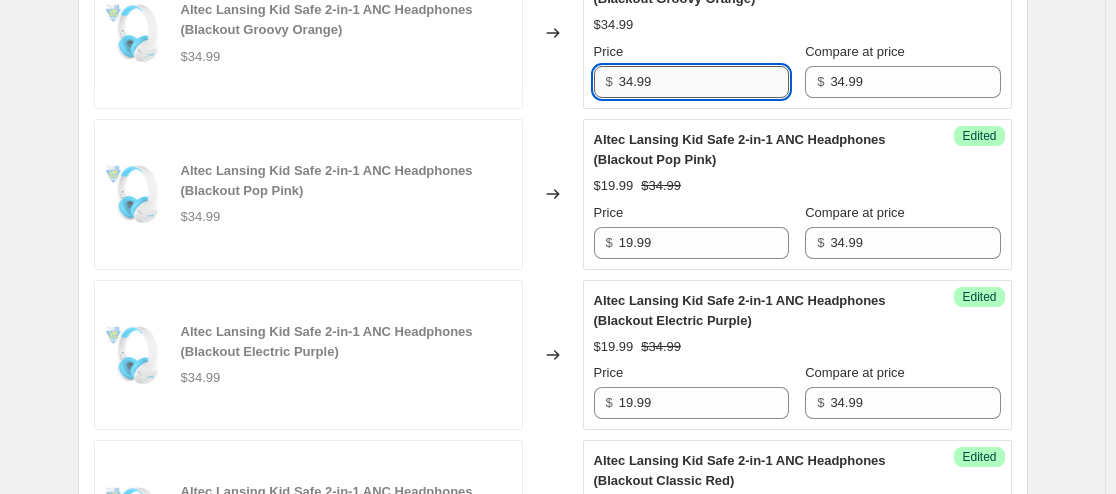 click on "34.99" at bounding box center (704, 82) 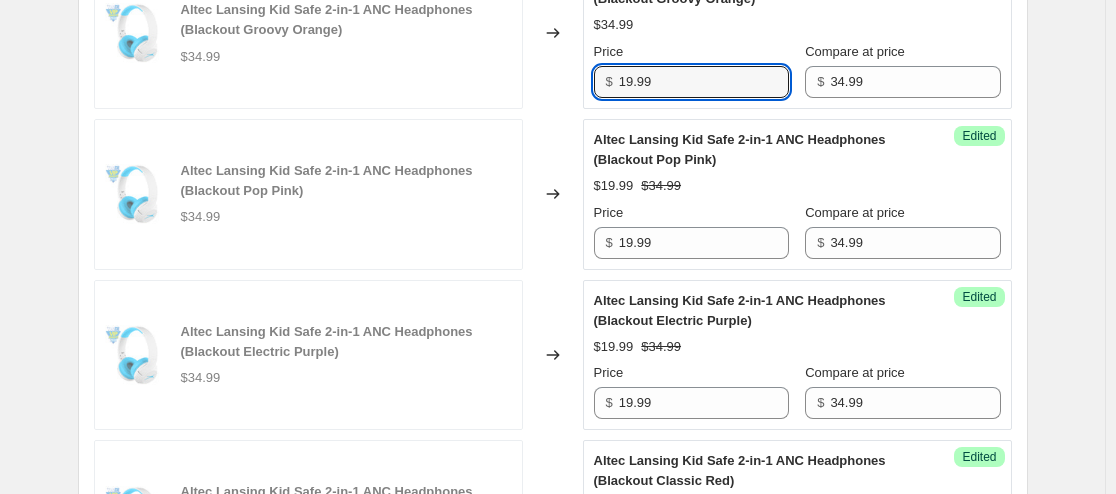 type on "19.99" 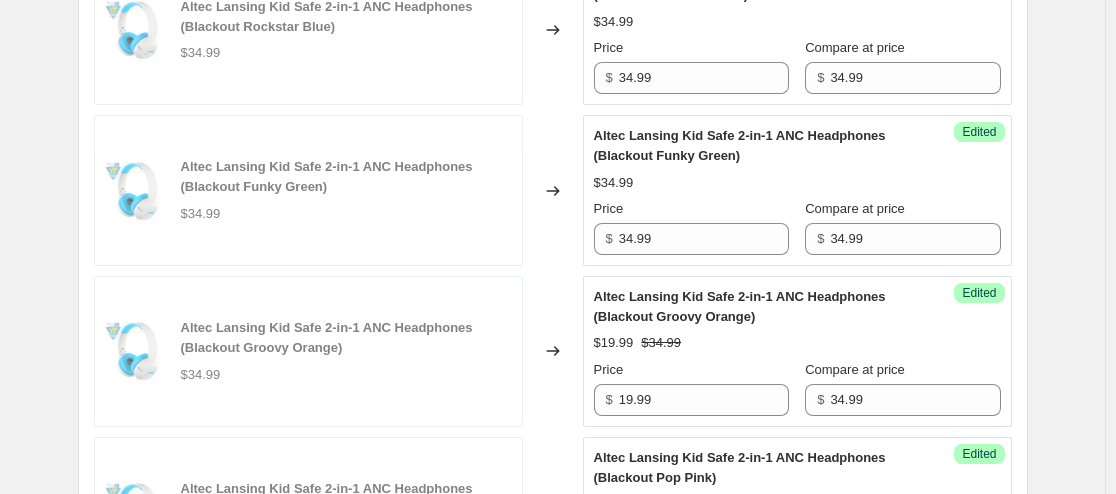 scroll, scrollTop: 779, scrollLeft: 0, axis: vertical 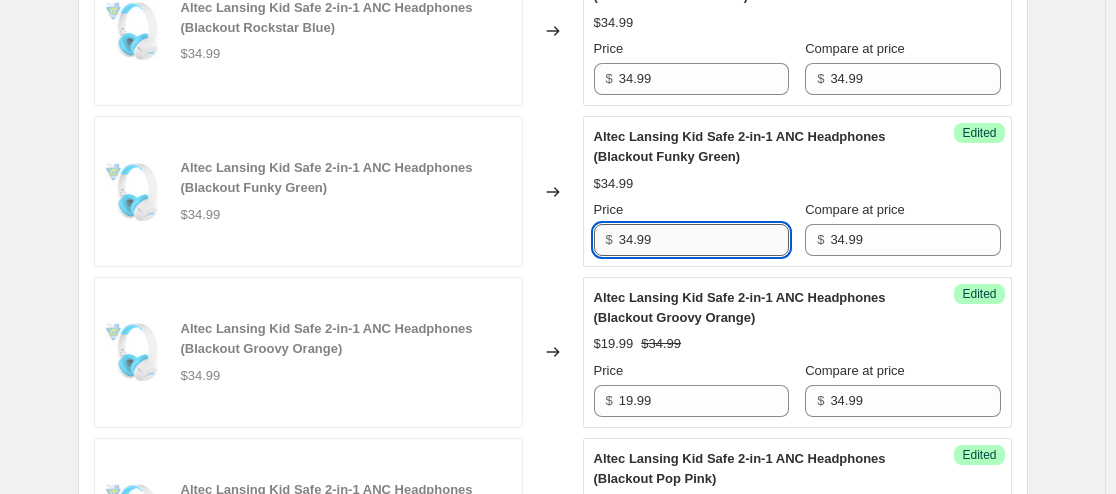 click on "34.99" at bounding box center (704, 240) 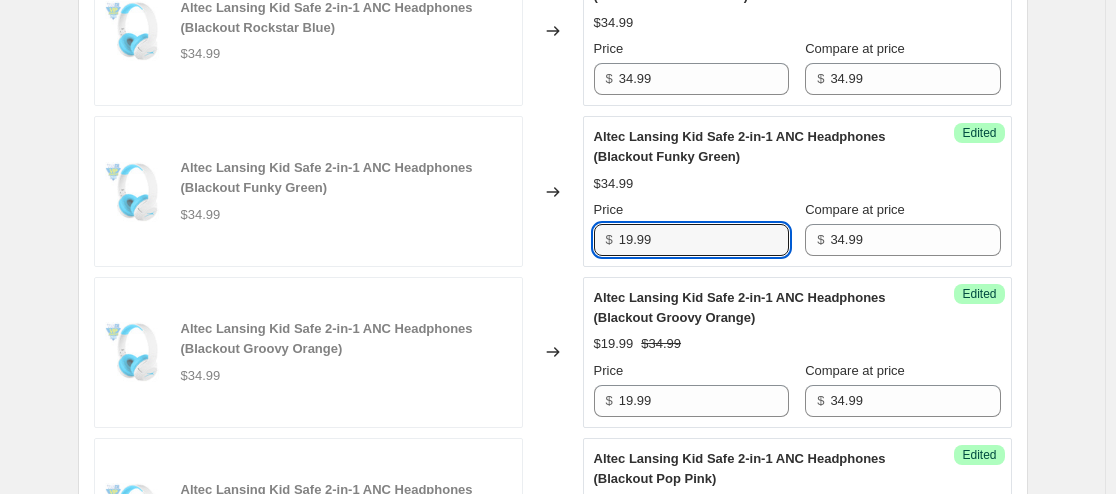 type on "19.99" 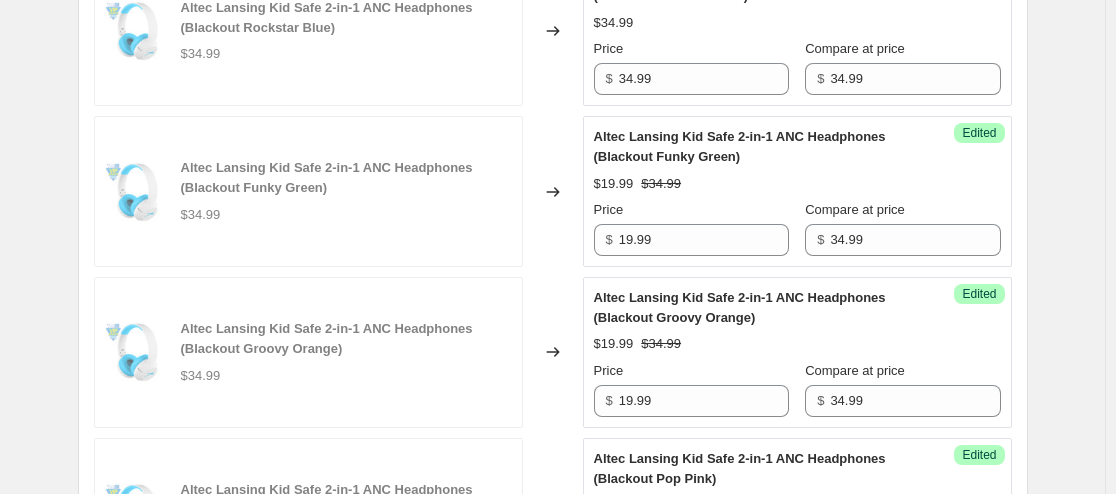click on "$19.99 $34.99" at bounding box center (797, 184) 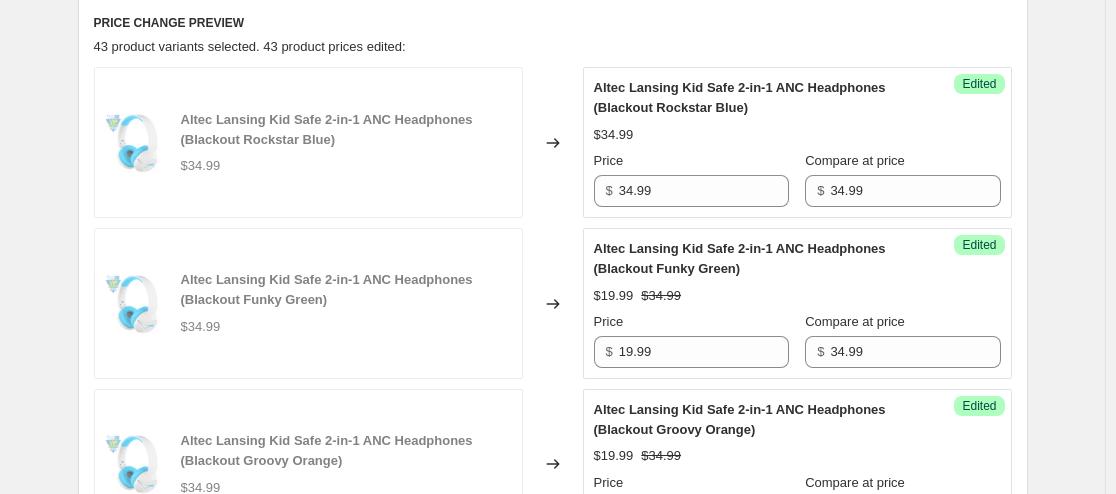 scroll, scrollTop: 663, scrollLeft: 0, axis: vertical 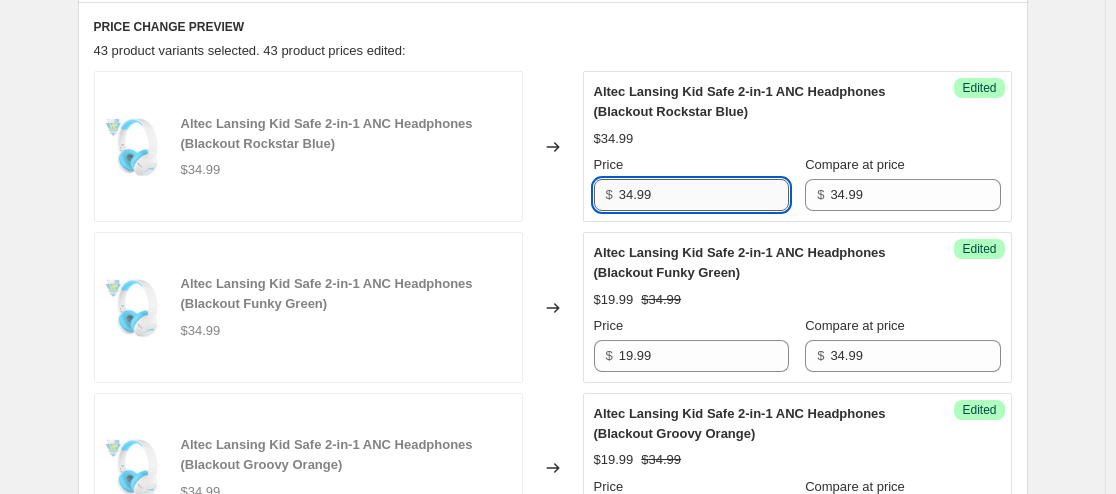click on "34.99" at bounding box center (704, 195) 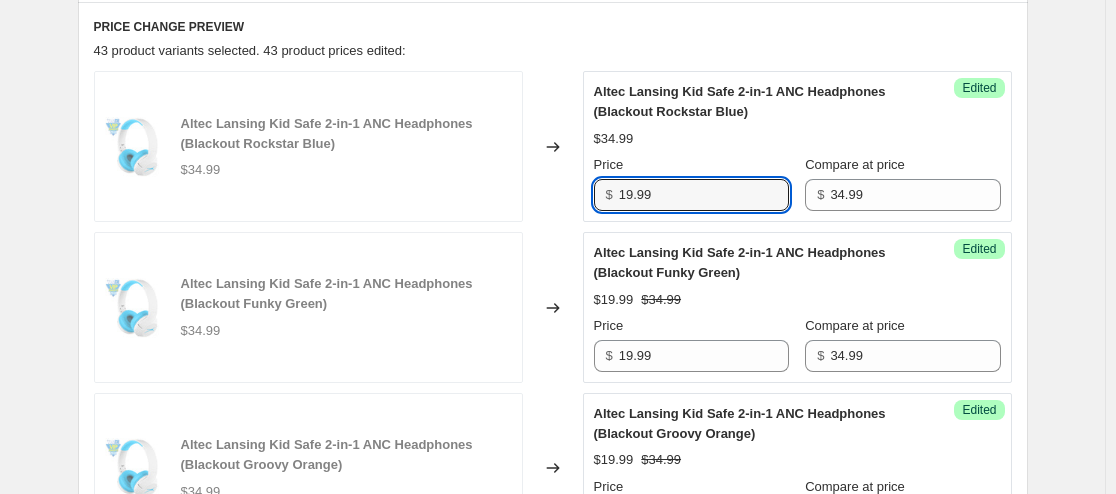 type on "19.99" 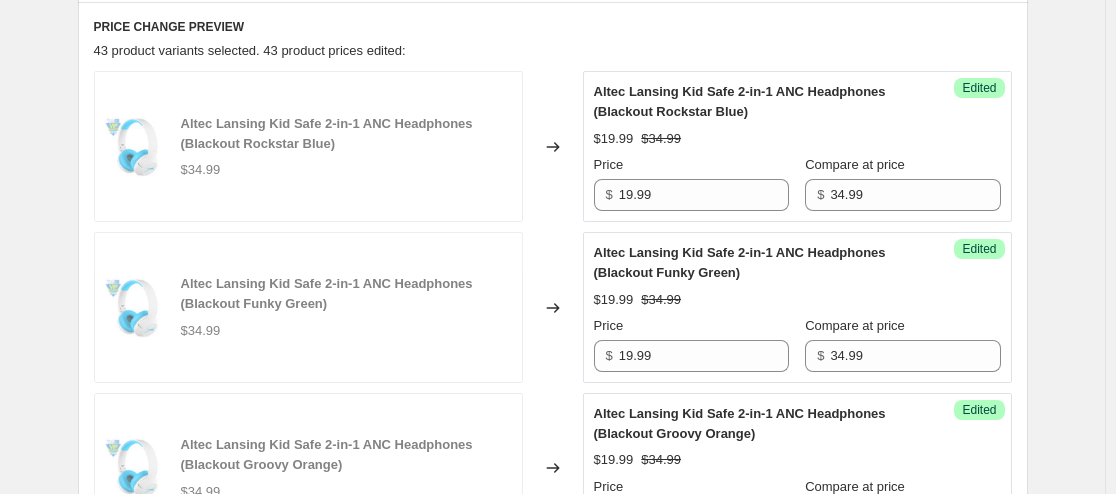 click on "Altec Lansing Kid Safe 2-in-1 ANC Headphones (Blackout Rockstar Blue) $19.99 $34.99 Price $ 19.99 Compare at price $ 34.99" at bounding box center [797, 146] 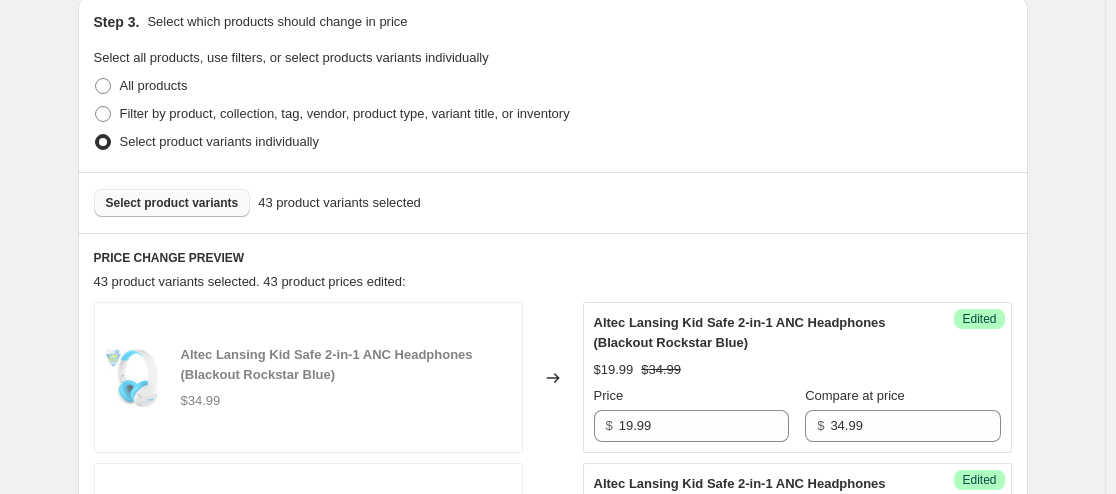scroll, scrollTop: 429, scrollLeft: 0, axis: vertical 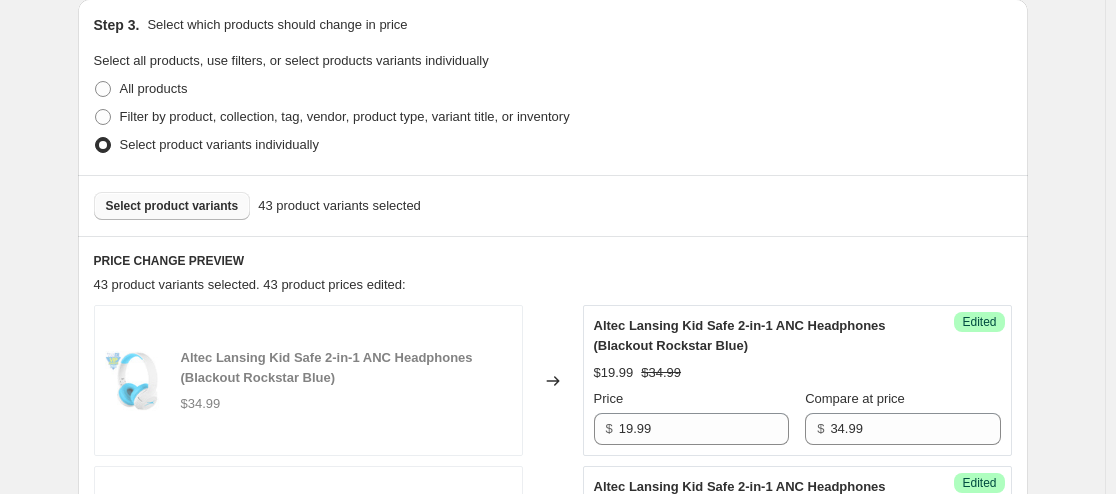 click on "Select product variants" at bounding box center [172, 206] 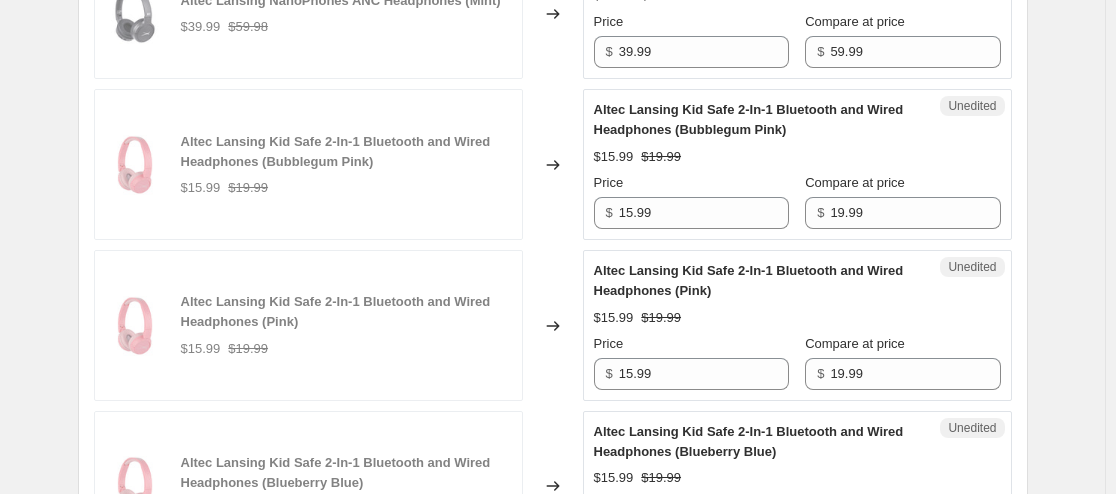 scroll, scrollTop: 2841, scrollLeft: 0, axis: vertical 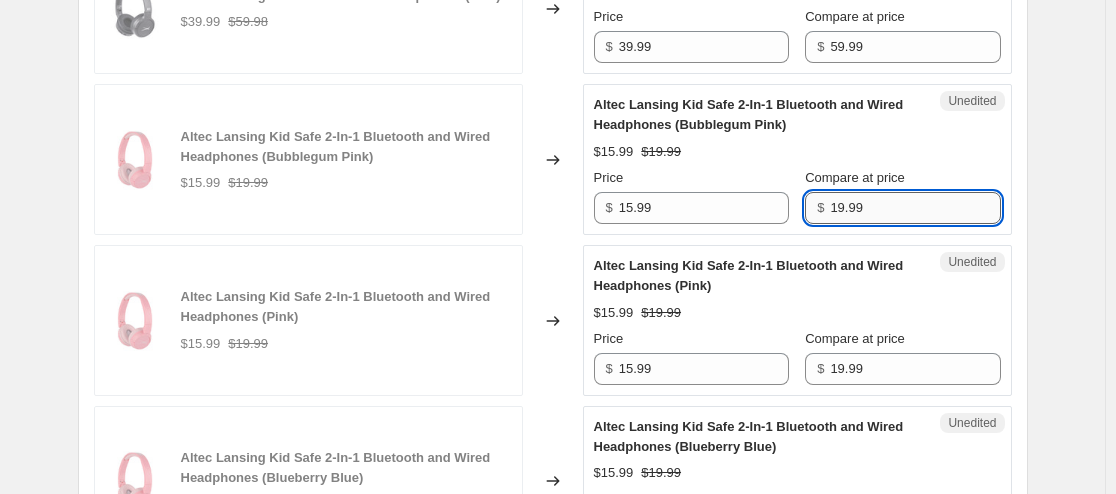 click on "19.99" at bounding box center [915, 208] 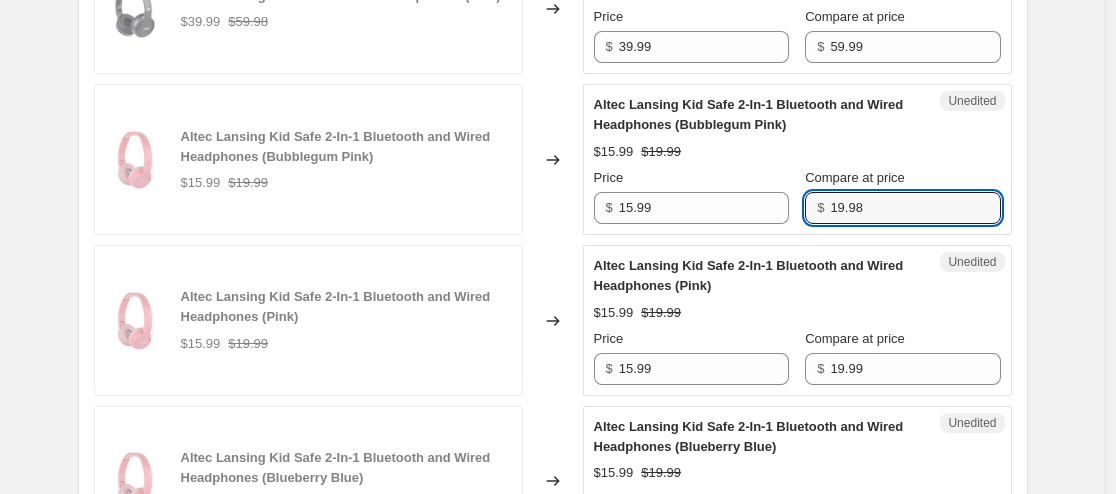 type on "19.98" 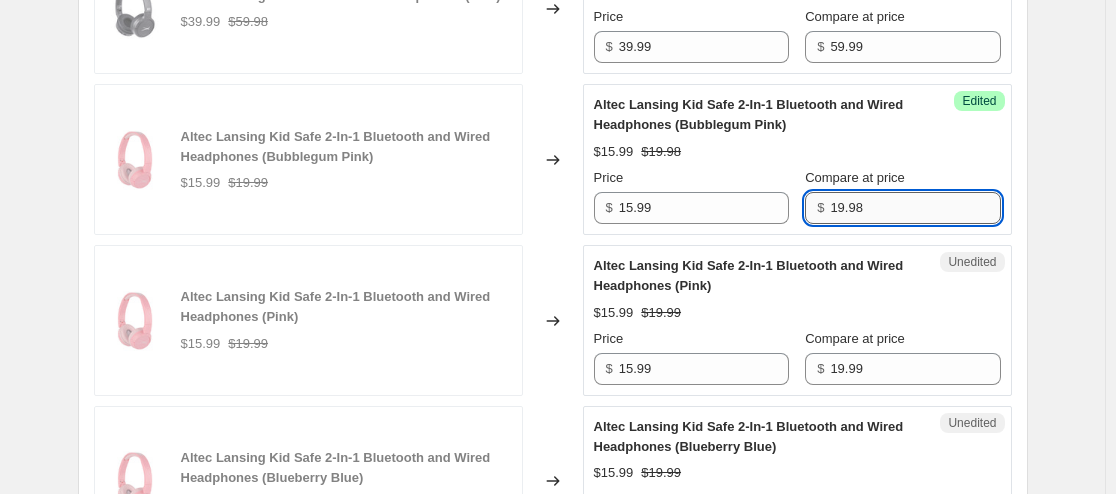 click on "19.98" at bounding box center [915, 208] 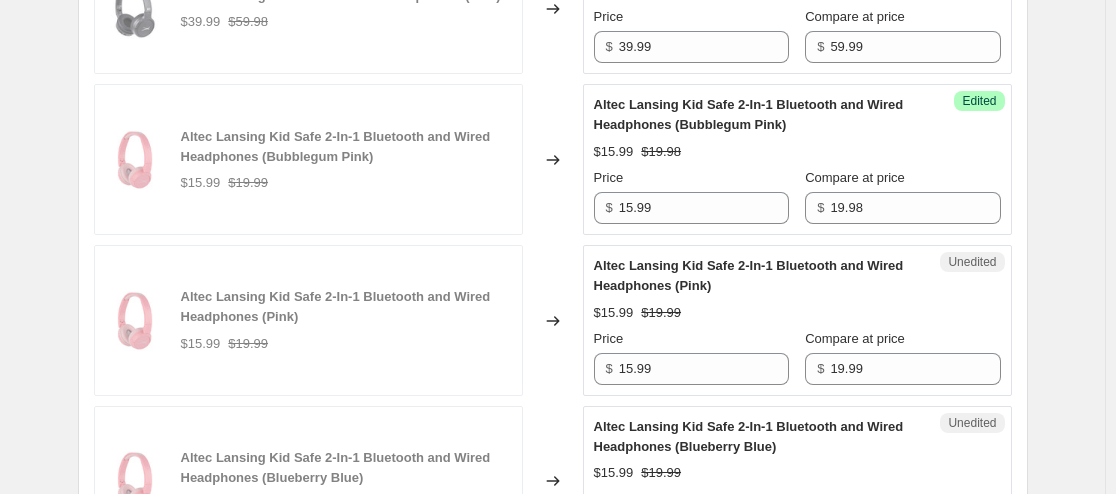 click on "$15.99 $19.98" at bounding box center (797, 152) 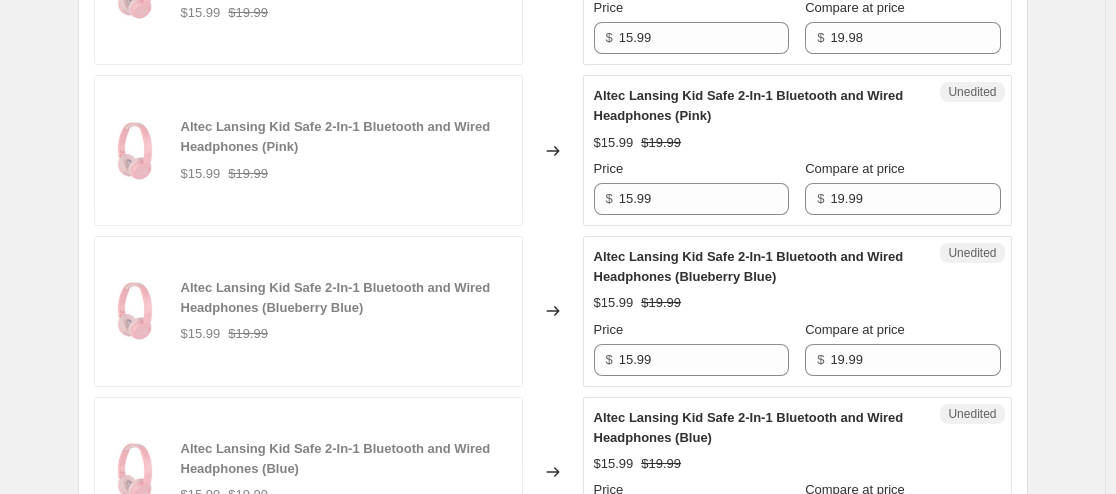 scroll, scrollTop: 3012, scrollLeft: 0, axis: vertical 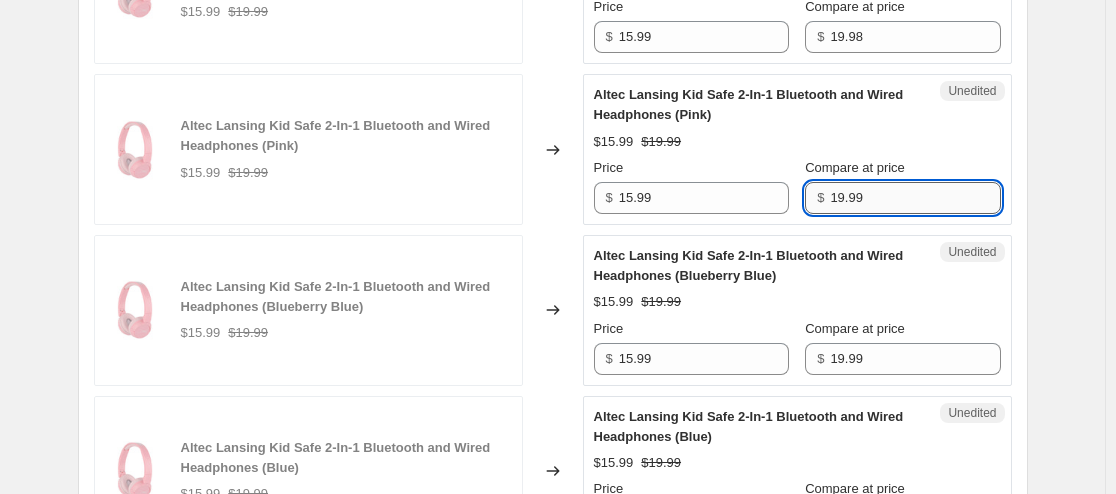 click on "19.99" at bounding box center [915, 198] 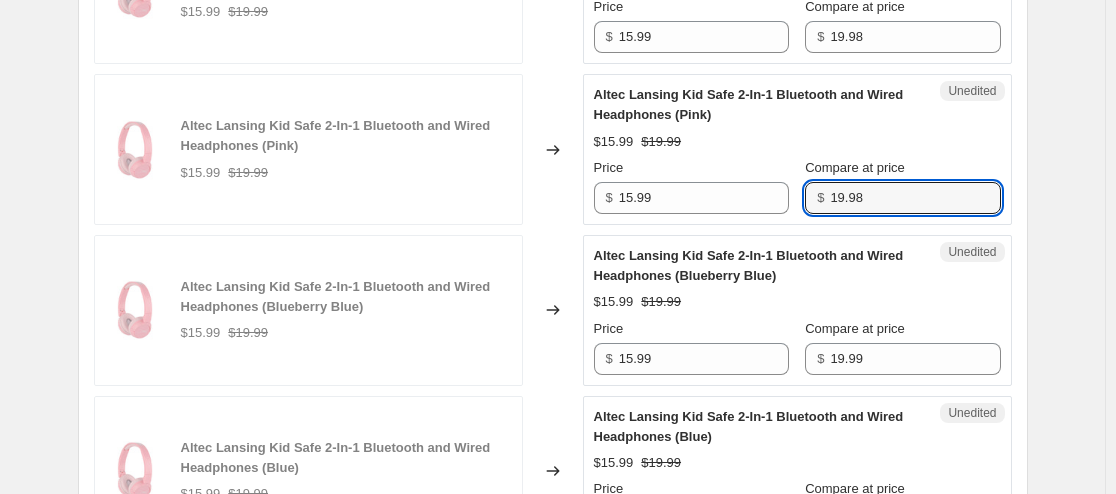 type on "19.98" 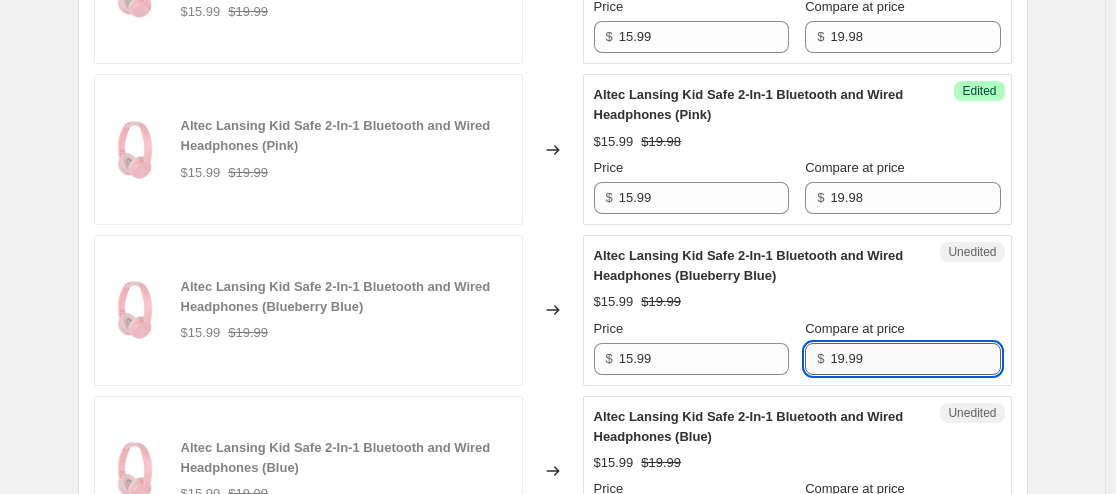 click on "19.99" at bounding box center (915, 359) 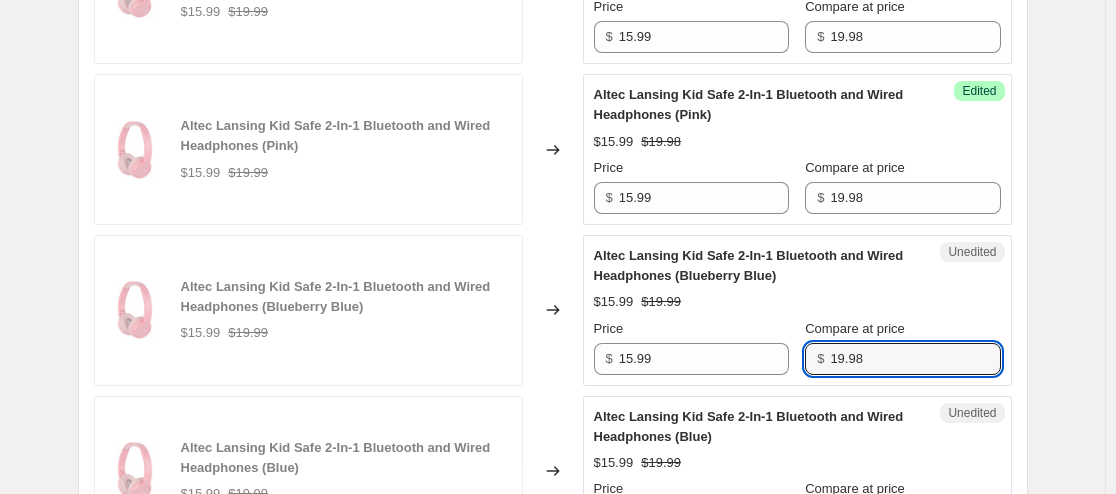 type on "19.98" 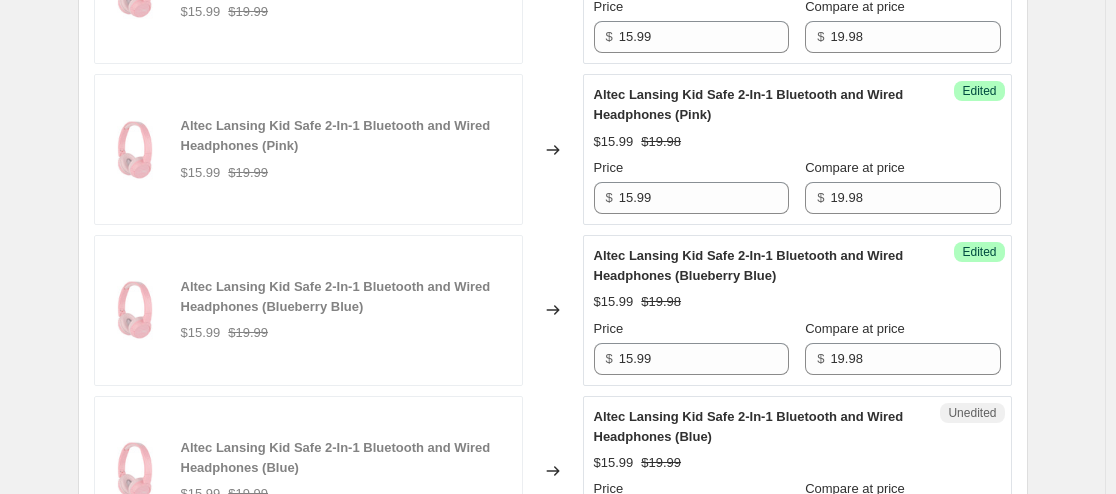 click on "Altec Lansing Kid Safe 2-In-1 Bluetooth and Wired Headphones (Blueberry Blue)" at bounding box center (757, 266) 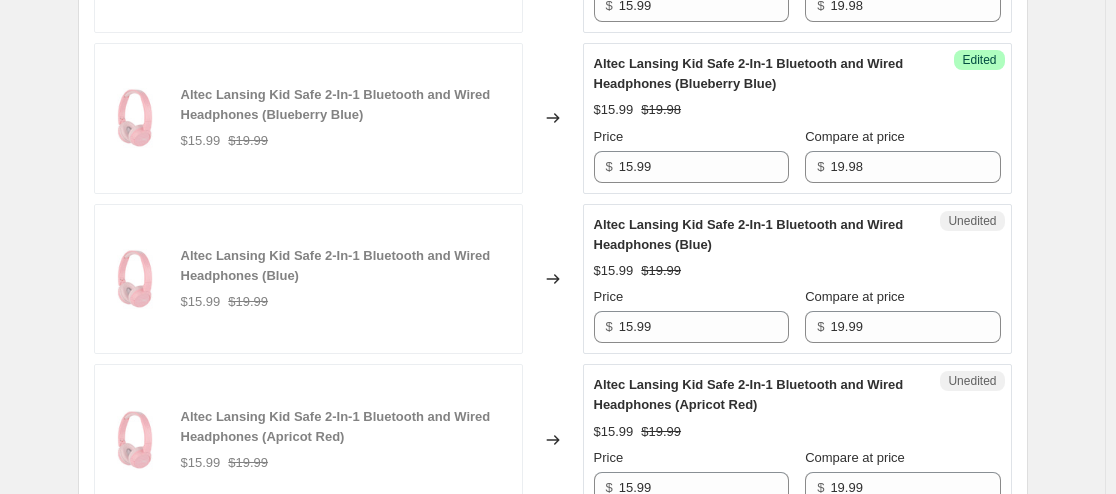 scroll, scrollTop: 3206, scrollLeft: 0, axis: vertical 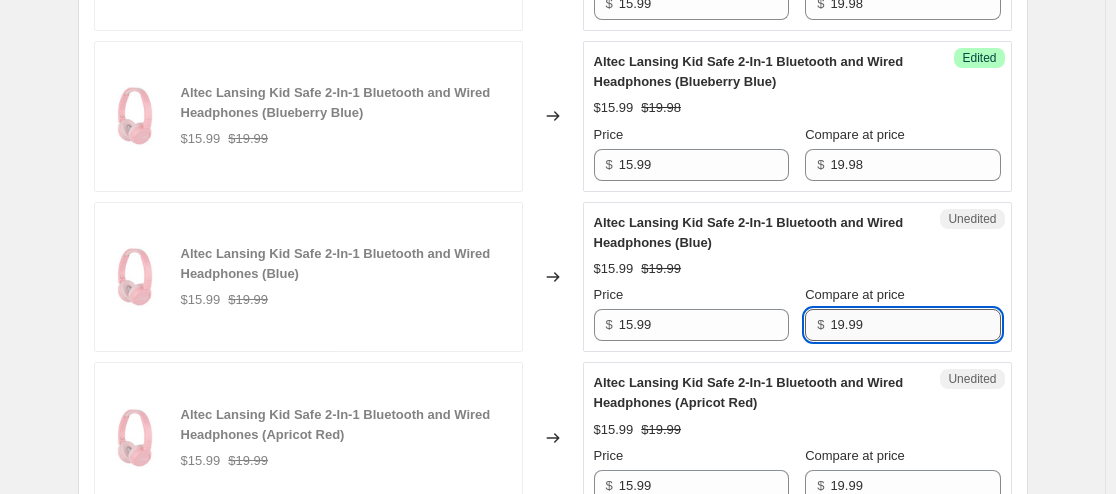 click on "19.99" at bounding box center [915, 325] 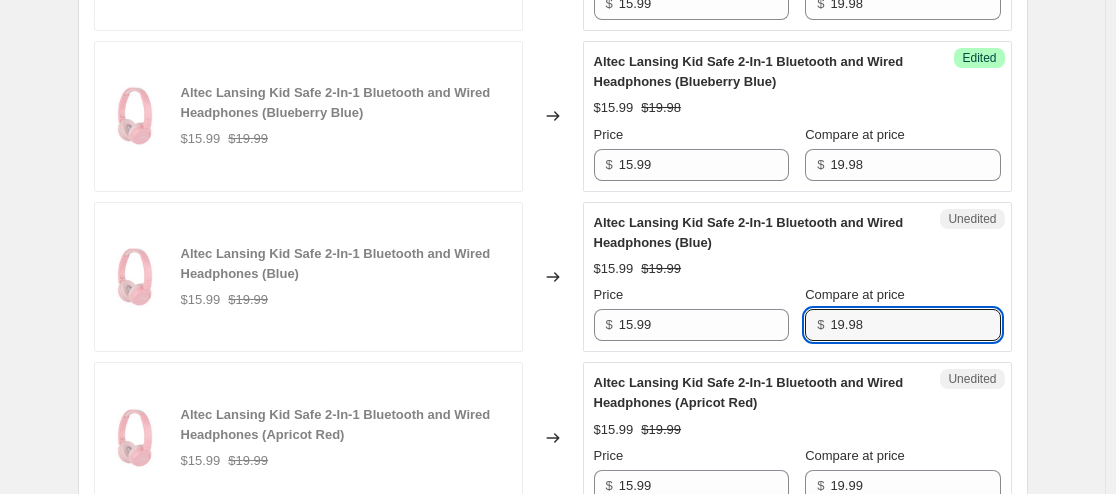 type on "19.98" 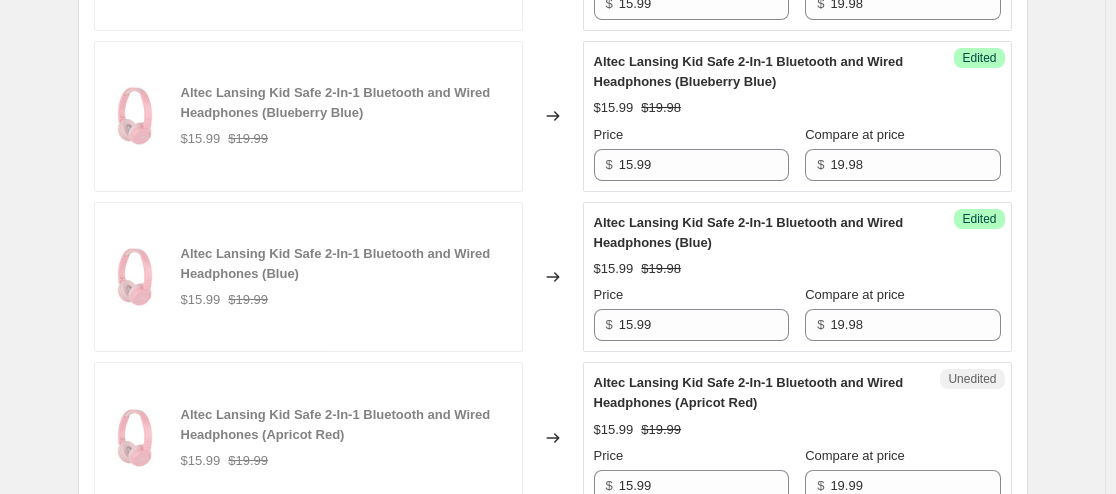 click on "Altec Lansing Kid Safe 2-In-1 Bluetooth and Wired Headphones (Blue)" at bounding box center [757, 233] 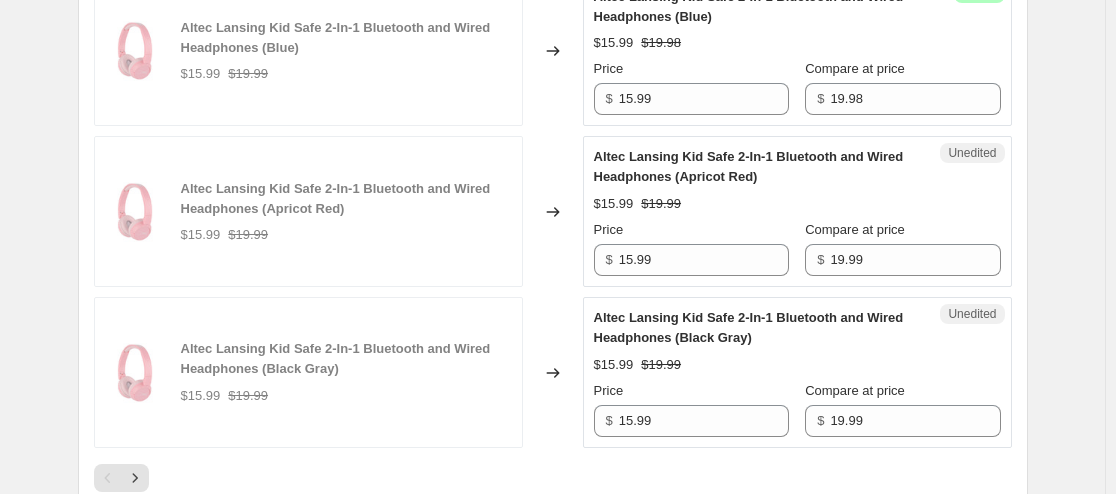 scroll, scrollTop: 3439, scrollLeft: 0, axis: vertical 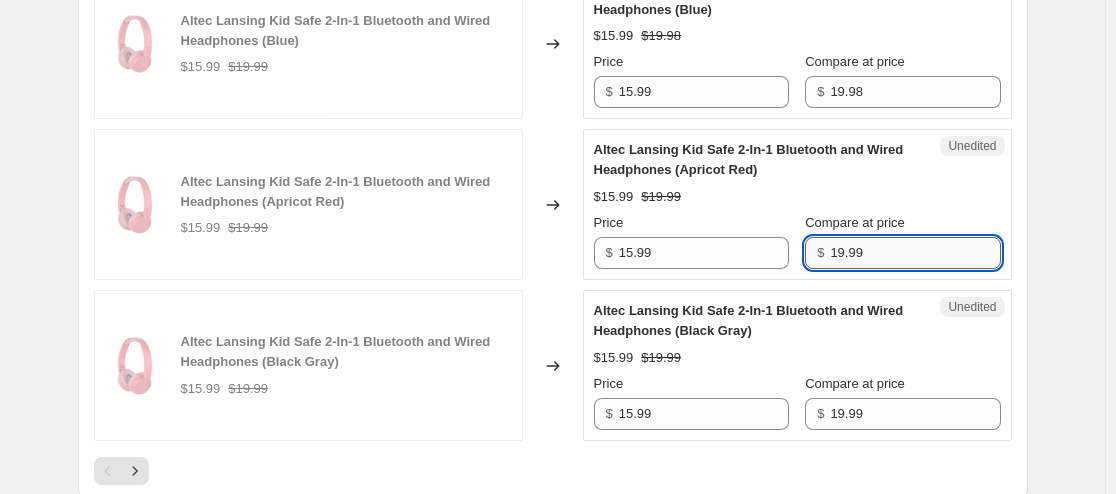 click on "19.99" at bounding box center [915, 253] 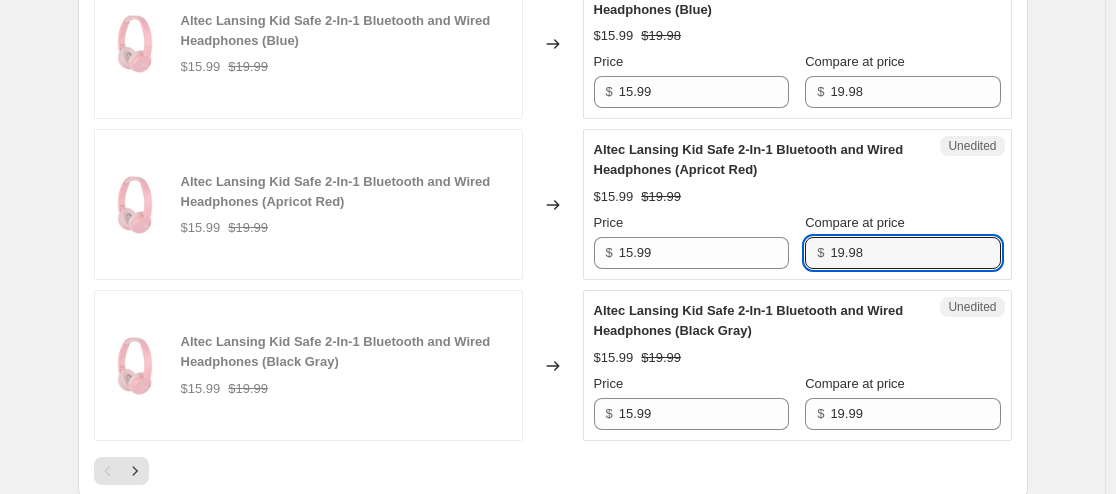 type on "19.98" 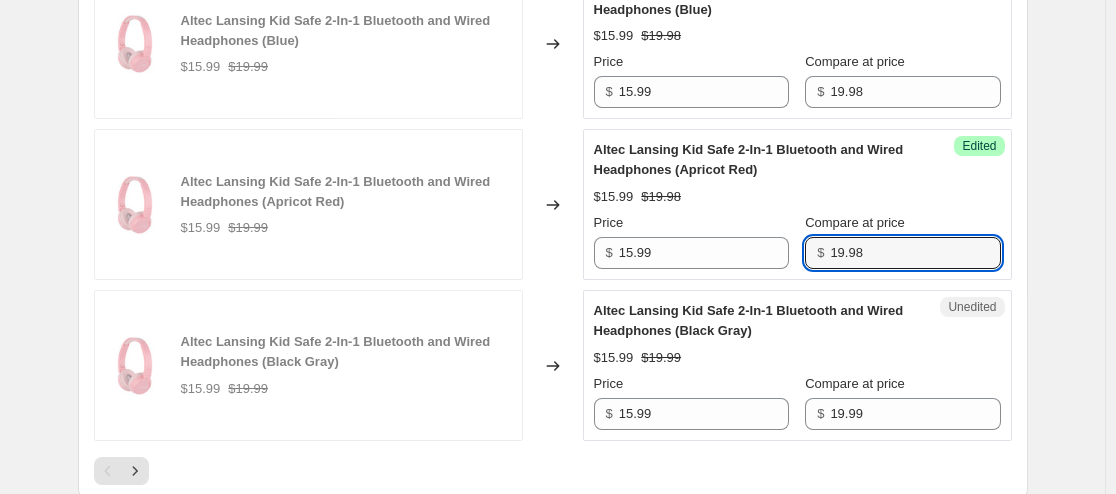 click on "$15.99 $19.98" at bounding box center (797, 197) 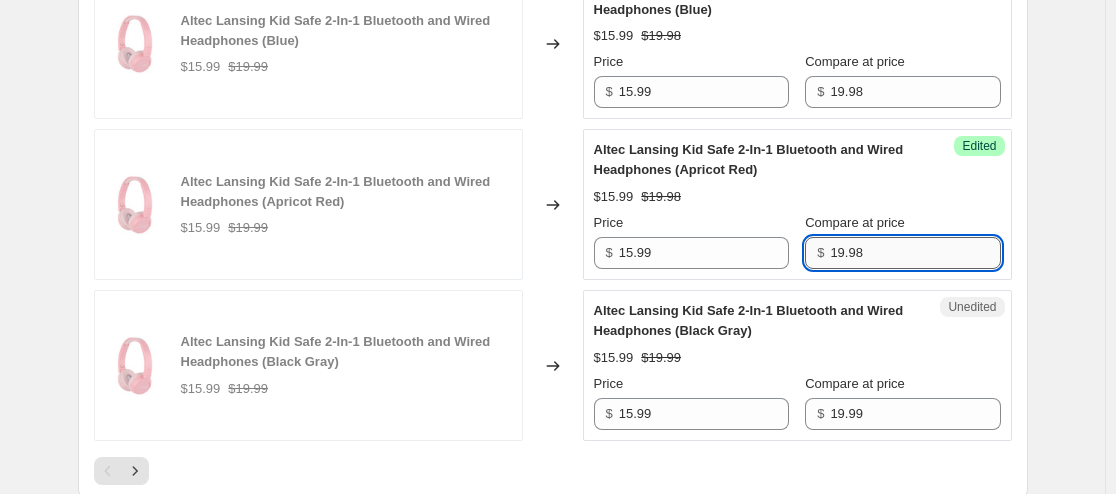 click on "19.98" at bounding box center [915, 253] 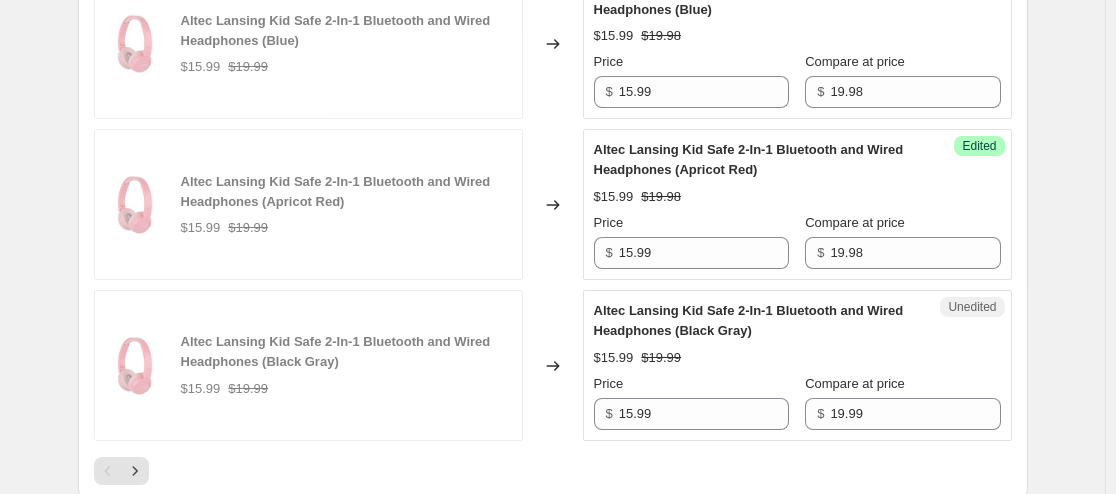 click on "$15.99 $19.98" at bounding box center [797, 197] 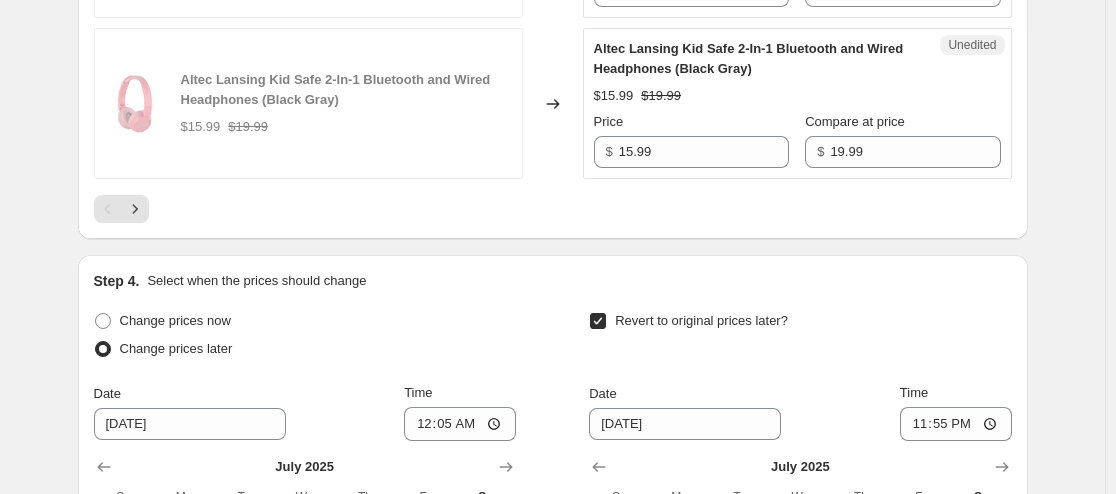 scroll, scrollTop: 3712, scrollLeft: 0, axis: vertical 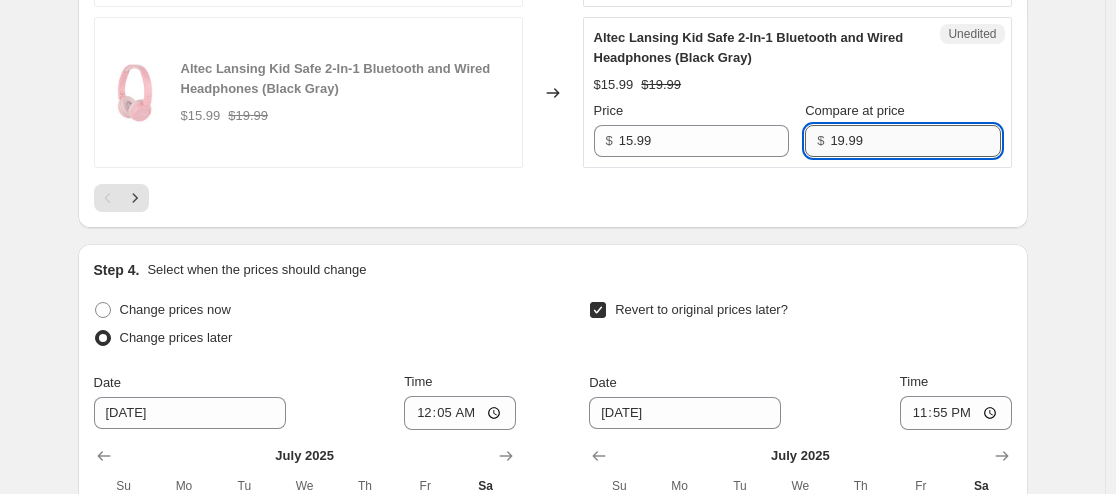 click on "19.99" at bounding box center (915, 141) 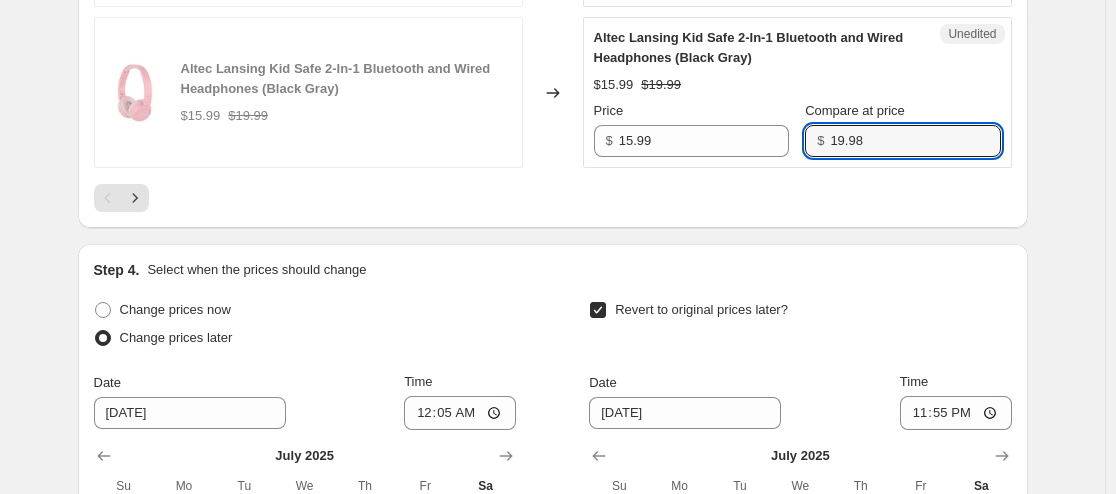 type on "19.98" 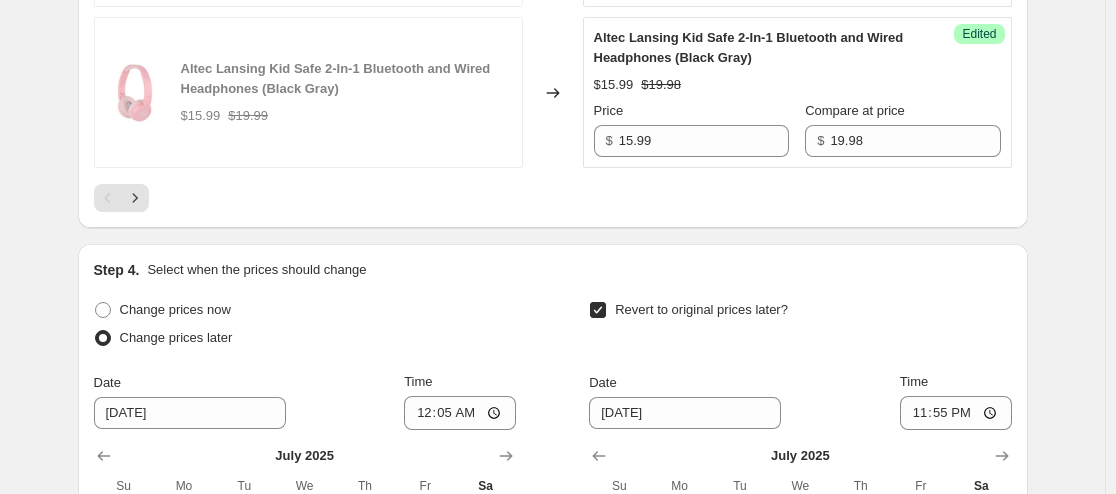 click on "$15.99 $19.98" at bounding box center [797, 85] 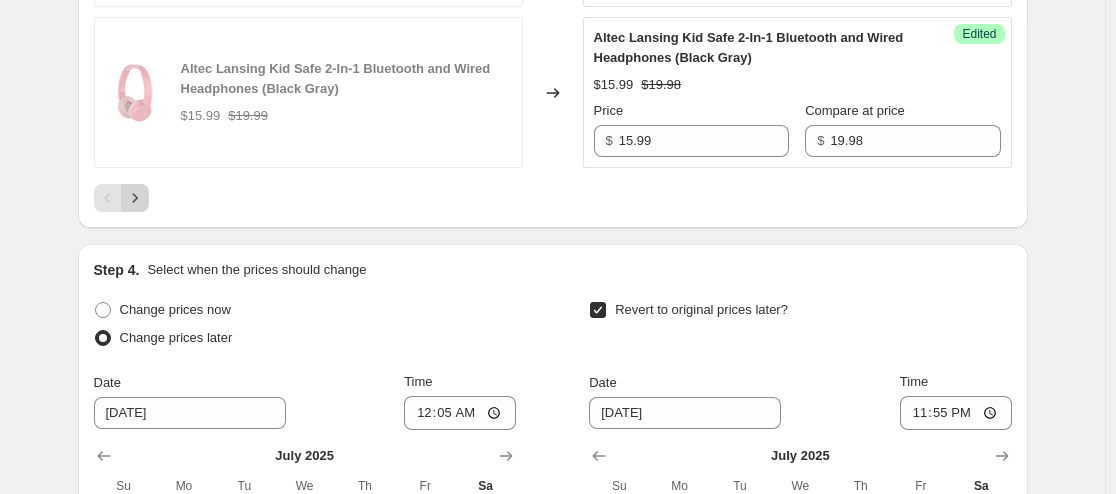 click 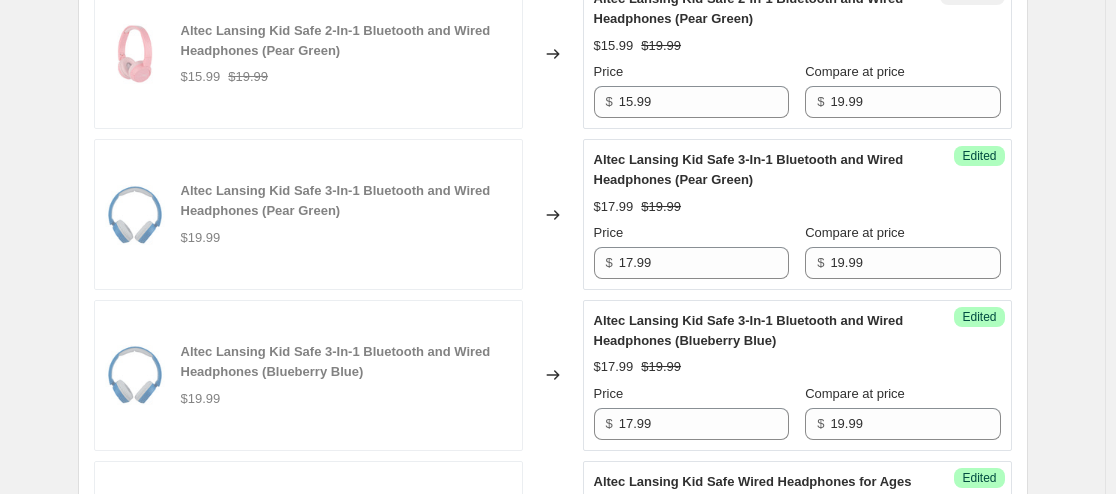 scroll, scrollTop: 733, scrollLeft: 0, axis: vertical 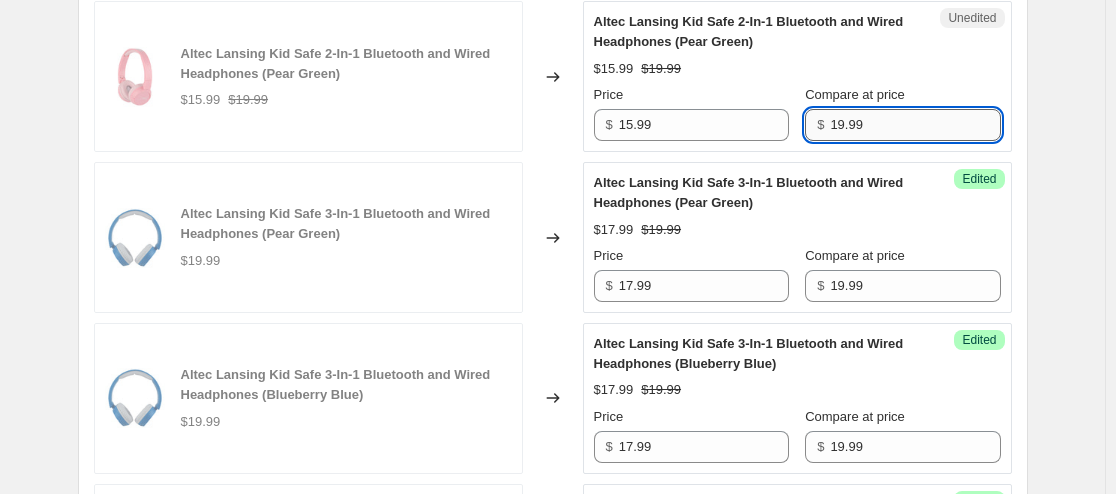 click on "19.99" at bounding box center [915, 125] 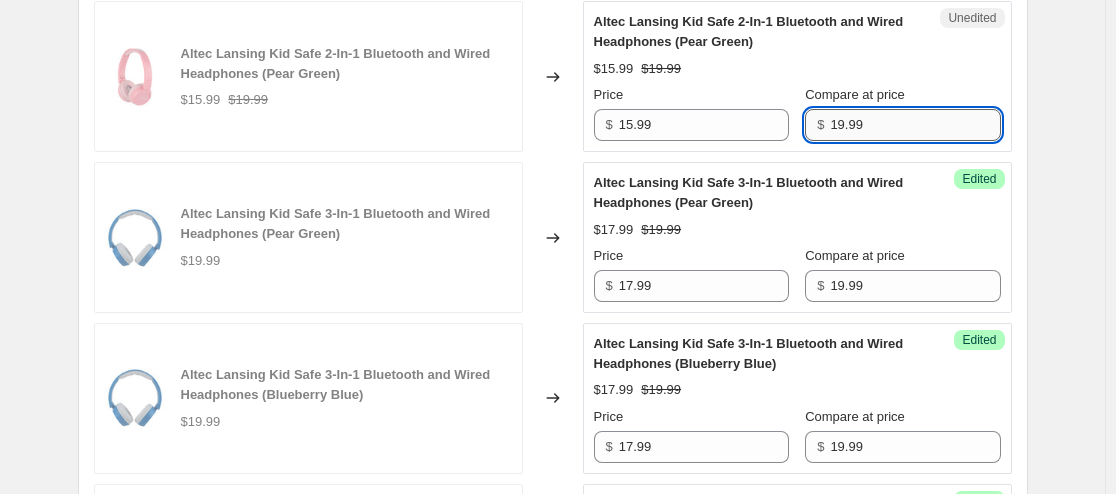 paste on "8" 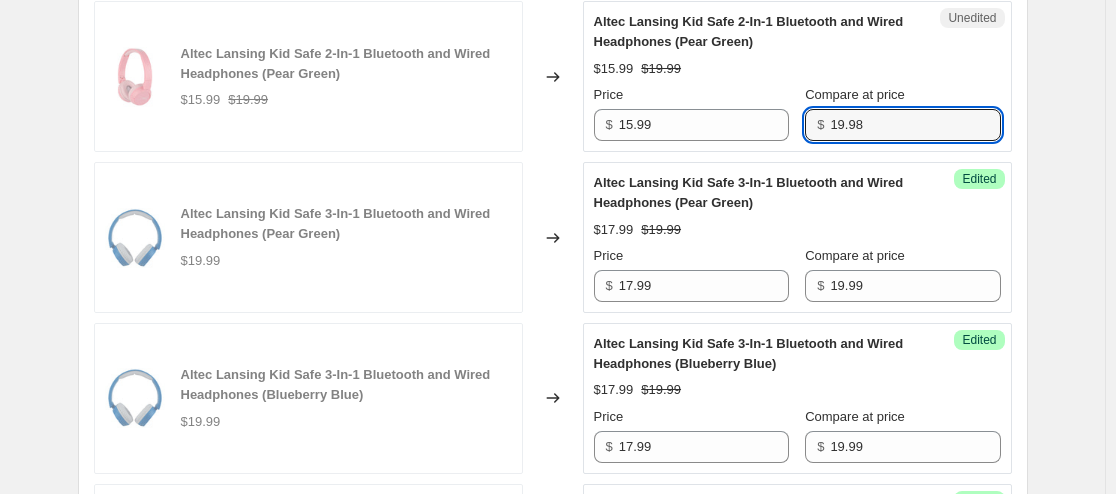 type on "19.98" 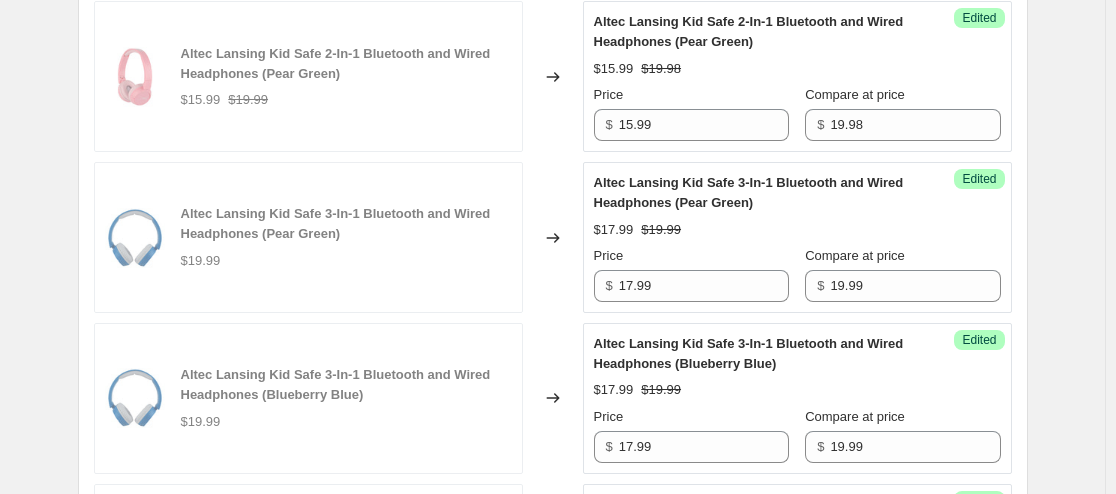 click on "$15.99 $19.98" at bounding box center (797, 69) 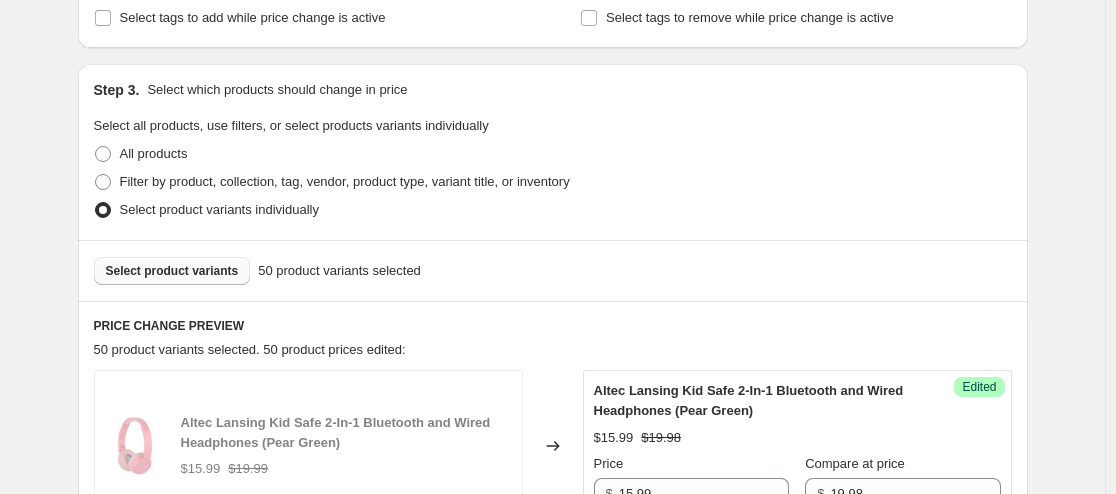 scroll, scrollTop: 362, scrollLeft: 0, axis: vertical 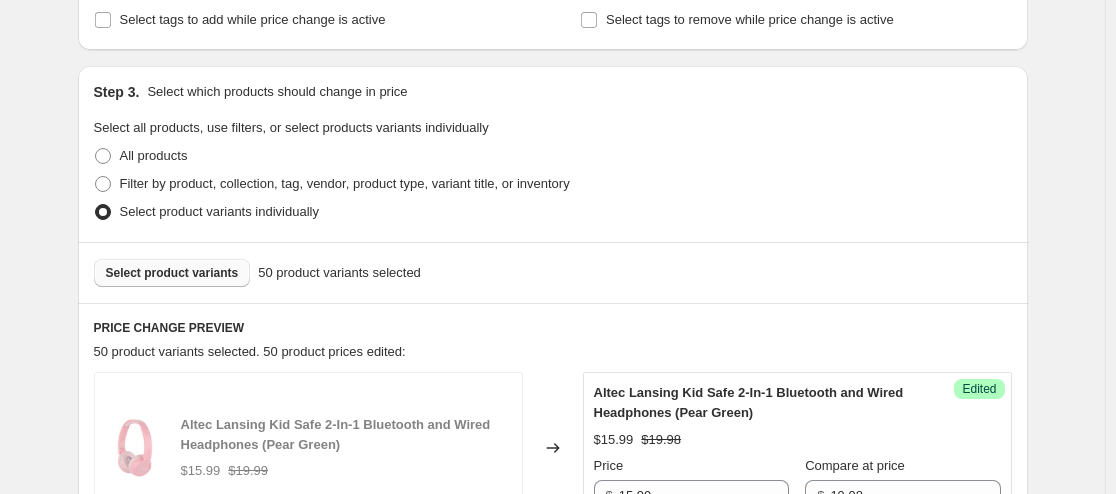 click on "Select product variants" at bounding box center [172, 273] 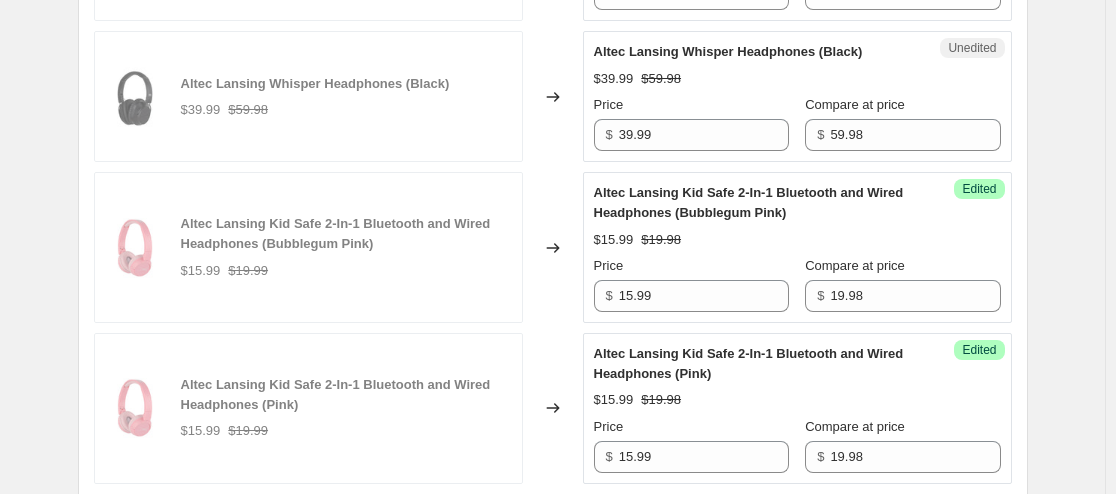 scroll, scrollTop: 2893, scrollLeft: 0, axis: vertical 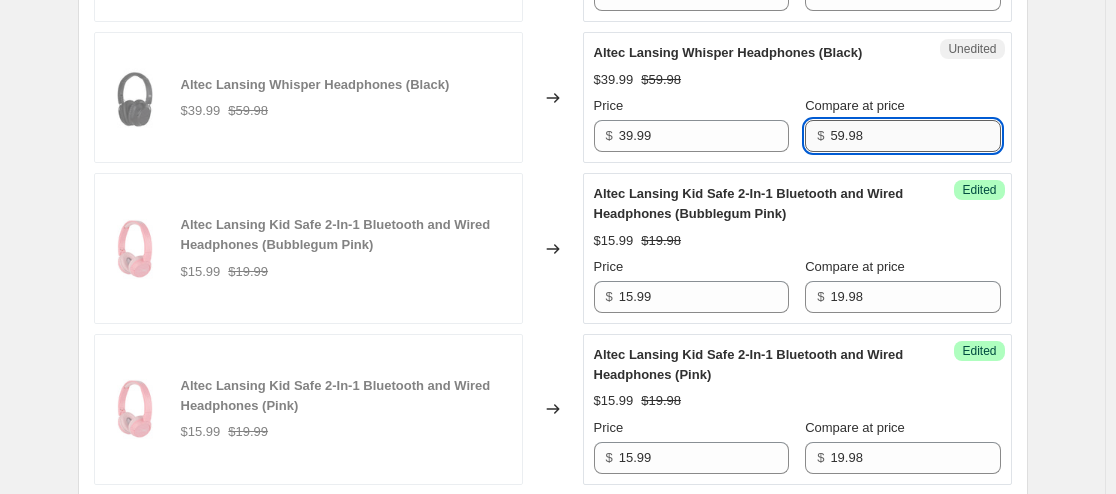 click on "59.98" at bounding box center (915, 136) 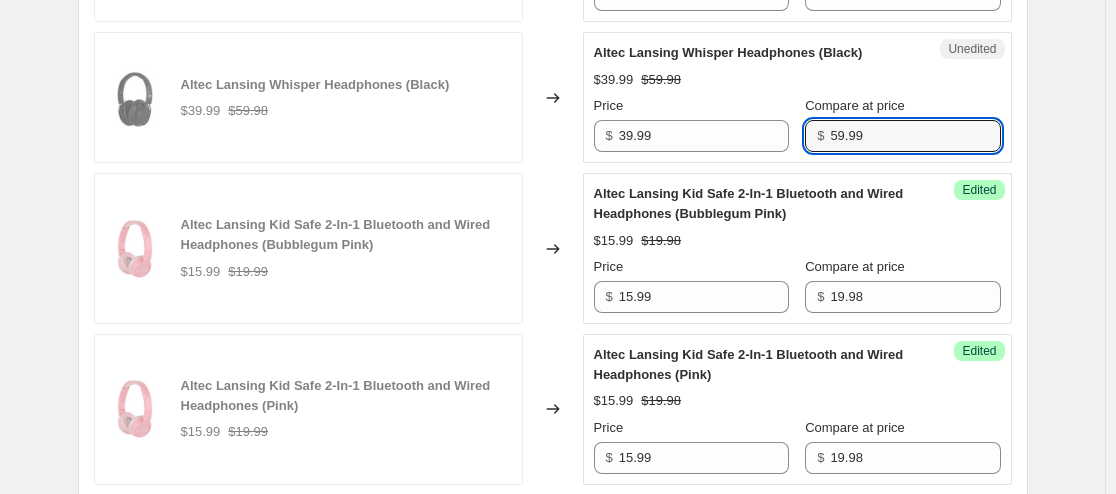 type on "59.99" 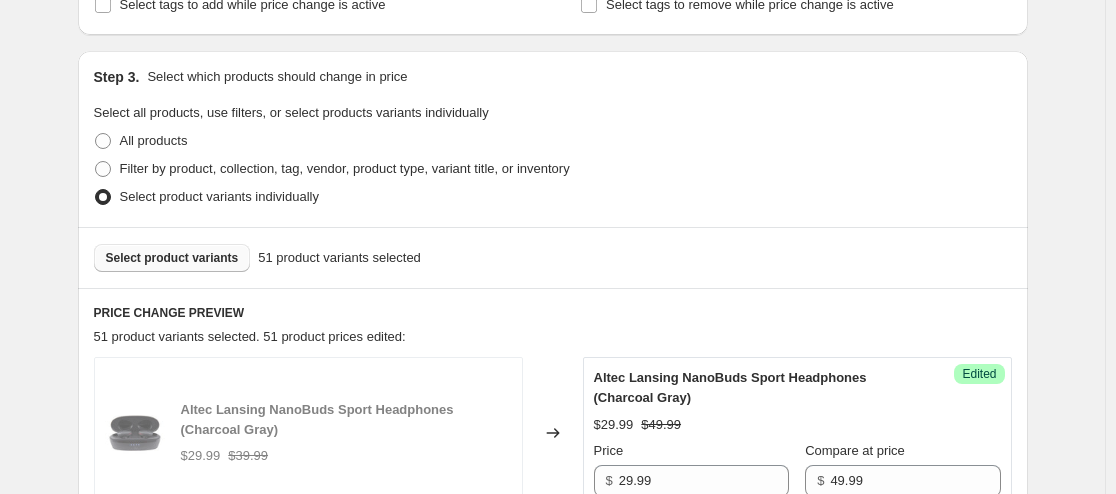 scroll, scrollTop: 373, scrollLeft: 0, axis: vertical 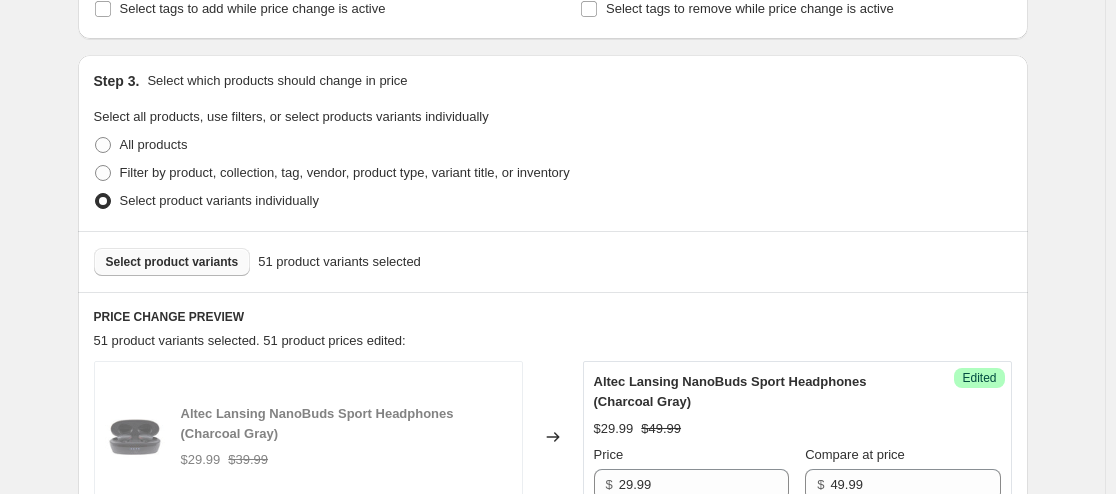 click on "Select product variants" at bounding box center (172, 262) 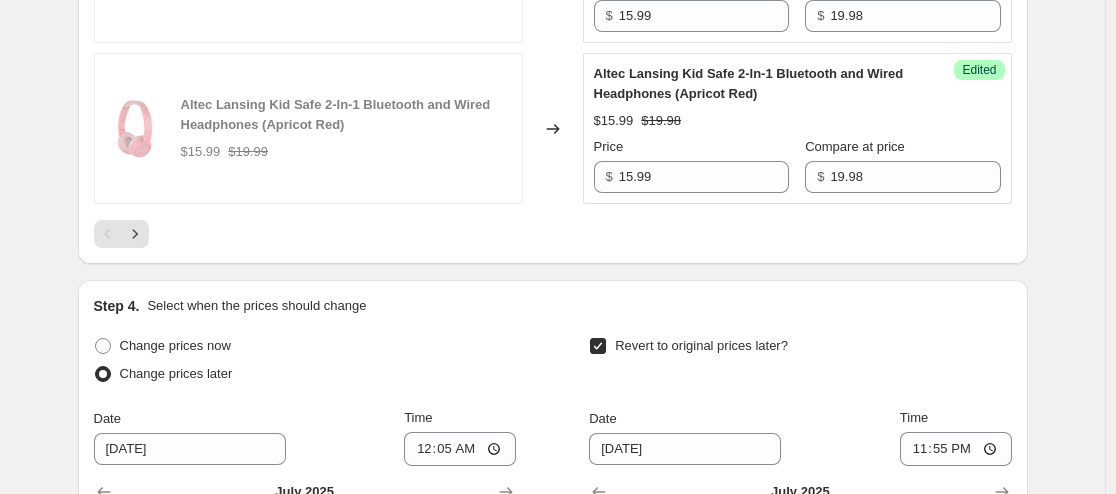 scroll, scrollTop: 3658, scrollLeft: 0, axis: vertical 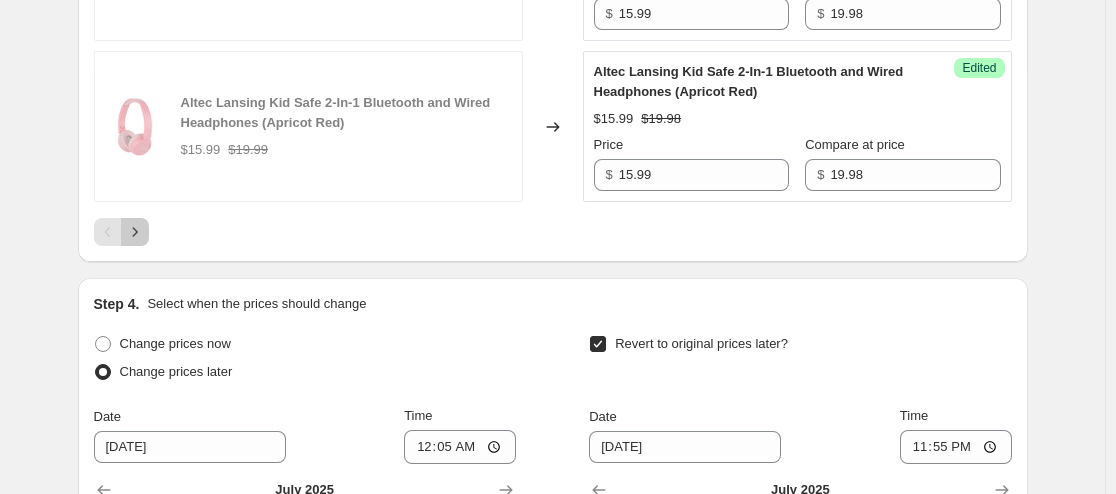 click 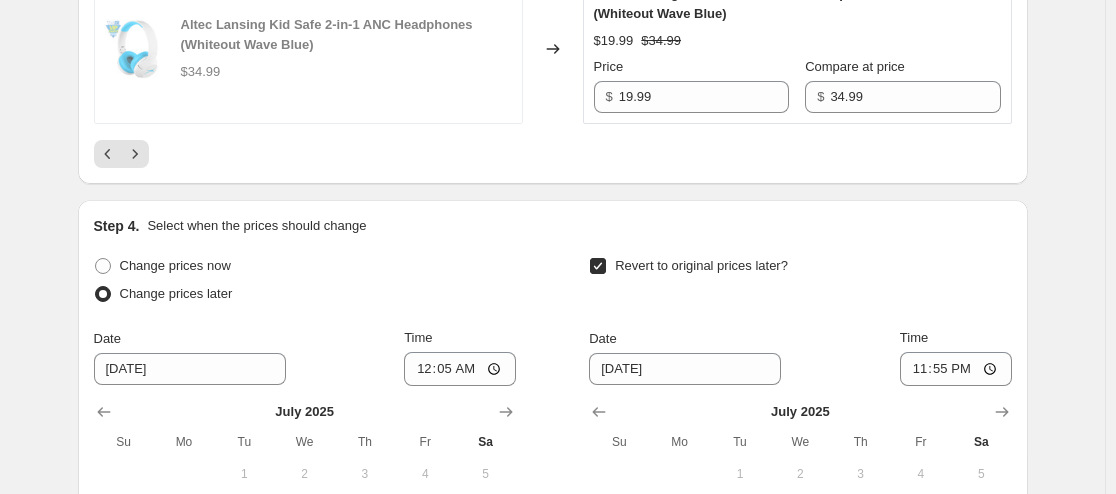 scroll, scrollTop: 3875, scrollLeft: 0, axis: vertical 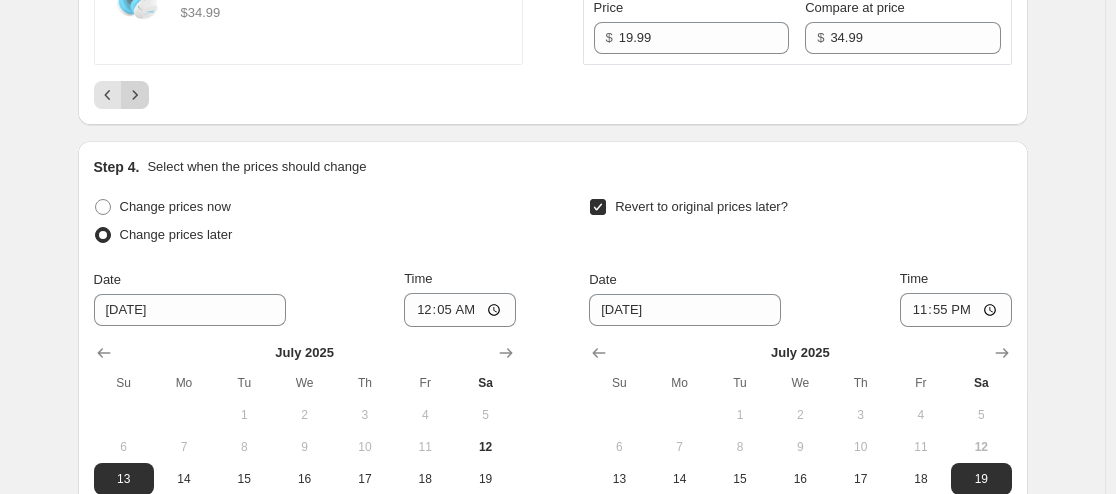 click 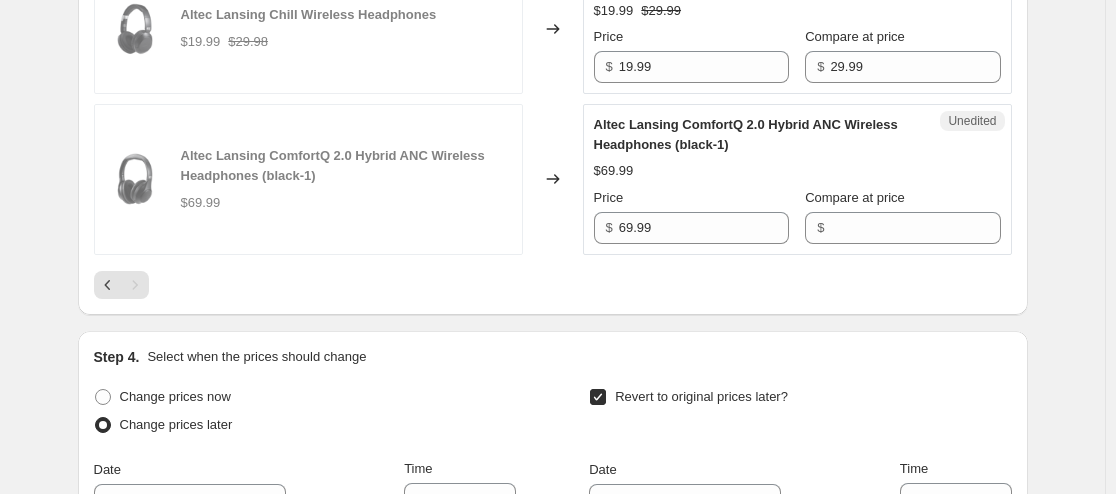 scroll, scrollTop: 2393, scrollLeft: 0, axis: vertical 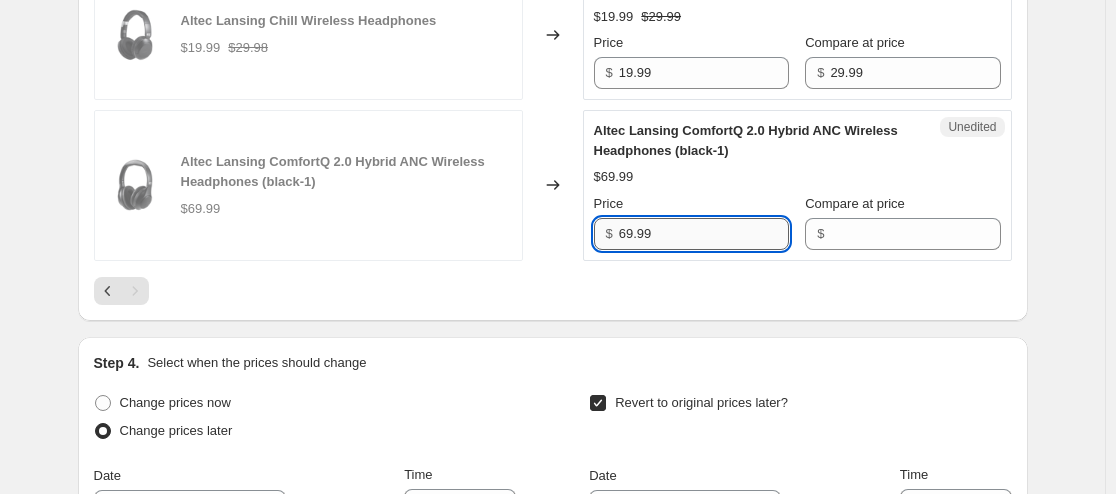 click on "69.99" at bounding box center (704, 234) 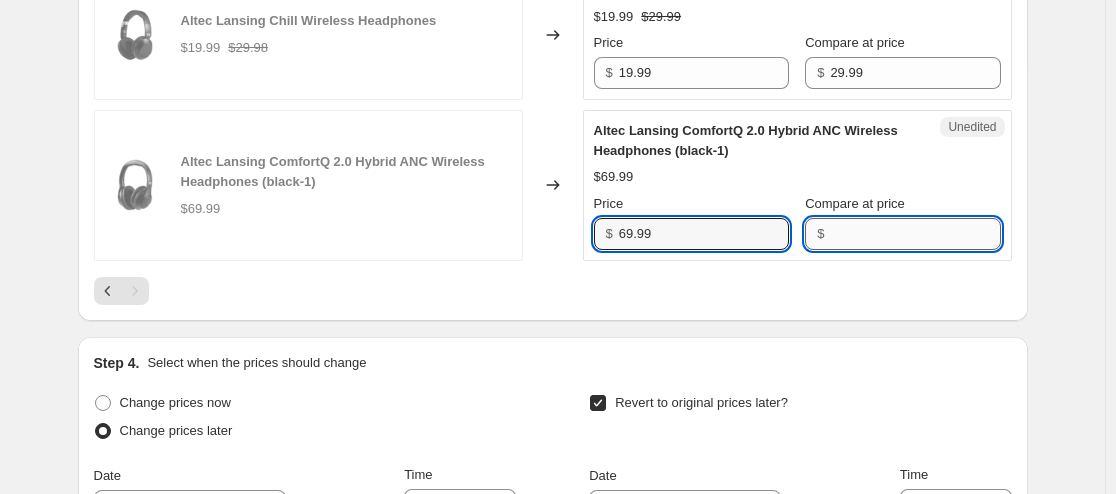 click on "Compare at price" at bounding box center (915, 234) 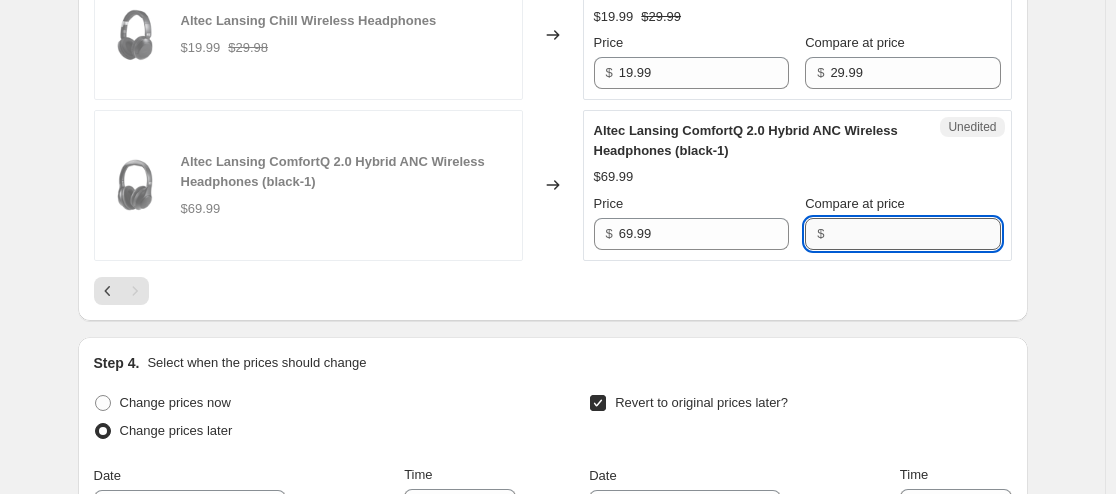paste on "69.99" 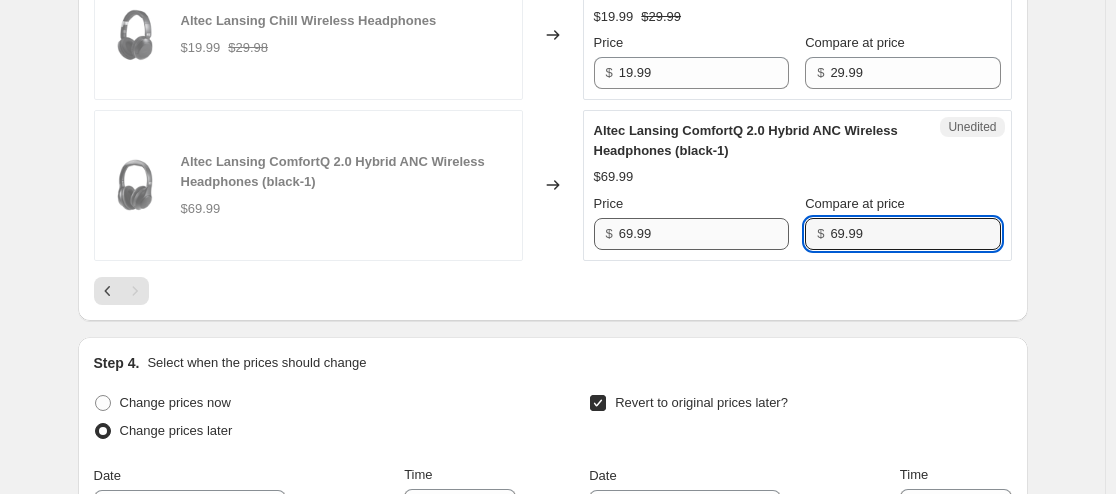 type on "69.99" 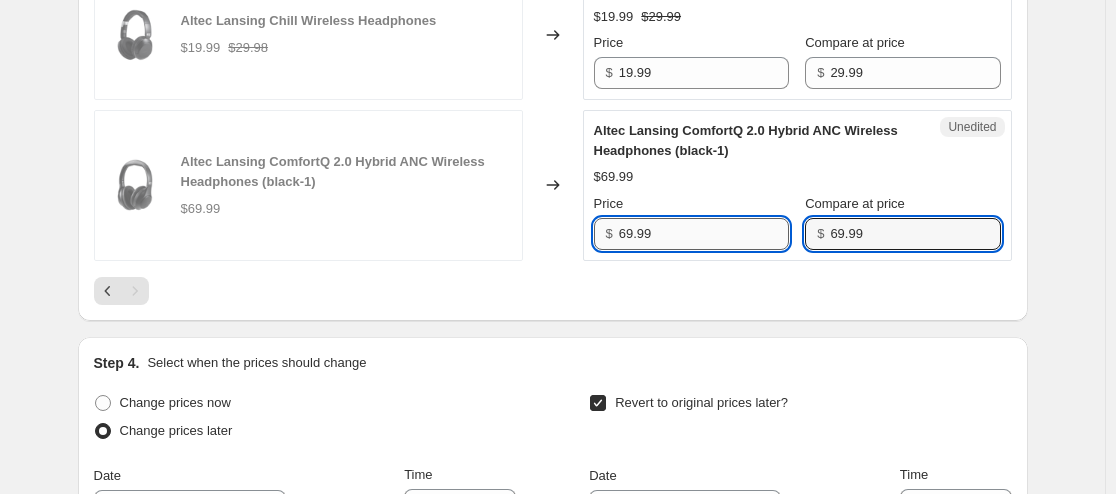 click on "69.99" at bounding box center [704, 234] 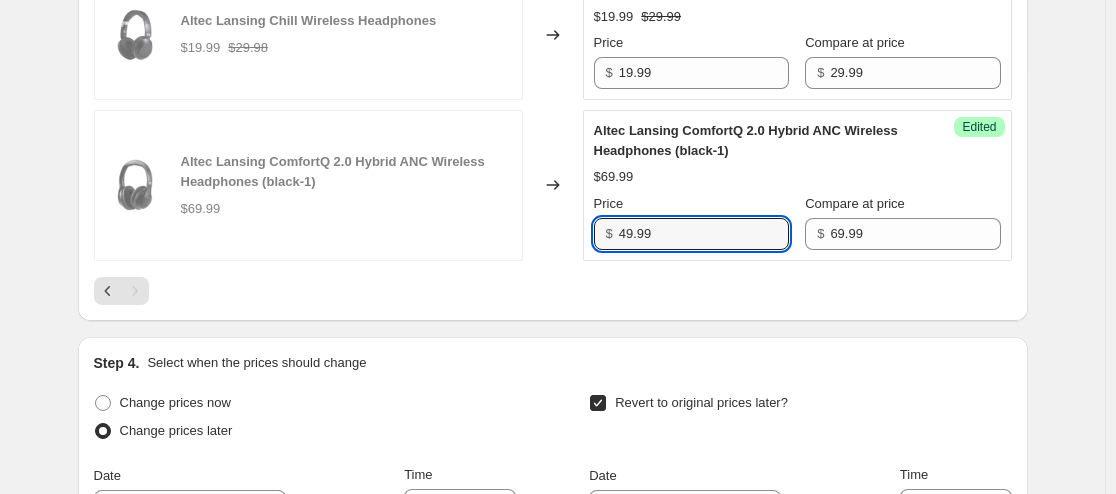 type on "49.99" 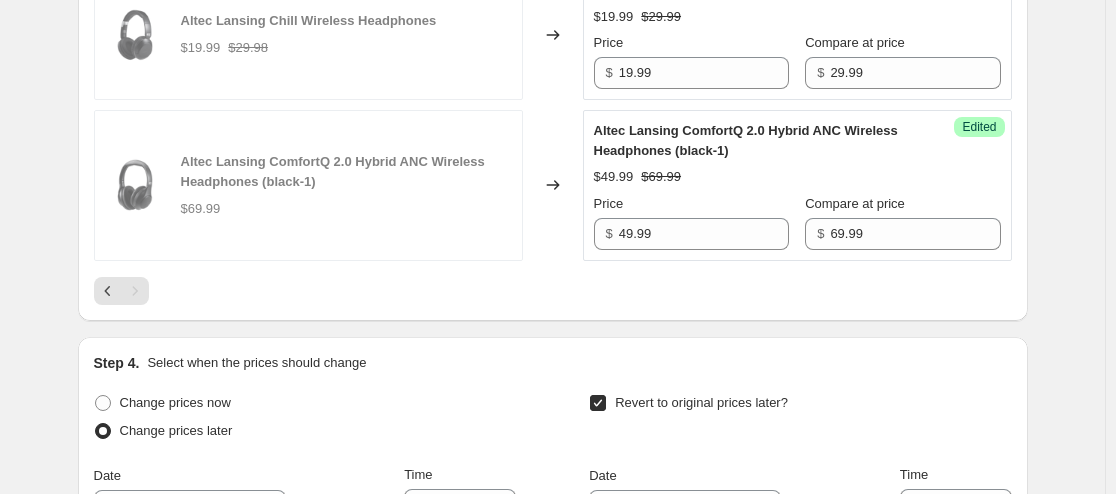 click on "Altec Lansing Kid Safe 2-In-1 Bluetooth and Wired Headphones (Two-Tone) (Princess Pink) $19.99 Changed to Success Edited Altec Lansing Kid Safe 2-In-1 Bluetooth and Wired Headphones (Two-Tone) (Princess Pink) $12.99 $19.99 Price $ 12.99 Compare at price $ 19.99 Altec Lansing Kid Safe 2-In-1 Bluetooth and Wired Headphones (Two-Tone) (Knight Blue) $19.99 Changed to Success Edited Altec Lansing Kid Safe 2-In-1 Bluetooth and Wired Headphones (Two-Tone) (Knight Blue) $12.99 $19.99 Price $ 12.99 Compare at price $ 19.99 Altec Lansing NanoBuds Pro 2.0 Headphones (Black) $29.99 $39.99 Changed to Success Edited Altec Lansing NanoBuds Pro 2.0 Headphones (Black) $29.99 $39.98 Price $ 29.99 Compare at price $ 39.98 Altec Lansing NanoBuds Sport 2.0 Headphones (Black) $39.99 Changed to Success Edited Altec Lansing NanoBuds Sport 2.0 Headphones (Black) $39.99 $49.99 Price $ 39.99 Compare at price $ 49.99 Altec Lansing Kid's 3-5 Two-Toned Wired Headphones (Blue-Red) $14.99 Changed to Success Edited $9.99 $14.99 Price $ 9.99" at bounding box center [553, -678] 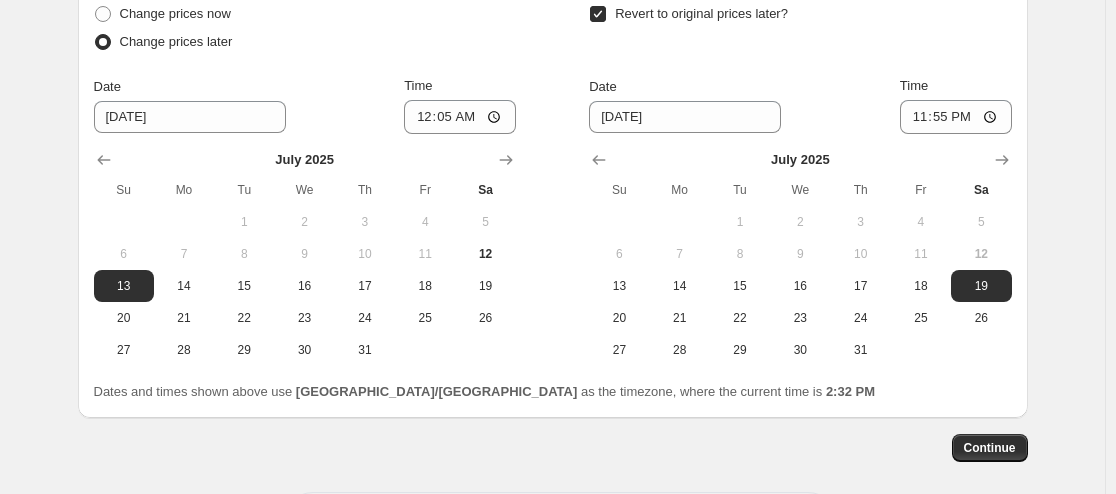 scroll, scrollTop: 2759, scrollLeft: 0, axis: vertical 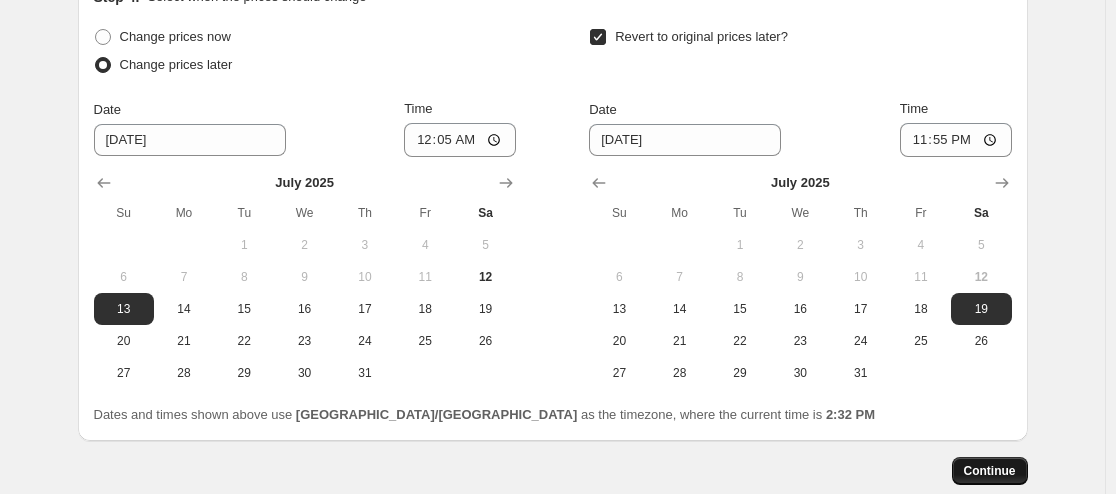 click on "Continue" at bounding box center (990, 471) 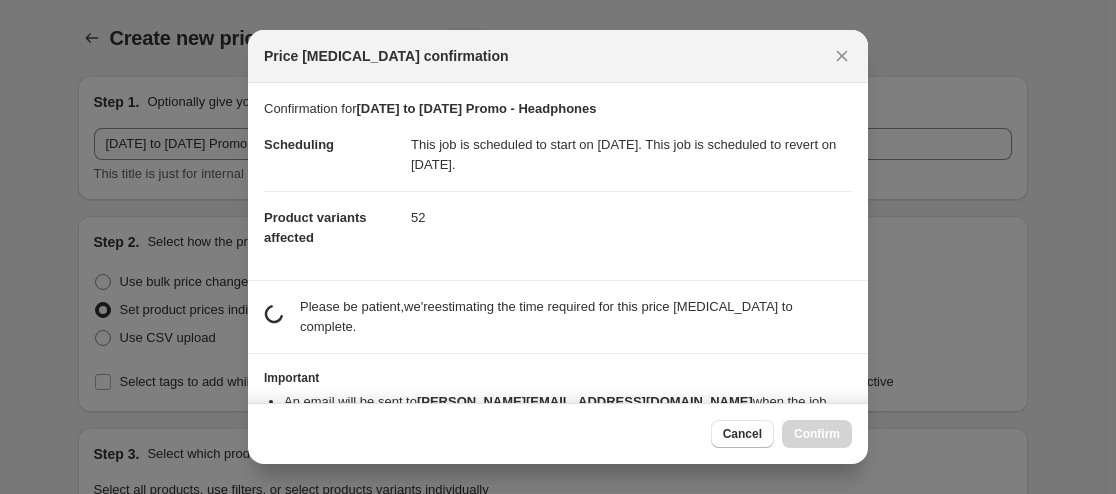 scroll, scrollTop: 2759, scrollLeft: 0, axis: vertical 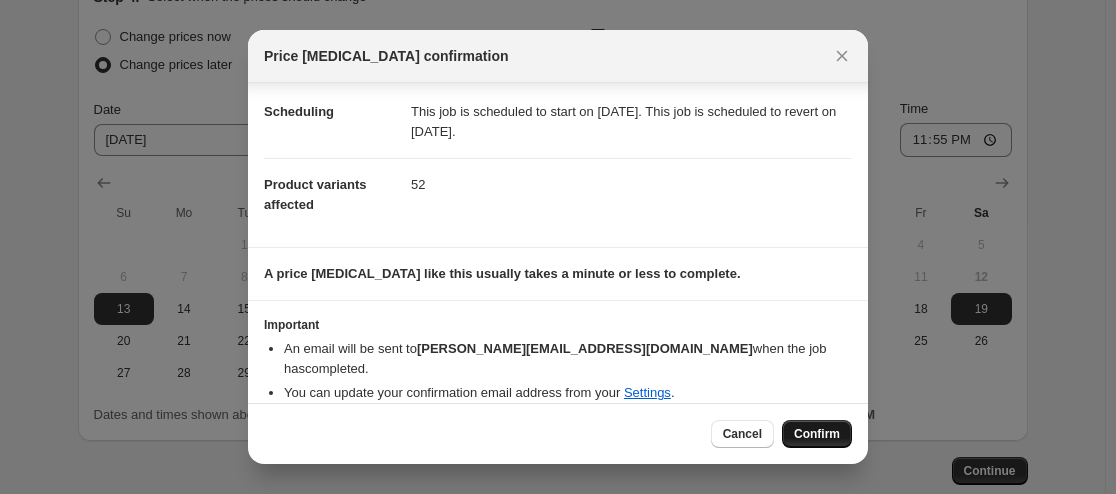 click on "Confirm" at bounding box center [817, 434] 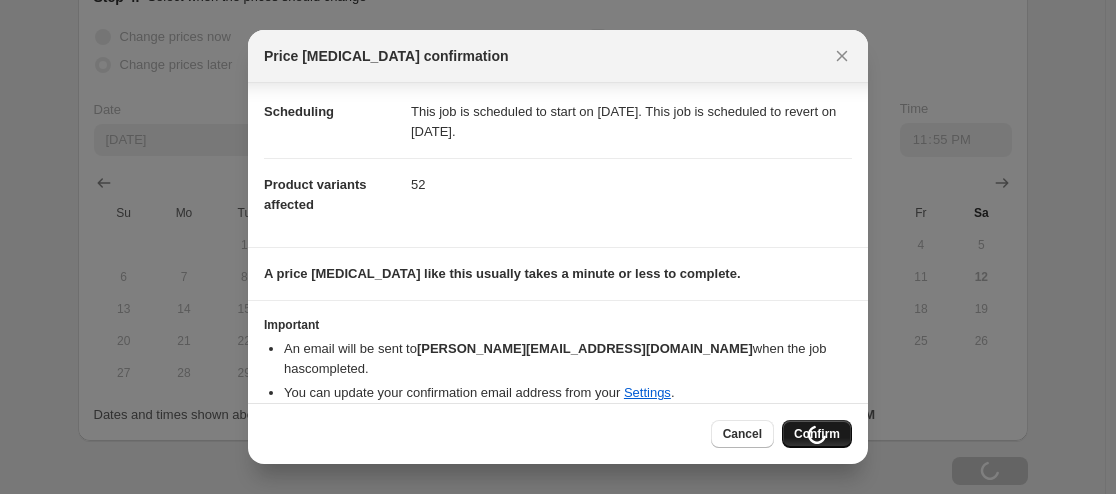 scroll, scrollTop: 2759, scrollLeft: 0, axis: vertical 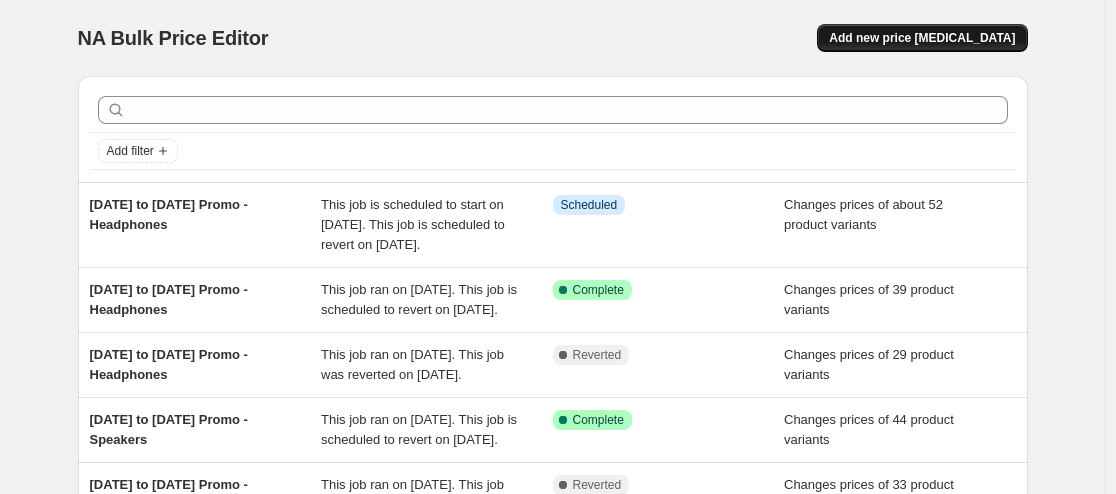 click on "Add new price [MEDICAL_DATA]" at bounding box center [922, 38] 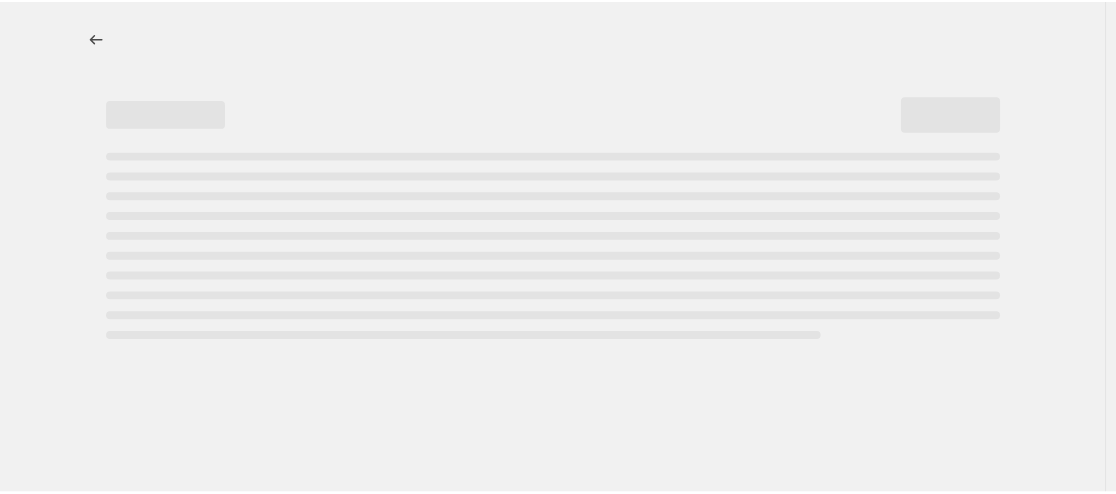 select on "percentage" 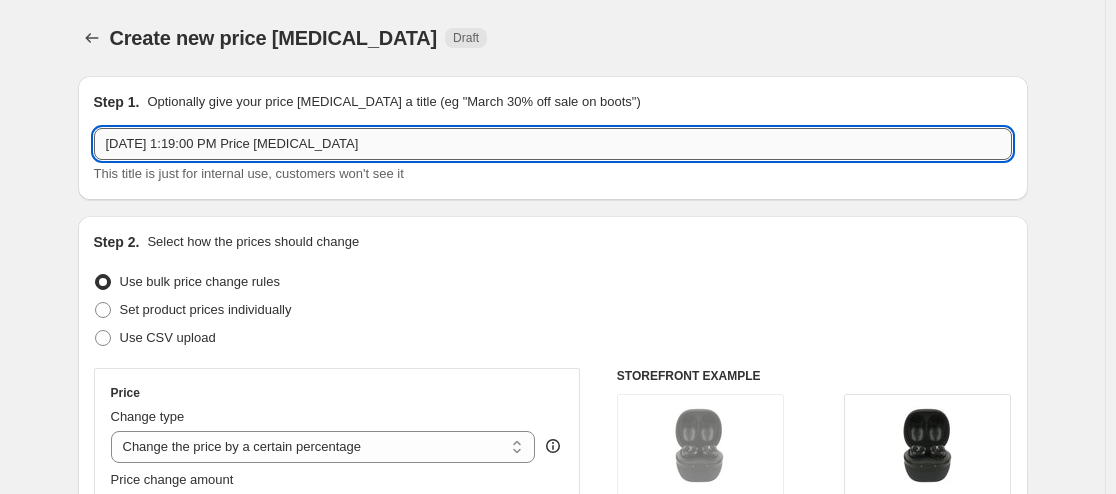 click on "[DATE] 1:19:00 PM Price [MEDICAL_DATA]" at bounding box center [553, 144] 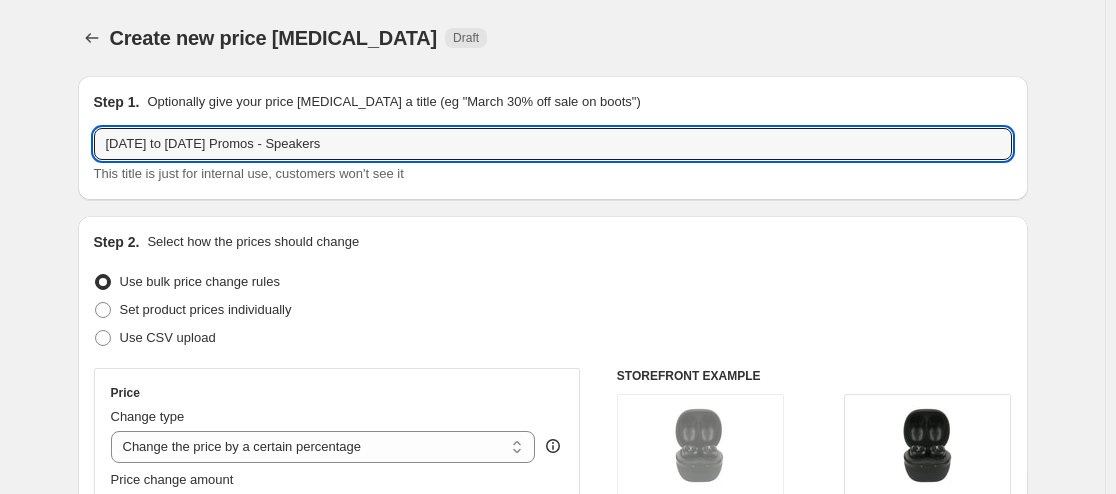 type on "[DATE] to [DATE] Promos - Speakers" 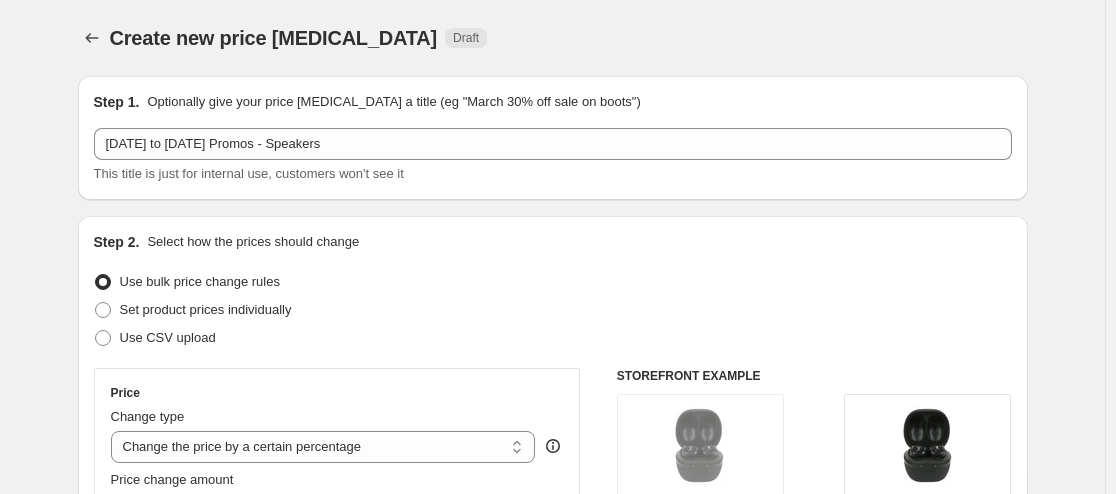 click on "Step 1. Optionally give your price [MEDICAL_DATA] a title (eg "March 30% off sale on boots") [DATE] to [DATE] Promos - Speakers This title is just for internal use, customers won't see it" at bounding box center [553, 138] 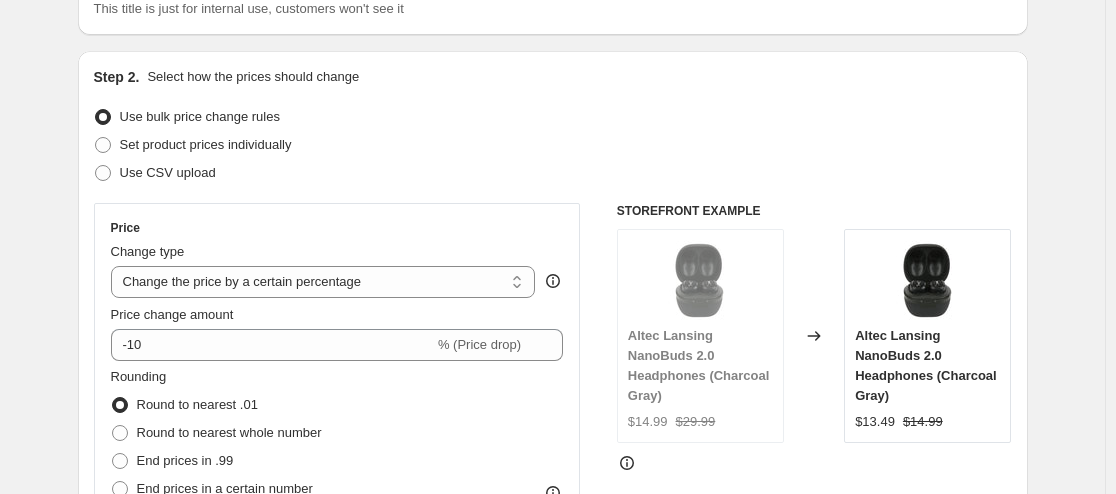 scroll, scrollTop: 194, scrollLeft: 0, axis: vertical 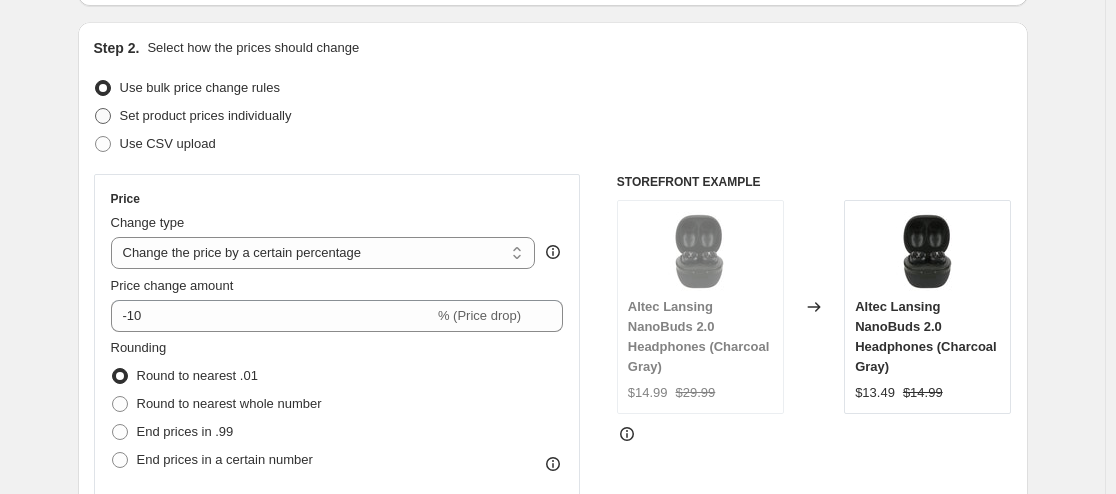 click on "Set product prices individually" at bounding box center (206, 115) 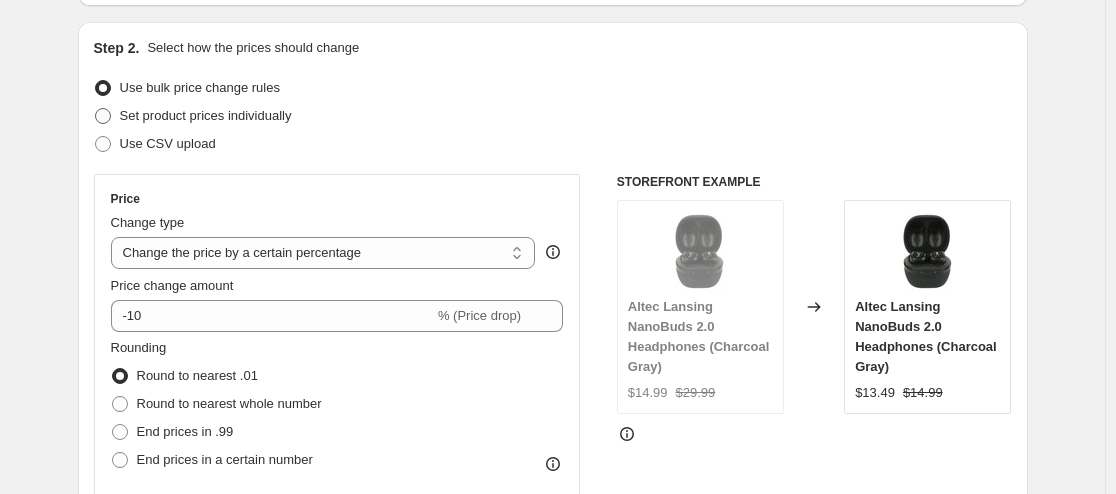 radio on "true" 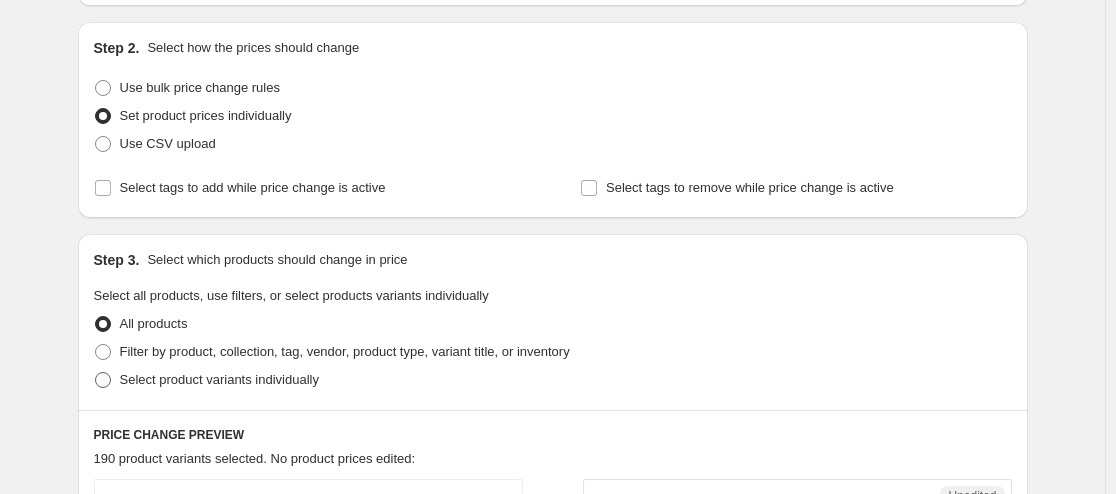 click on "Select product variants individually" at bounding box center (219, 379) 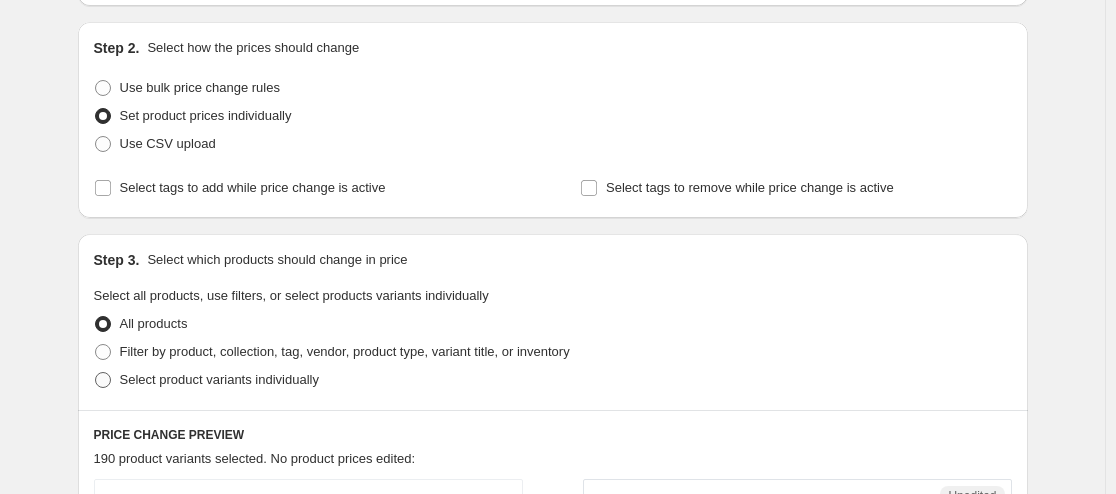 radio on "true" 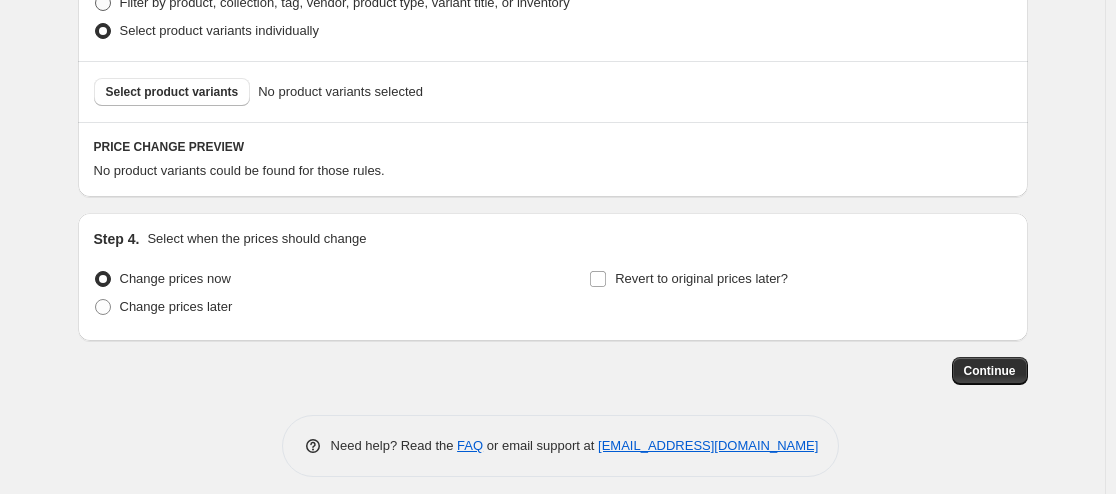 scroll, scrollTop: 544, scrollLeft: 0, axis: vertical 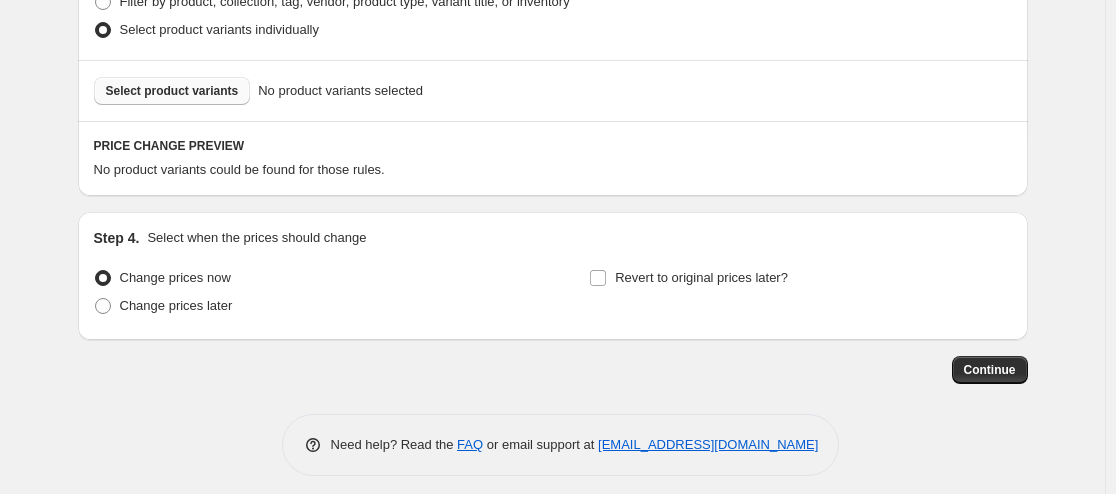 click on "Select product variants" at bounding box center (172, 91) 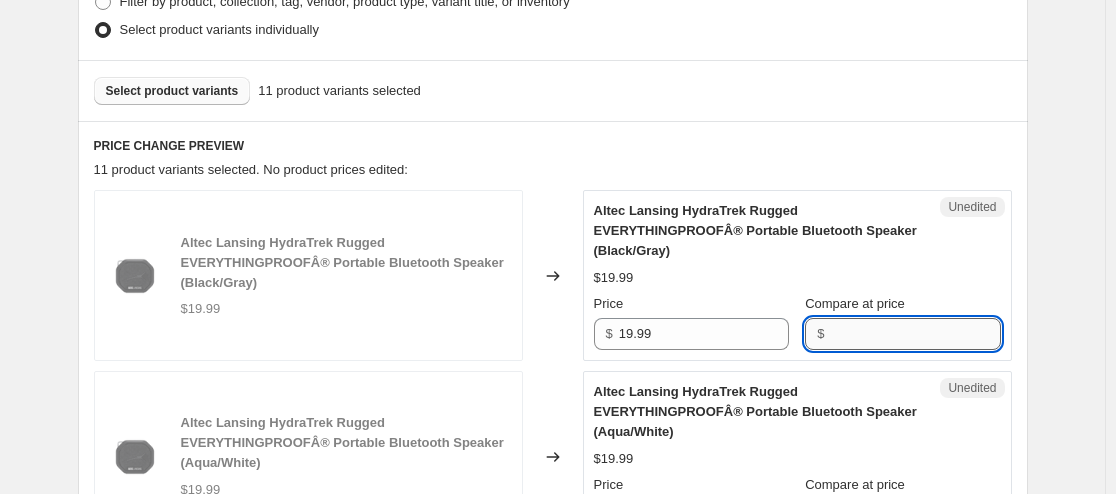 click on "Compare at price" at bounding box center (915, 334) 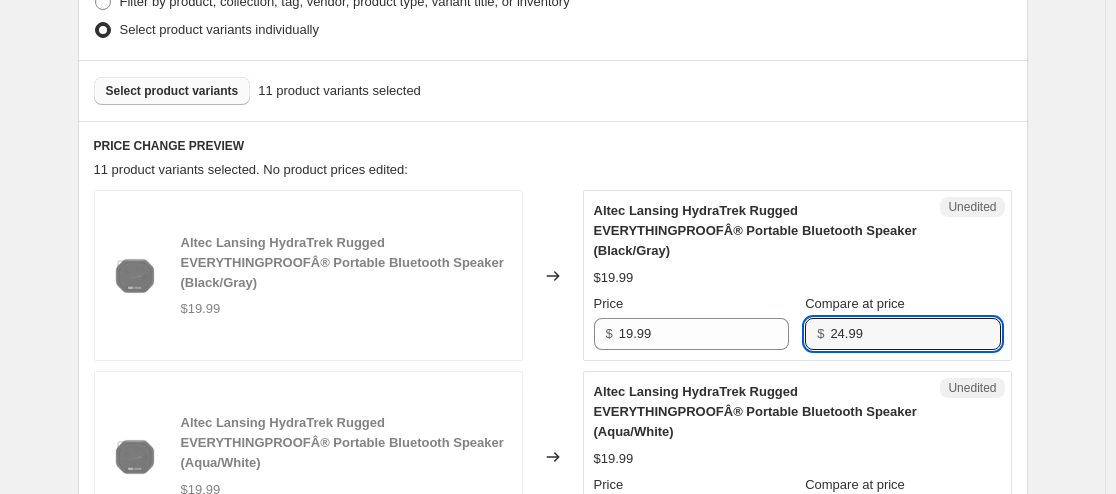 type on "24.99" 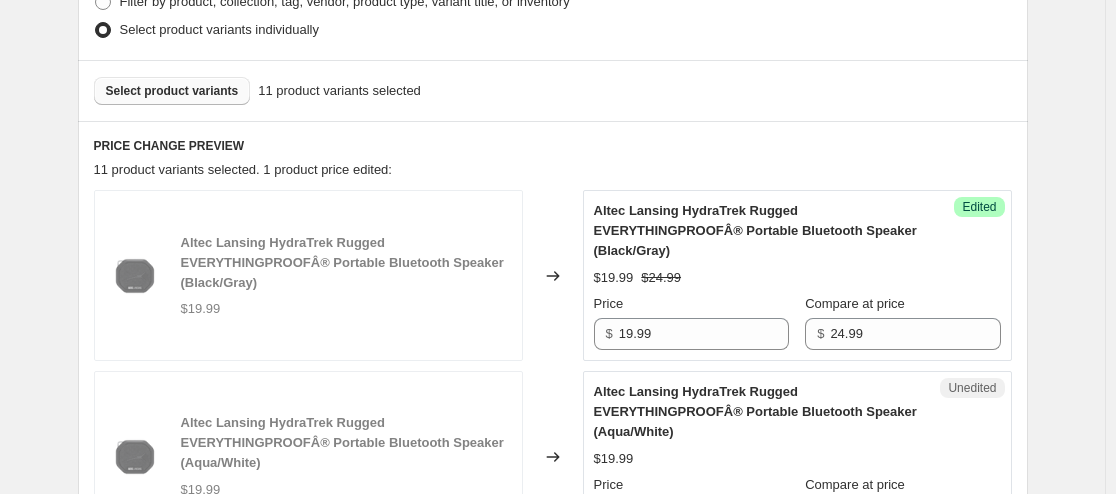 click on "Altec Lansing HydraTrek Rugged EVERYTHINGPROOFÂ® Portable Bluetooth Speaker (Black/Gray) $19.99 $24.99 Price $ 19.99 Compare at price $ 24.99" at bounding box center [797, 275] 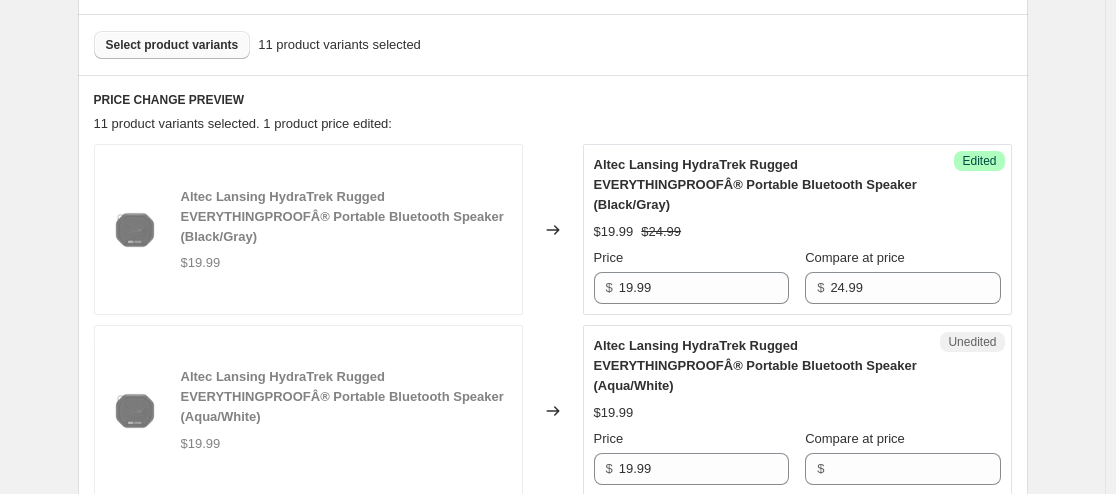 scroll, scrollTop: 591, scrollLeft: 0, axis: vertical 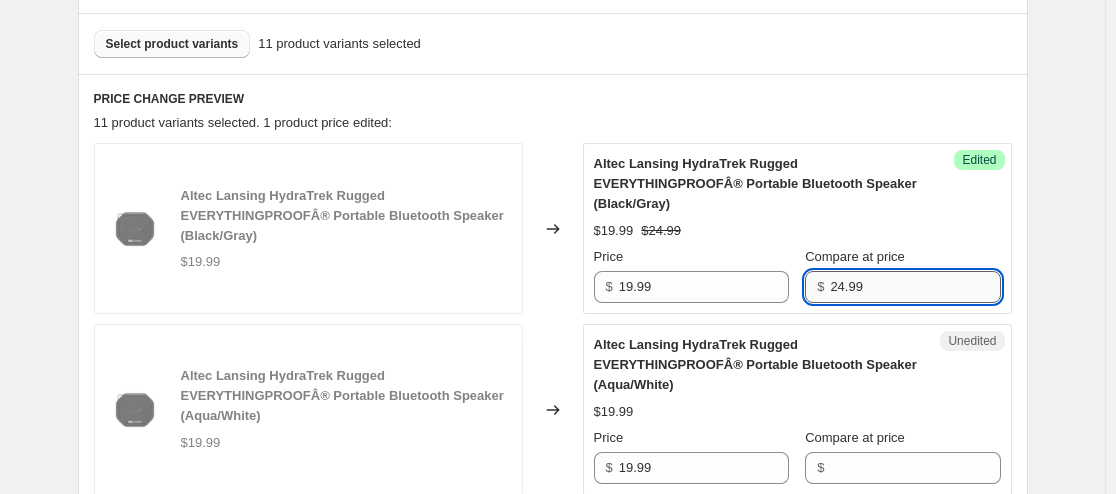 click on "24.99" at bounding box center (915, 287) 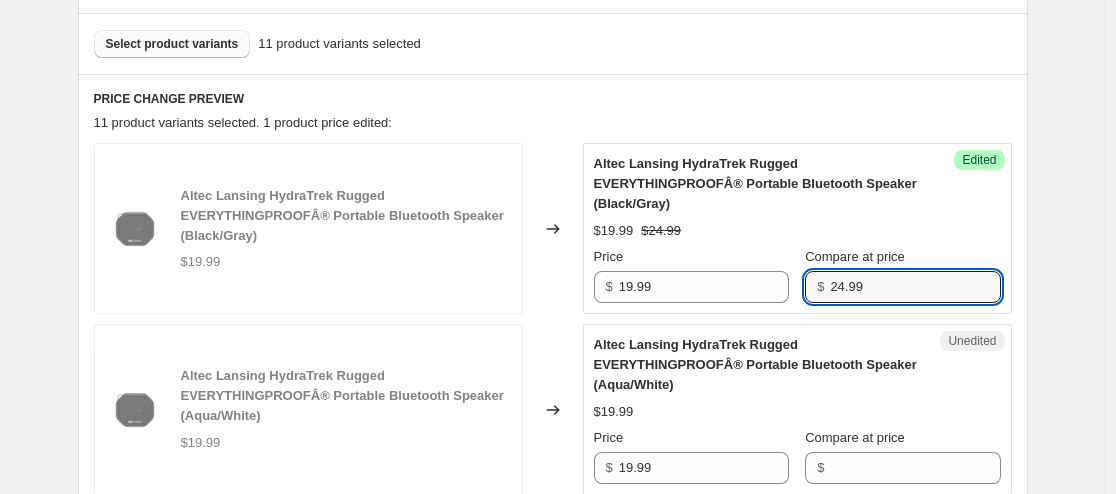 click on "Altec Lansing HydraTrek Rugged EVERYTHINGPROOFÂ® Portable Bluetooth Speaker (Black/Gray) $19.99 $24.99 Price $ 19.99 Compare at price $ 24.99" at bounding box center (797, 228) 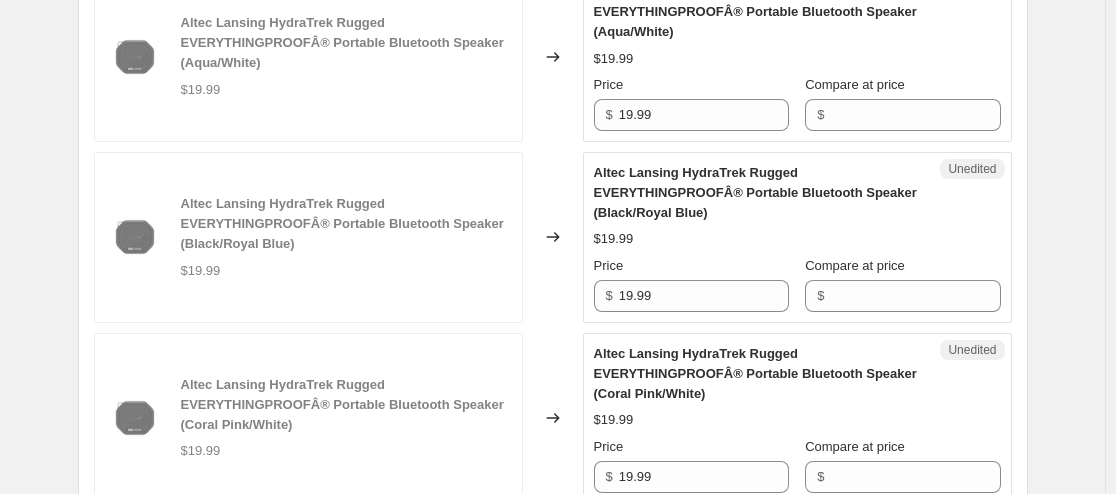 scroll, scrollTop: 945, scrollLeft: 0, axis: vertical 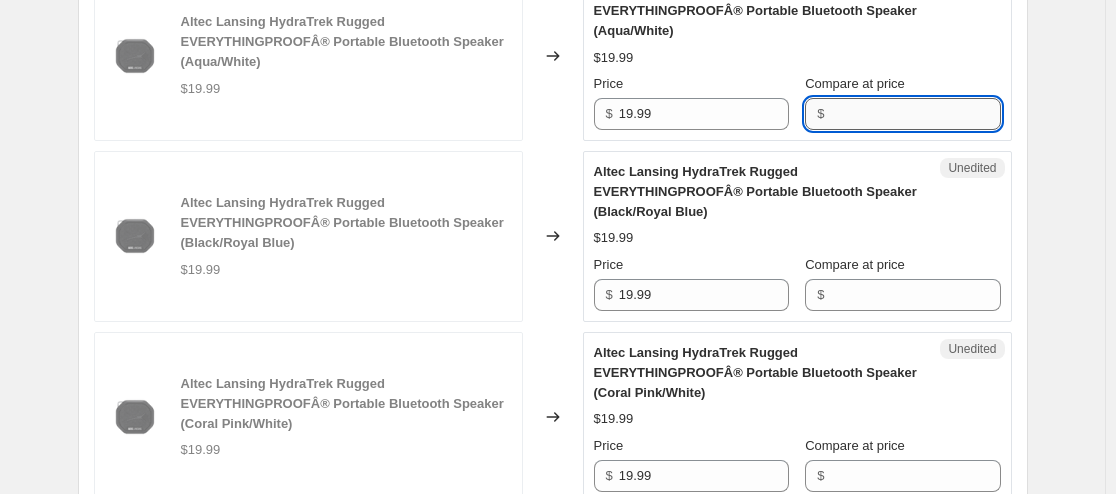 click on "Compare at price" at bounding box center [915, 114] 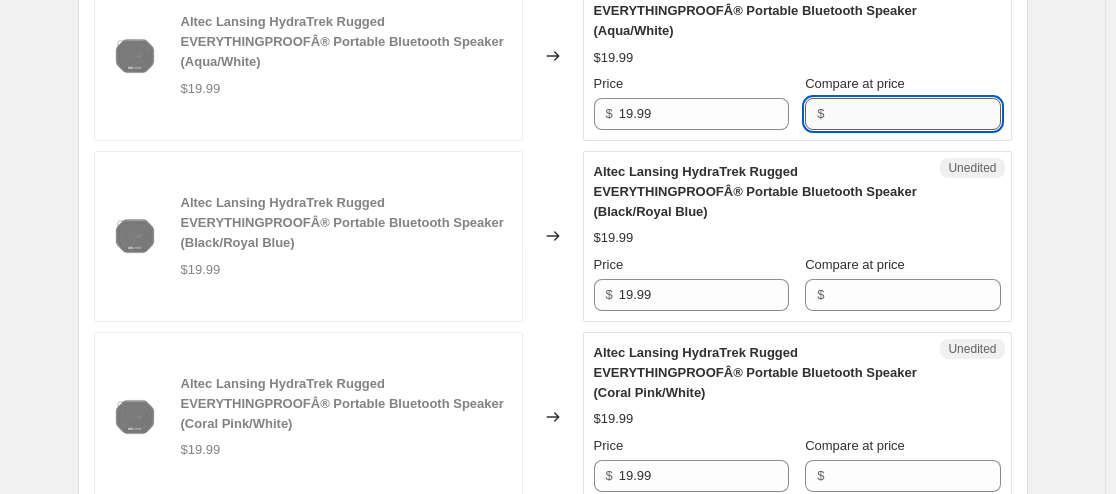 paste on "24.99" 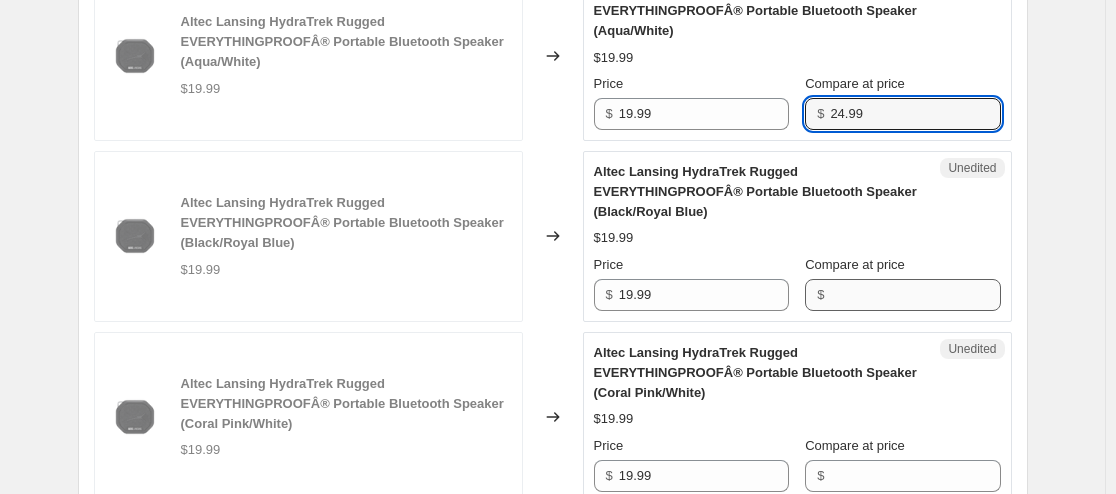 type on "24.99" 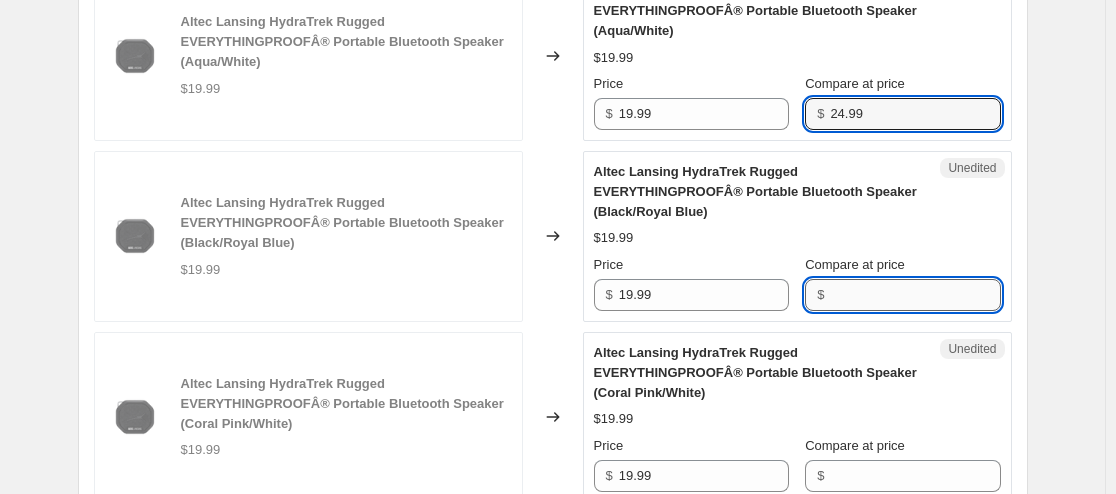 click on "Compare at price" at bounding box center (915, 295) 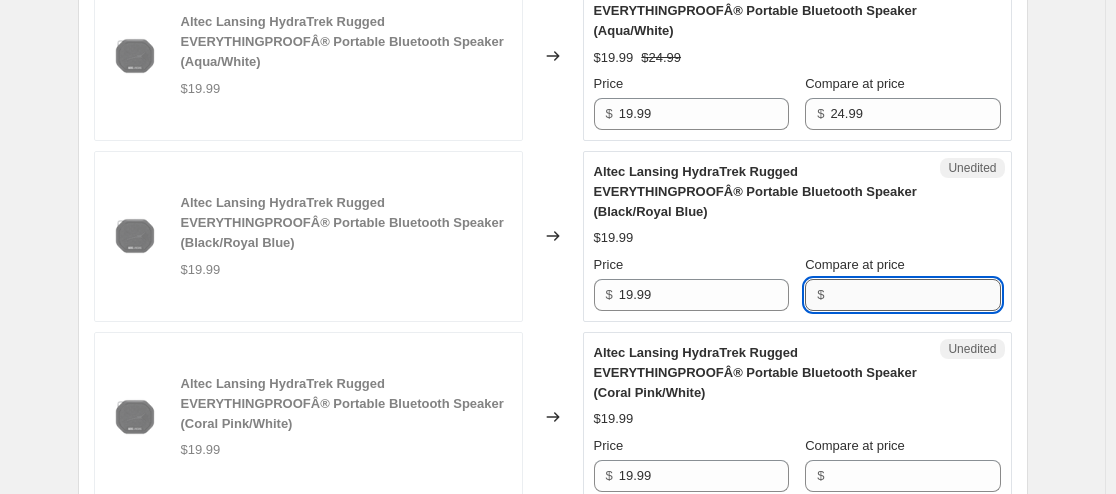 paste on "24.99" 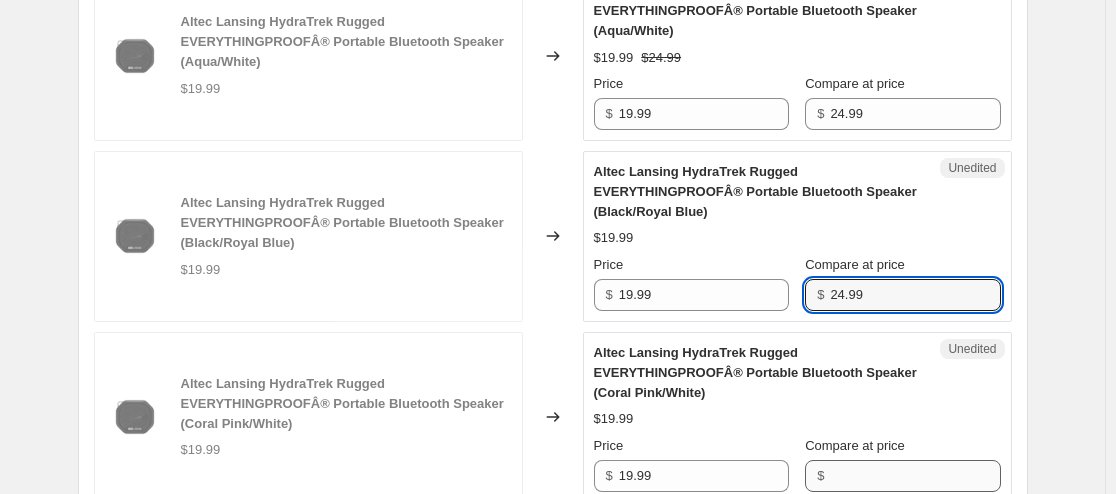 type on "24.99" 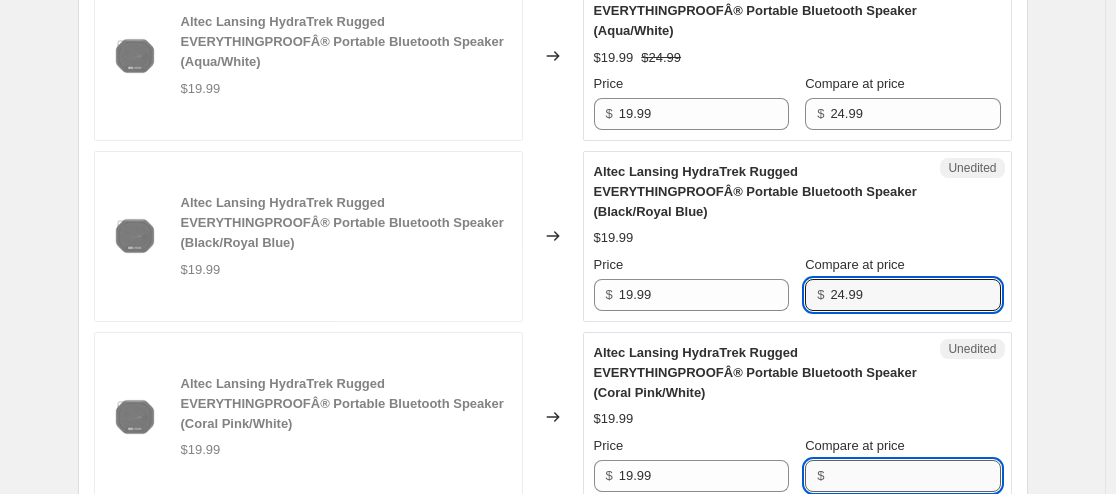 click on "Compare at price" at bounding box center (915, 476) 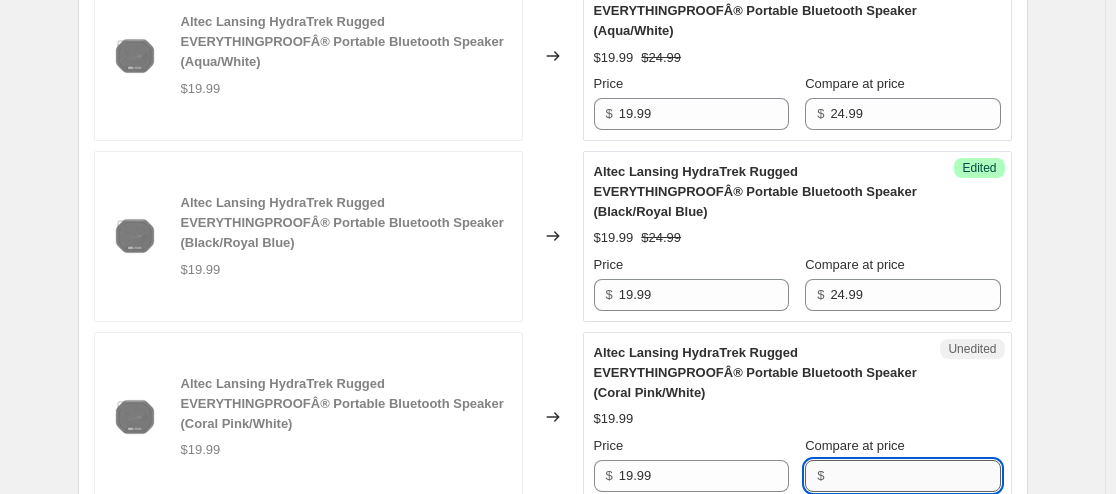 paste on "24.99" 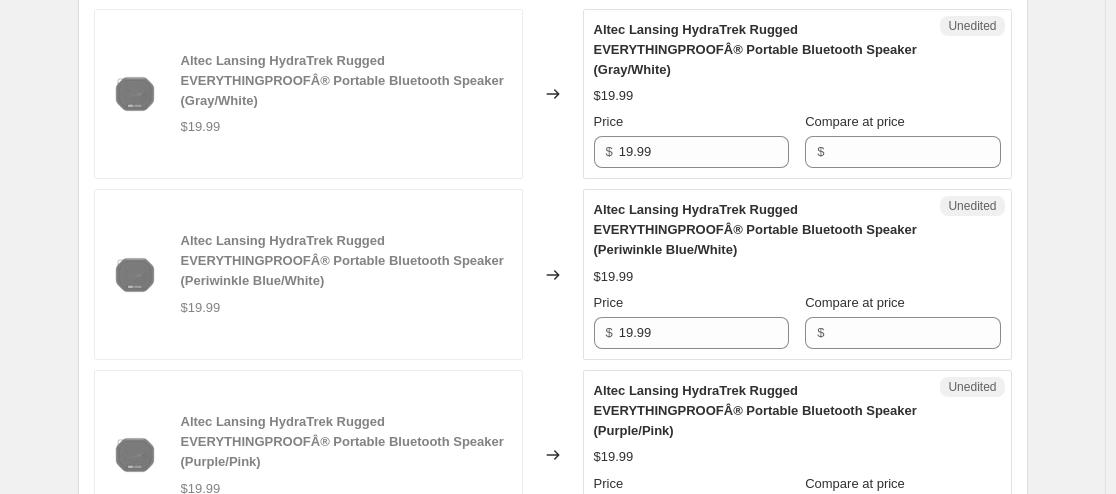 scroll, scrollTop: 1507, scrollLeft: 0, axis: vertical 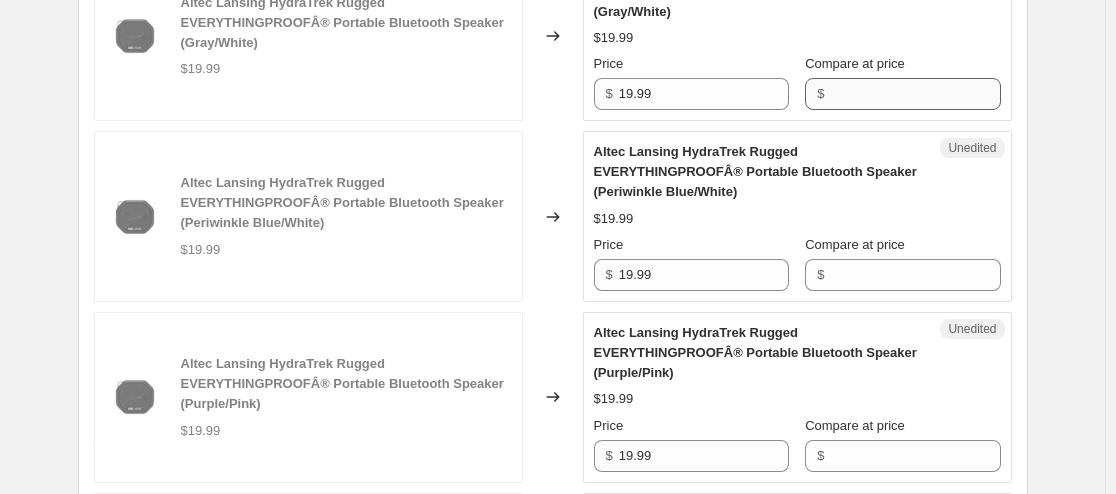 type on "24.99" 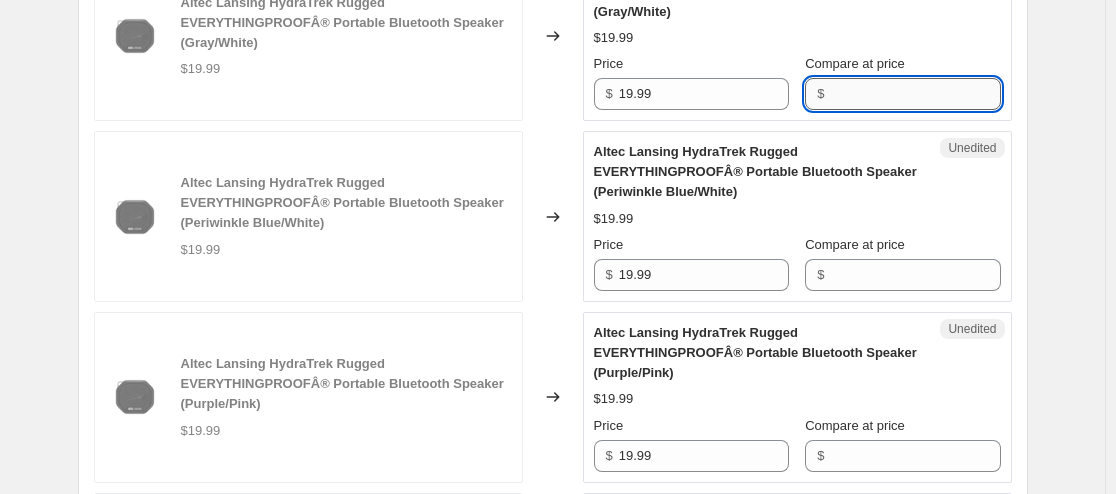 click on "Compare at price" at bounding box center (915, 94) 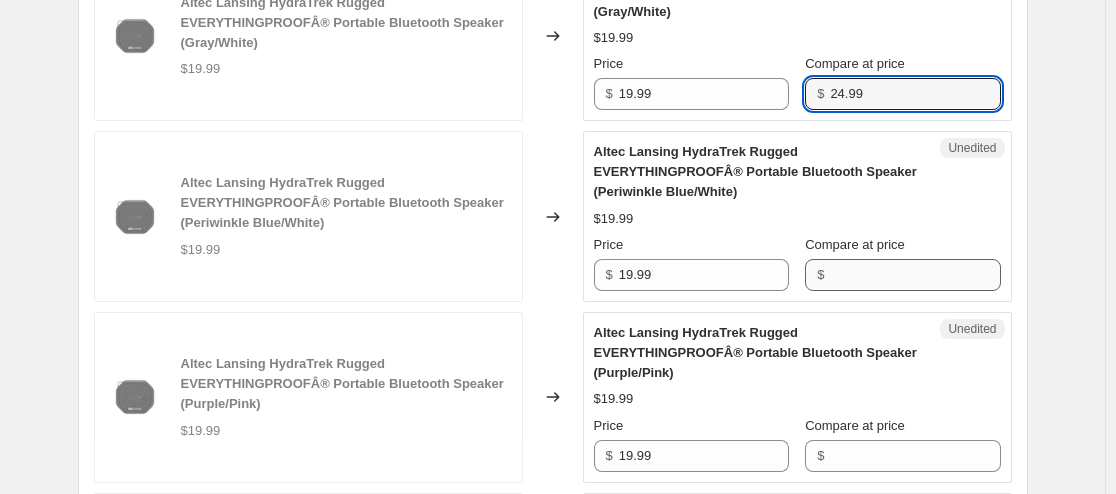 type on "24.99" 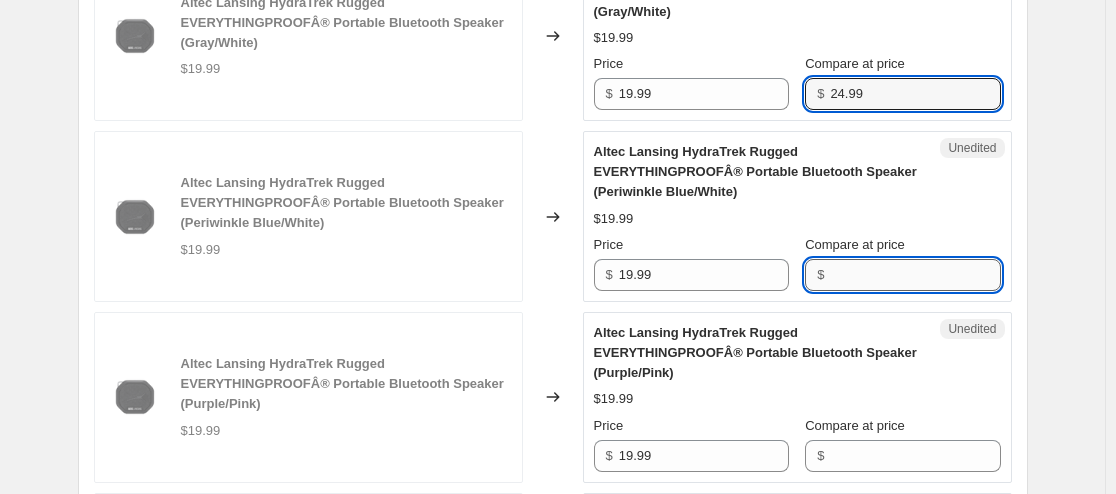 click on "Compare at price" at bounding box center (915, 275) 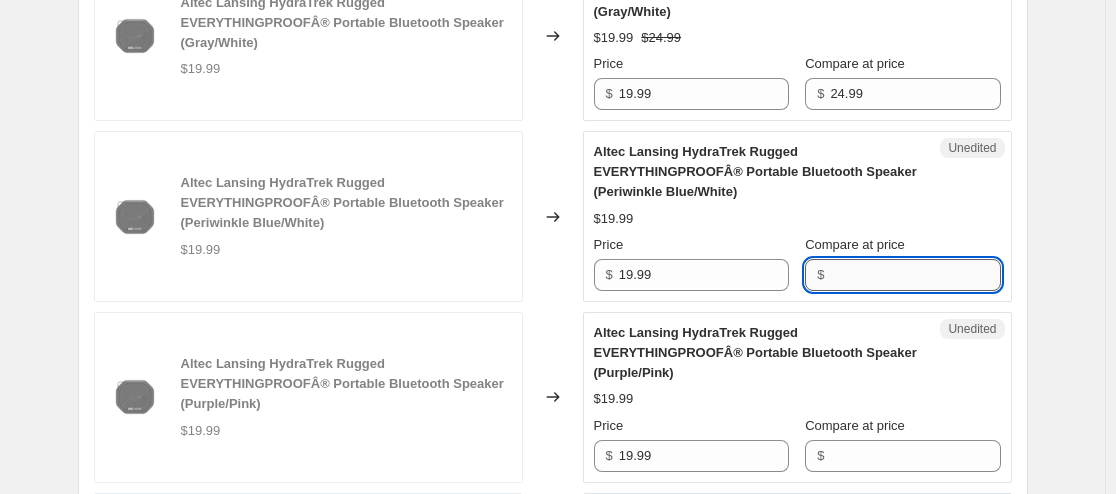 paste on "24.99" 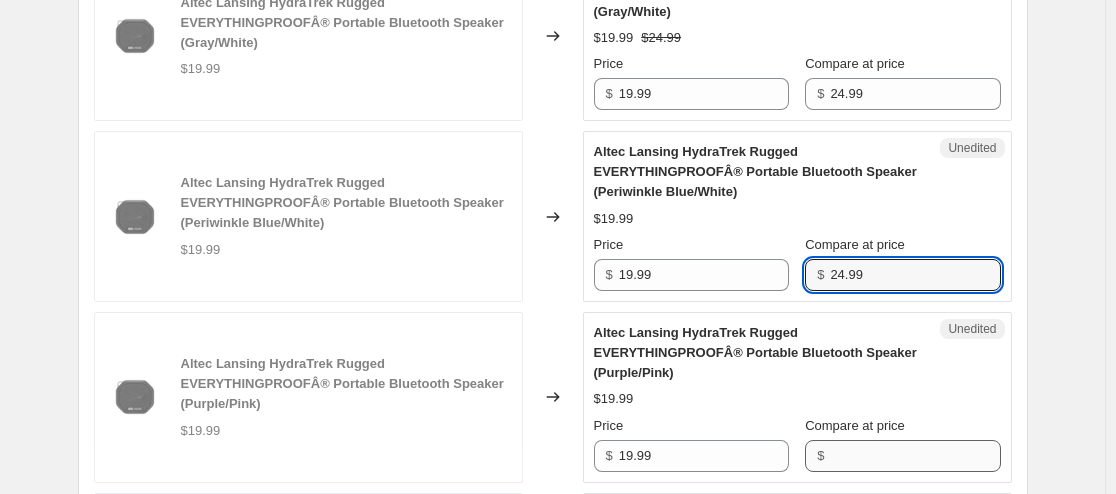 type on "24.99" 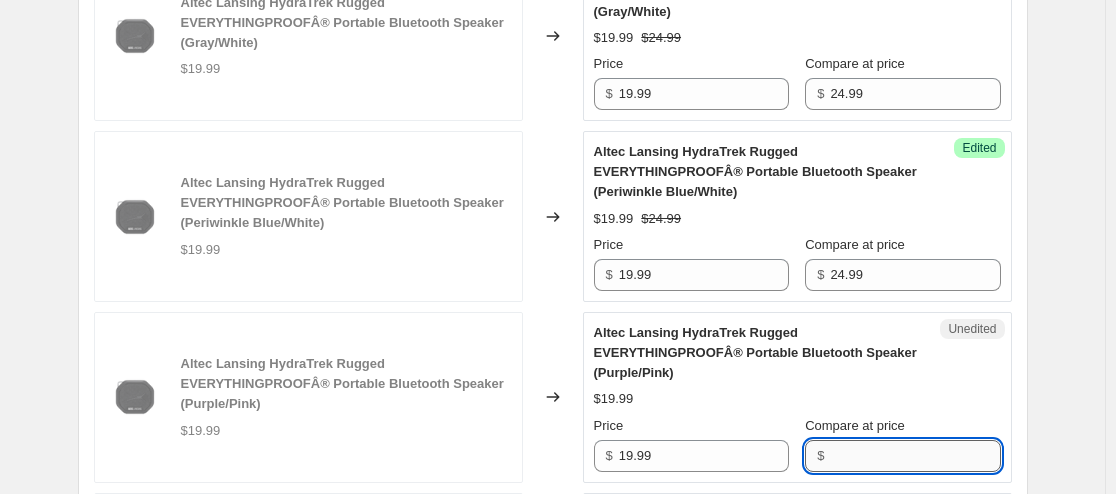 click on "Compare at price" at bounding box center [915, 456] 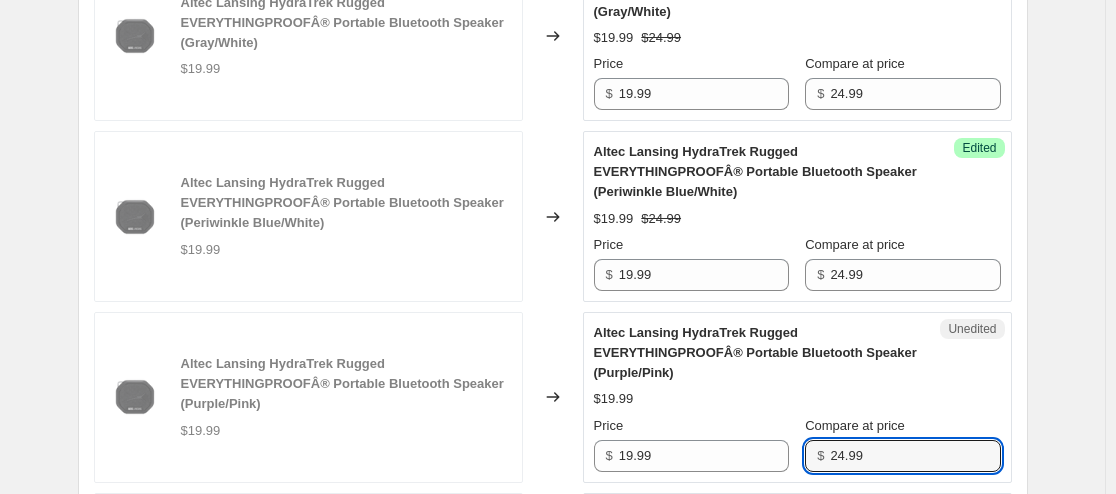 type on "24.99" 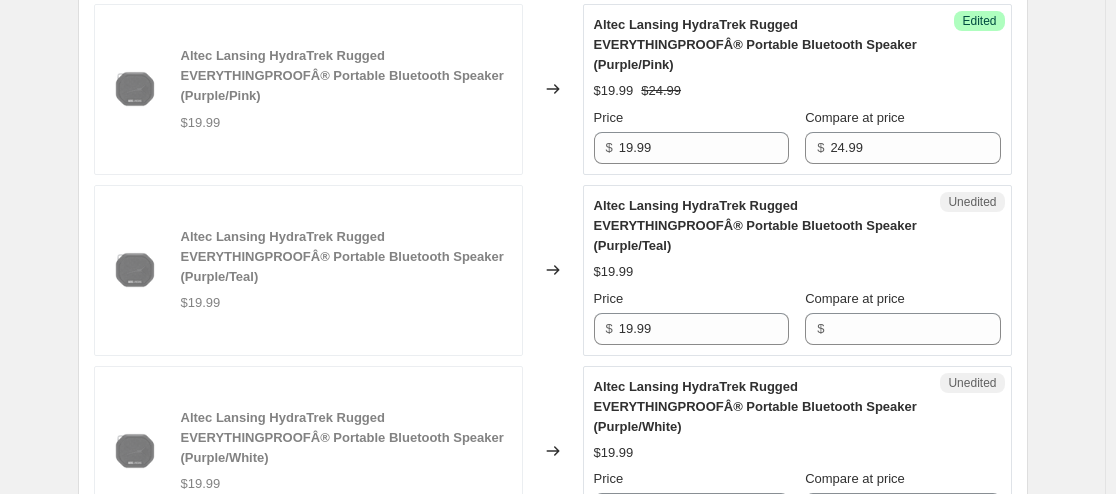 scroll, scrollTop: 1818, scrollLeft: 0, axis: vertical 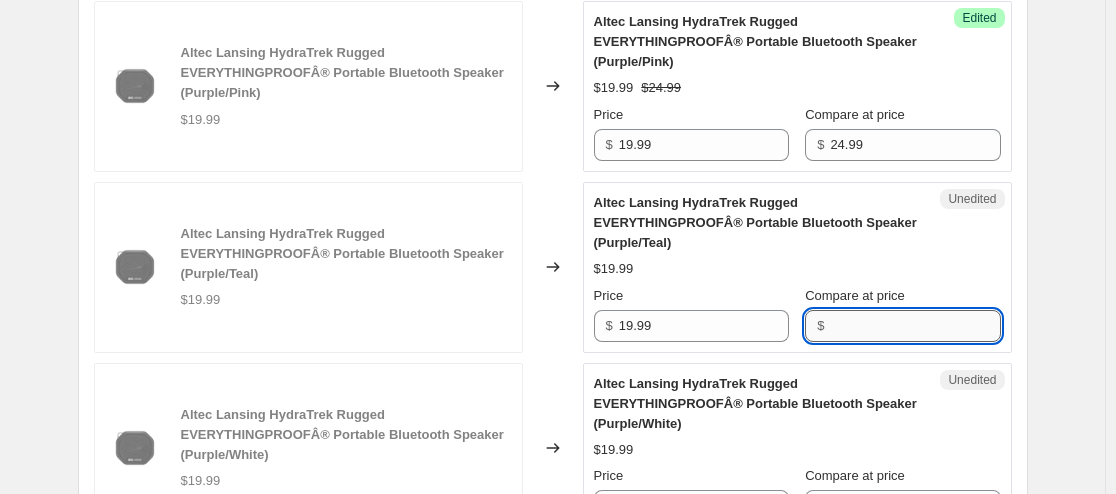 click on "Compare at price" at bounding box center [915, 326] 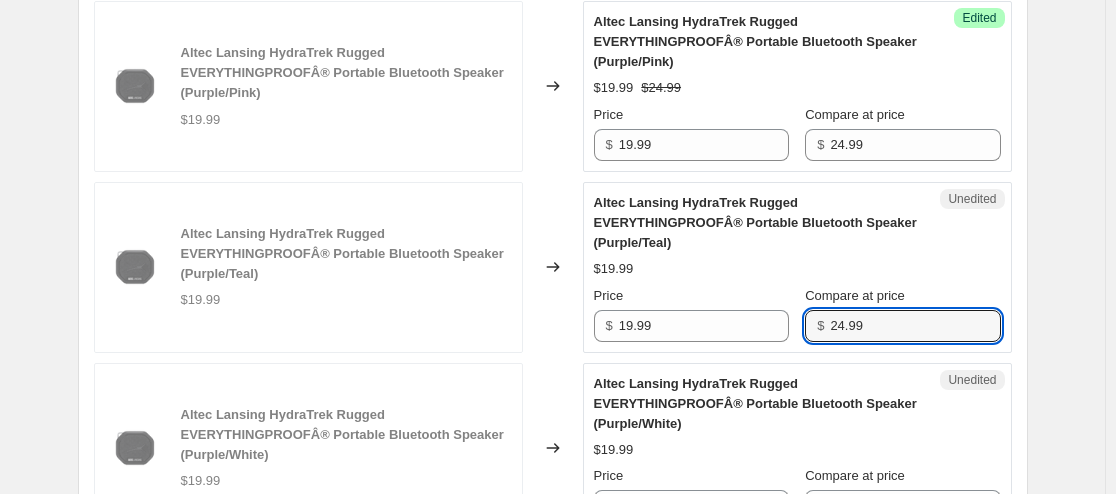 type on "24.99" 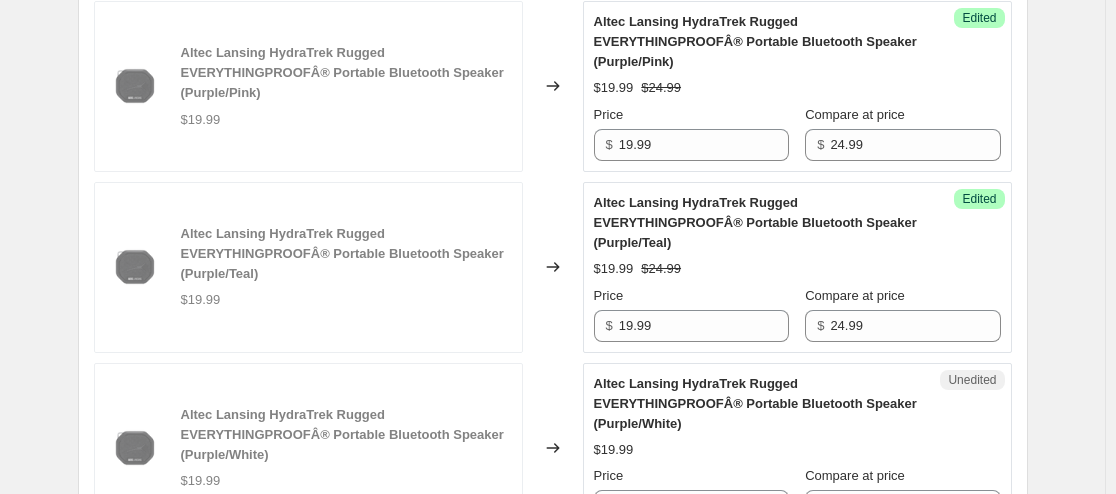 click on "Altec Lansing HydraTrek Rugged EVERYTHINGPROOFÂ® Portable Bluetooth Speaker (Purple/Teal) $19.99 $24.99 Price $ 19.99 Compare at price $ 24.99" at bounding box center (797, 267) 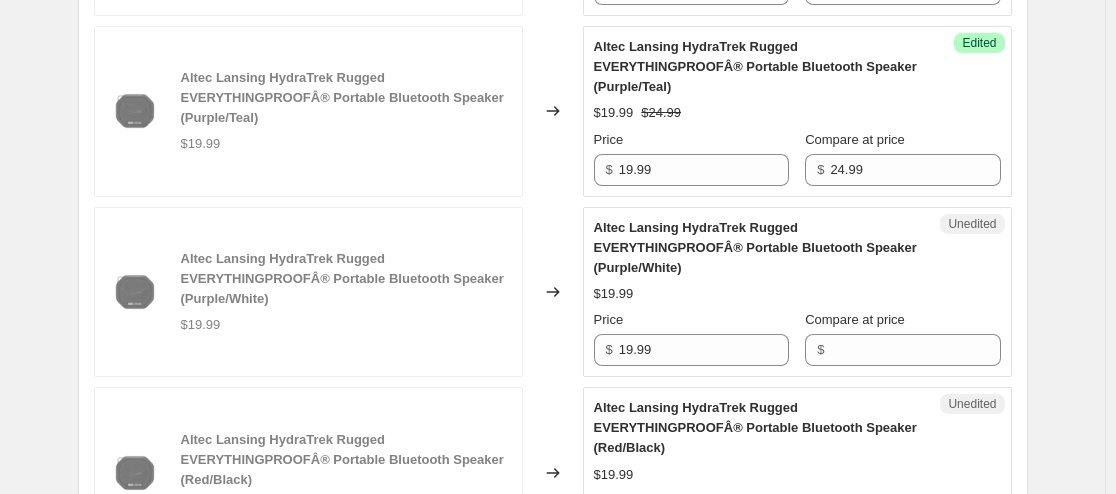 scroll, scrollTop: 1981, scrollLeft: 0, axis: vertical 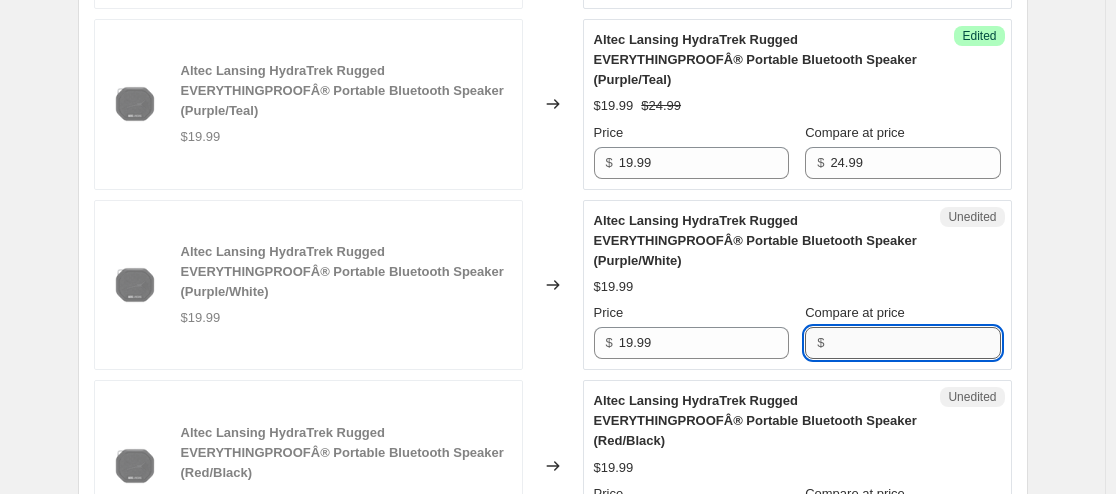 click on "Compare at price" at bounding box center [915, 343] 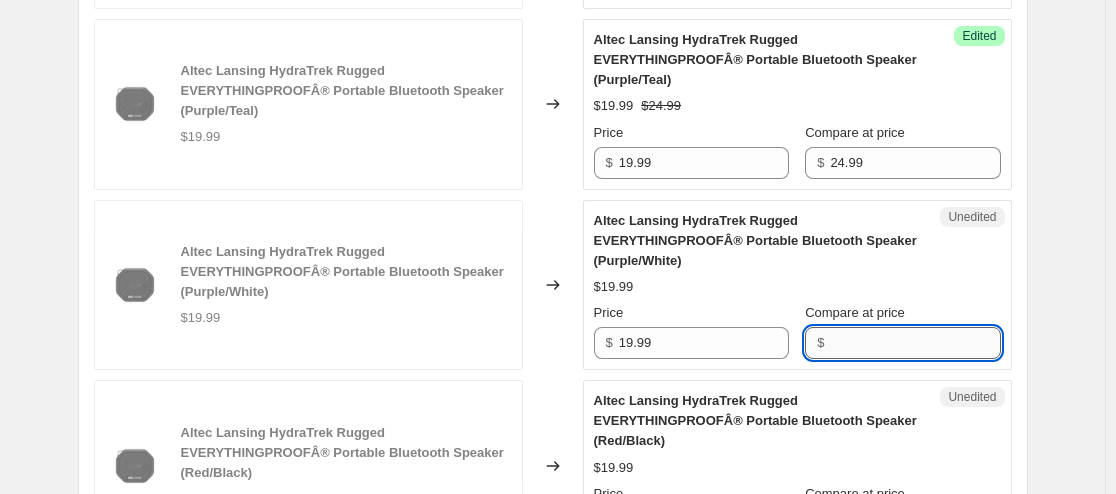 paste on "24.99" 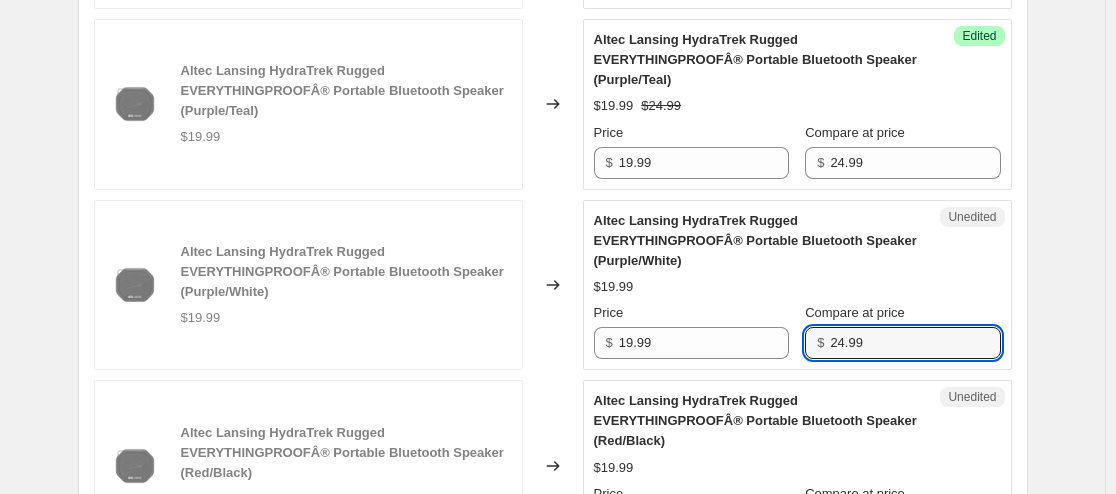 type on "24.99" 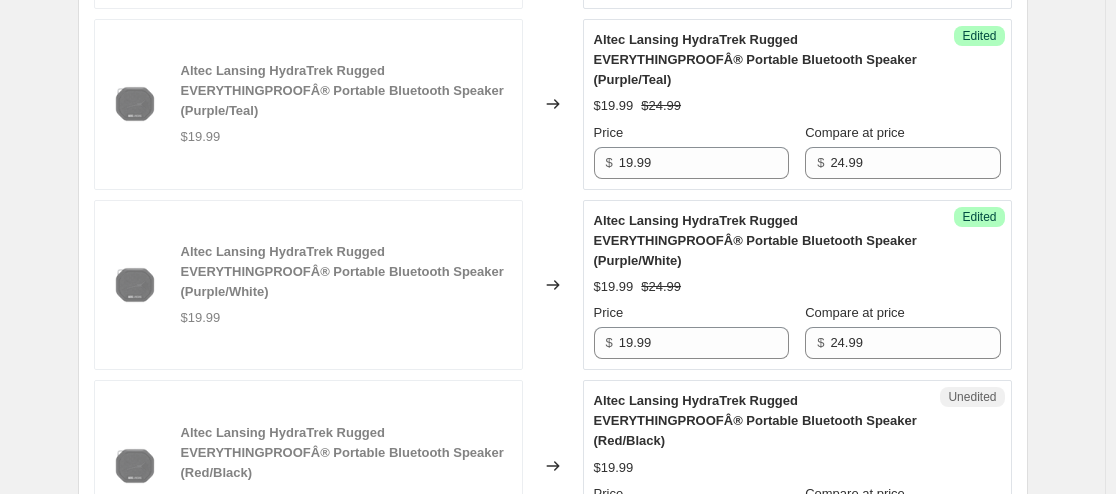 click on "Altec Lansing HydraTrek Rugged EVERYTHINGPROOFÂ® Portable Bluetooth Speaker (Purple/White)" at bounding box center (757, 241) 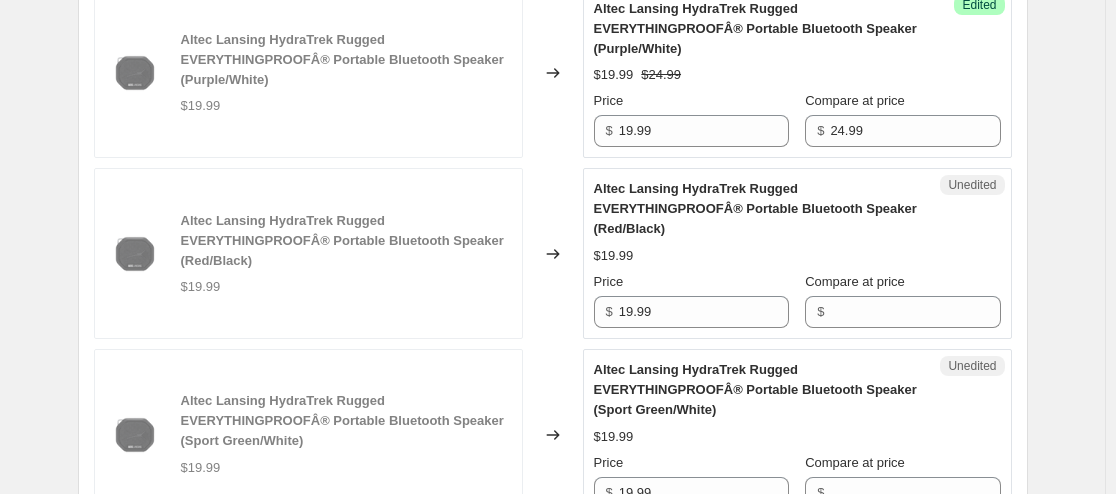 scroll, scrollTop: 2199, scrollLeft: 0, axis: vertical 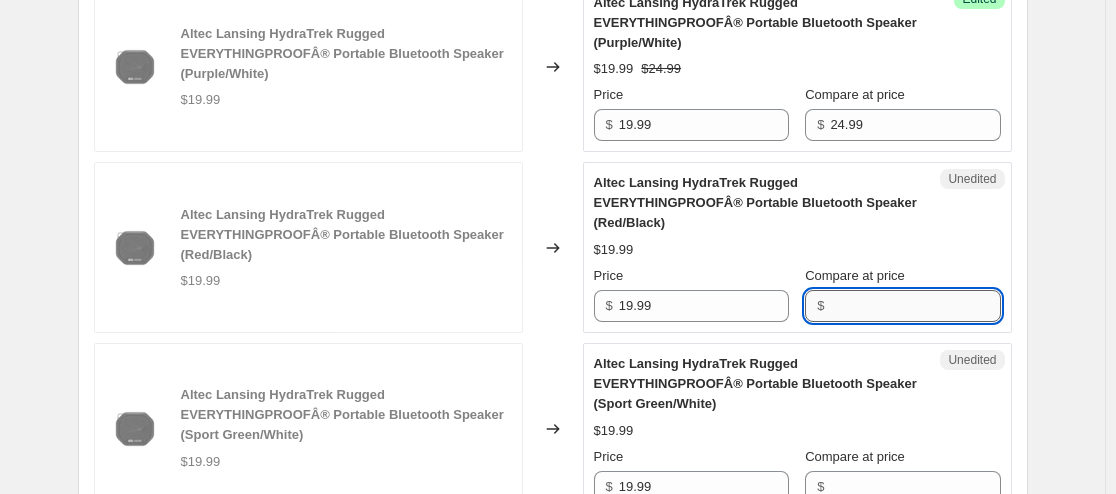 click on "Compare at price" at bounding box center (915, 306) 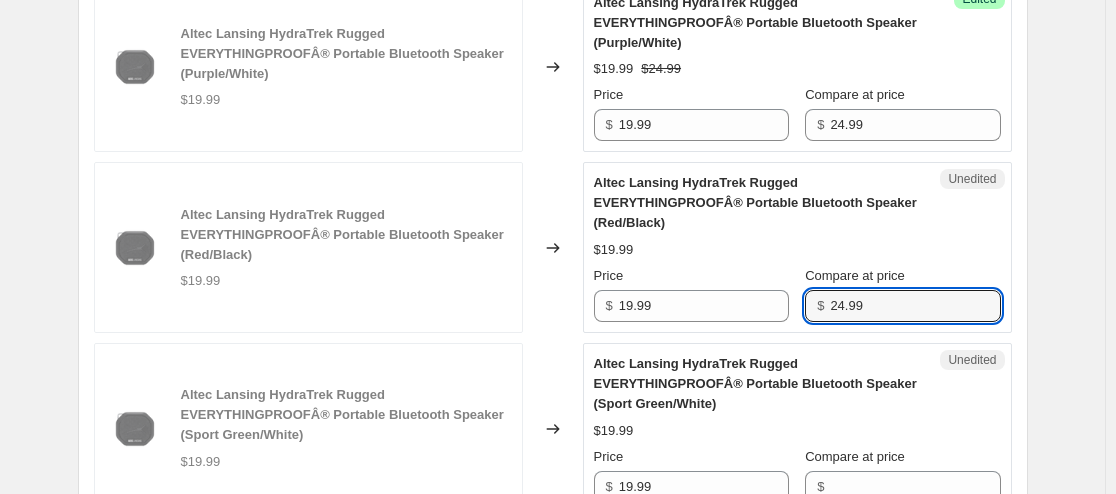 type on "24.99" 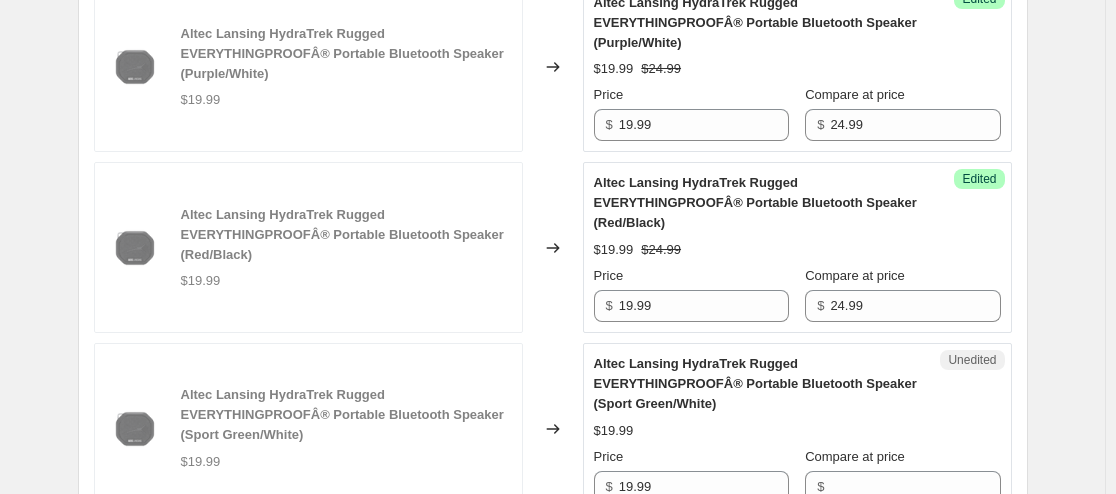 click on "$19.99 $24.99" at bounding box center [797, 250] 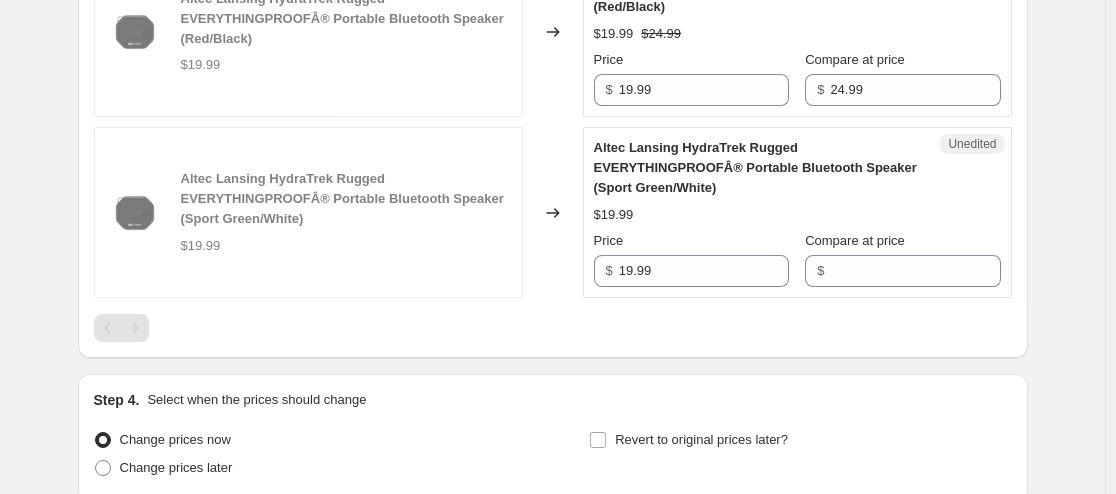 scroll, scrollTop: 2425, scrollLeft: 0, axis: vertical 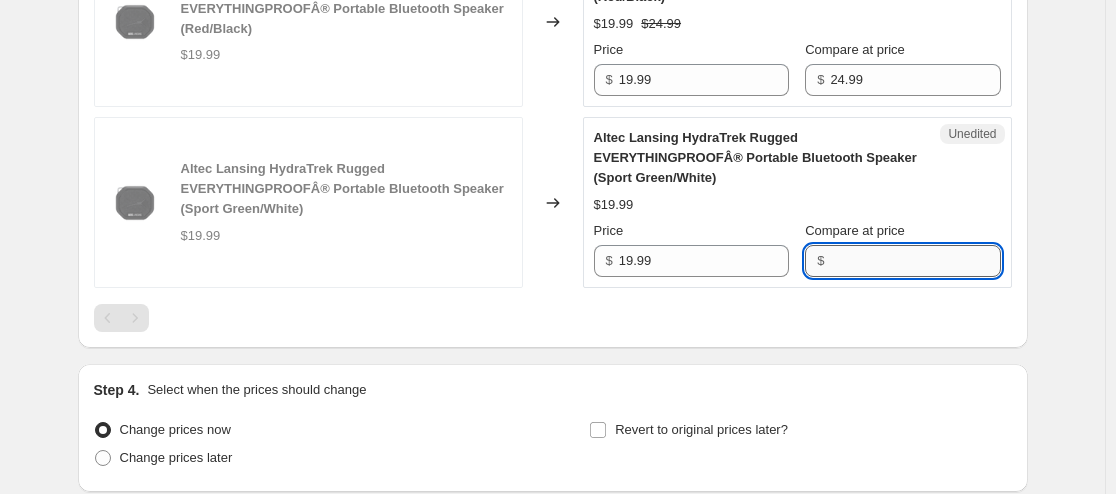 click on "Compare at price" at bounding box center [915, 261] 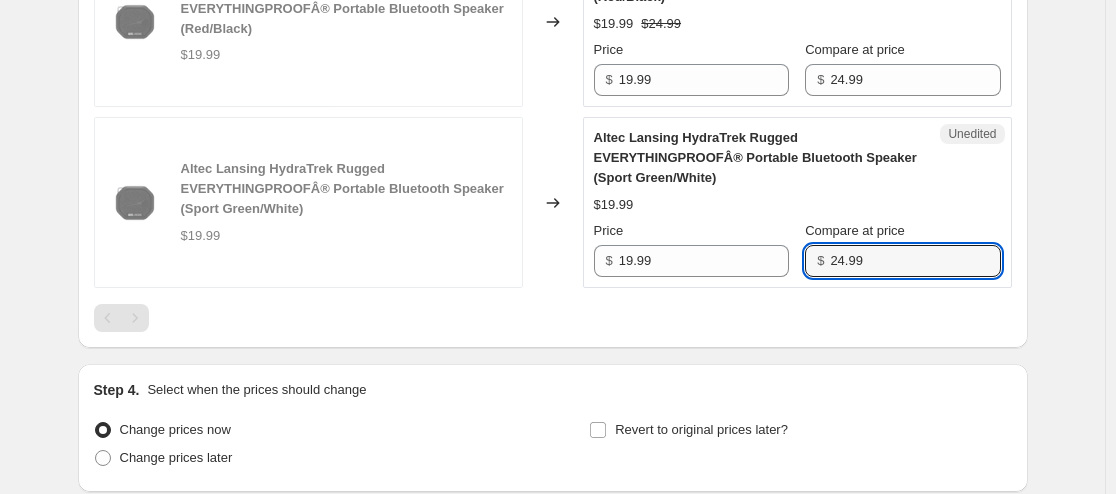 type on "24.99" 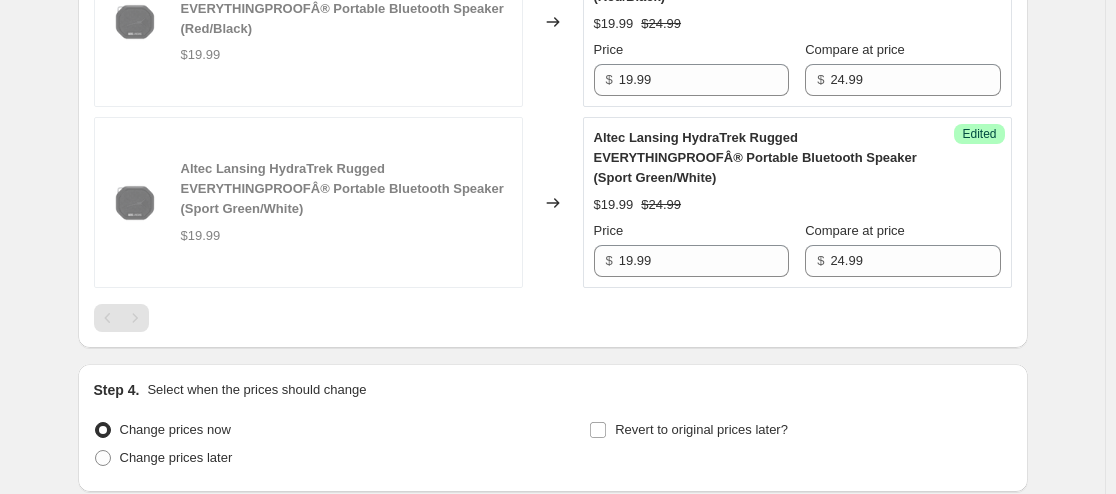 click on "Altec Lansing HydraTrek Rugged EVERYTHINGPROOFÂ® Portable Bluetooth Speaker (Sport Green/White)" at bounding box center (757, 158) 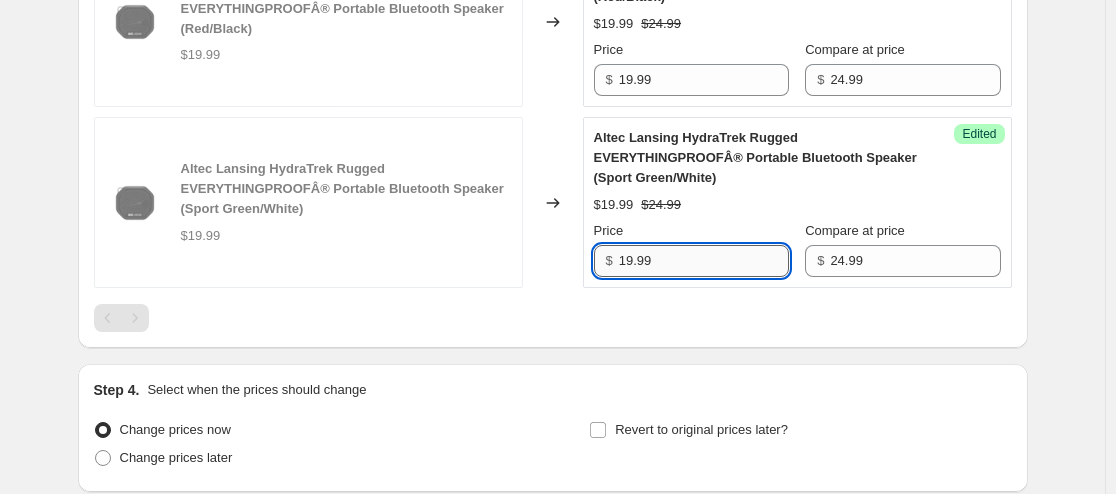 click on "19.99" at bounding box center [704, 261] 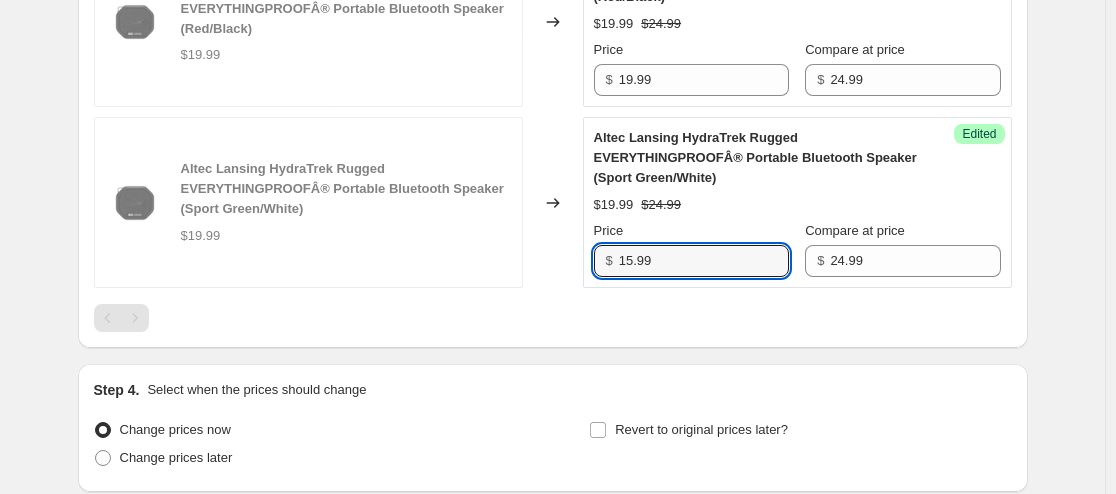 type on "15.99" 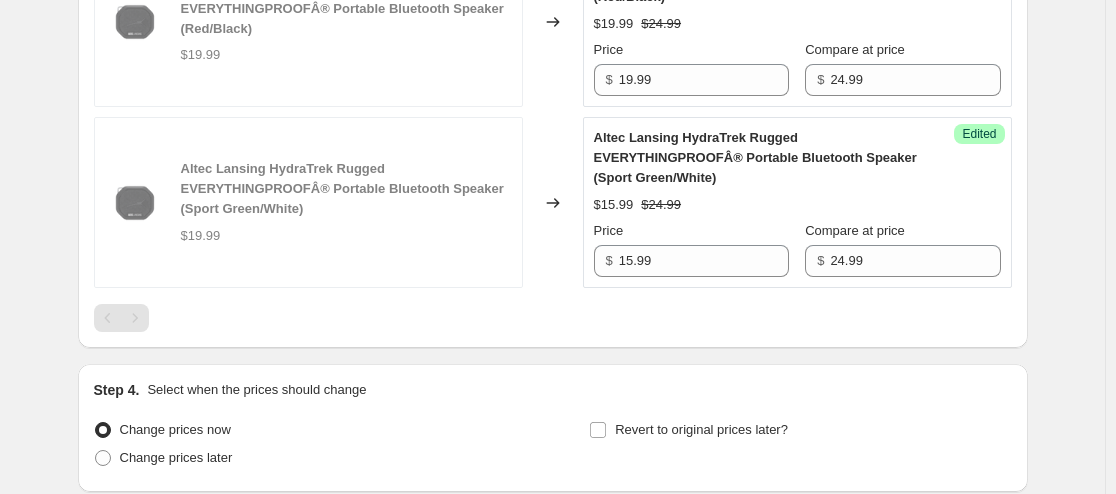 click at bounding box center [553, 318] 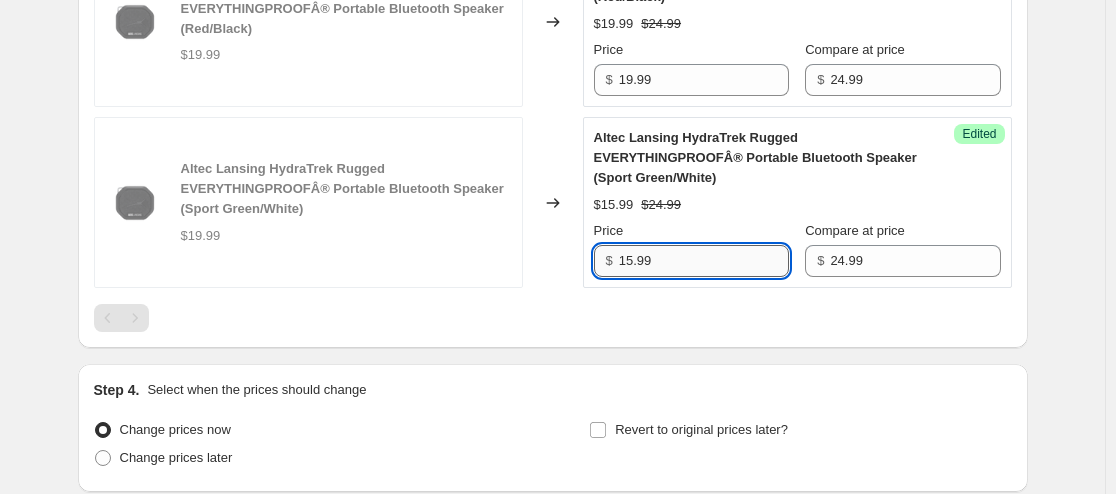 click on "15.99" at bounding box center (704, 261) 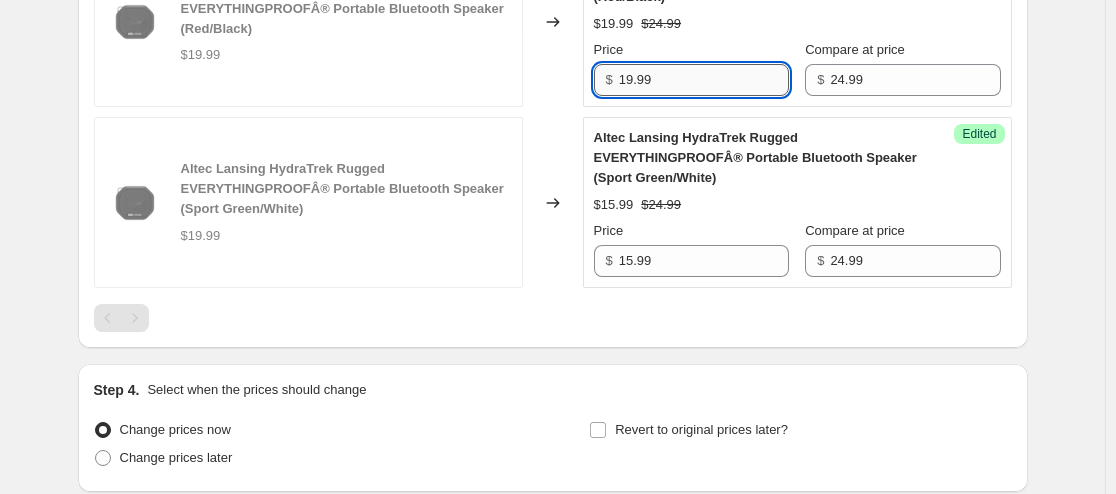 click on "19.99" at bounding box center (704, 80) 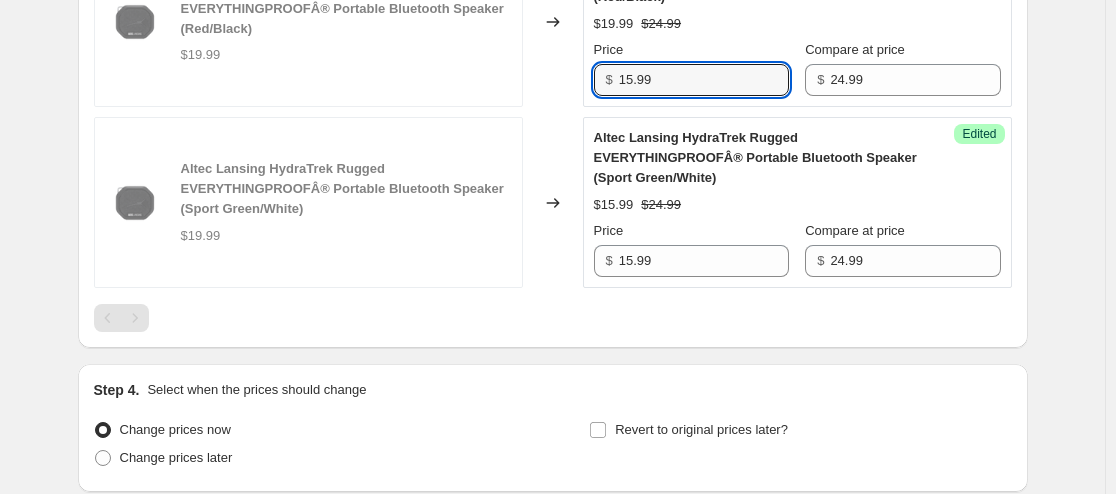 type on "15.99" 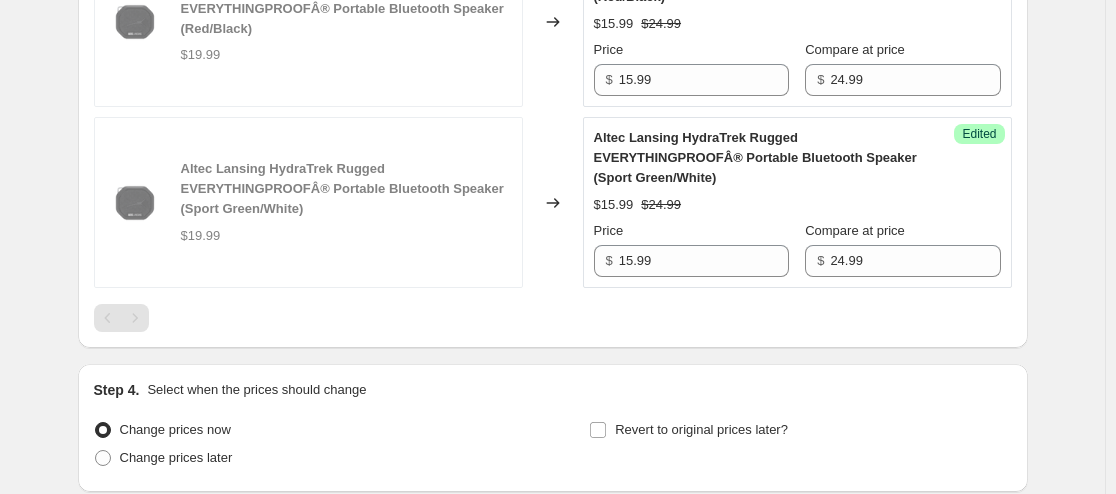 click on "Altec Lansing HydraTrek Rugged EVERYTHINGPROOFÂ® Portable Bluetooth Speaker (Red/Black) $15.99 $24.99 Price $ 15.99 Compare at price $ 24.99" at bounding box center [797, 21] 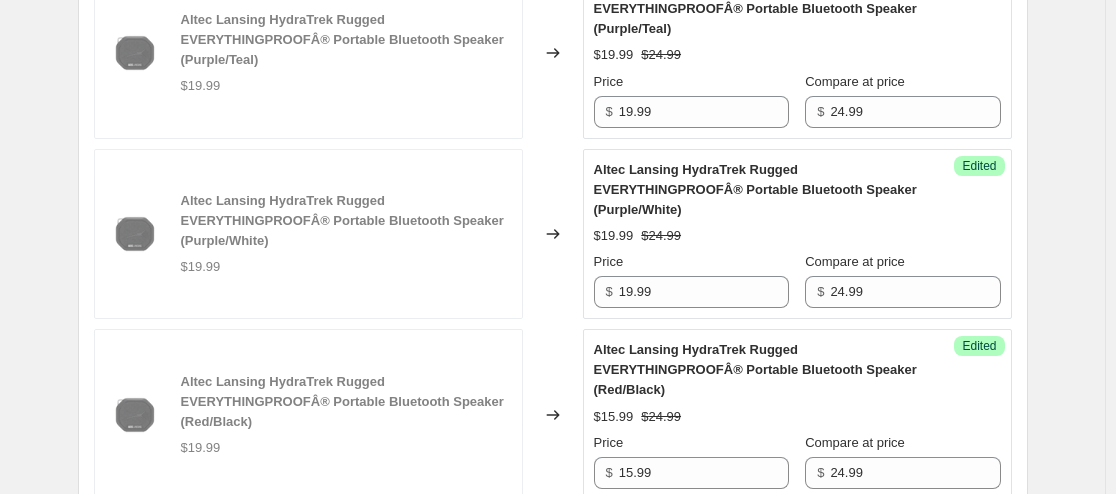 scroll, scrollTop: 2020, scrollLeft: 0, axis: vertical 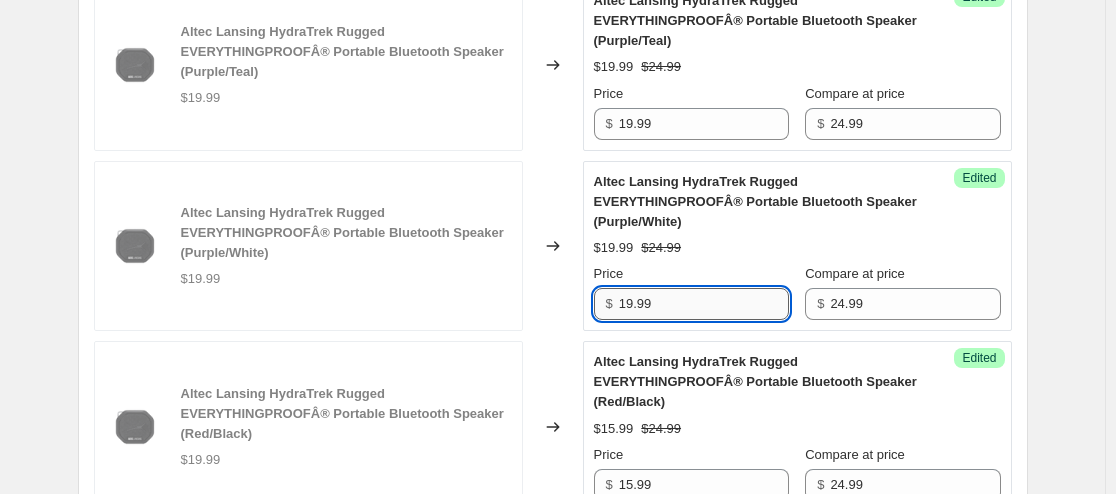 click on "19.99" at bounding box center [704, 304] 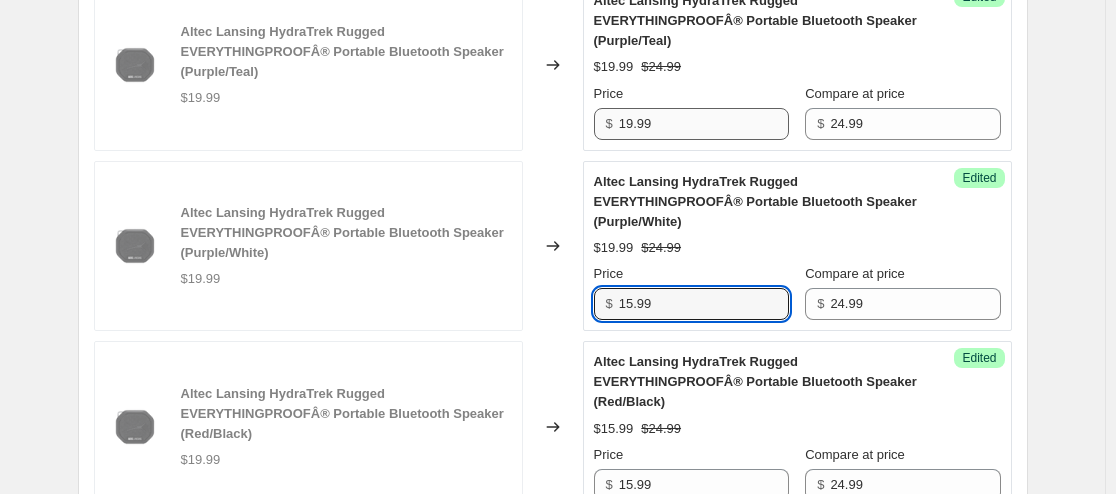 type on "15.99" 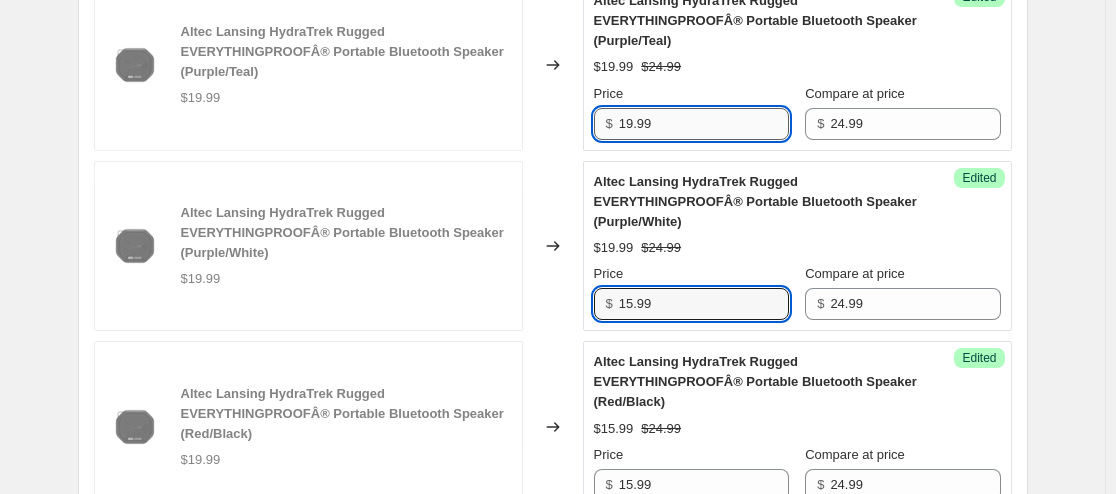 click on "19.99" at bounding box center (704, 124) 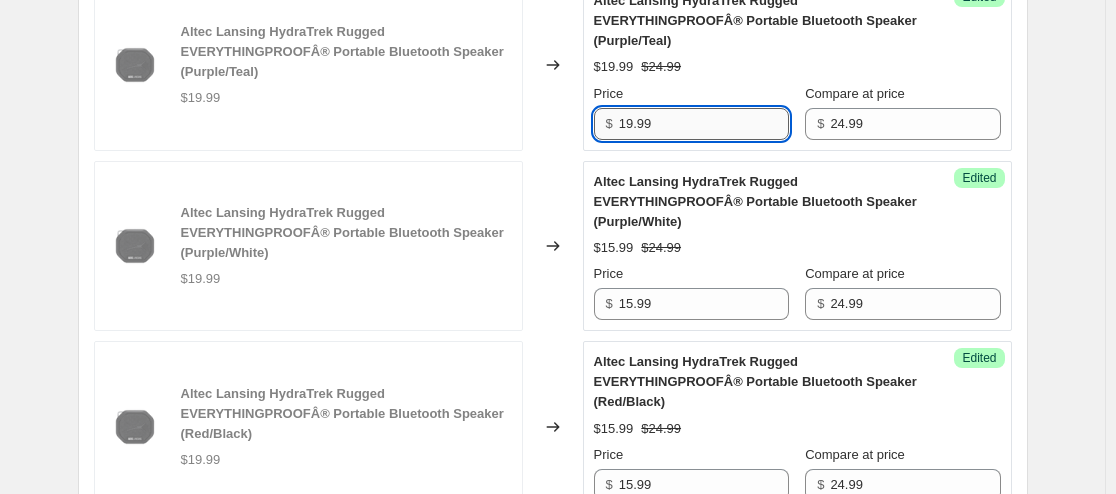paste on "5" 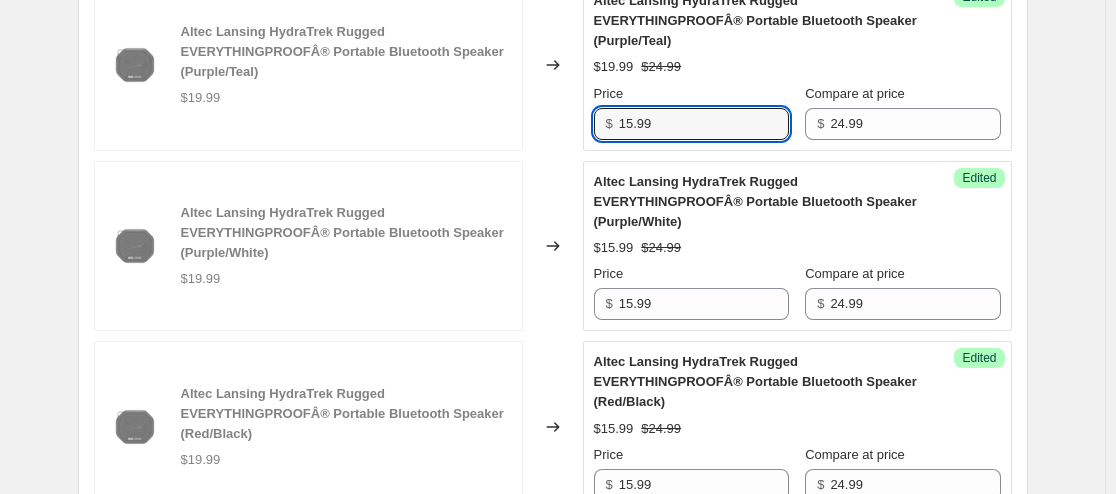 type on "15.99" 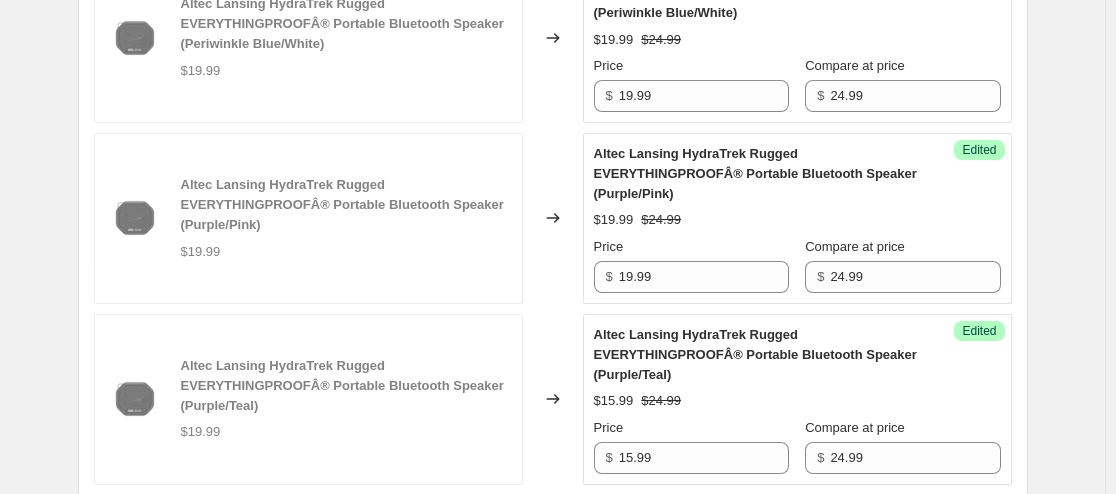 scroll, scrollTop: 1678, scrollLeft: 0, axis: vertical 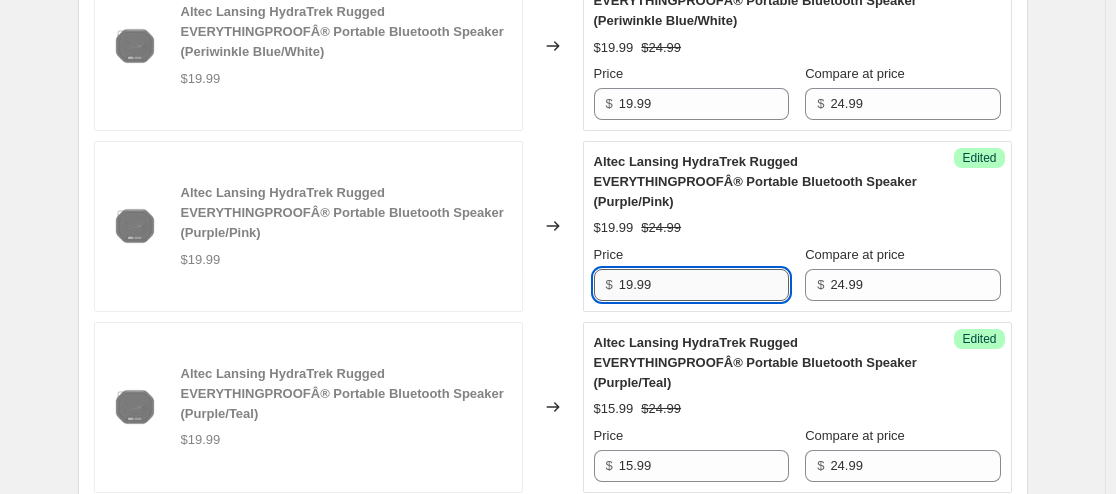 click on "19.99" at bounding box center (704, 285) 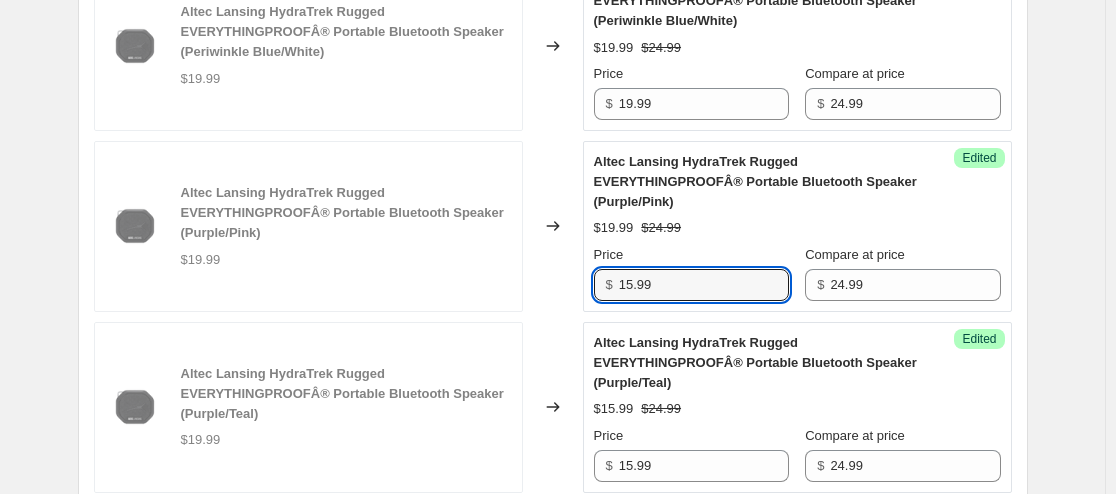 type on "15.99" 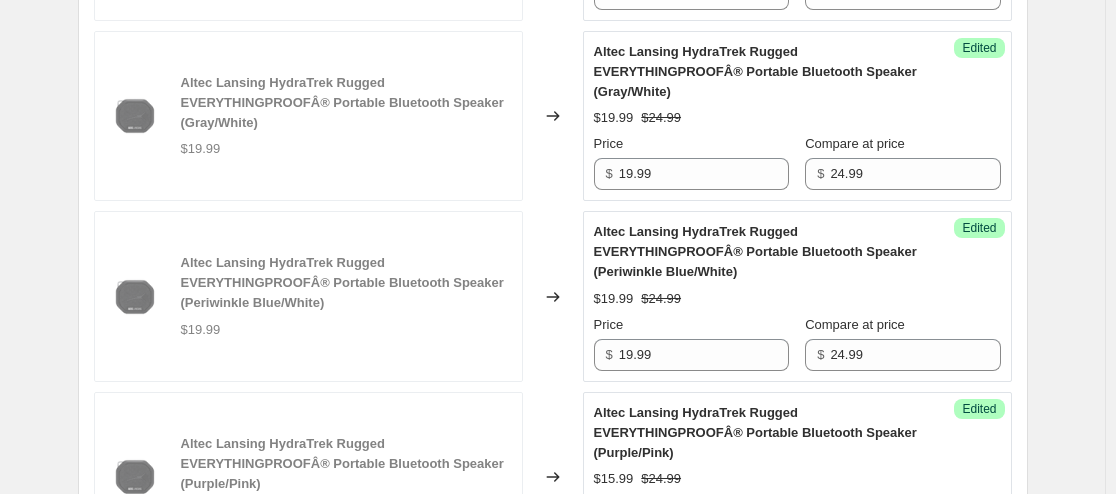 scroll, scrollTop: 1421, scrollLeft: 0, axis: vertical 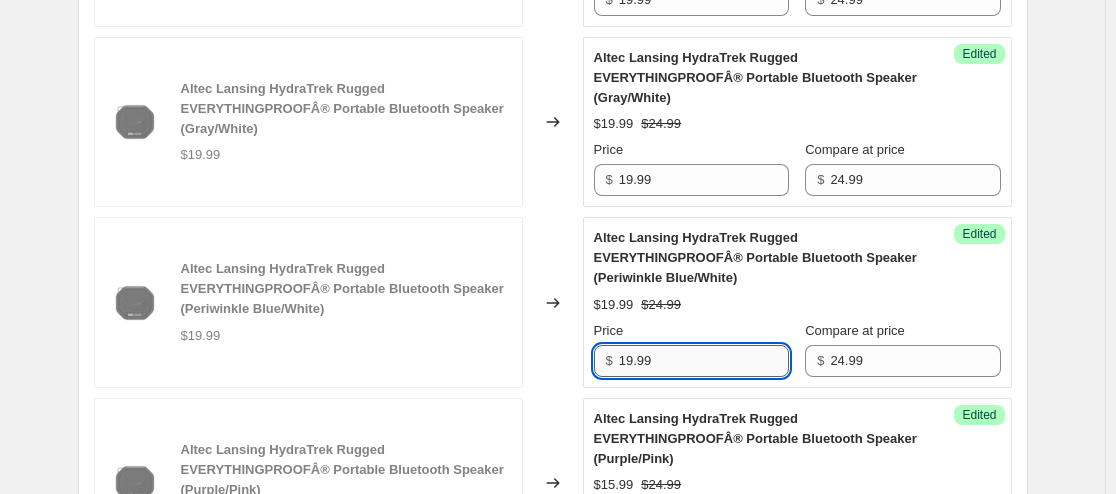 click on "19.99" at bounding box center [704, 361] 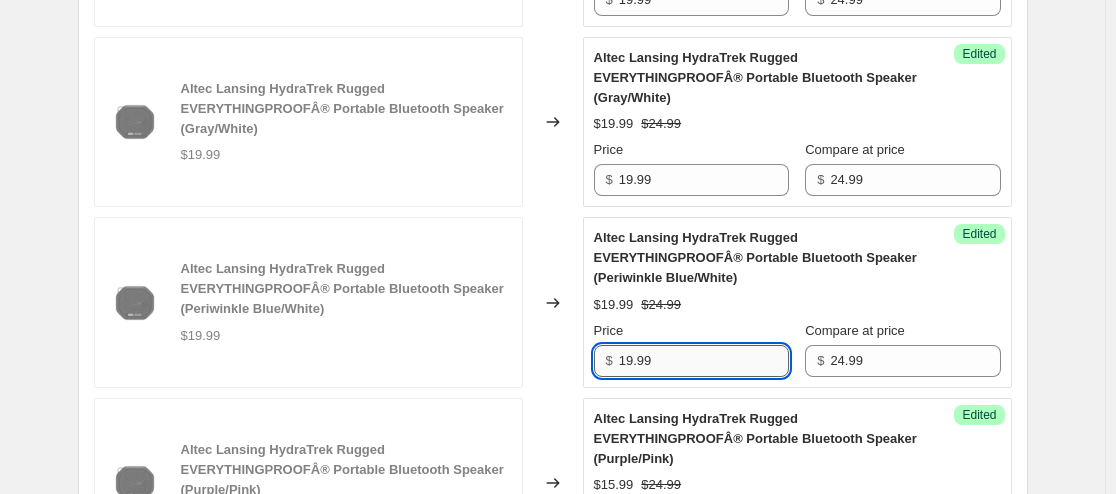 paste on "5" 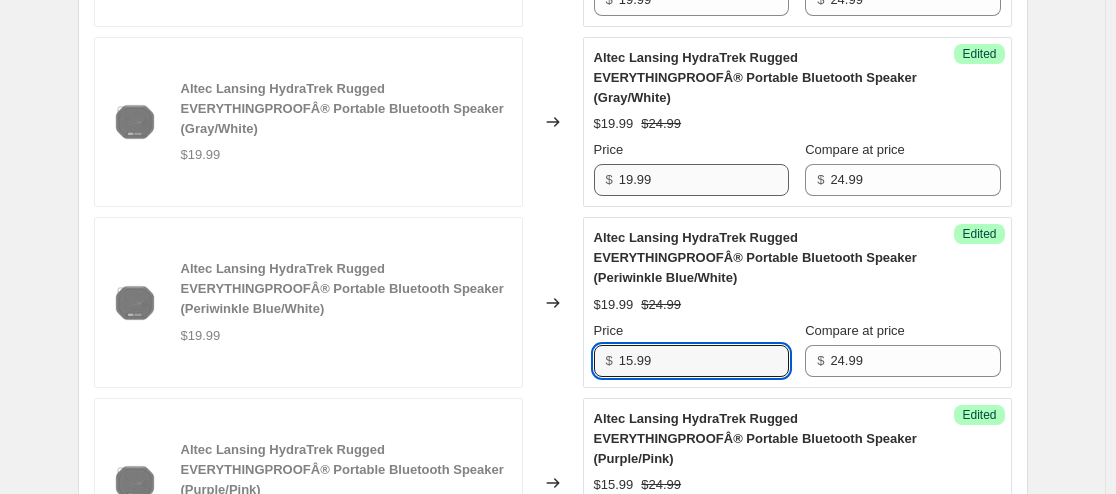 type on "15.99" 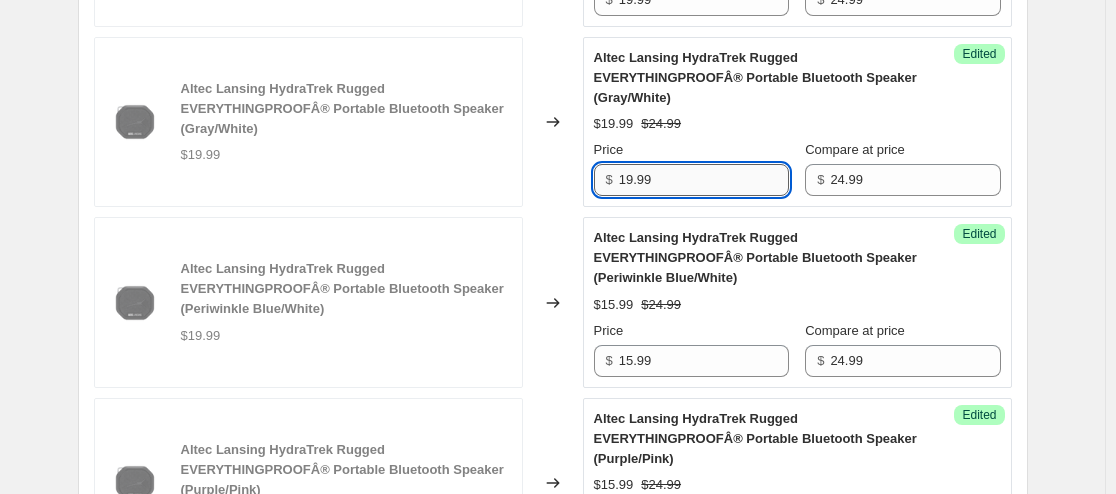 click on "19.99" at bounding box center (704, 180) 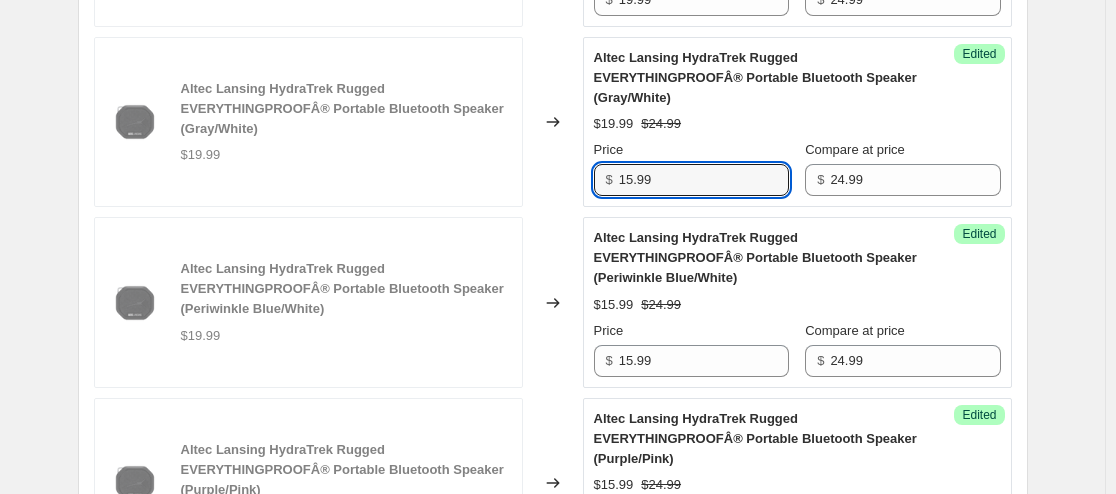 type on "15.99" 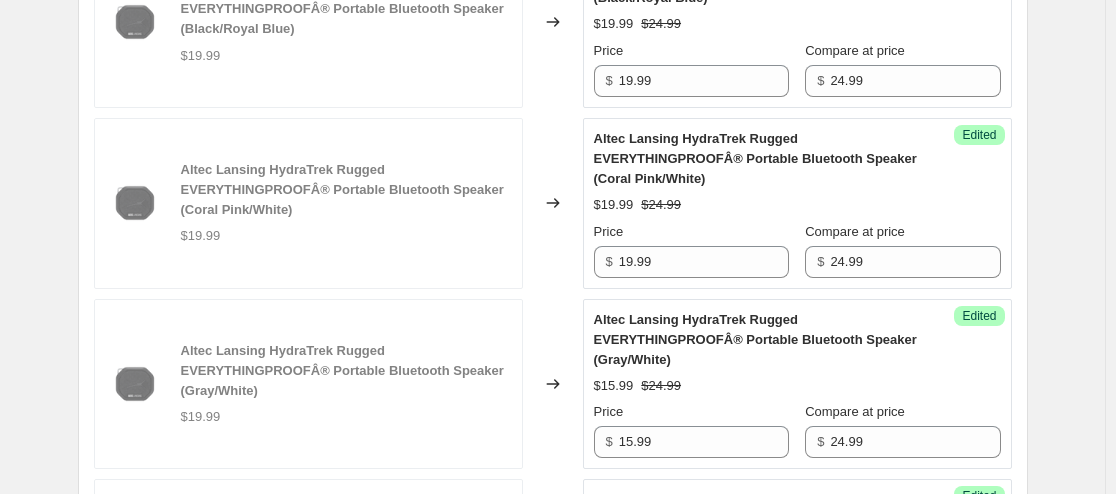 scroll, scrollTop: 1157, scrollLeft: 0, axis: vertical 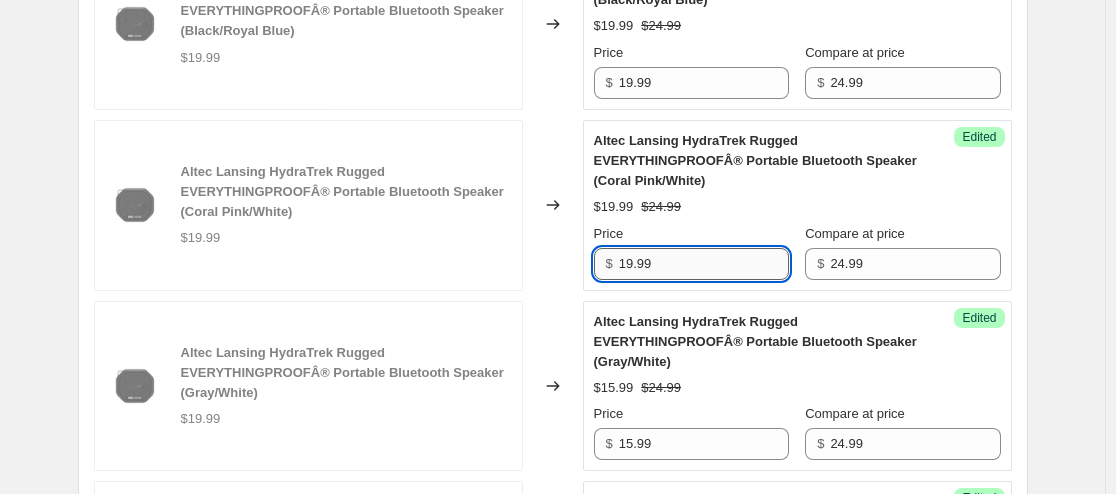 click on "19.99" at bounding box center [704, 264] 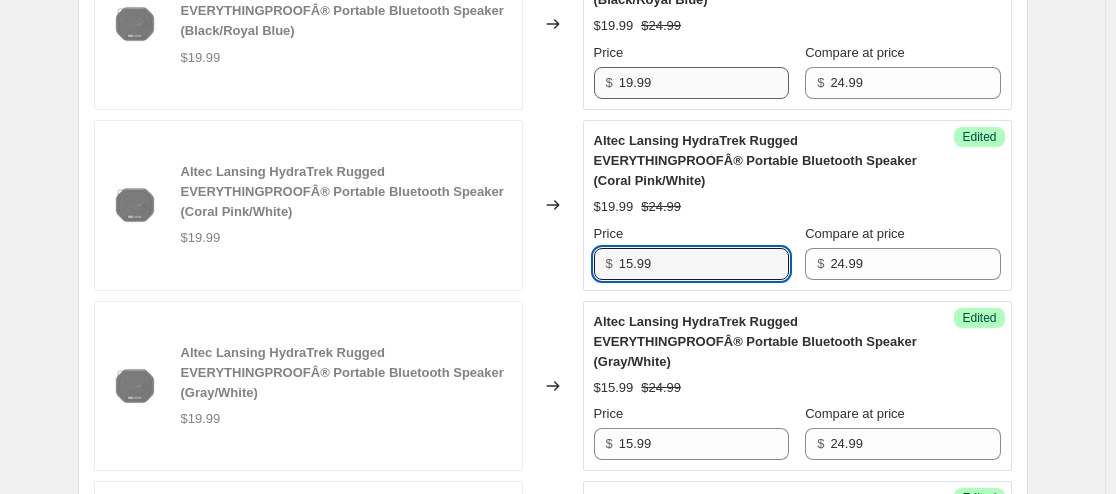 type on "15.99" 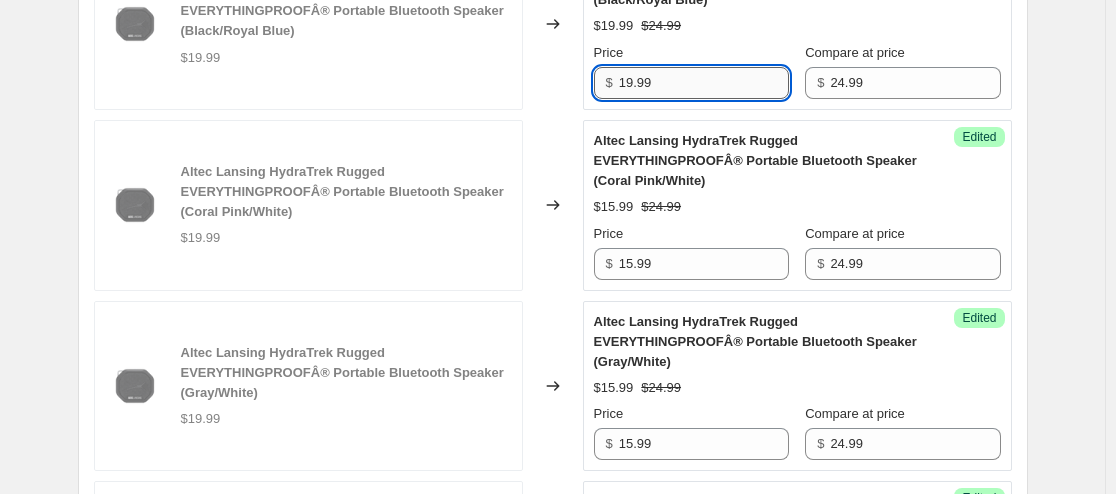 click on "19.99" at bounding box center [704, 83] 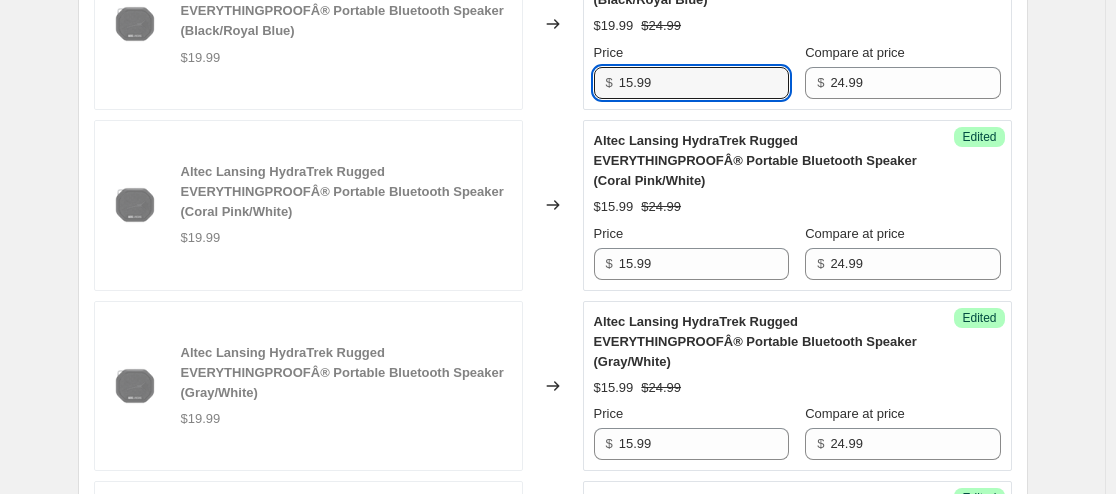 type on "15.99" 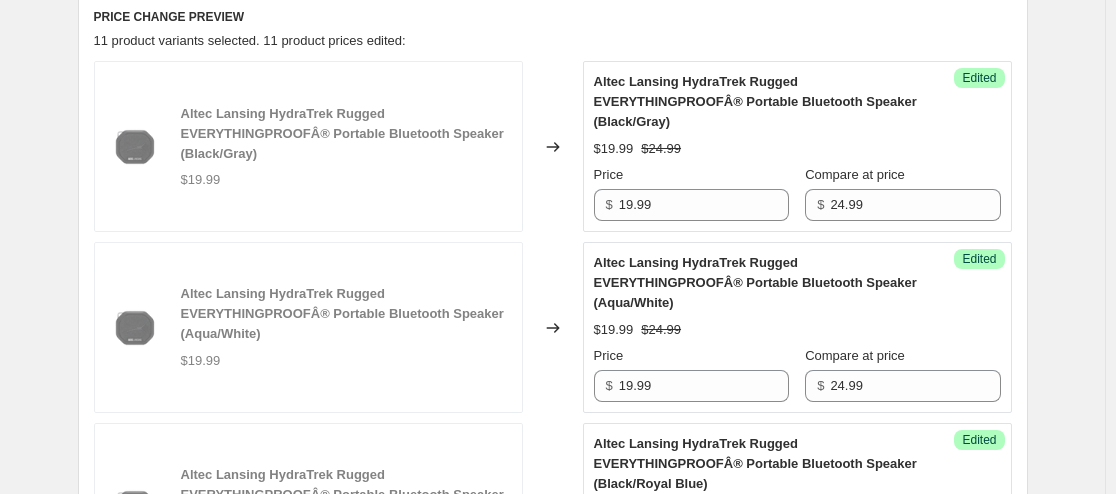scroll, scrollTop: 659, scrollLeft: 0, axis: vertical 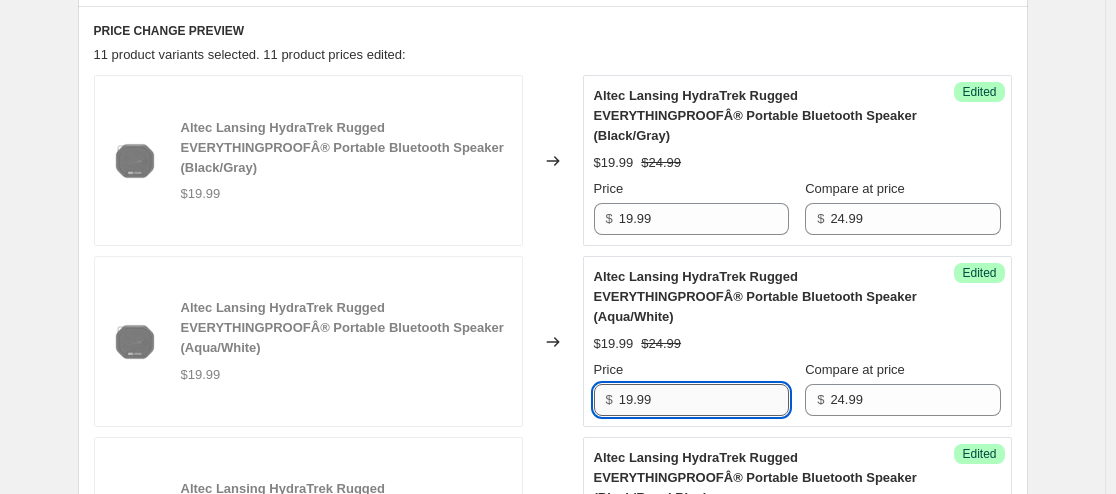 click on "19.99" at bounding box center (704, 400) 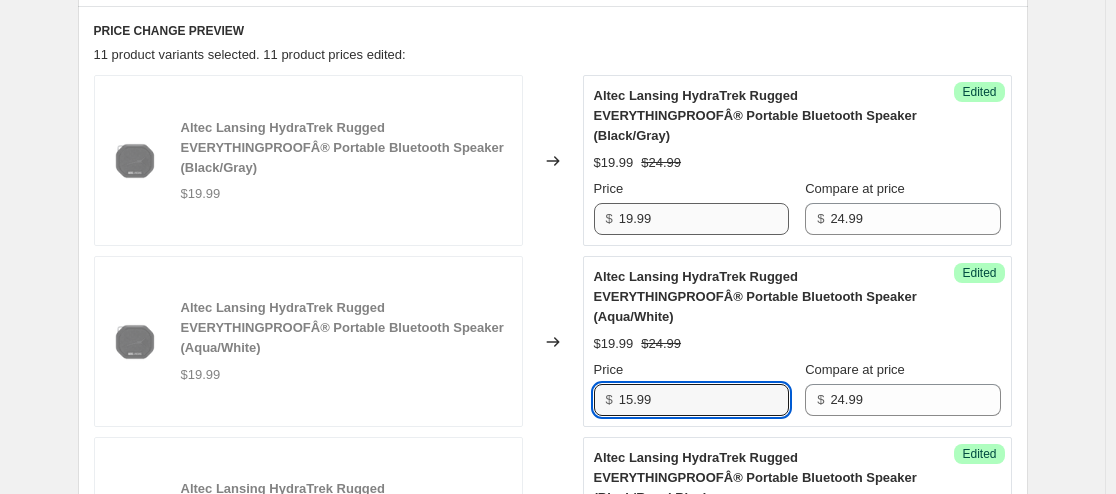 type on "15.99" 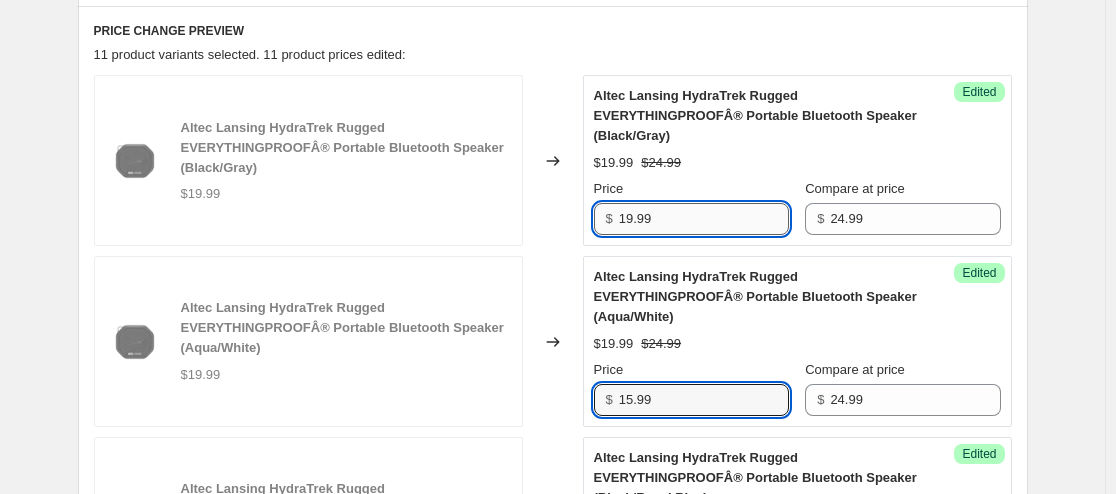 click on "19.99" at bounding box center (704, 219) 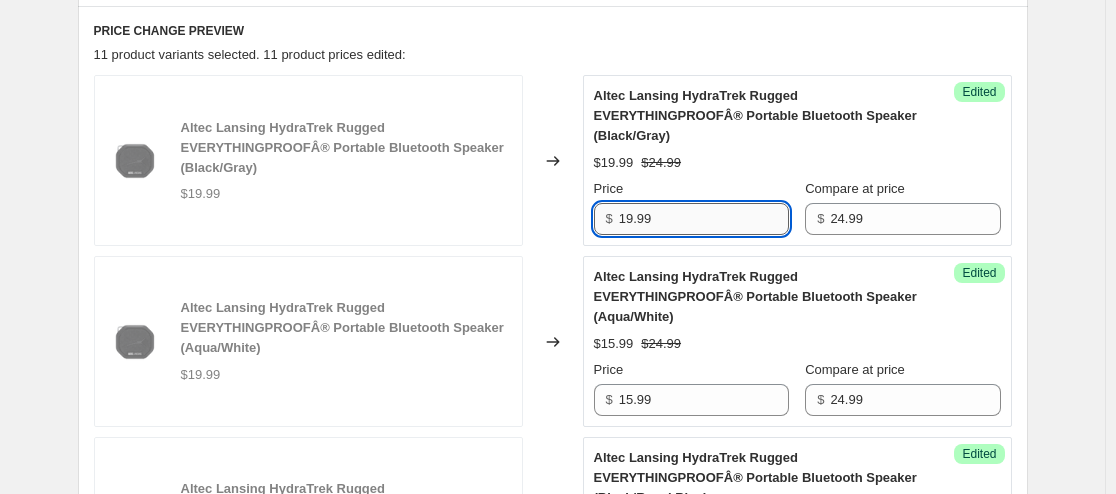 paste on "5" 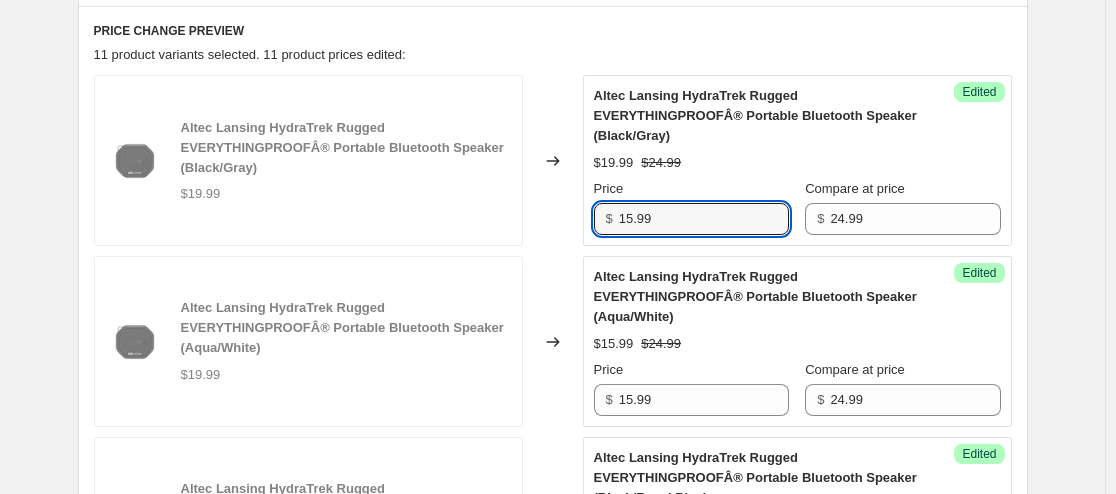 type on "15.99" 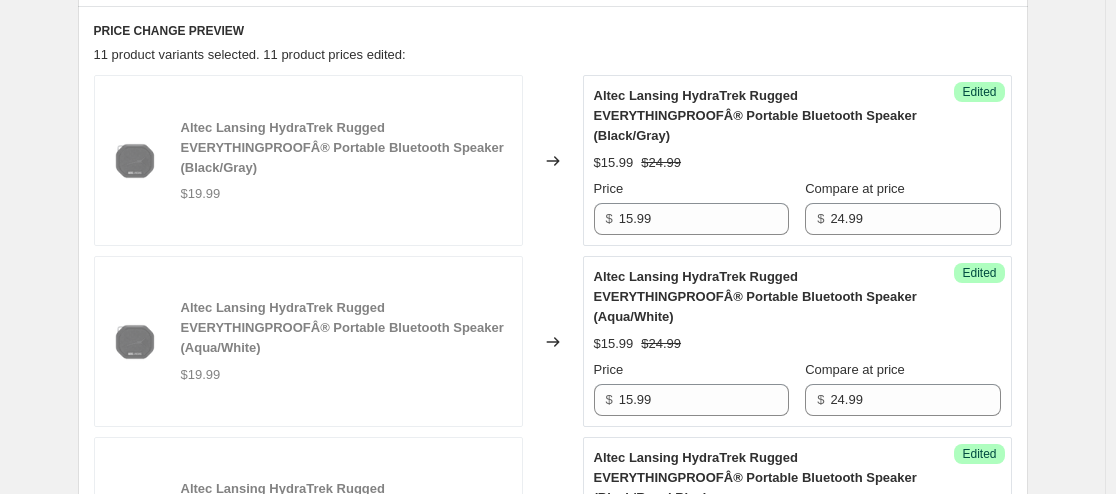 click on "Altec Lansing HydraTrek Rugged EVERYTHINGPROOFÂ® Portable Bluetooth Speaker (Black/Gray) $15.99 $24.99 Price $ 15.99 Compare at price $ 24.99" at bounding box center (797, 160) 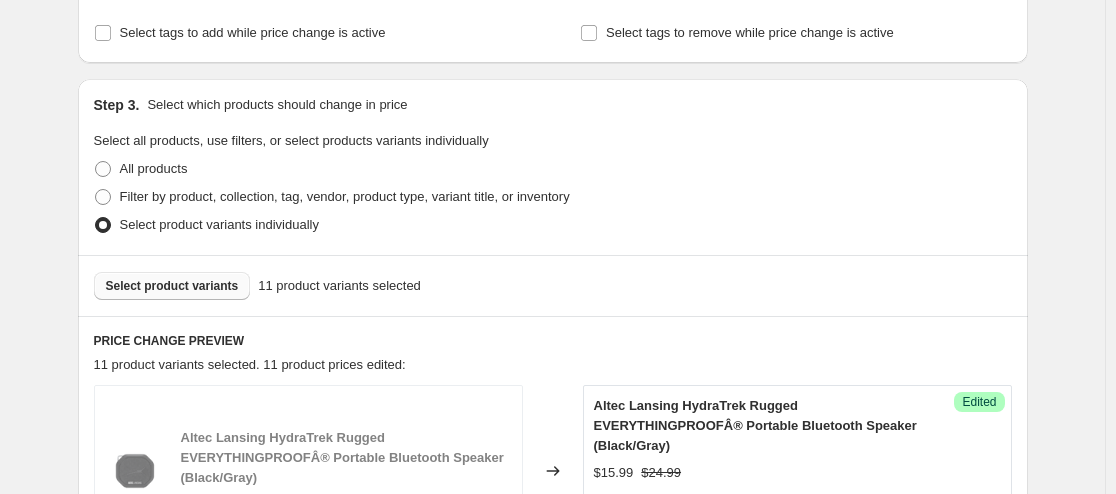scroll, scrollTop: 350, scrollLeft: 0, axis: vertical 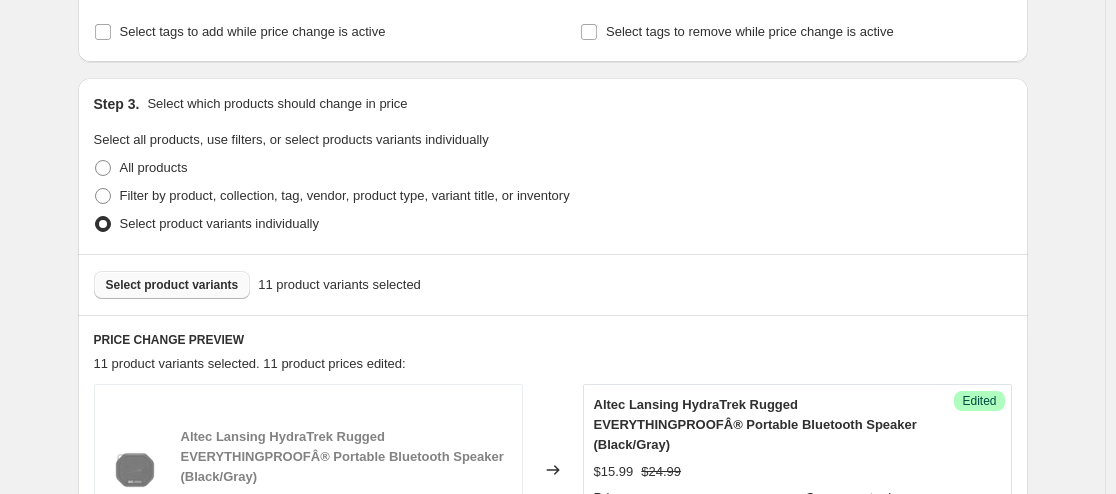 click on "Select product variants" at bounding box center [172, 285] 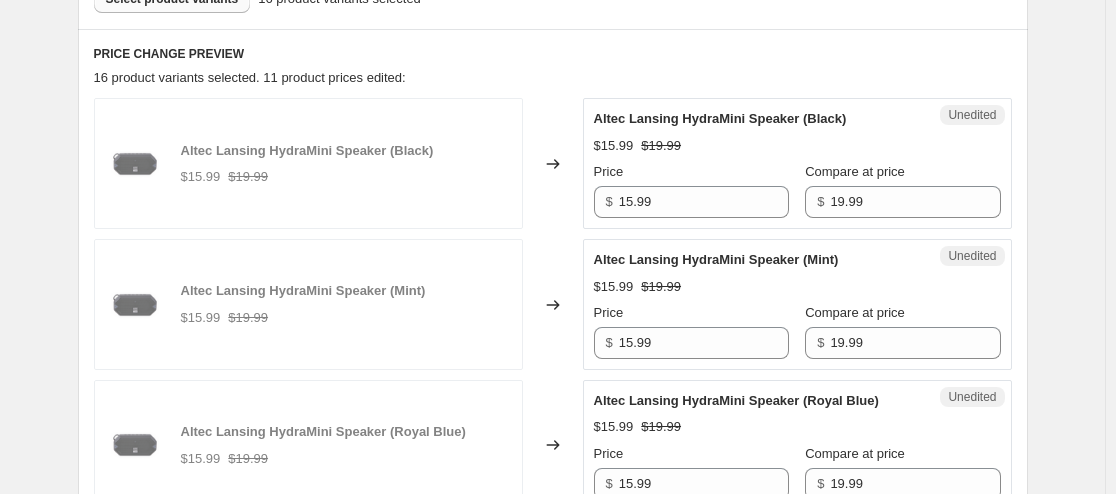 scroll, scrollTop: 638, scrollLeft: 0, axis: vertical 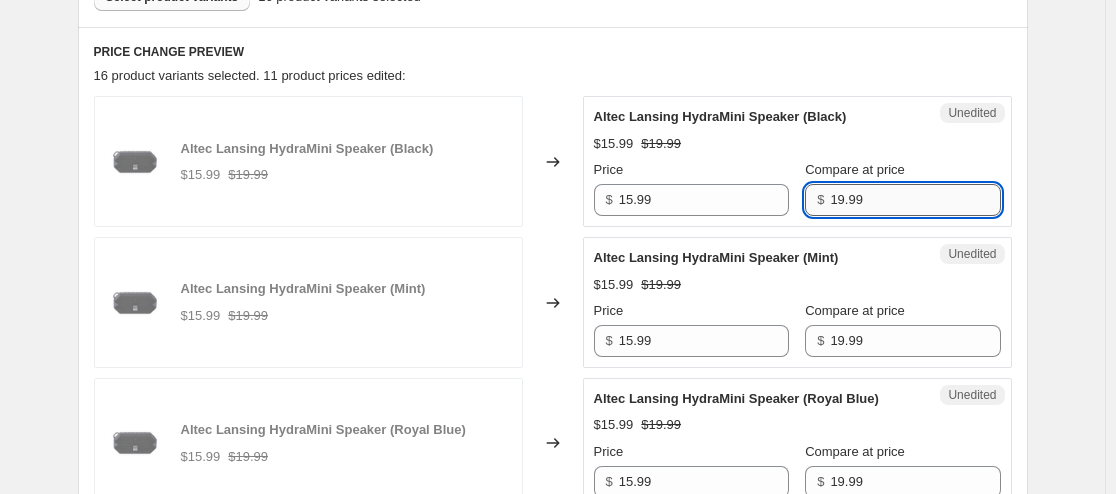 click on "19.99" at bounding box center (915, 200) 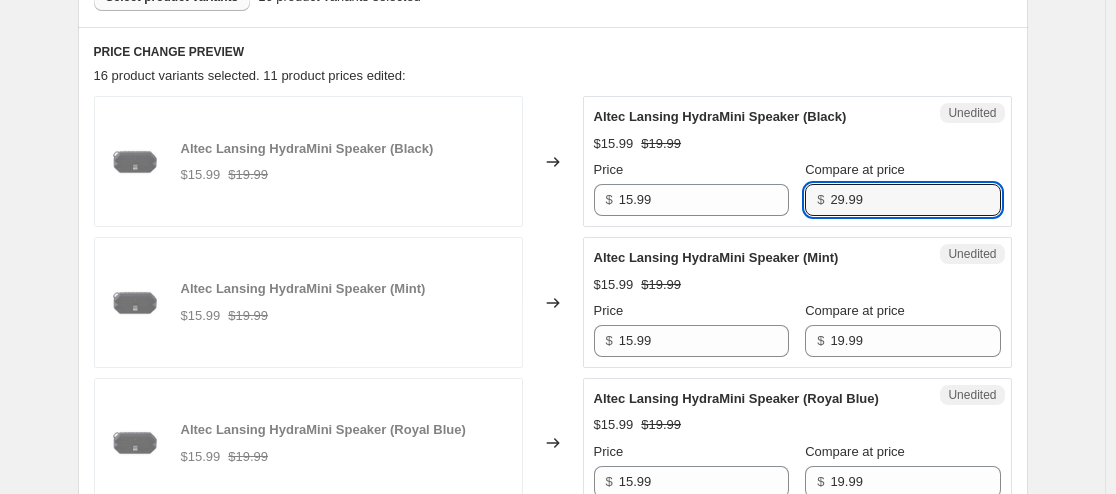 type on "29.99" 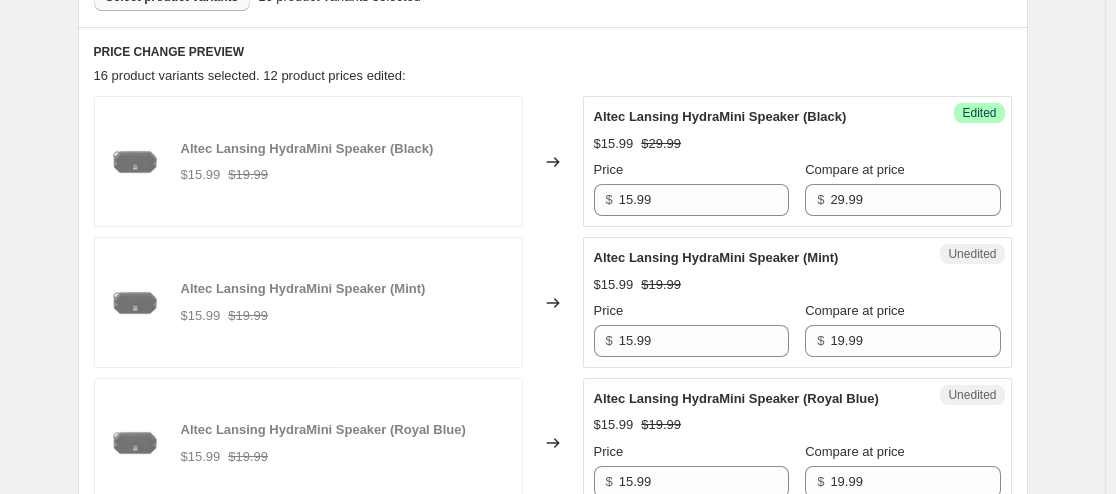 click on "$15.99 $29.99" at bounding box center [797, 144] 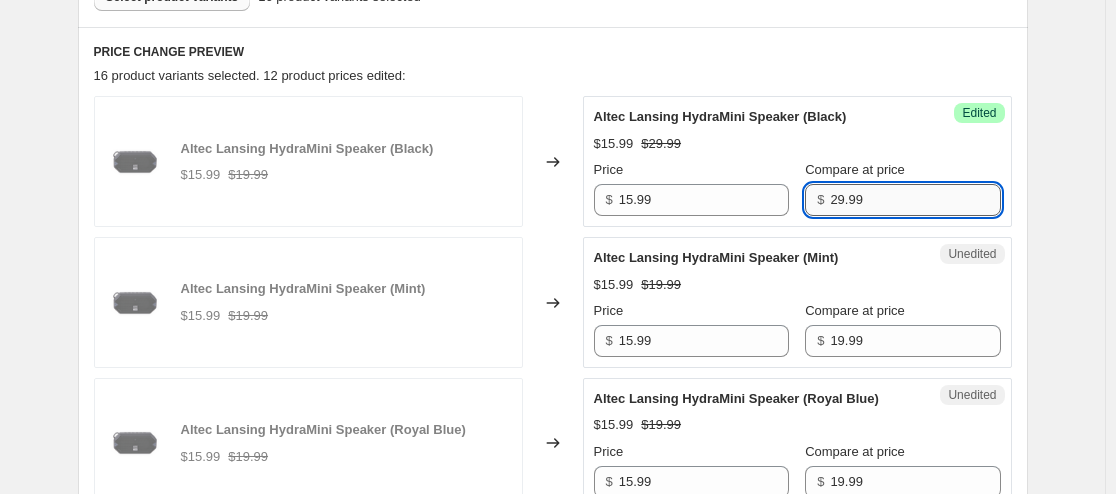 click on "29.99" at bounding box center (915, 200) 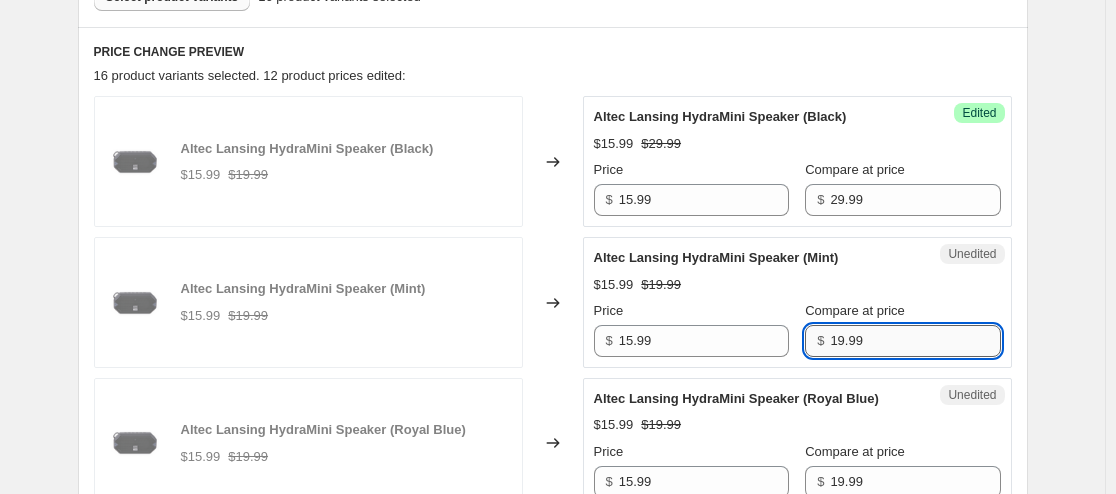 click on "19.99" at bounding box center (915, 341) 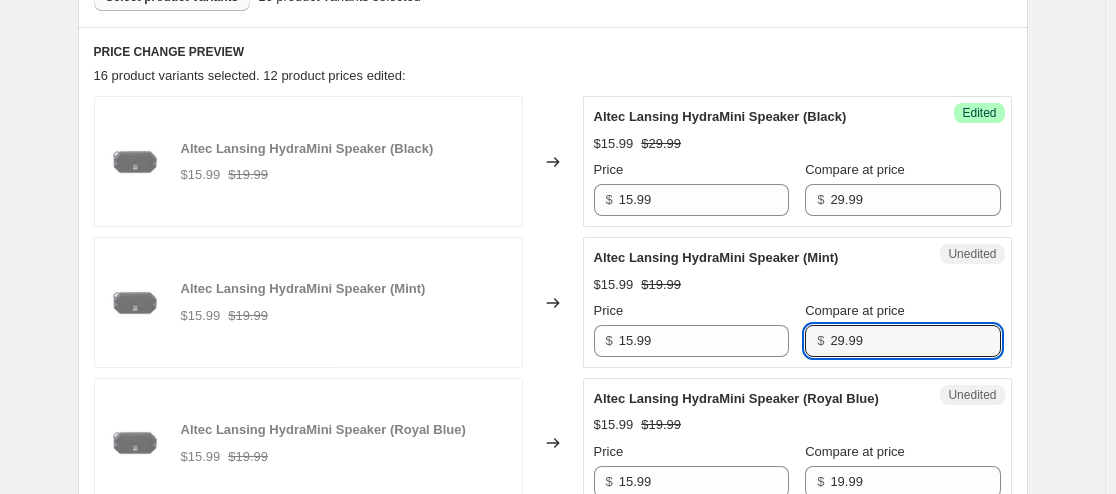 type on "29.99" 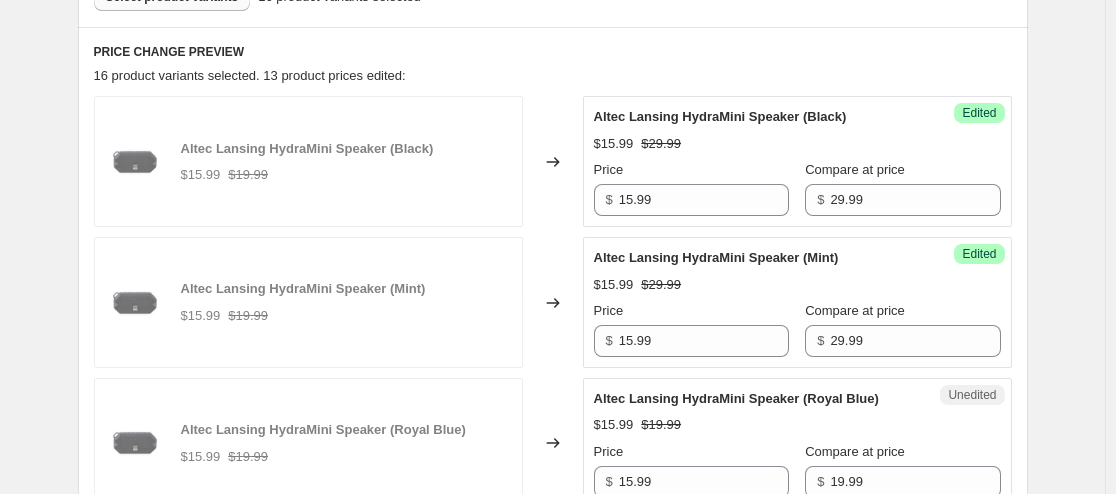 click on "$15.99 $29.99" at bounding box center [797, 285] 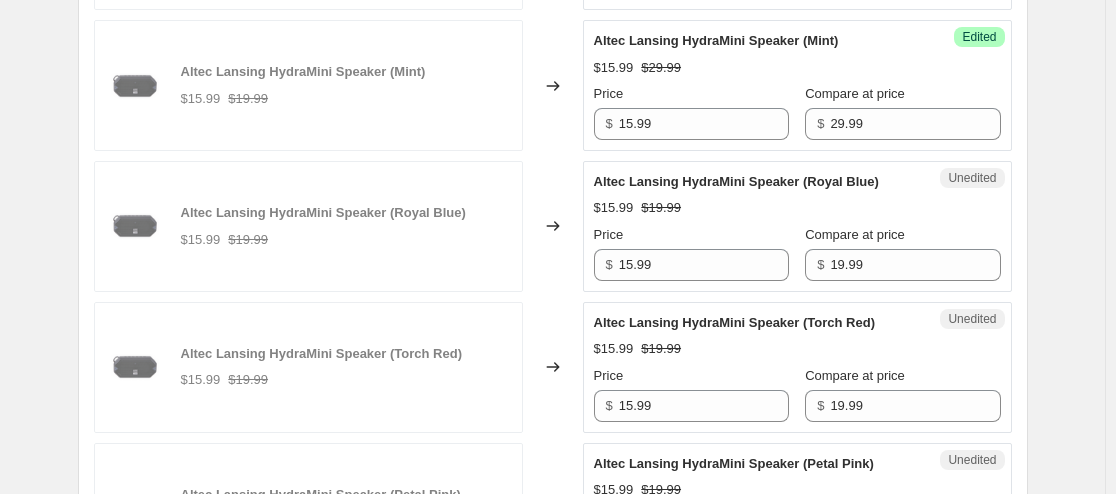 scroll, scrollTop: 856, scrollLeft: 0, axis: vertical 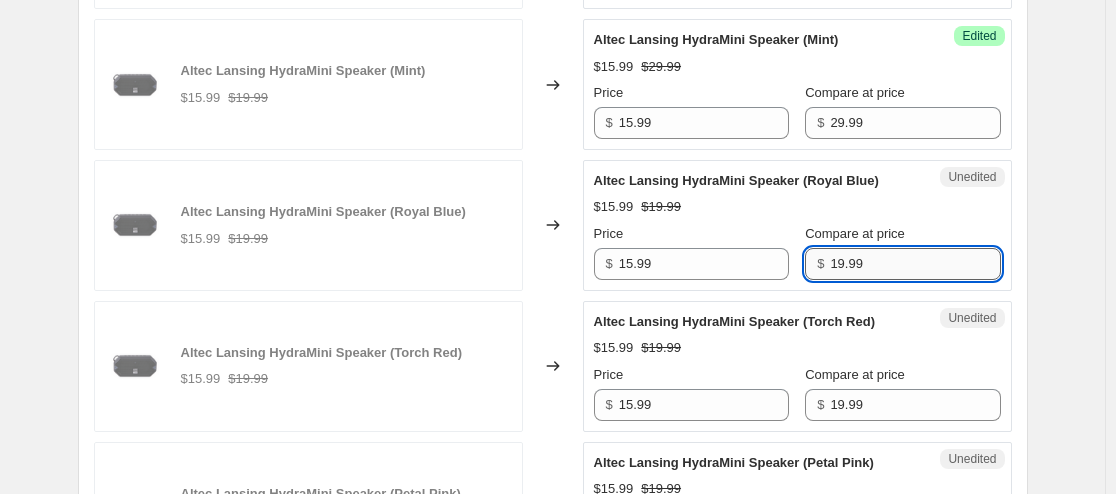click on "19.99" at bounding box center (915, 264) 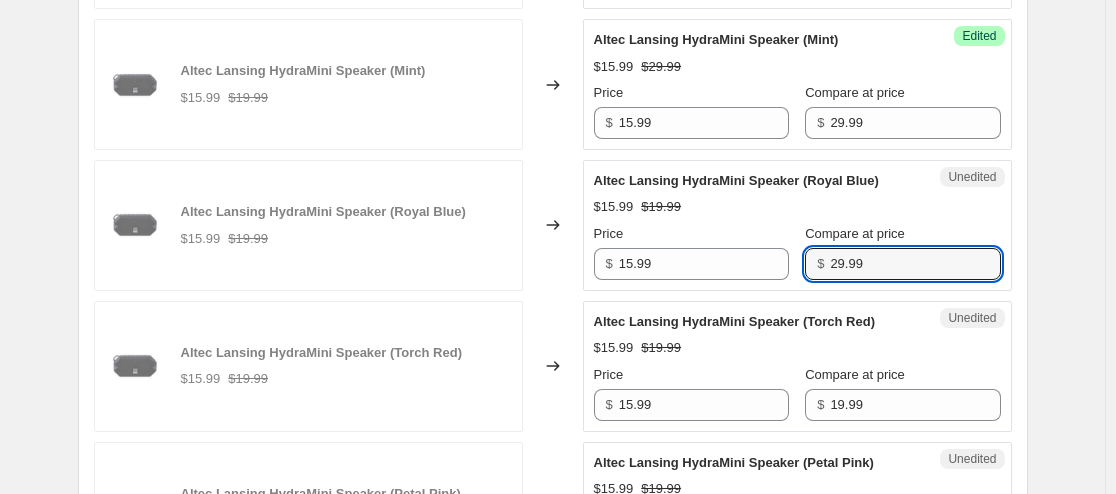 type on "29.99" 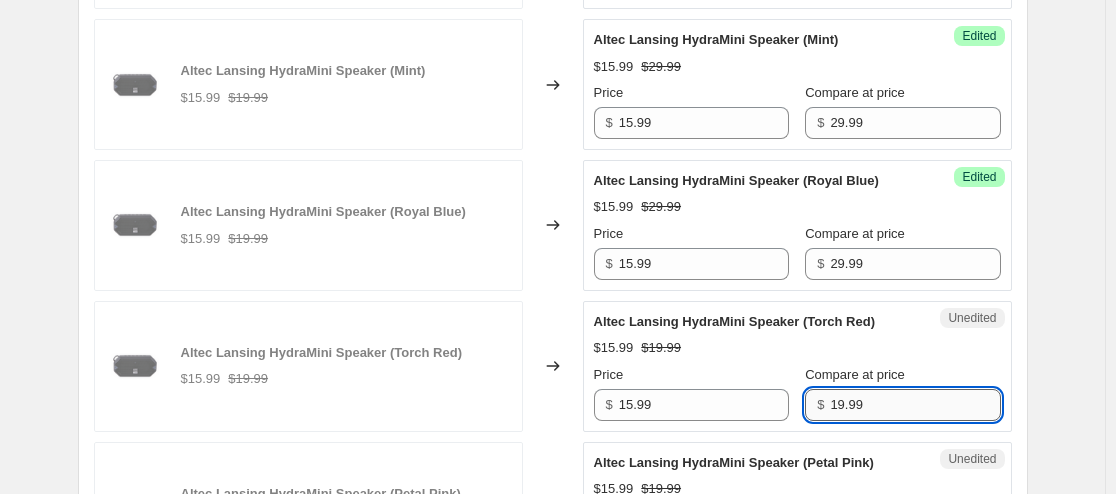 click on "19.99" at bounding box center [915, 405] 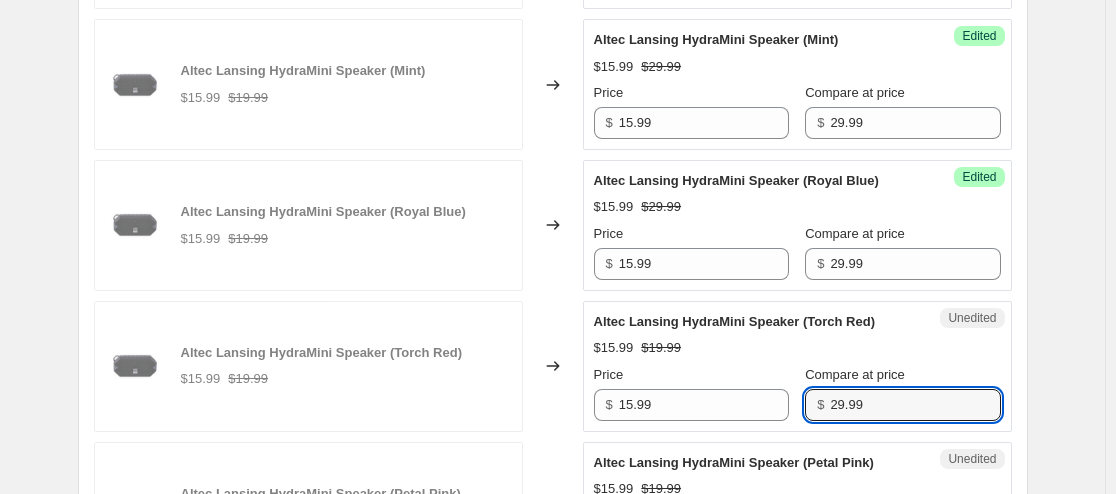 type on "29.99" 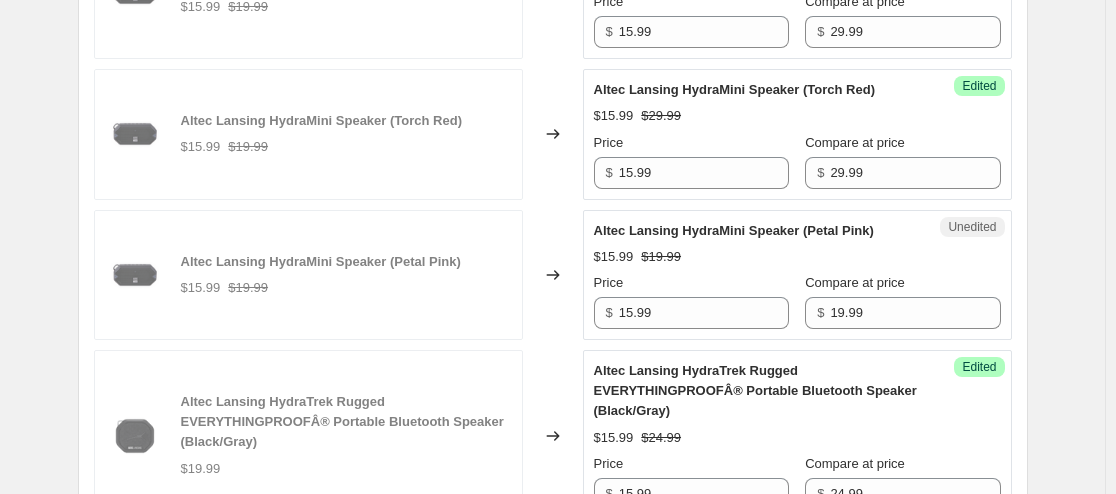 scroll, scrollTop: 1151, scrollLeft: 0, axis: vertical 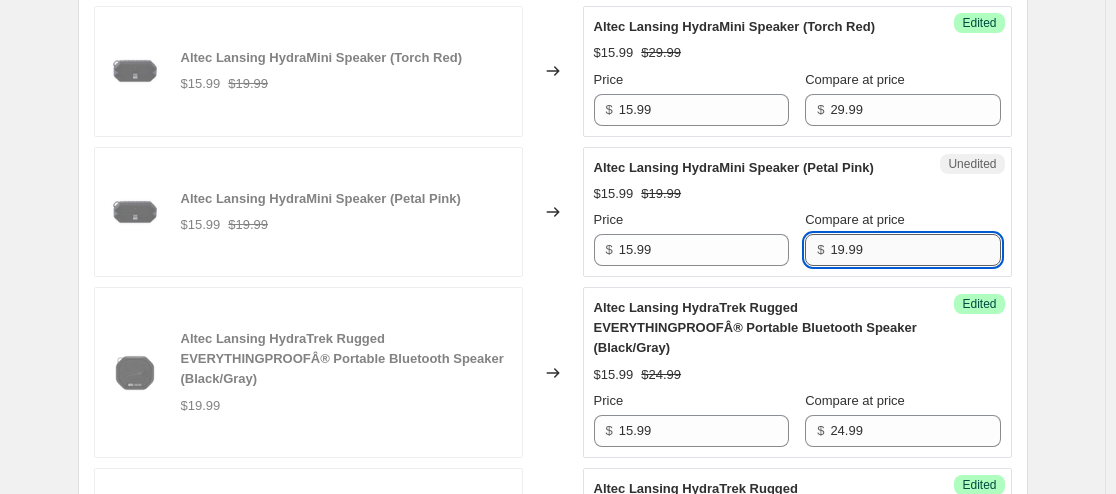 click on "19.99" at bounding box center [915, 250] 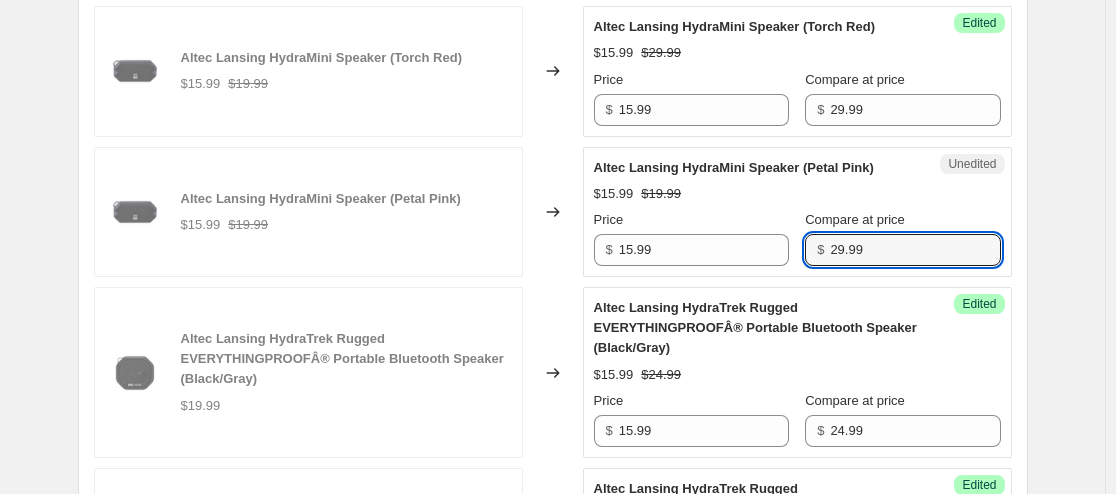 type on "29.99" 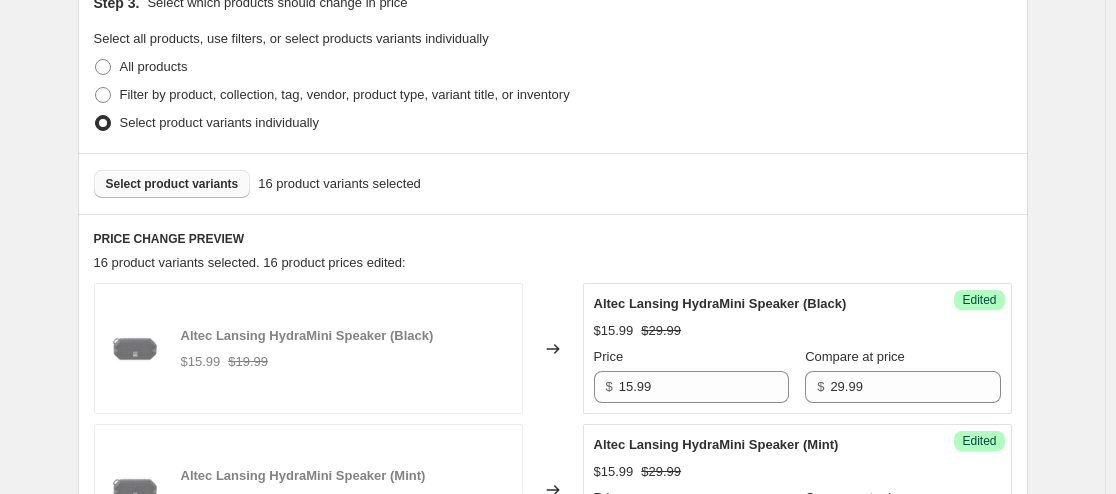 scroll, scrollTop: 422, scrollLeft: 0, axis: vertical 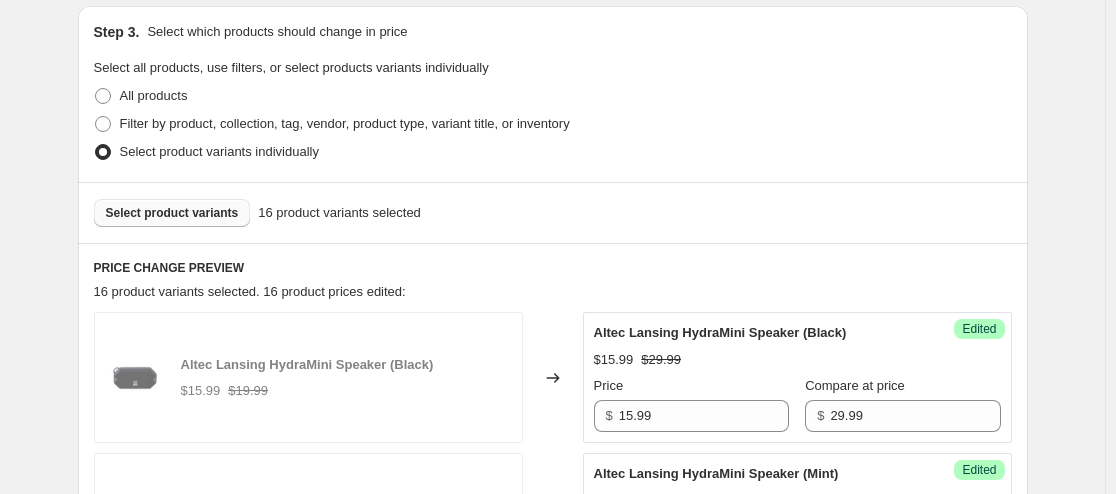 click on "Select product variants" at bounding box center [172, 213] 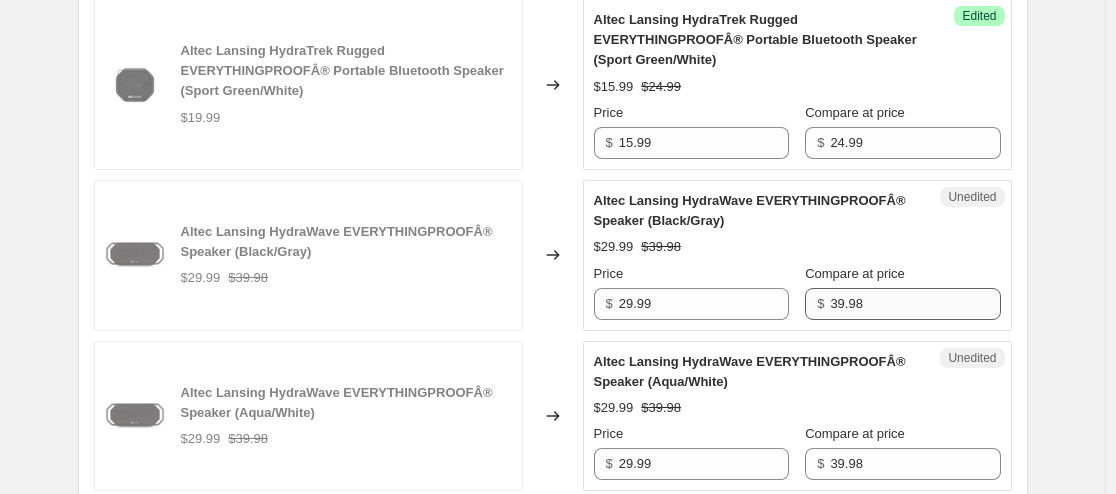 scroll, scrollTop: 3245, scrollLeft: 0, axis: vertical 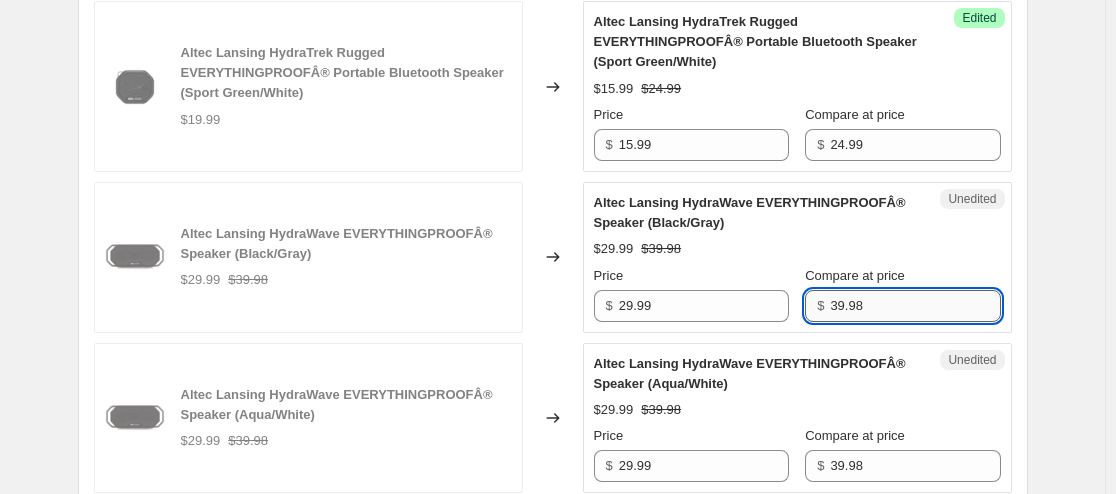 click on "39.98" at bounding box center [915, 306] 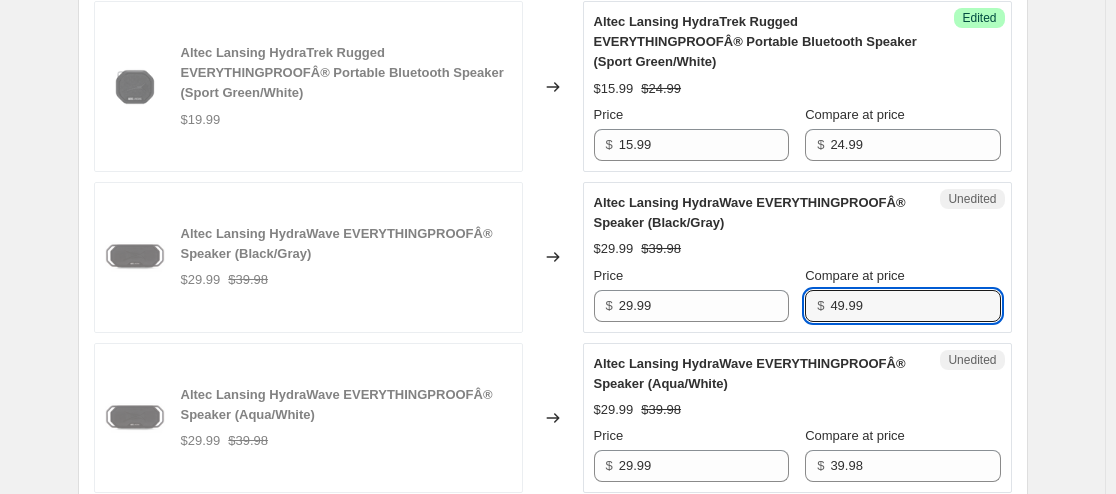 type on "49.99" 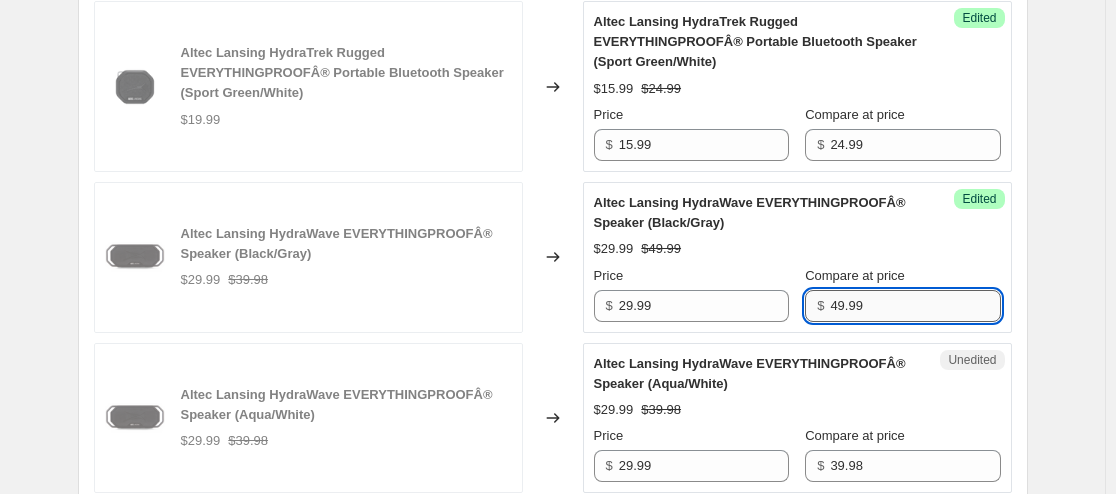 click on "49.99" at bounding box center [915, 306] 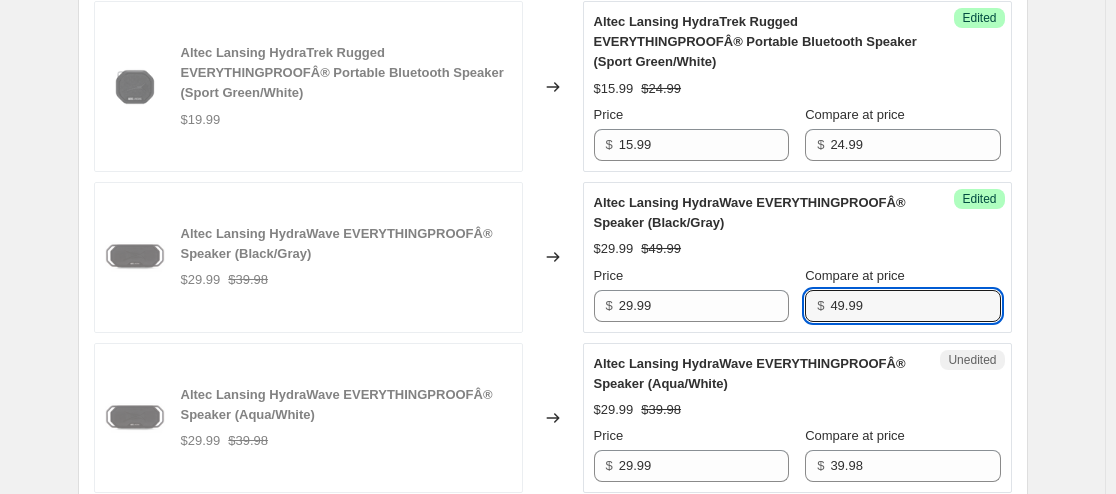 click on "$29.99 $49.99" at bounding box center (797, 249) 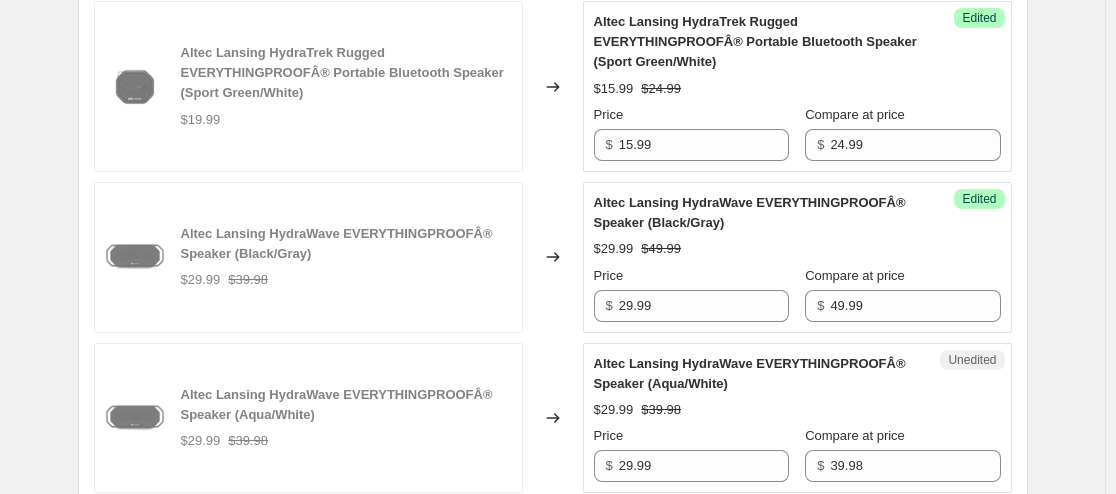 scroll, scrollTop: 3448, scrollLeft: 0, axis: vertical 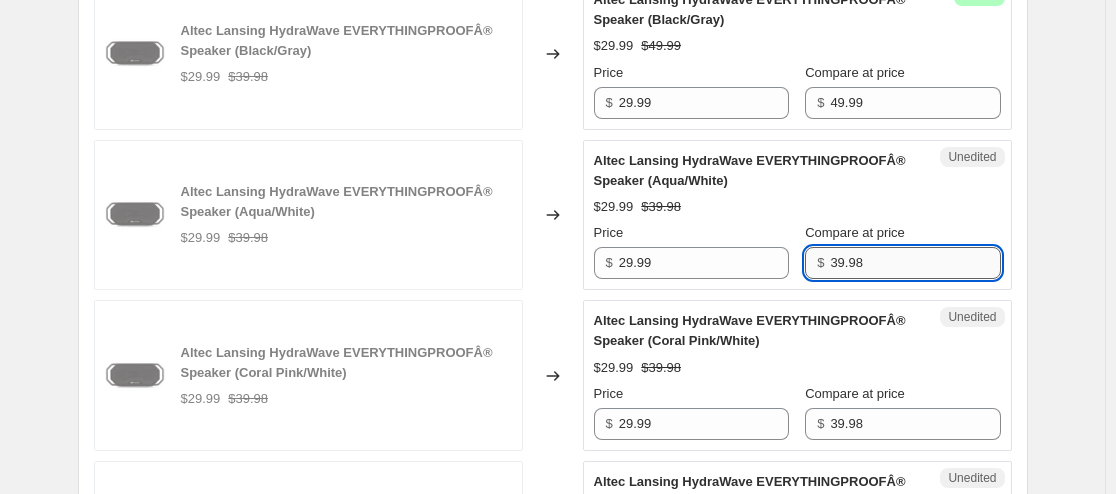 click on "39.98" at bounding box center (915, 263) 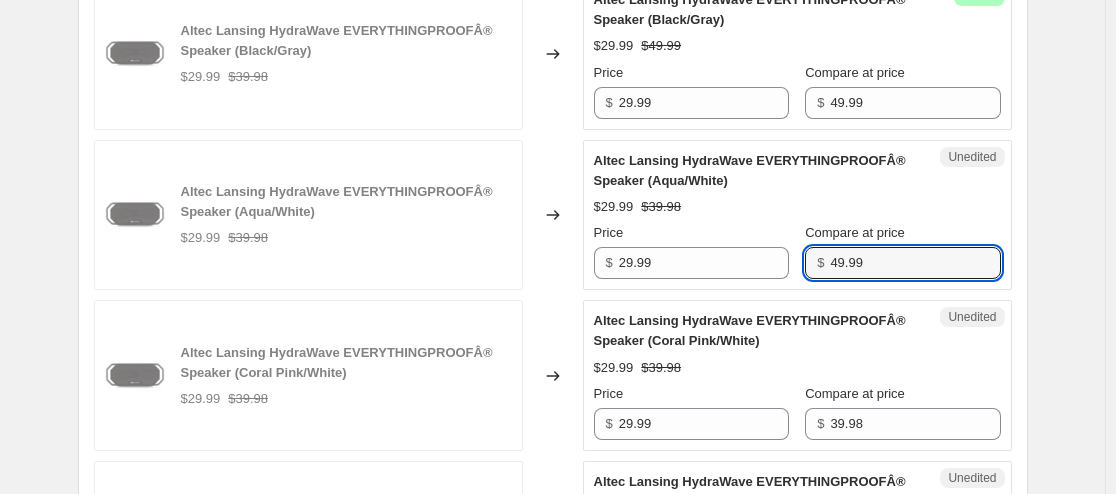 type on "49.99" 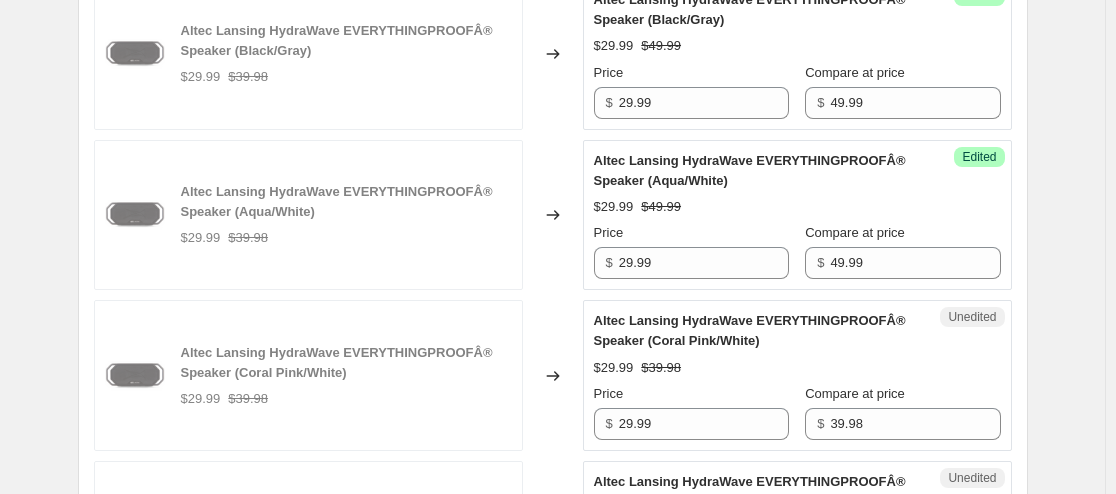 click on "$29.99 $49.99" at bounding box center (797, 207) 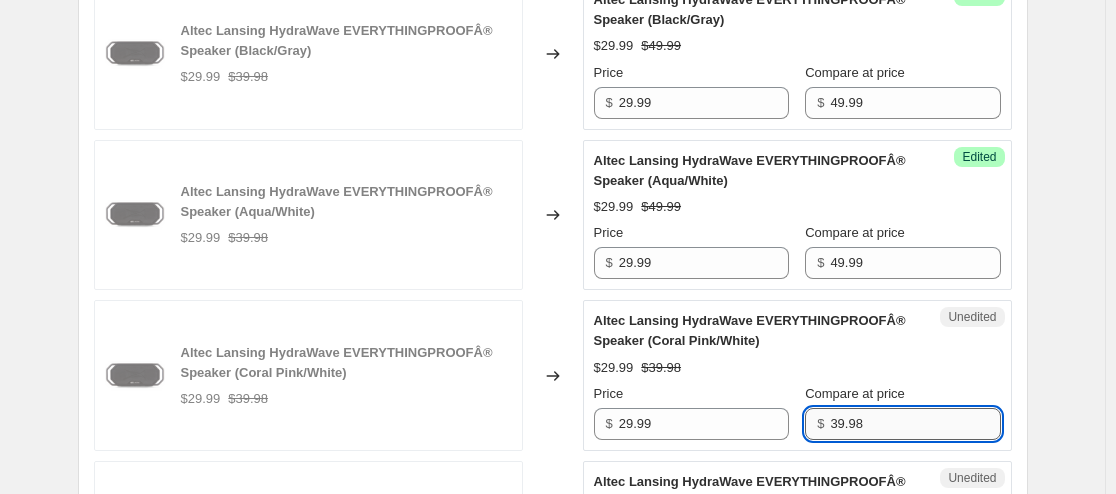 click on "39.98" at bounding box center (915, 424) 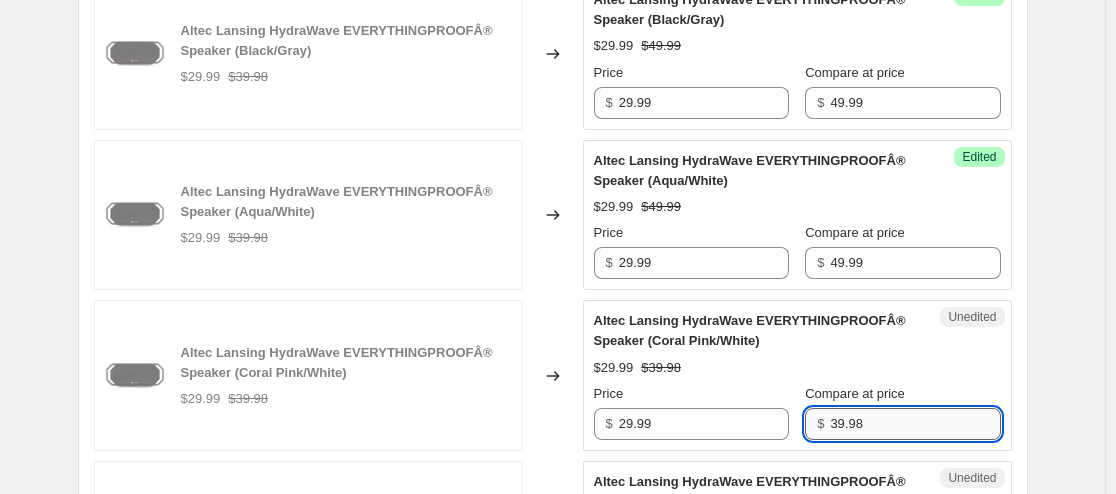 paste on "49.99" 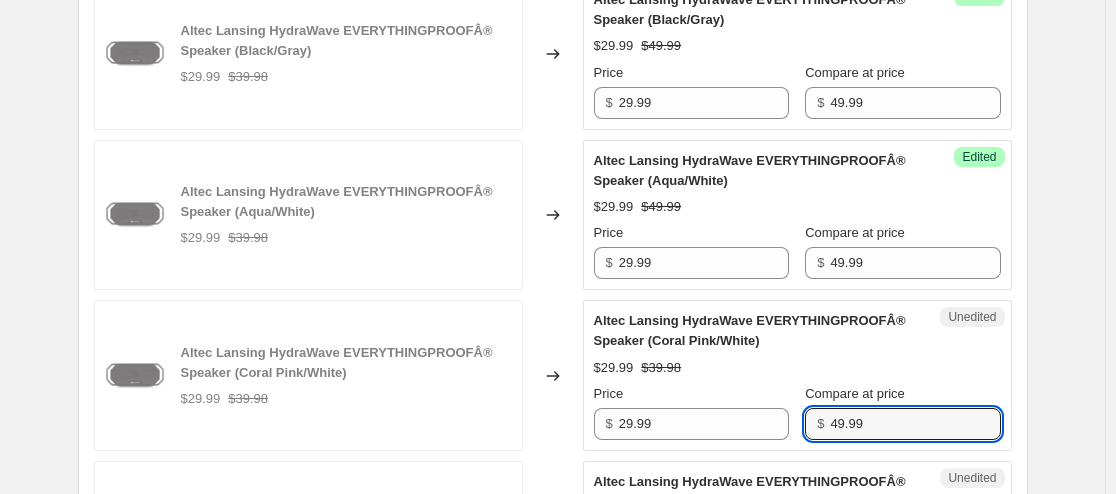 type on "49.99" 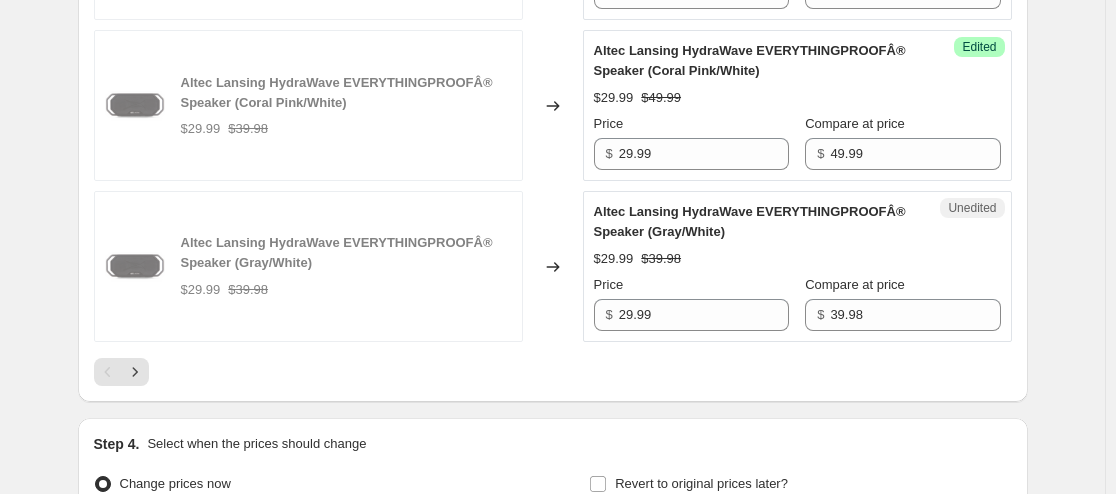 scroll, scrollTop: 3720, scrollLeft: 0, axis: vertical 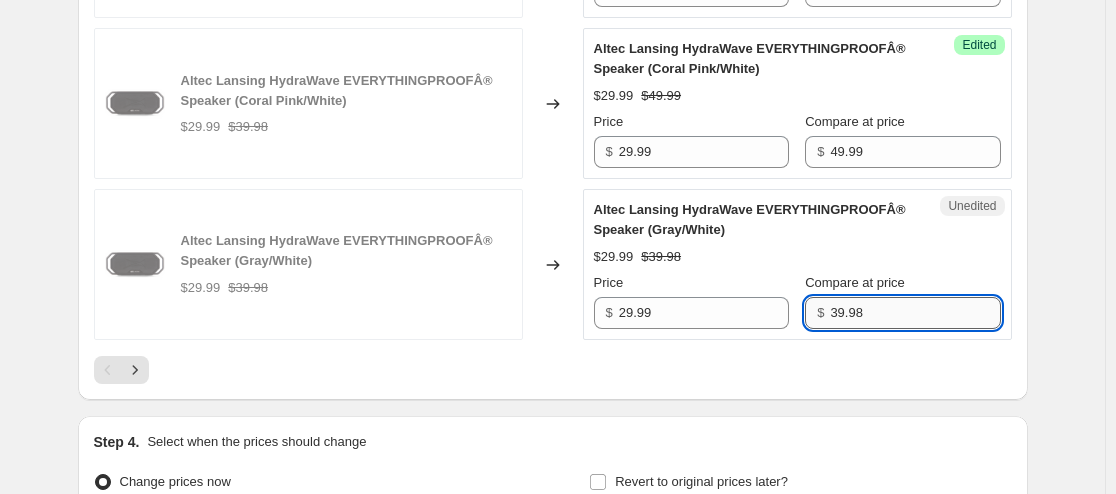 click on "39.98" at bounding box center [915, 313] 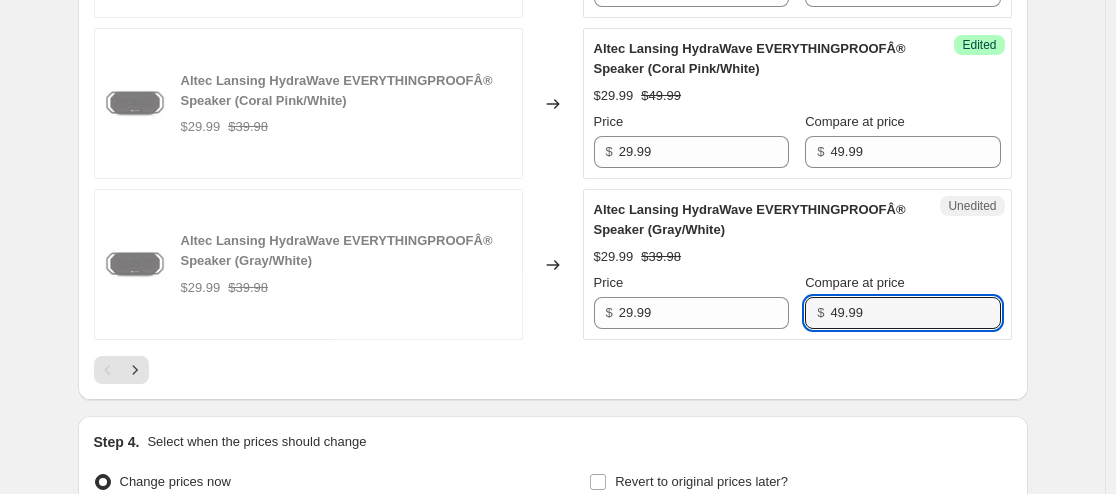 type on "49.99" 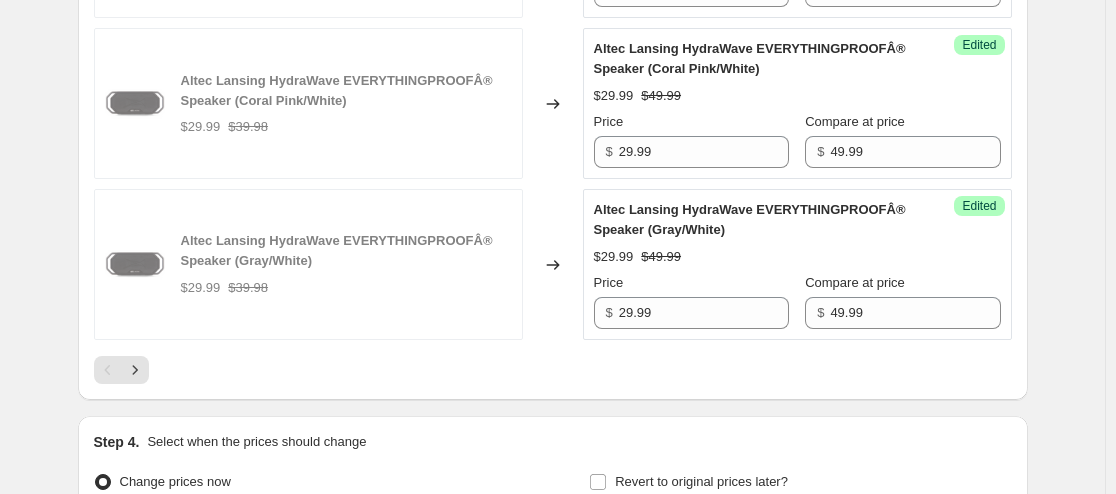 click on "$29.99 $49.99" at bounding box center [797, 257] 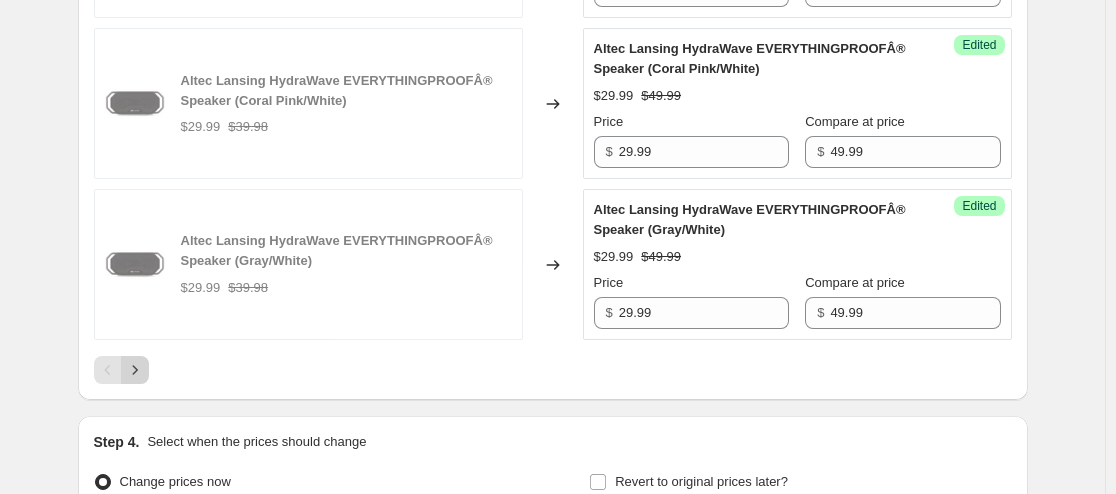 click 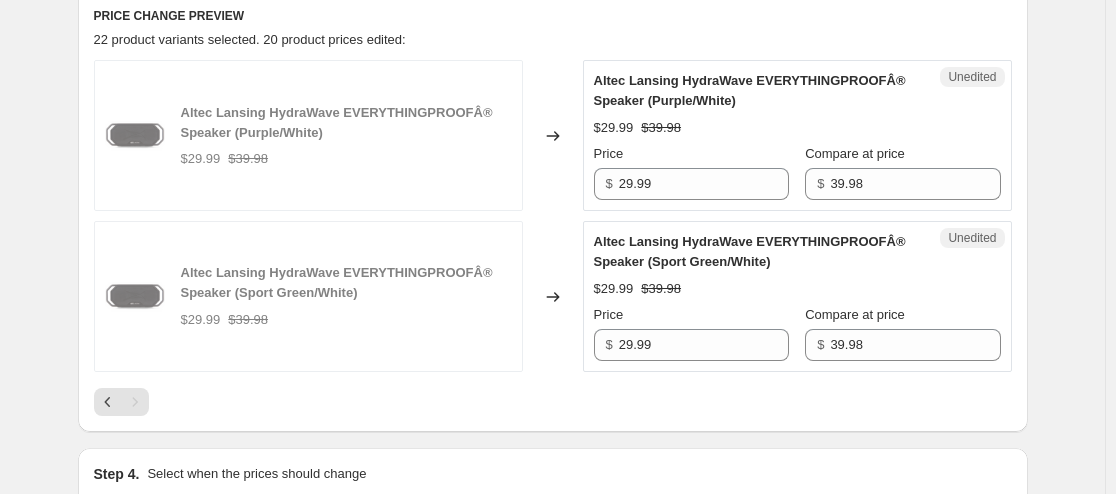 scroll, scrollTop: 665, scrollLeft: 0, axis: vertical 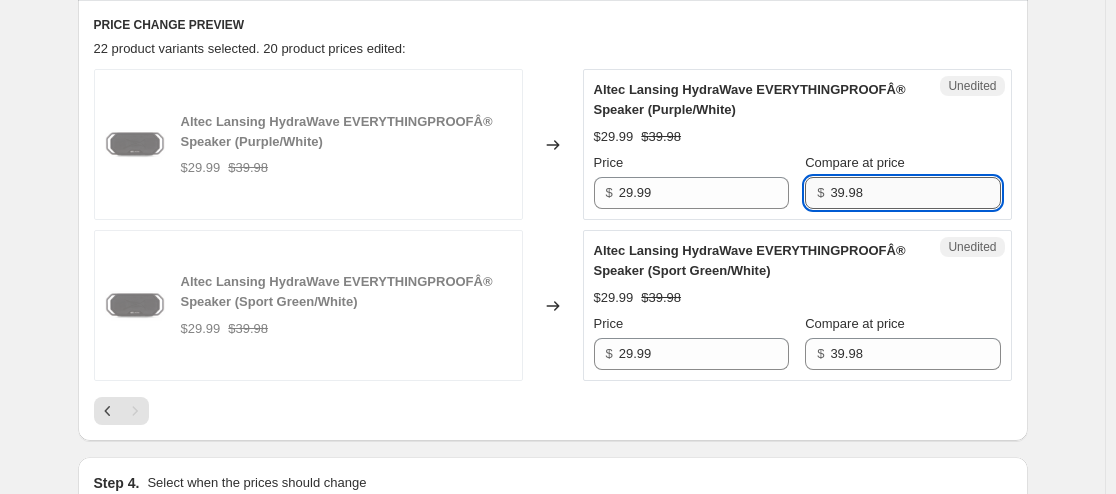 click on "39.98" at bounding box center (915, 193) 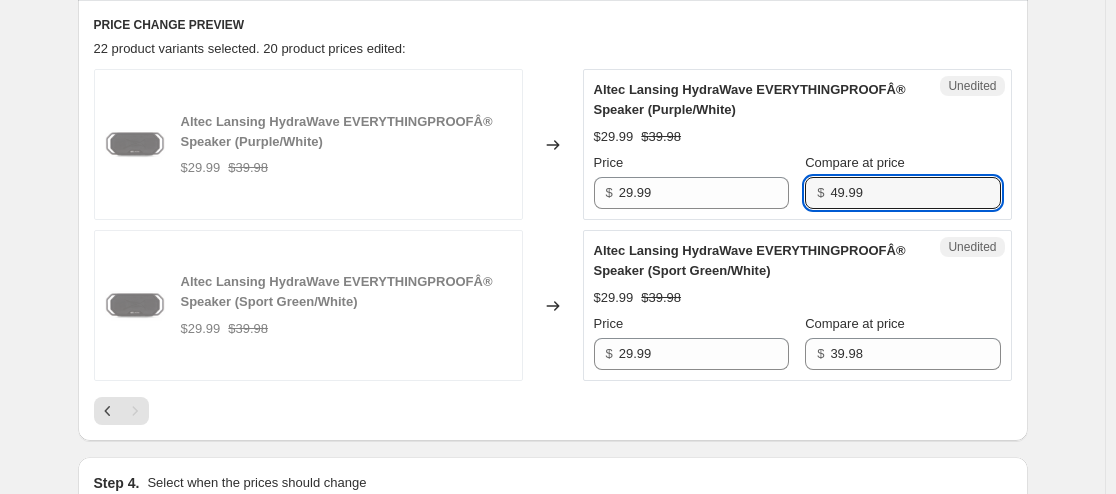 type on "49.99" 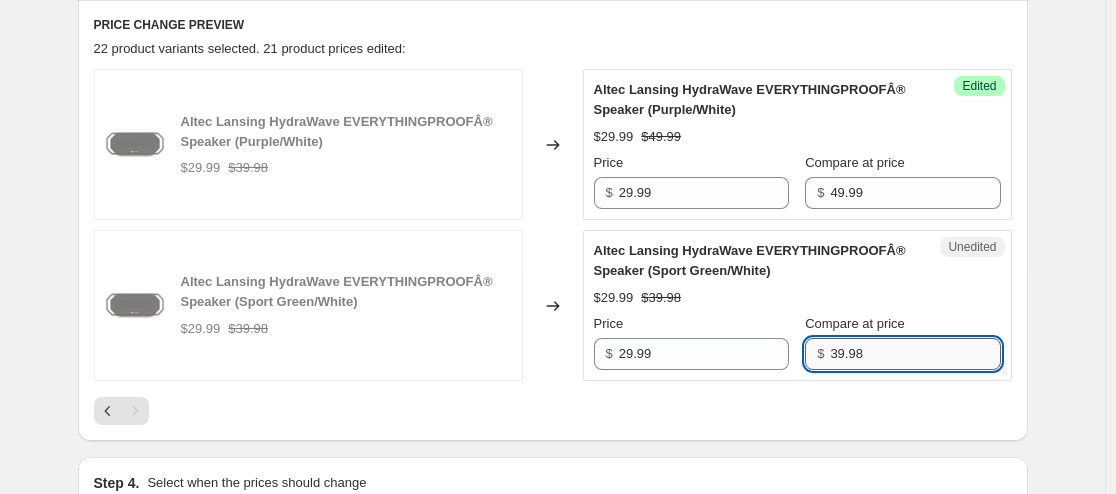 click on "39.98" at bounding box center [915, 354] 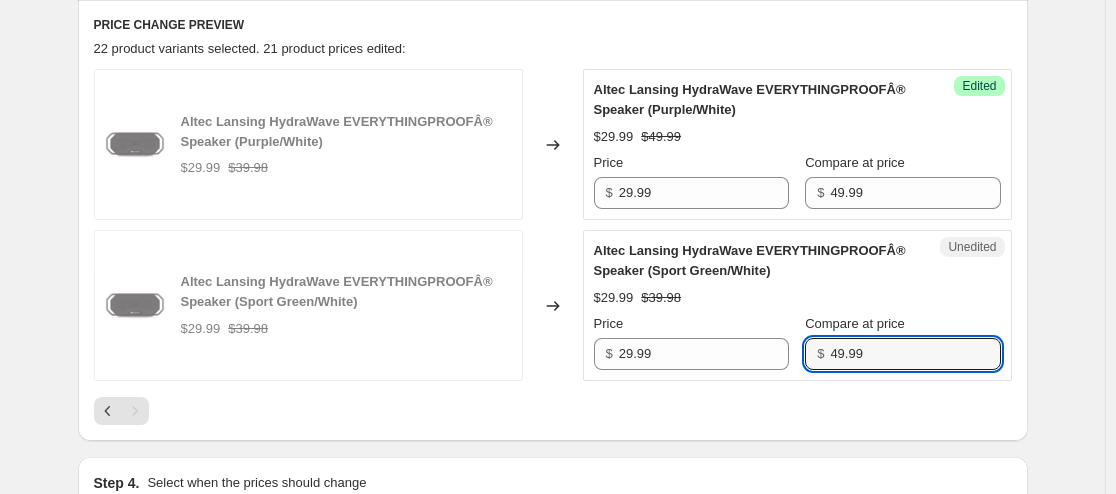 type on "49.99" 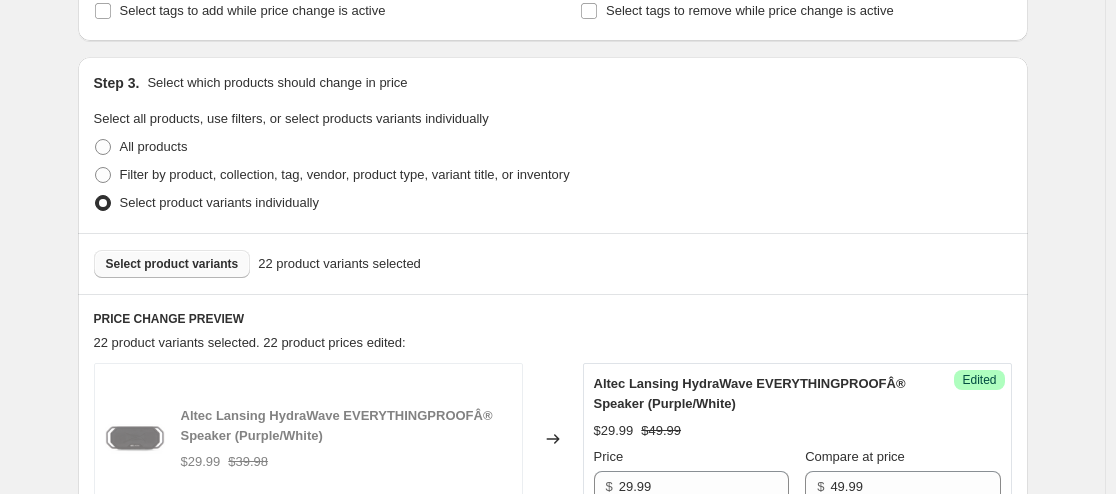 scroll, scrollTop: 370, scrollLeft: 0, axis: vertical 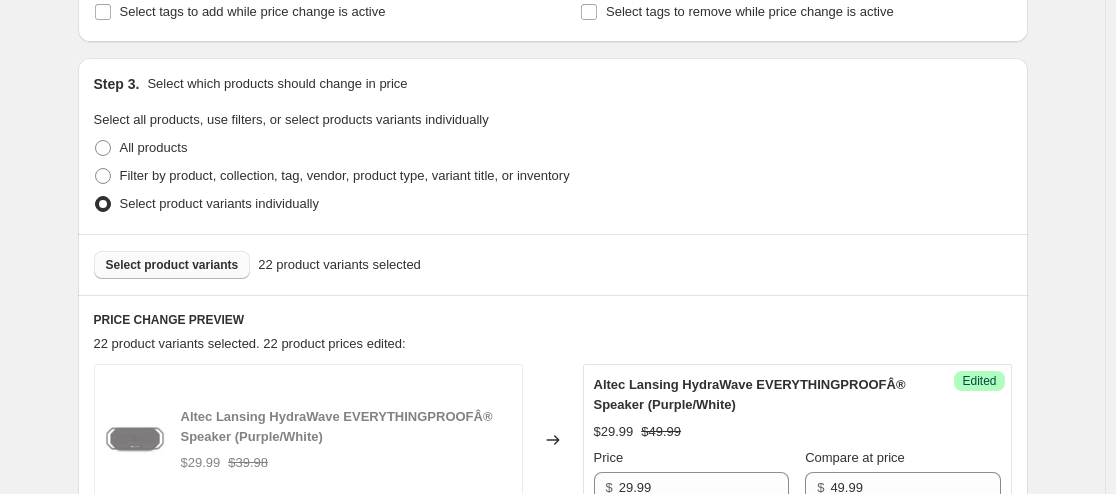 click on "Select product variants" at bounding box center (172, 265) 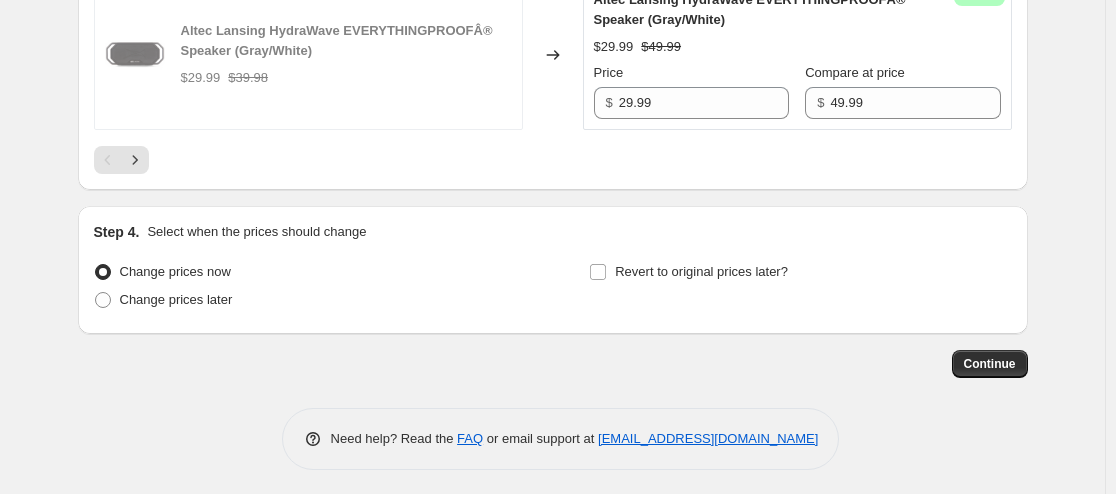 scroll, scrollTop: 3936, scrollLeft: 0, axis: vertical 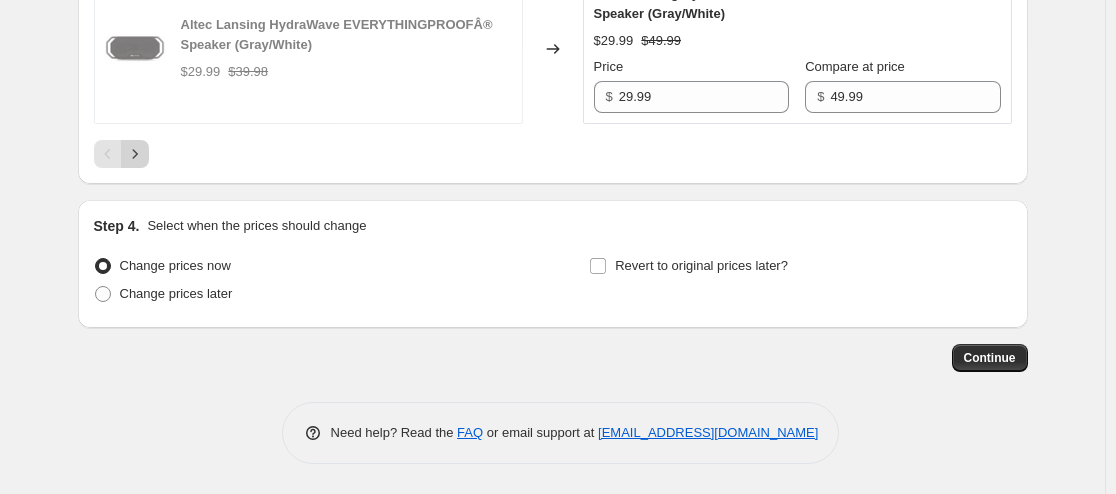 click 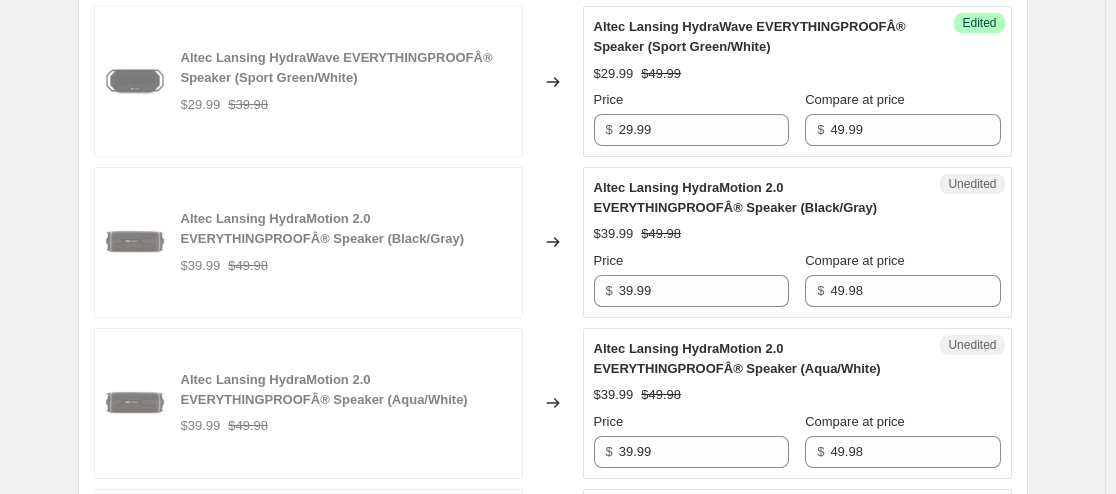 scroll, scrollTop: 875, scrollLeft: 0, axis: vertical 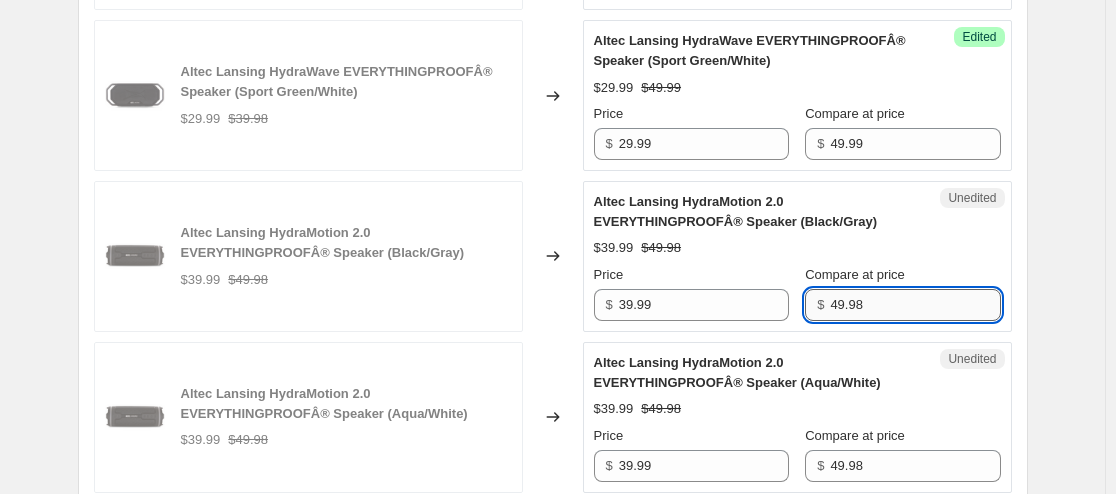 click on "49.98" at bounding box center (915, 305) 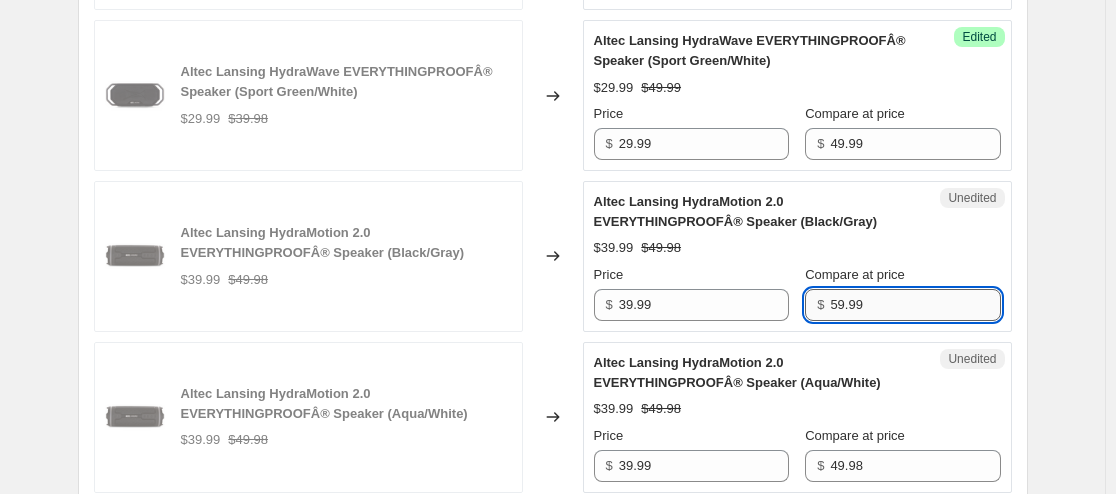 type on "59.99" 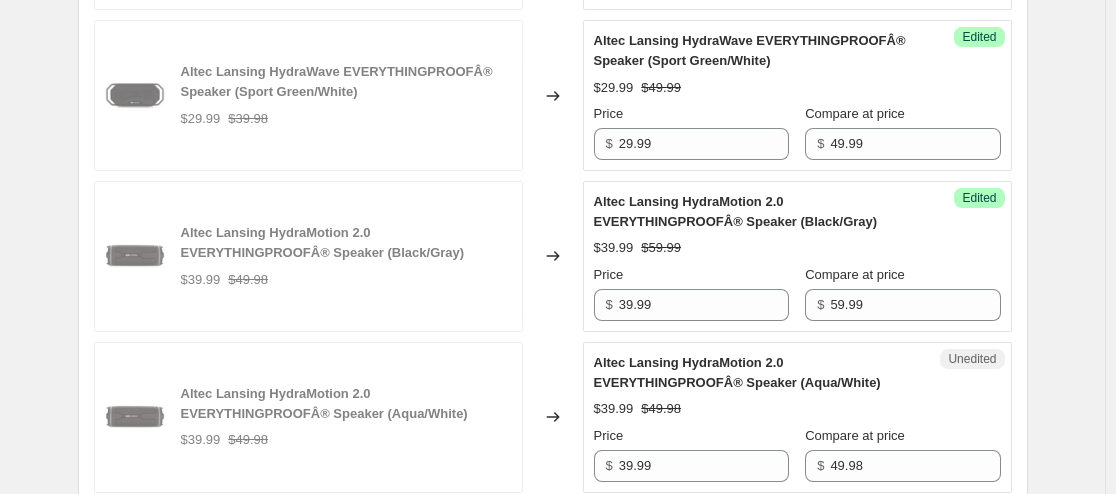 click on "$39.99 $59.99" at bounding box center [797, 248] 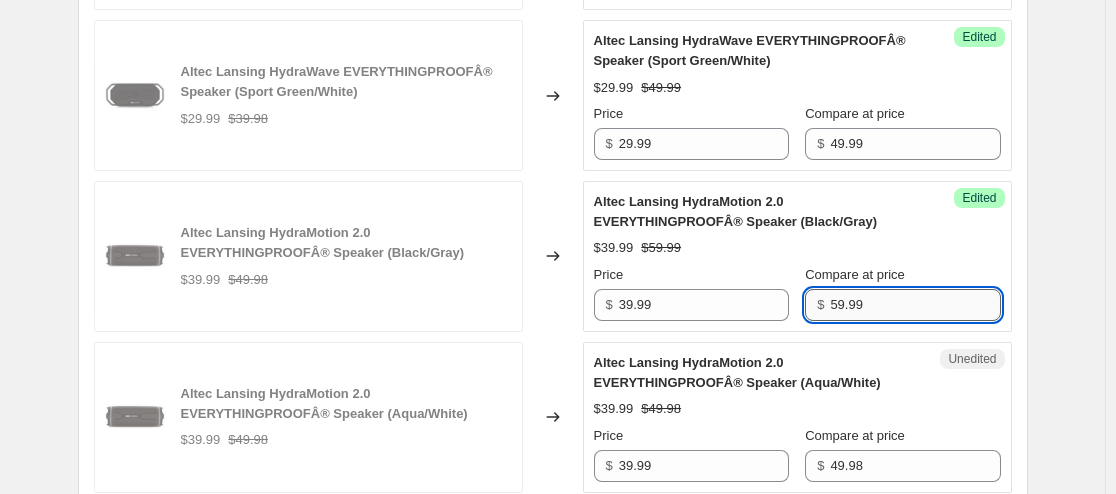 click on "59.99" at bounding box center (915, 305) 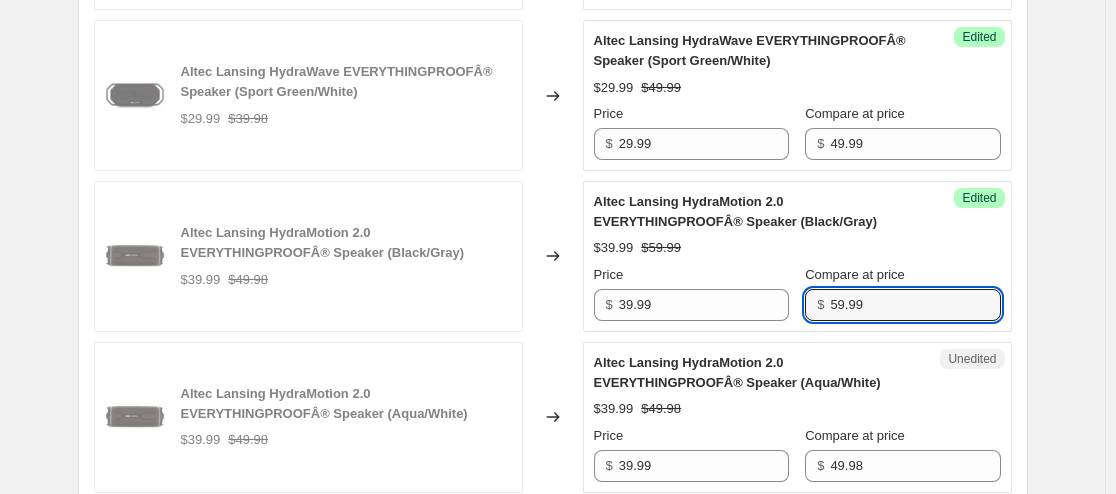 click on "$39.99 $59.99" at bounding box center (797, 248) 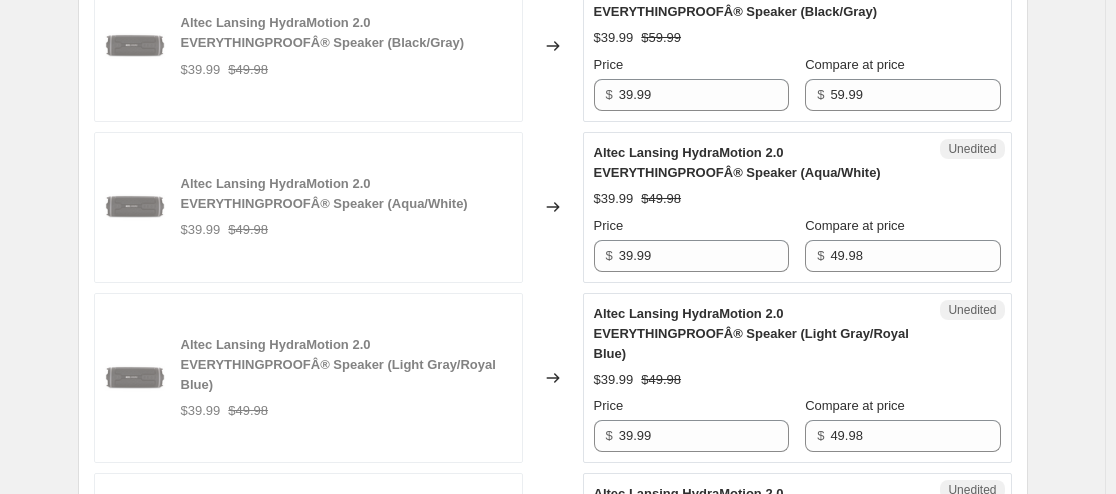 scroll, scrollTop: 1116, scrollLeft: 0, axis: vertical 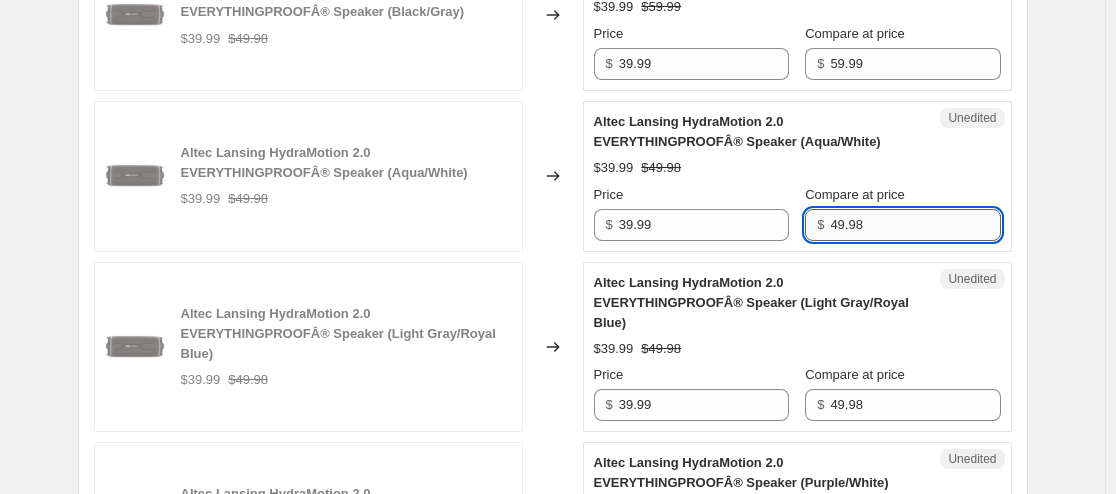 click on "49.98" at bounding box center (915, 225) 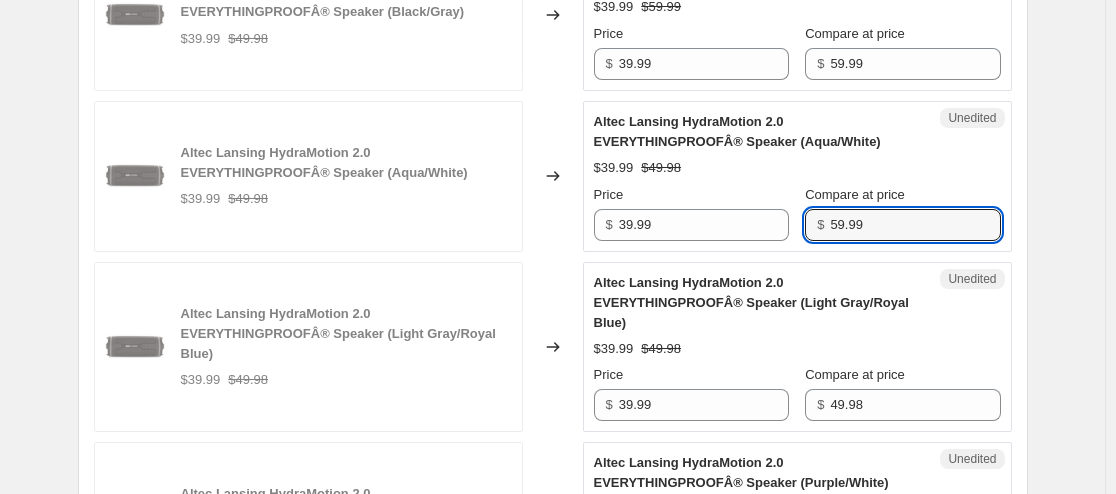 type on "59.99" 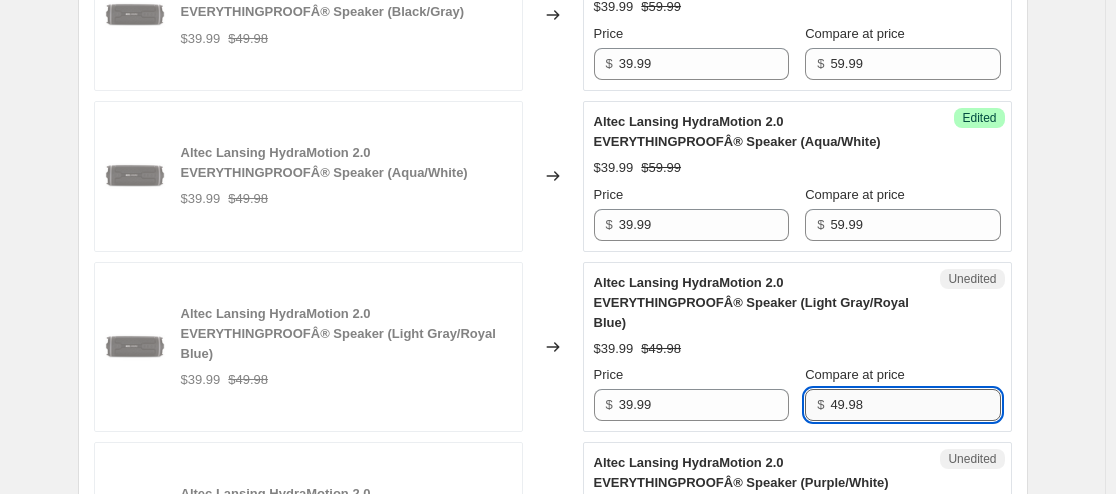 click on "49.98" at bounding box center (915, 405) 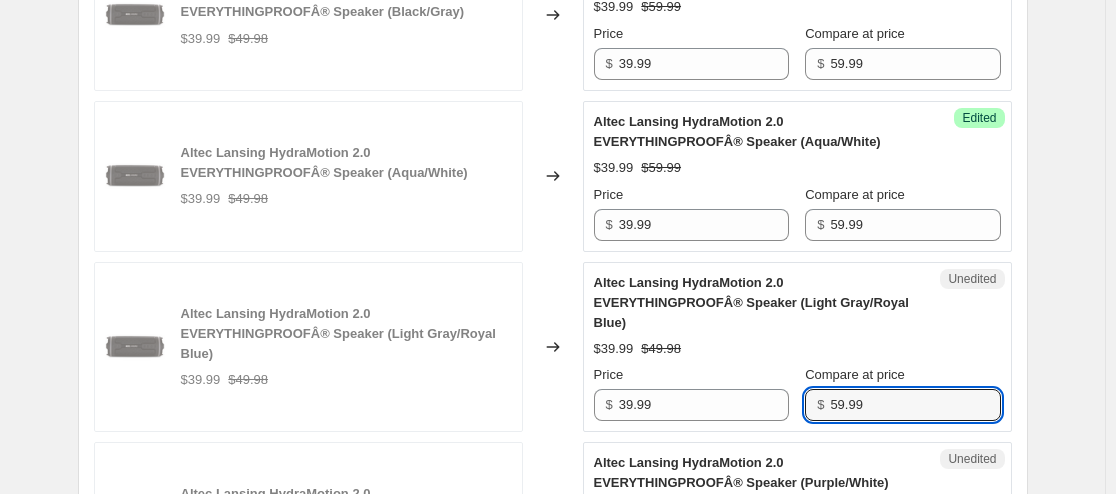 type on "59.99" 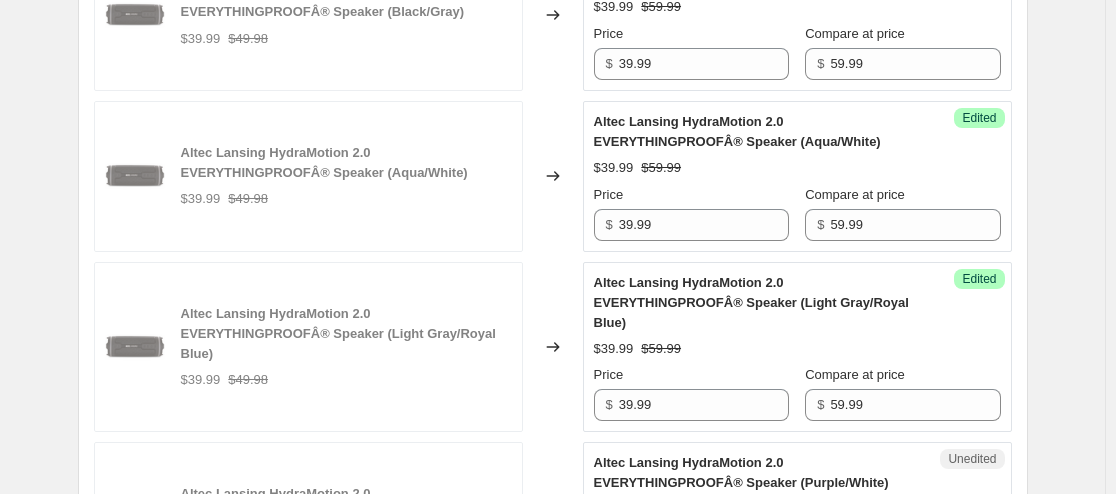 click on "$39.99 $59.99" at bounding box center (797, 349) 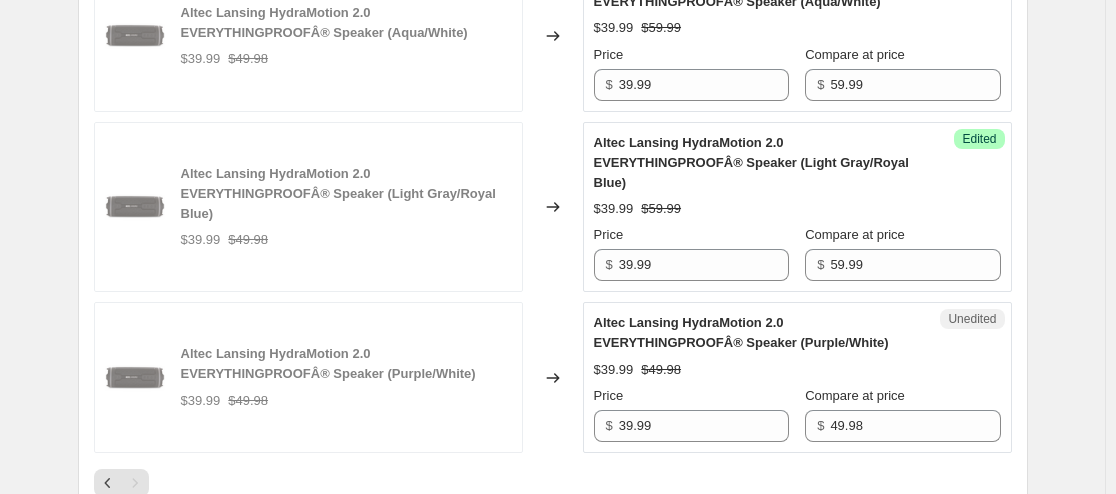 scroll, scrollTop: 1264, scrollLeft: 0, axis: vertical 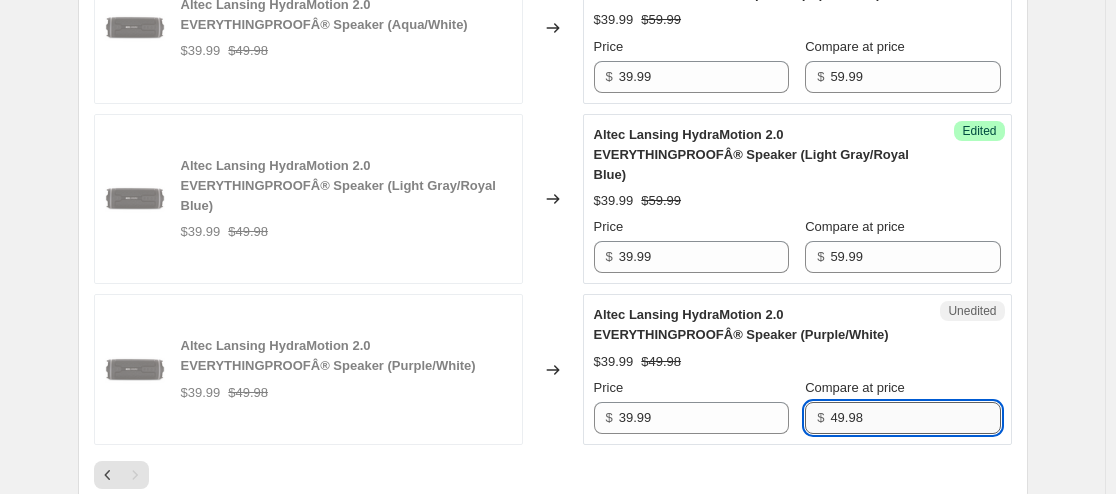 click on "49.98" at bounding box center [915, 418] 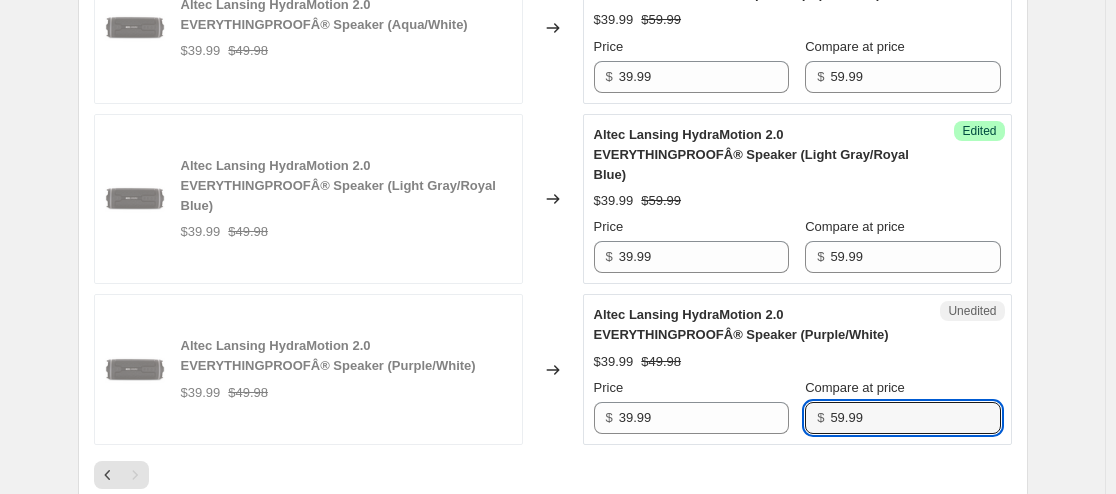 type on "59.99" 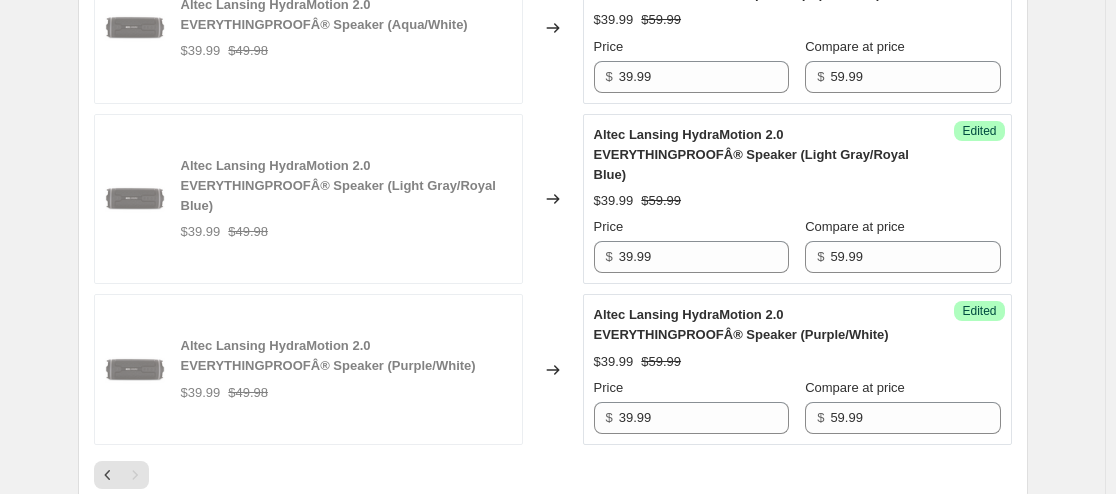 click on "Altec Lansing HydraMotion 2.0 EVERYTHINGPROOFÂ® Speaker (Purple/White)" at bounding box center (757, 325) 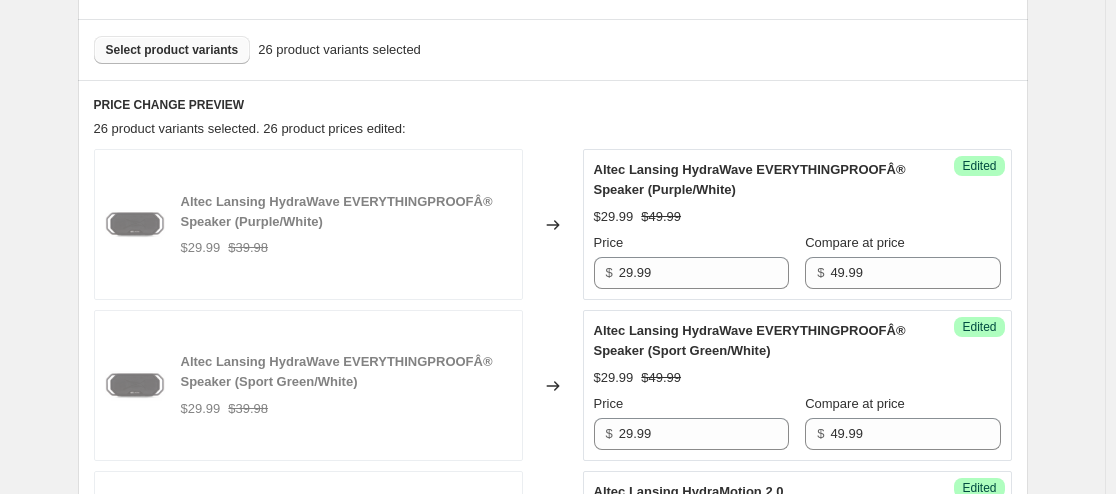 scroll, scrollTop: 582, scrollLeft: 0, axis: vertical 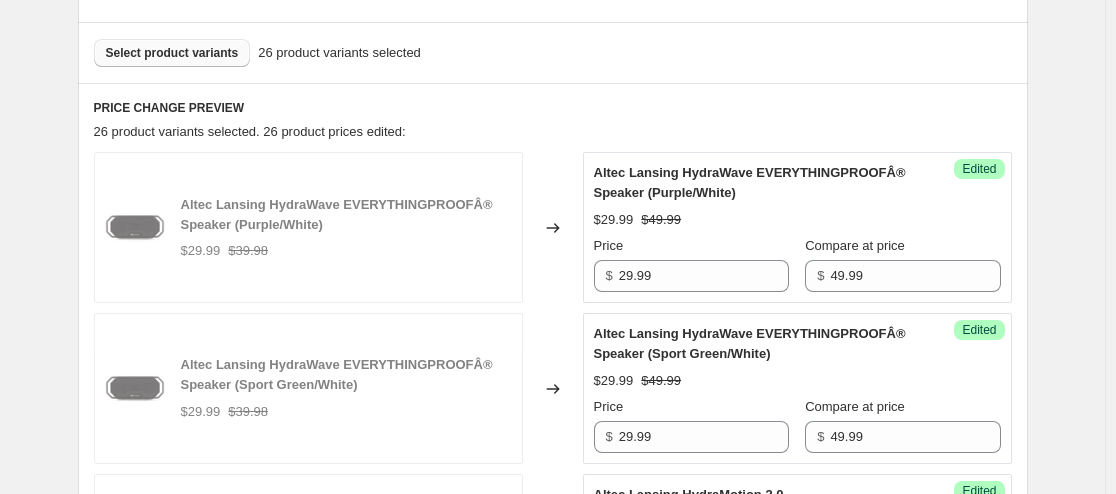 click on "Select product variants" at bounding box center [172, 53] 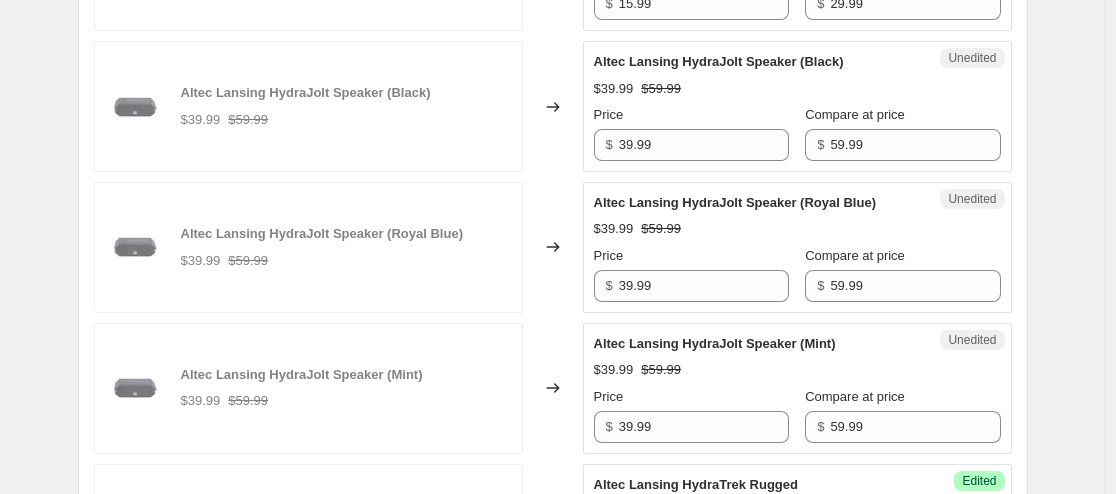 scroll, scrollTop: 1396, scrollLeft: 0, axis: vertical 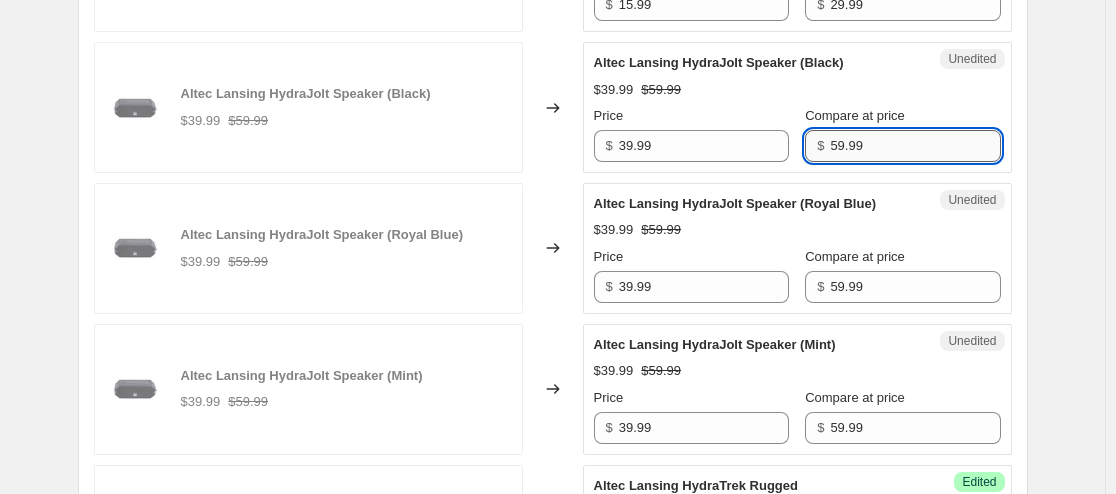 click on "59.99" at bounding box center (915, 146) 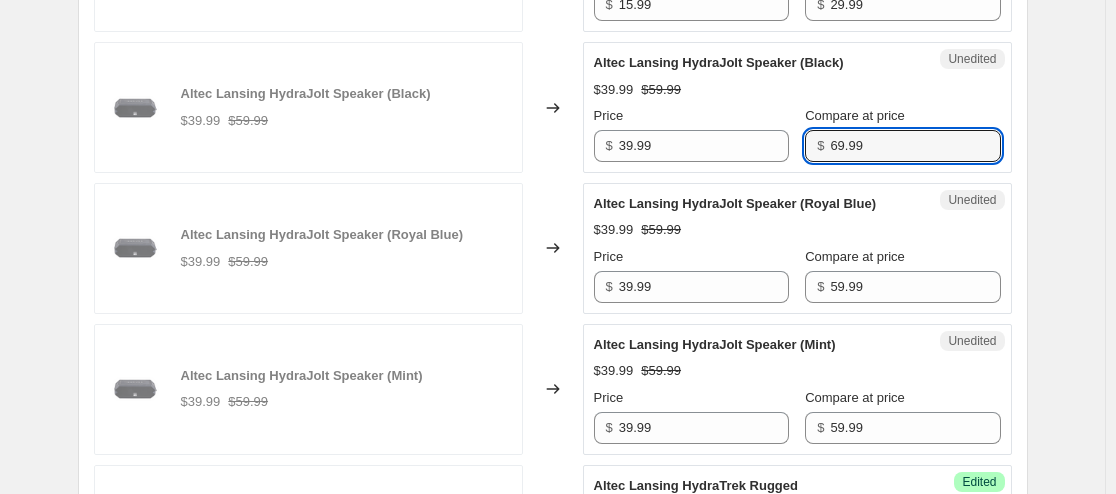 type on "69.99" 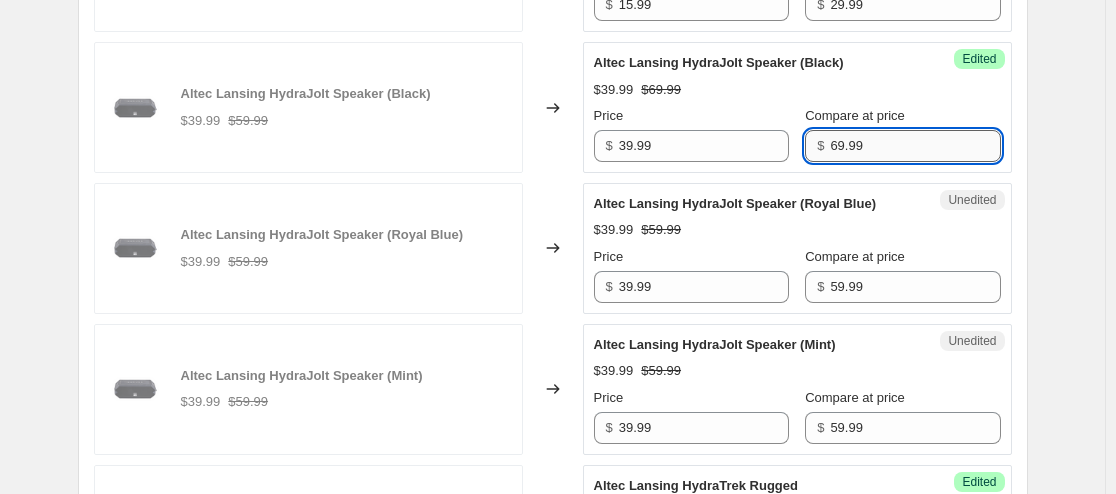 click on "69.99" at bounding box center [915, 146] 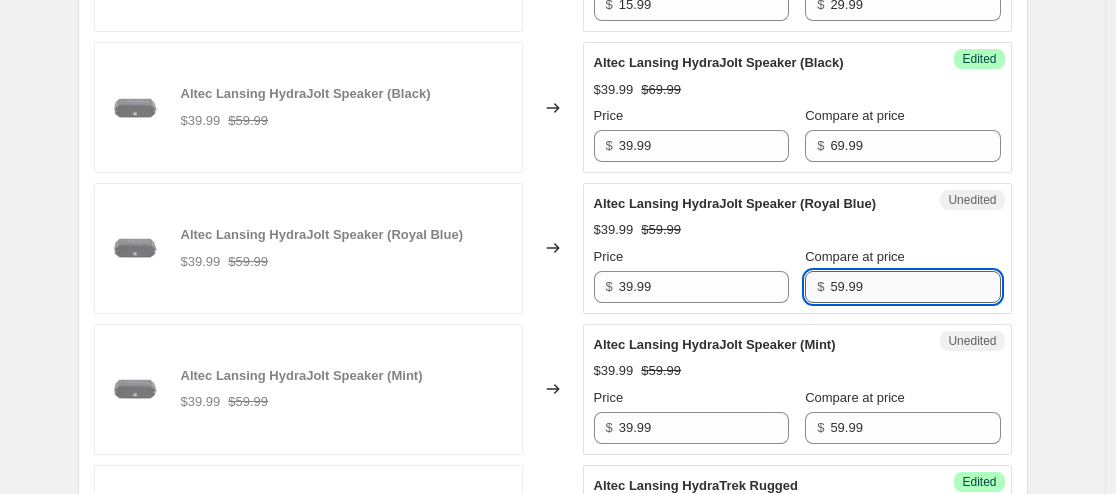 click on "59.99" at bounding box center [915, 287] 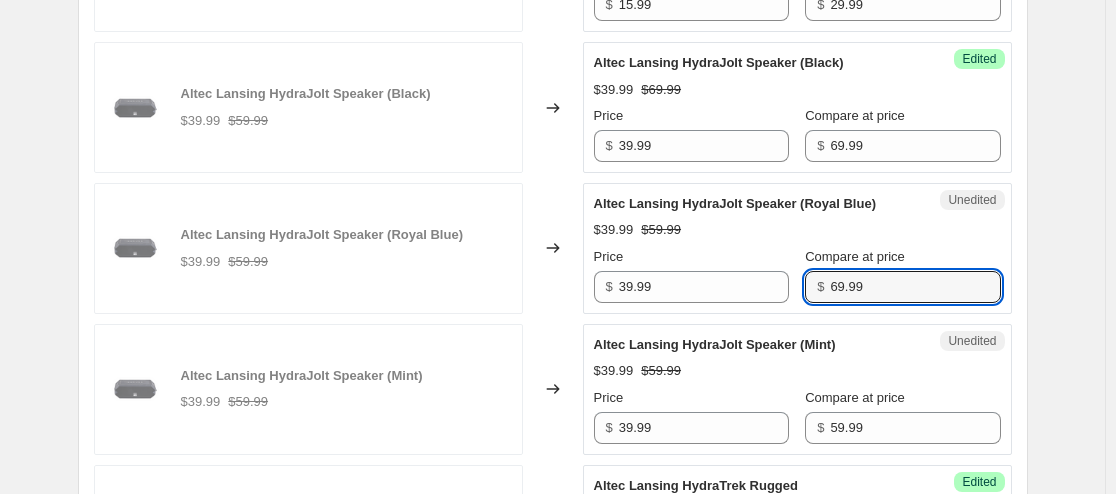 type on "69.99" 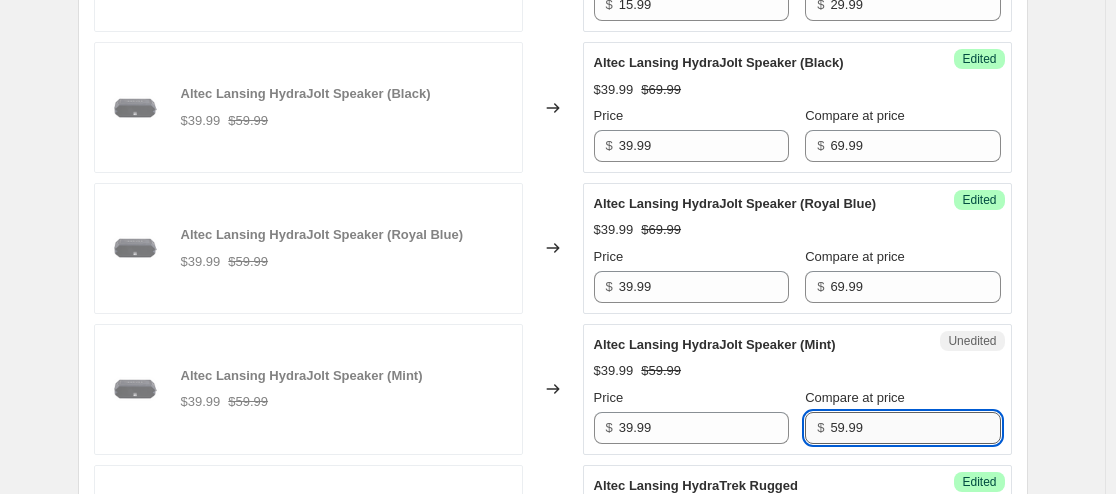 click on "59.99" at bounding box center (915, 428) 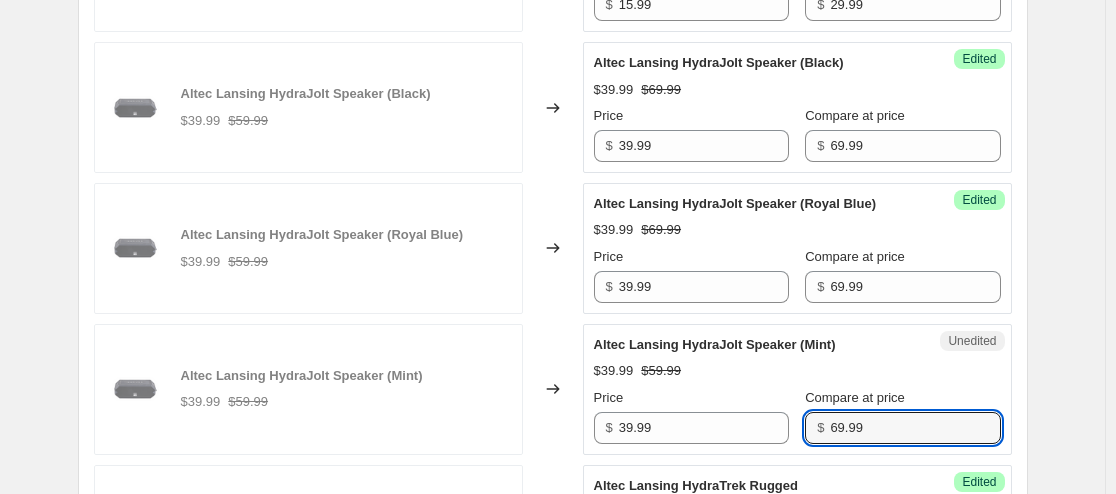 type on "69.99" 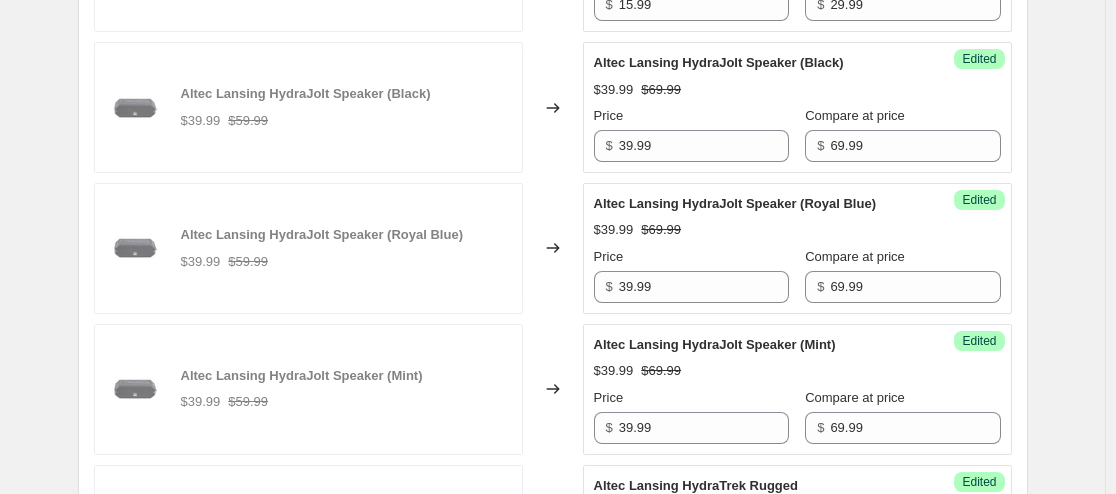 click on "Altec Lansing HydraJolt Speaker (Mint) $39.99 $69.99 Price $ 39.99 Compare at price $ 69.99" at bounding box center [797, 389] 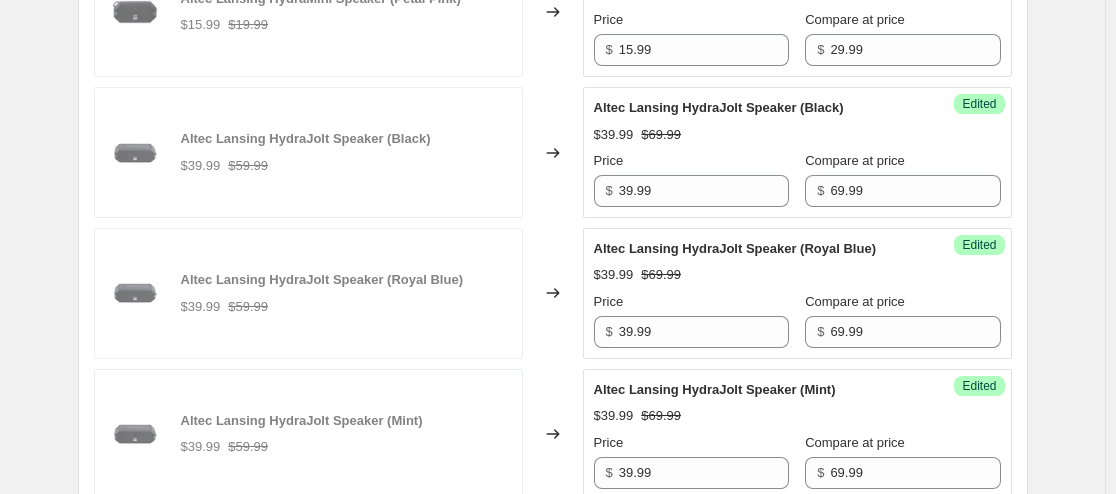 scroll, scrollTop: 1350, scrollLeft: 0, axis: vertical 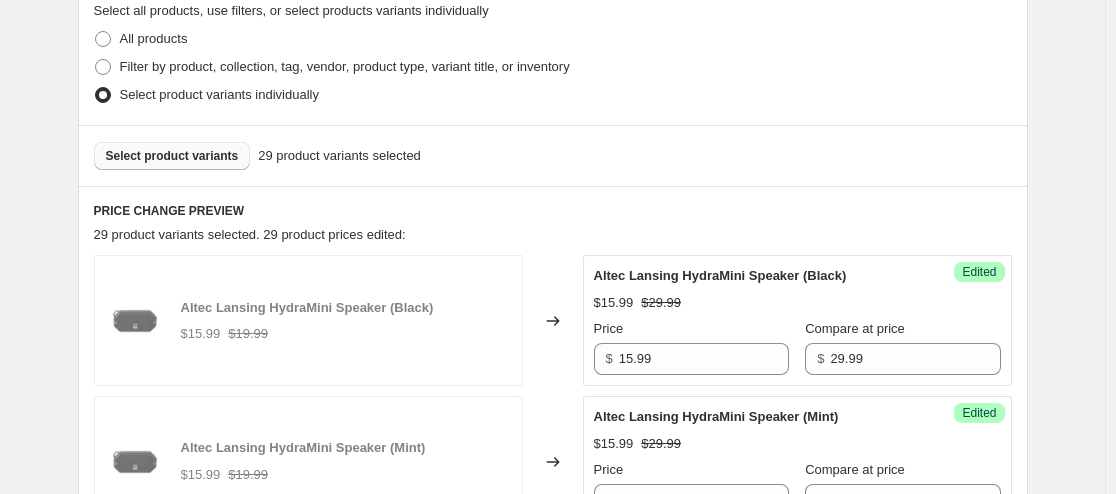 click on "Select product variants" at bounding box center (172, 156) 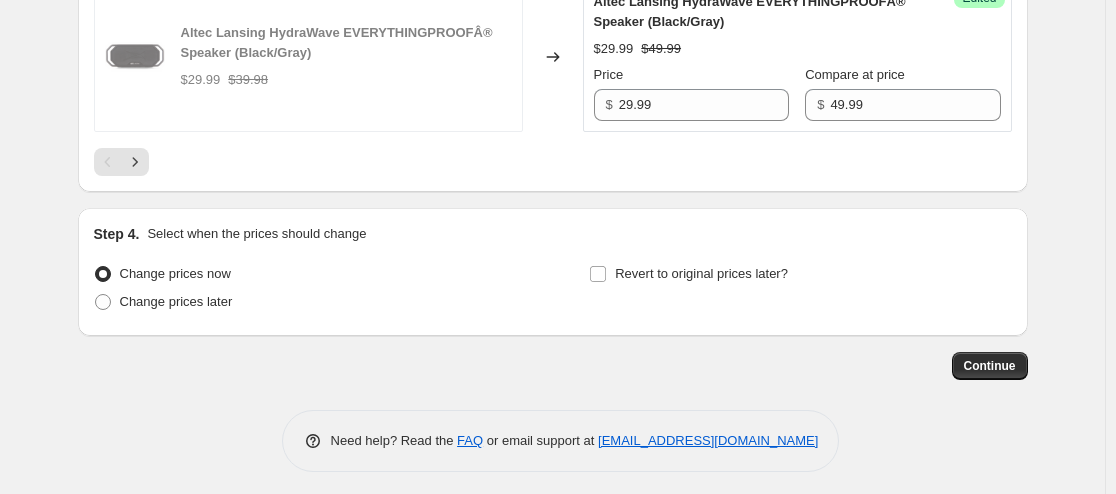 scroll, scrollTop: 3876, scrollLeft: 0, axis: vertical 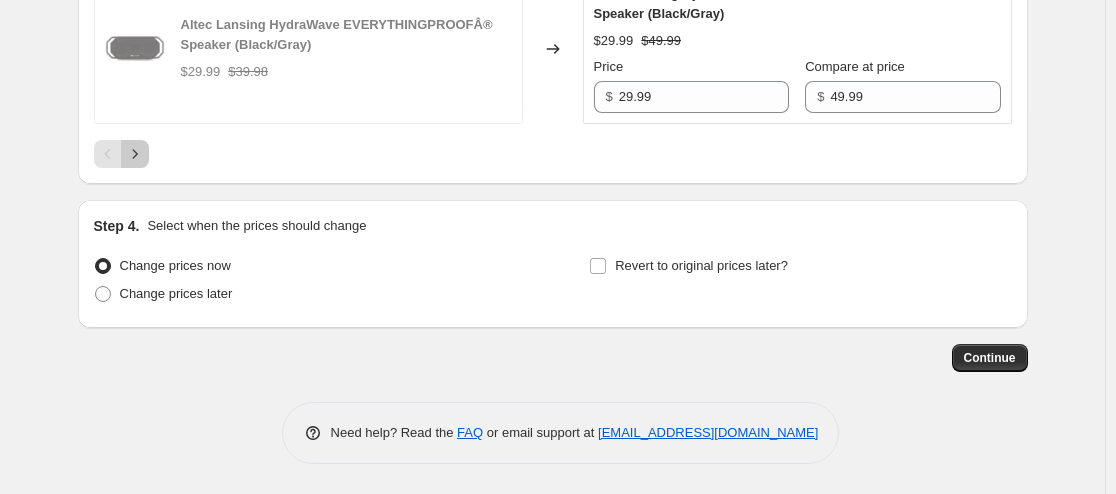 click 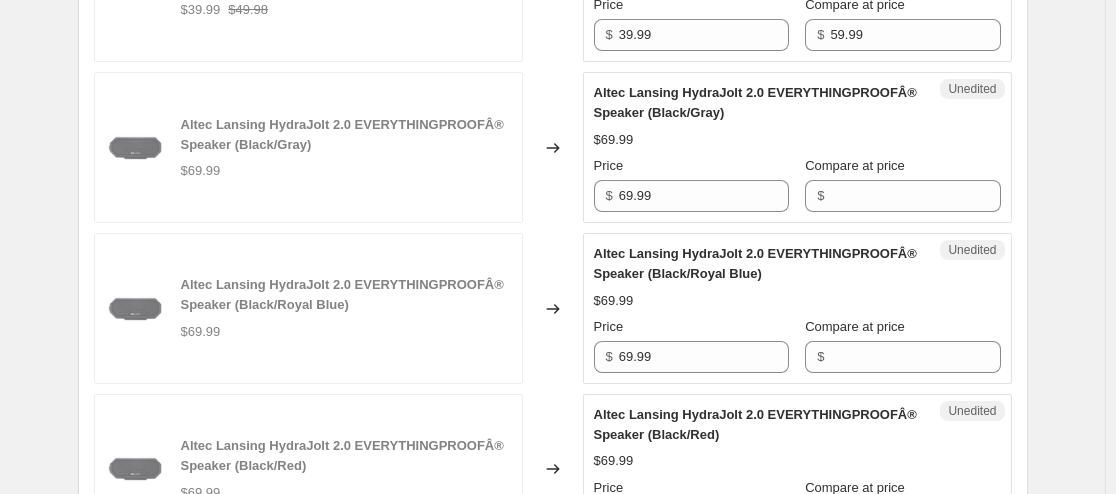 scroll, scrollTop: 2140, scrollLeft: 0, axis: vertical 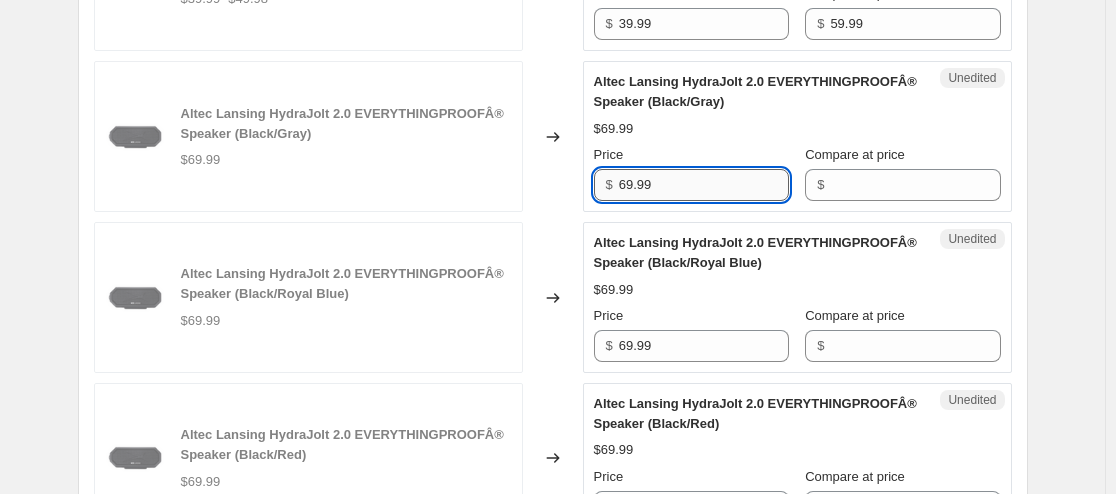 click on "69.99" at bounding box center (704, 185) 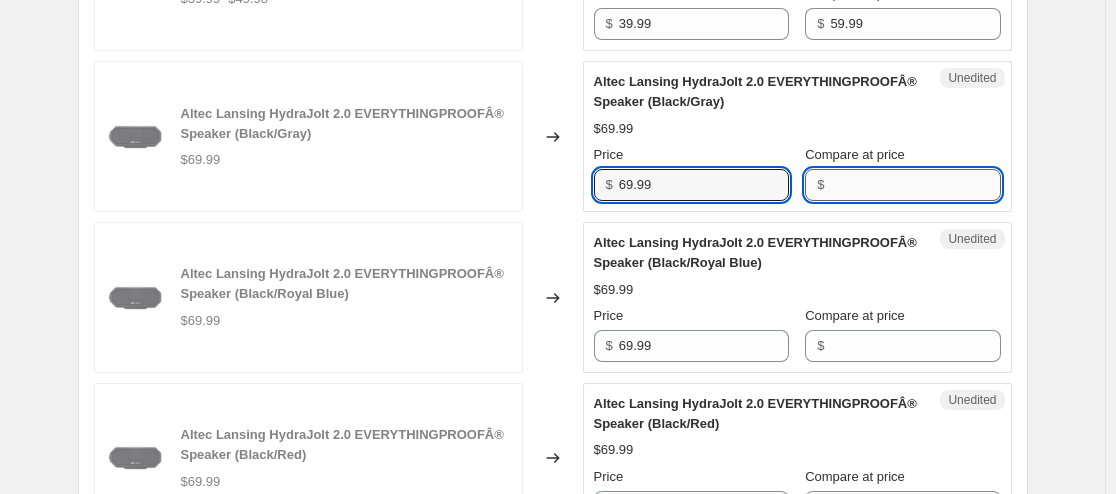 click on "Compare at price" at bounding box center [915, 185] 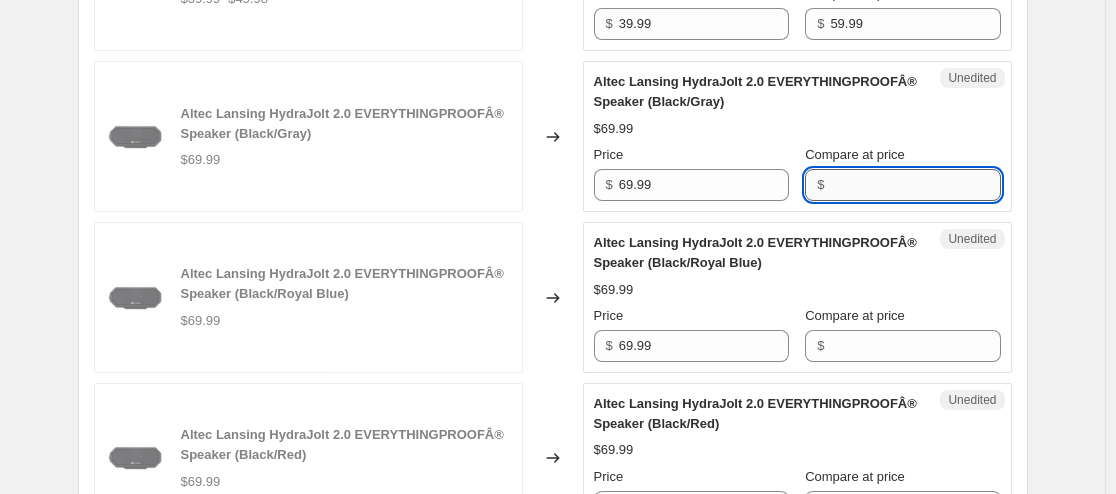 paste on "69.99" 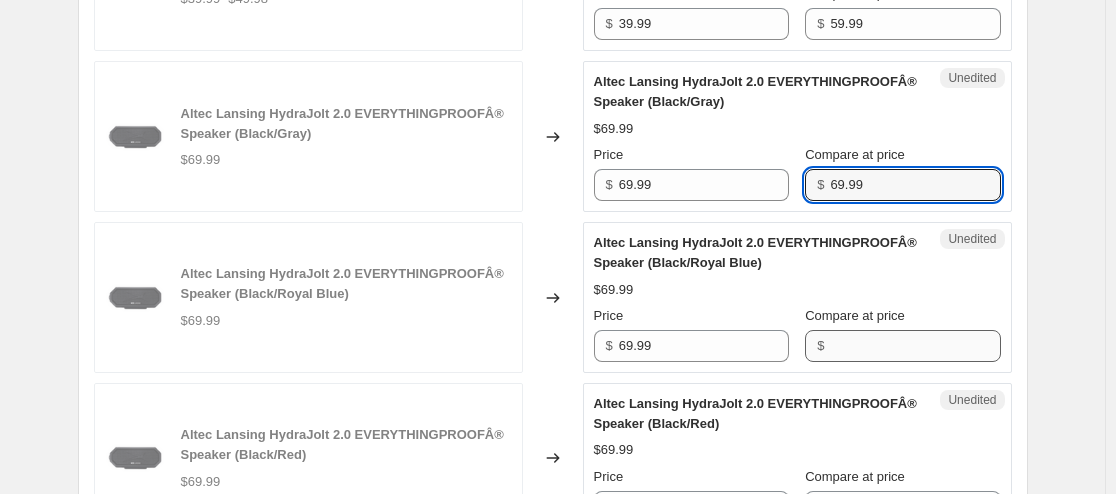 type on "69.99" 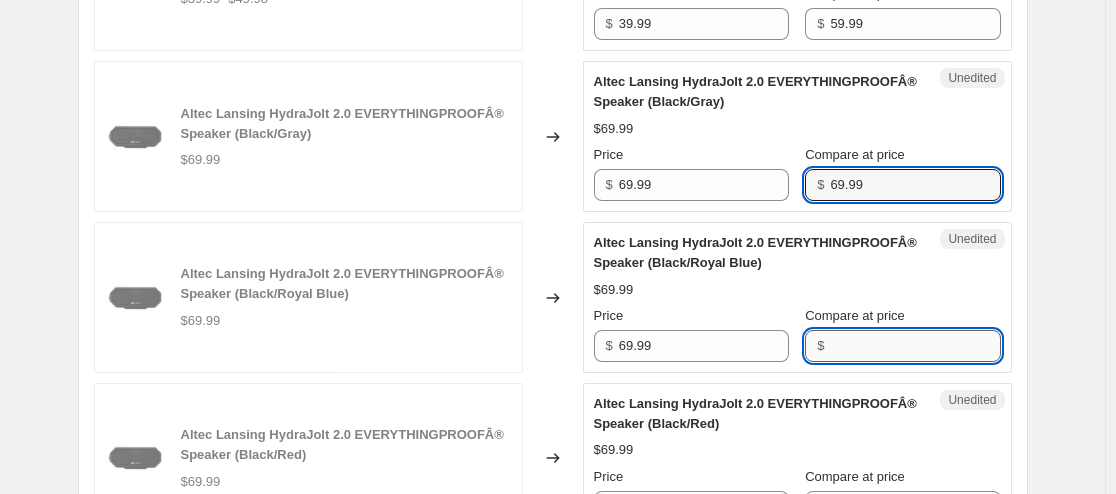 click on "Compare at price" at bounding box center (915, 346) 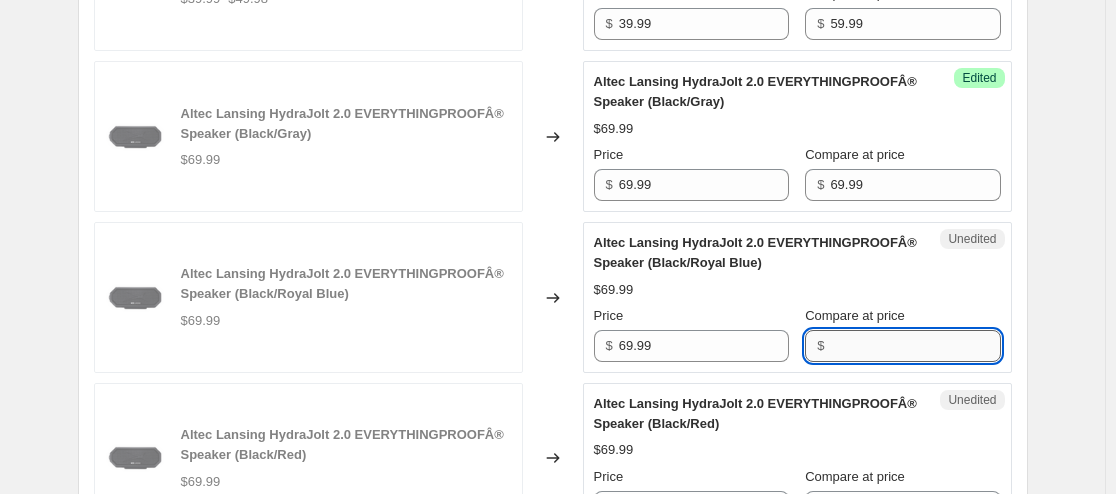 paste on "69.99" 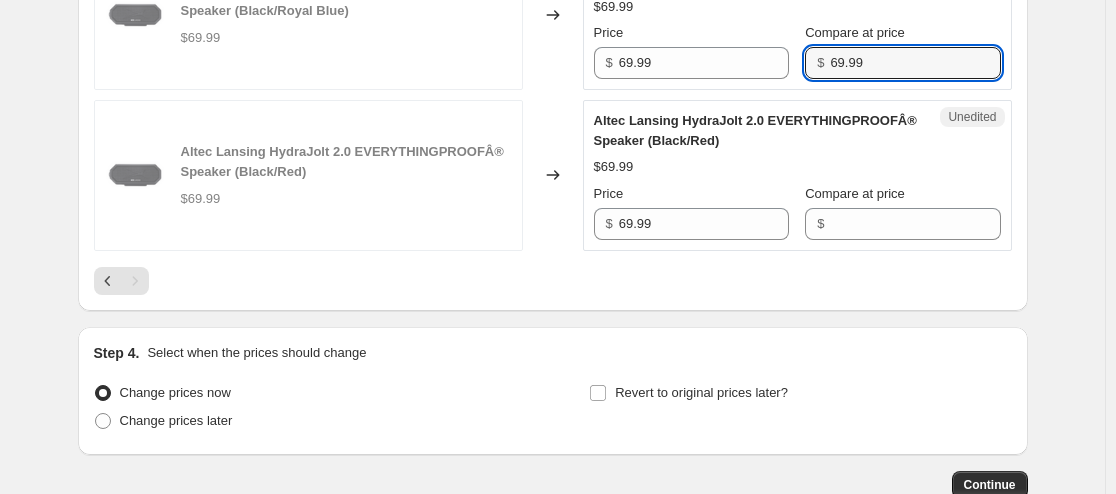 scroll, scrollTop: 2424, scrollLeft: 0, axis: vertical 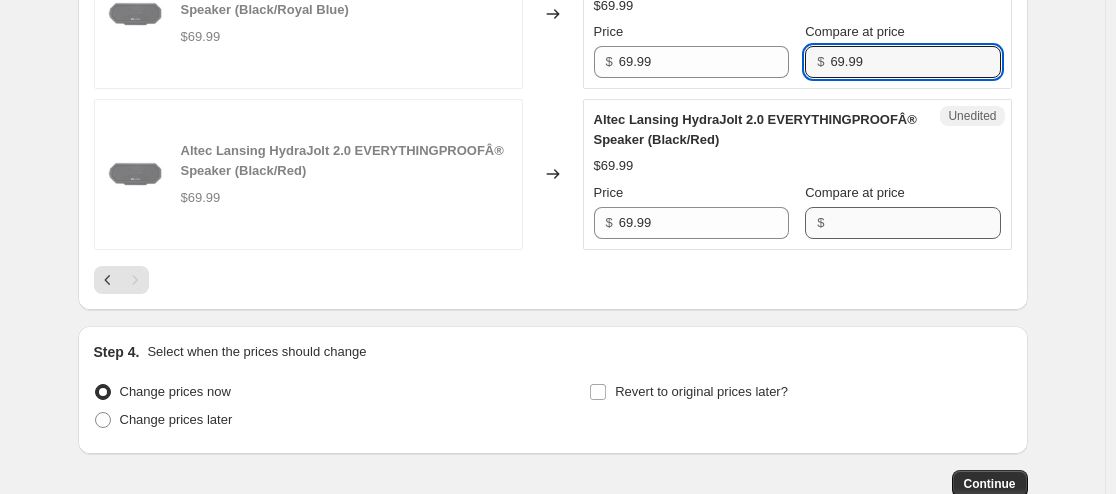 type on "69.99" 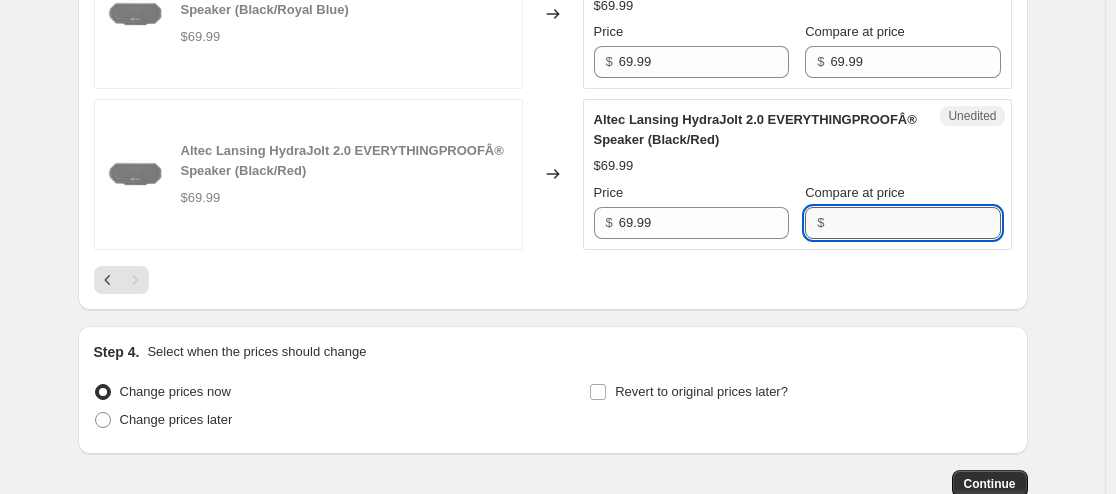 click on "Compare at price" at bounding box center (915, 223) 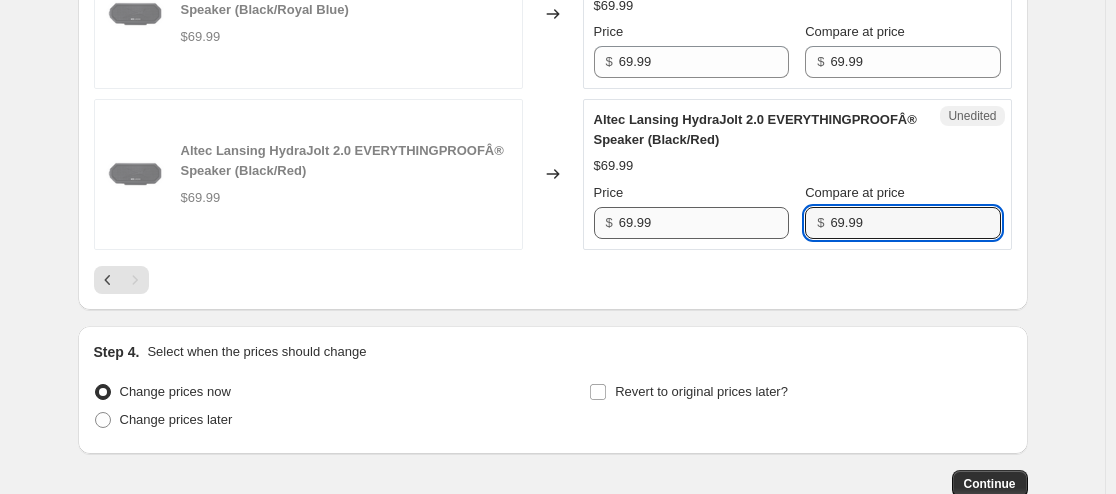 type on "69.99" 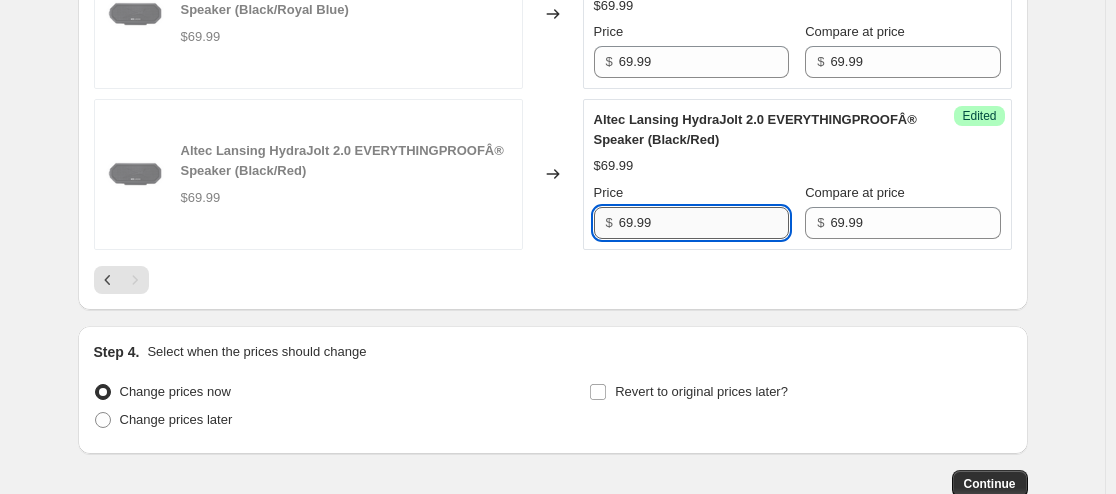 click on "69.99" at bounding box center [704, 223] 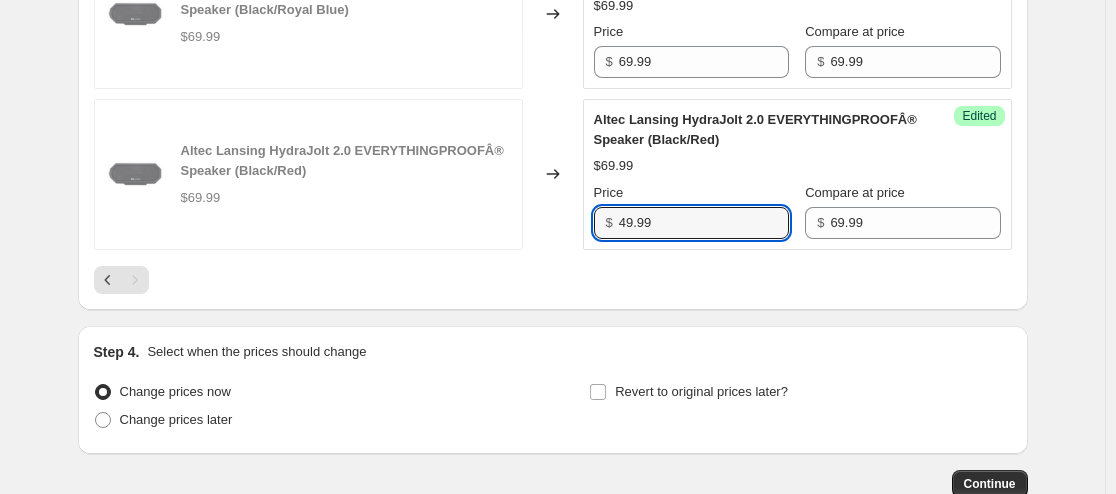 type on "49.99" 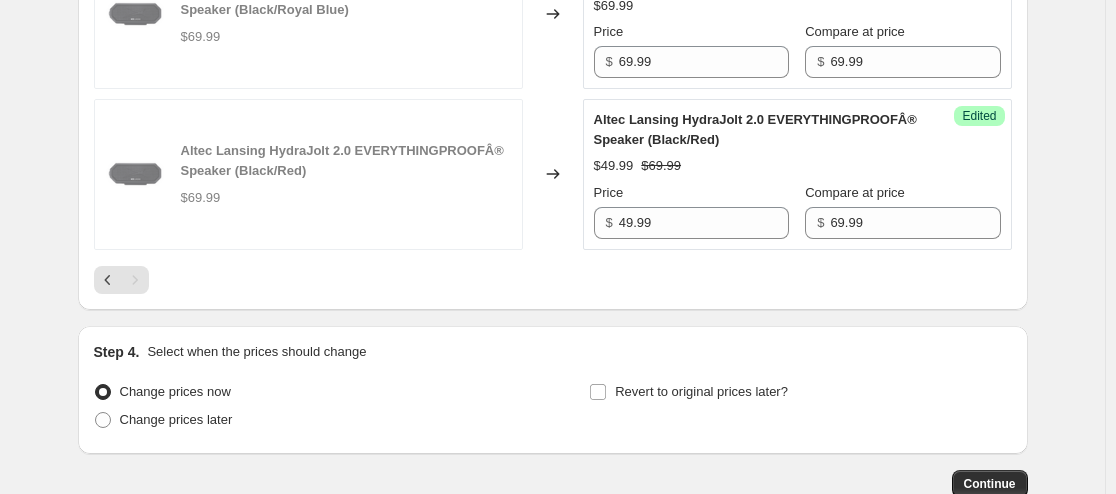 click on "Price" at bounding box center (691, 193) 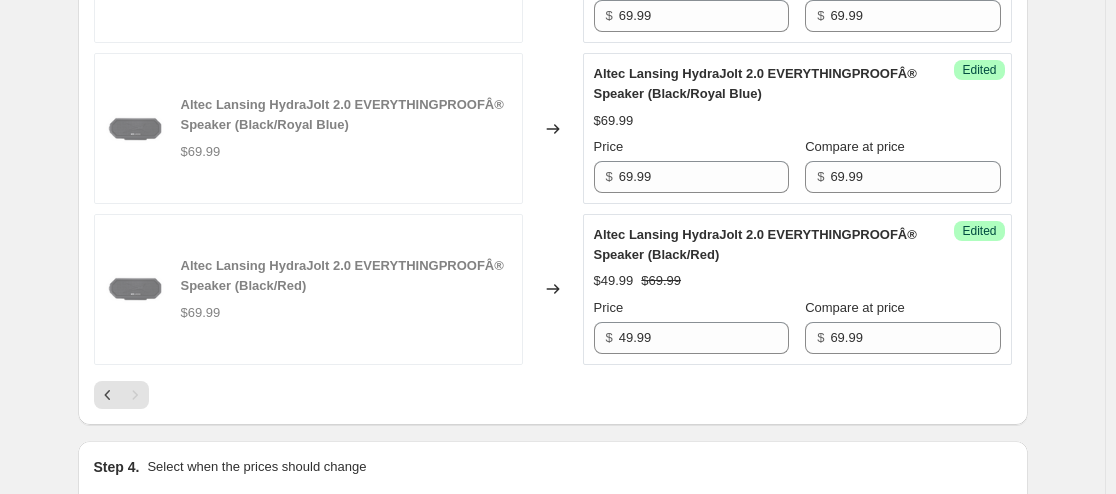 scroll, scrollTop: 2307, scrollLeft: 0, axis: vertical 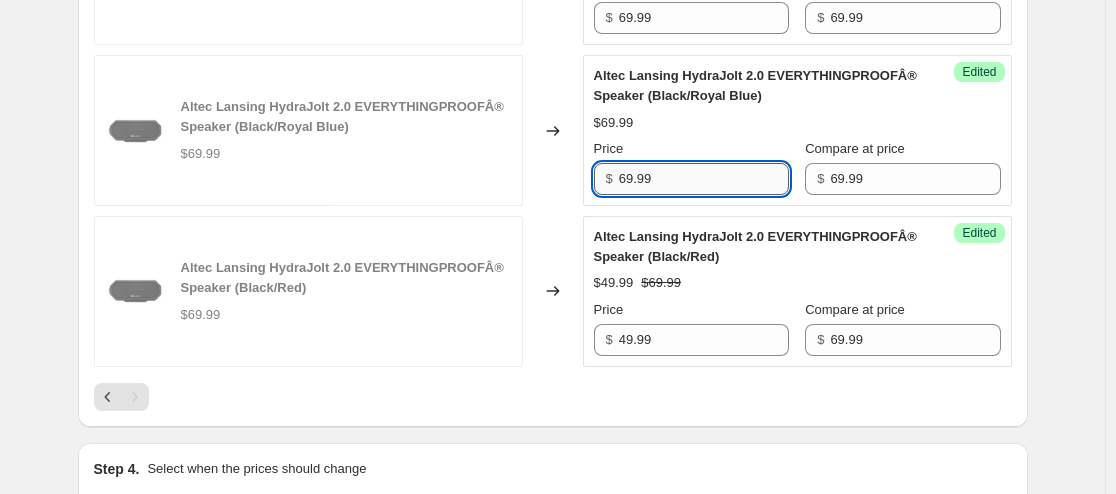 click on "69.99" at bounding box center [704, 179] 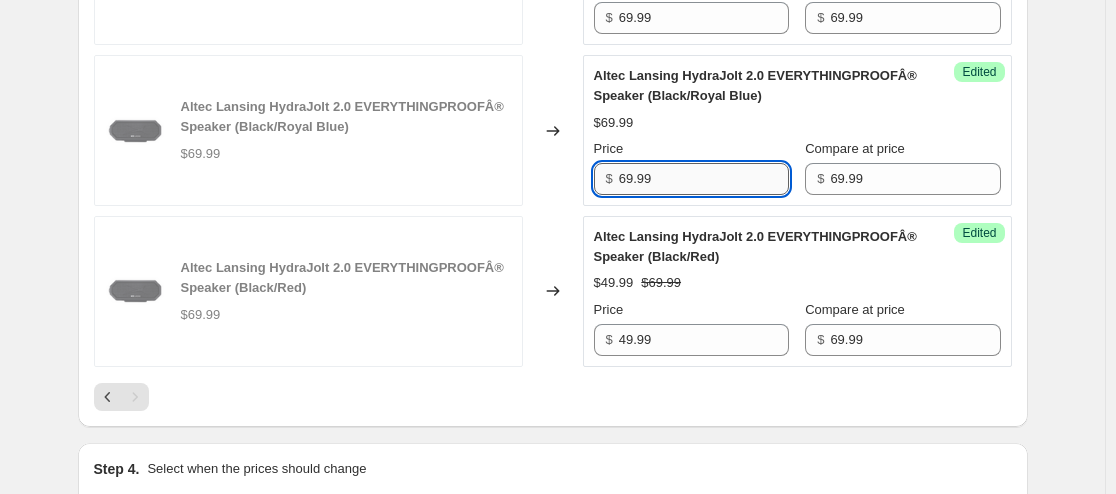 paste on "4" 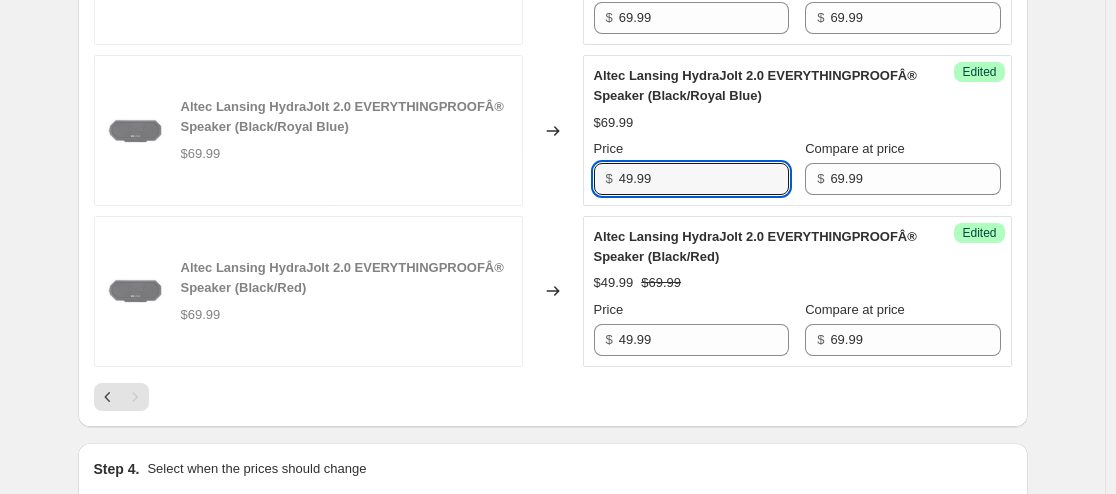 type on "49.99" 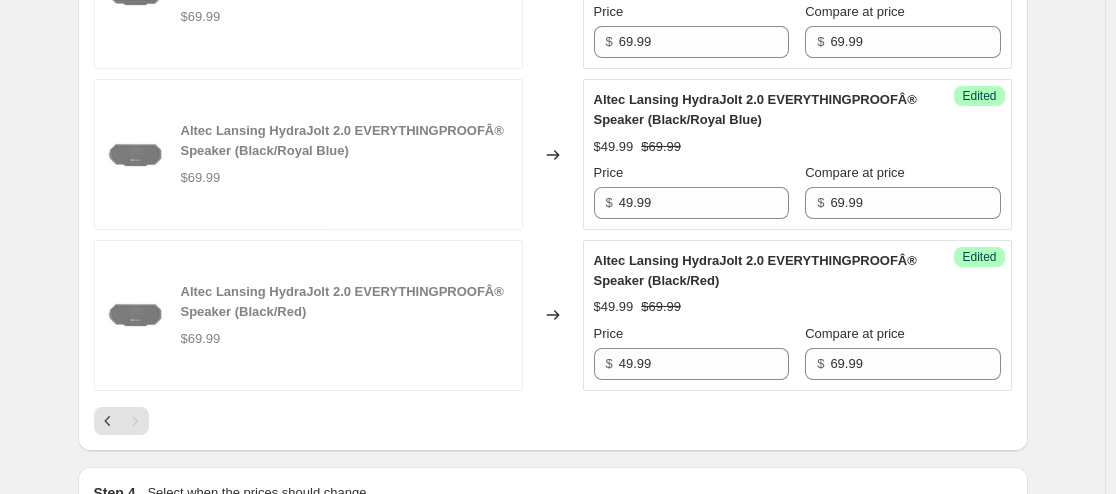 scroll, scrollTop: 2276, scrollLeft: 0, axis: vertical 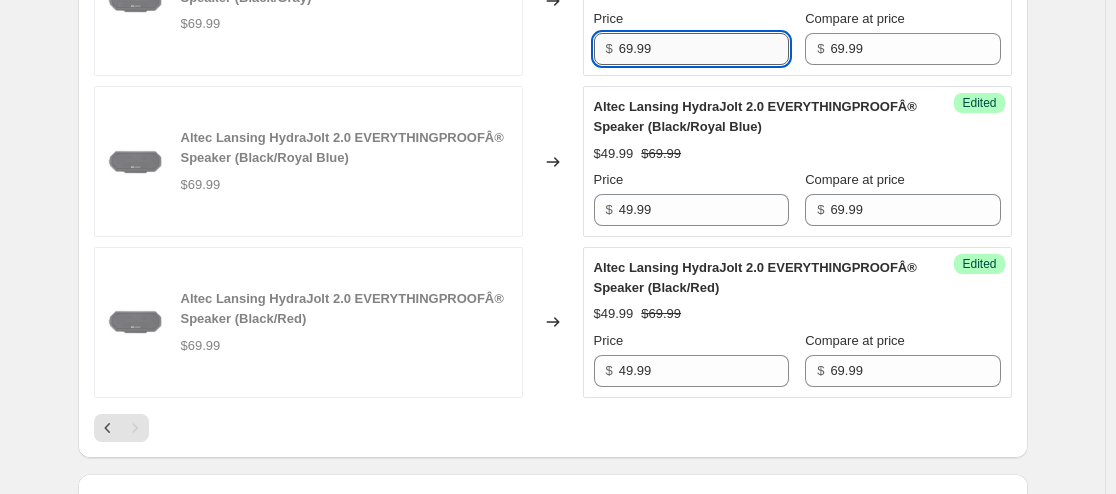click on "69.99" at bounding box center (704, 49) 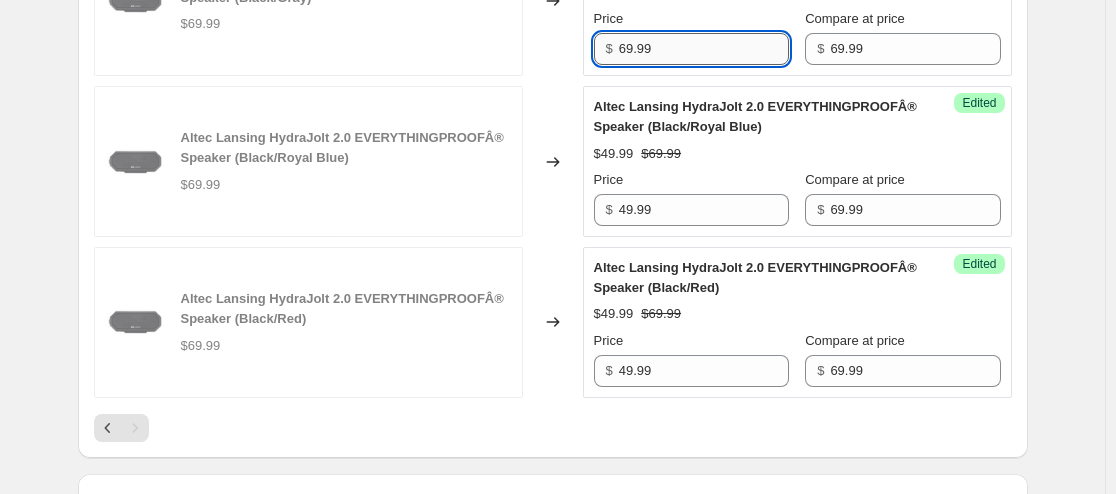 paste on "4" 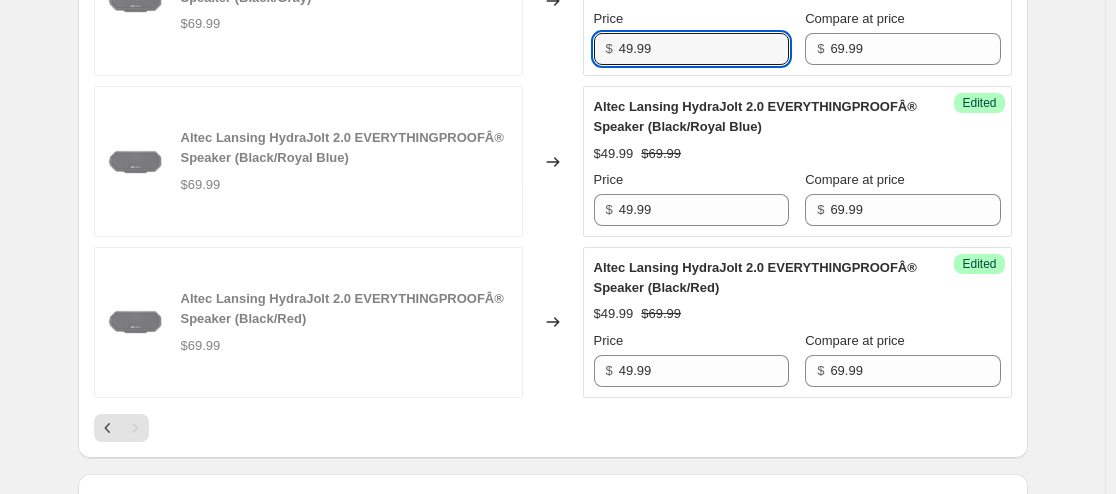 type on "49.99" 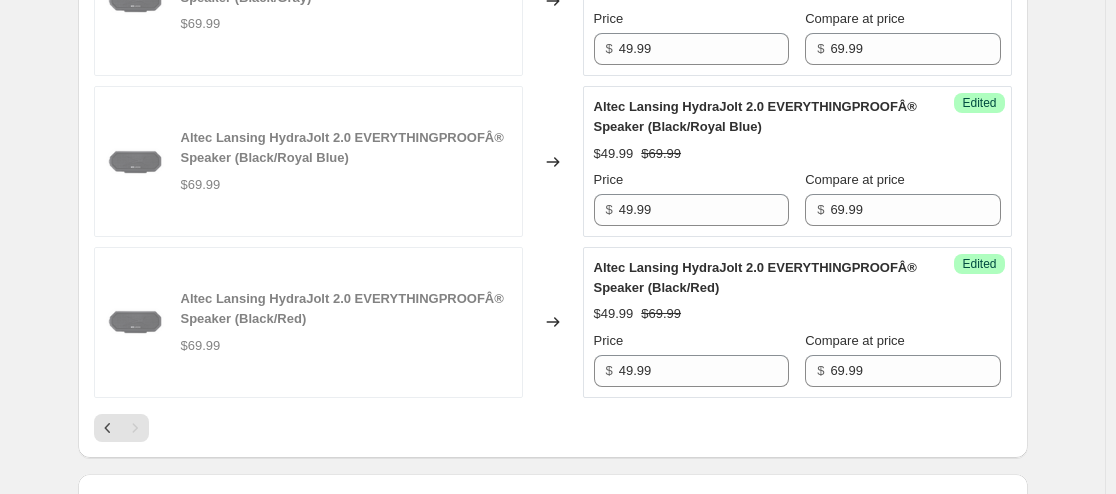 click on "Success Edited Altec Lansing HydraJolt 2.0 EVERYTHINGPROOFÂ® Speaker (Black/Royal Blue) $49.99 $69.99 Price $ 49.99 Compare at price $ 69.99" at bounding box center (797, 161) 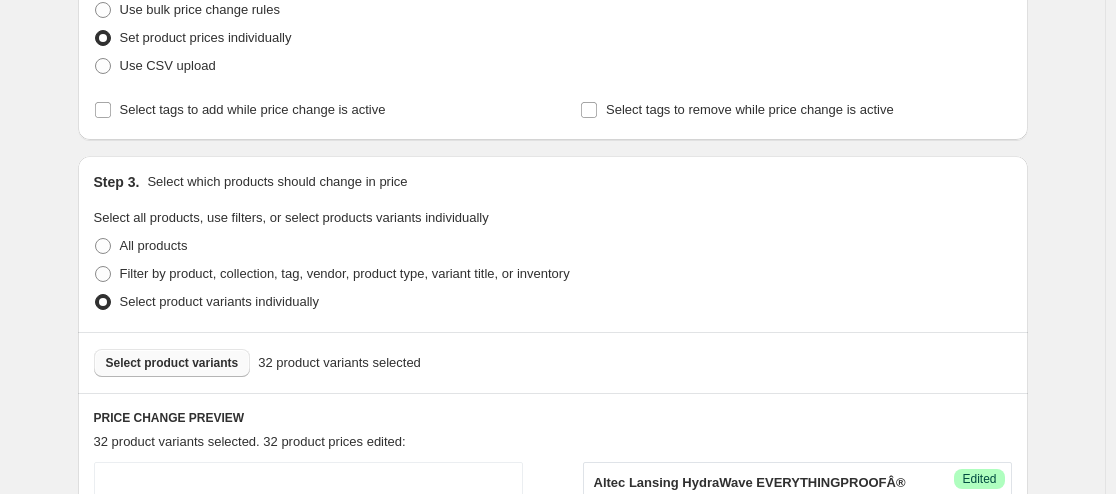 scroll, scrollTop: 289, scrollLeft: 0, axis: vertical 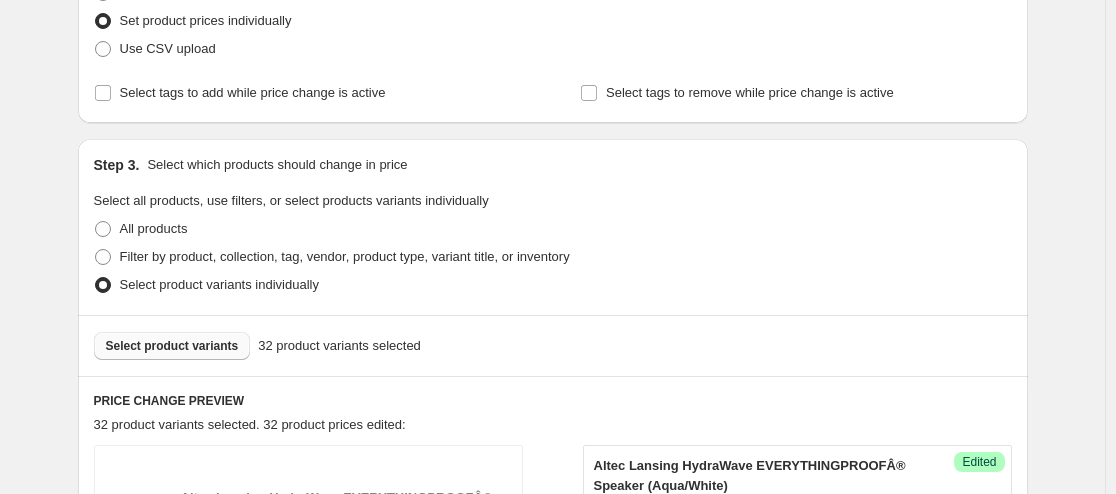 click on "Select product variants" at bounding box center (172, 346) 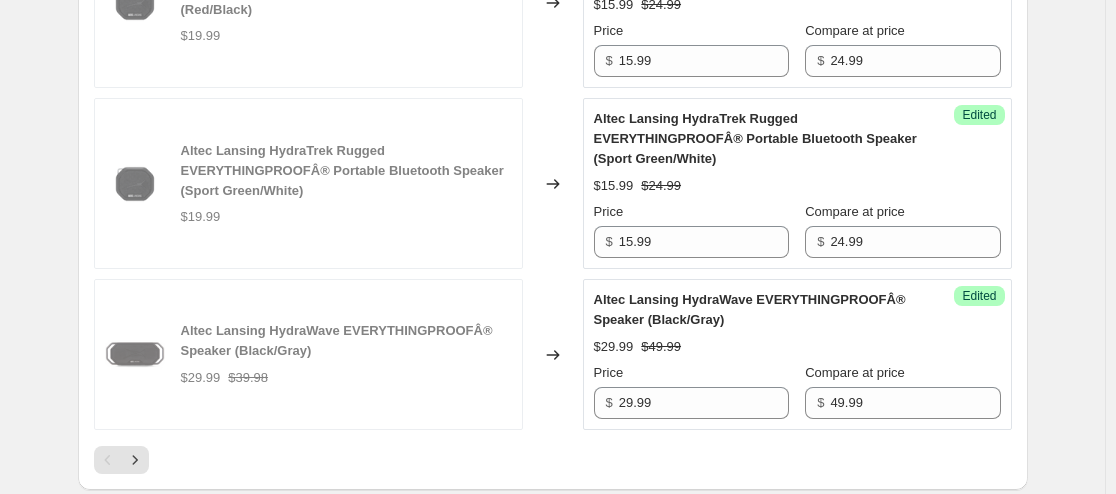 scroll, scrollTop: 3607, scrollLeft: 0, axis: vertical 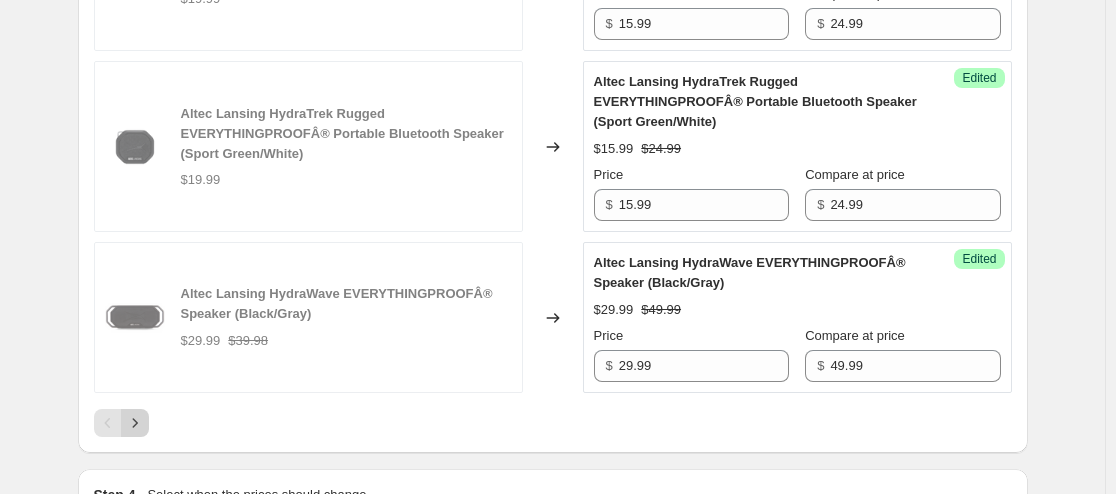 click 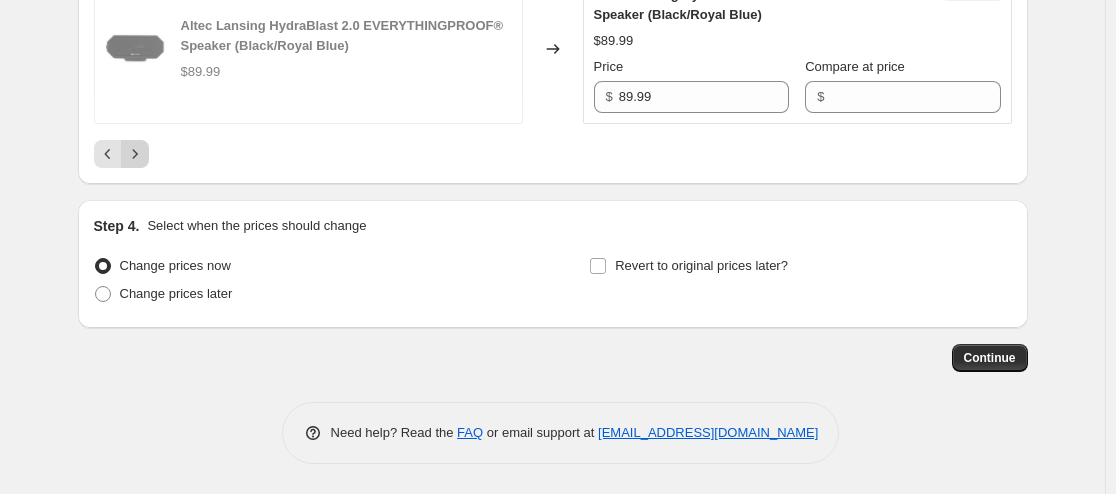 scroll, scrollTop: 2871, scrollLeft: 0, axis: vertical 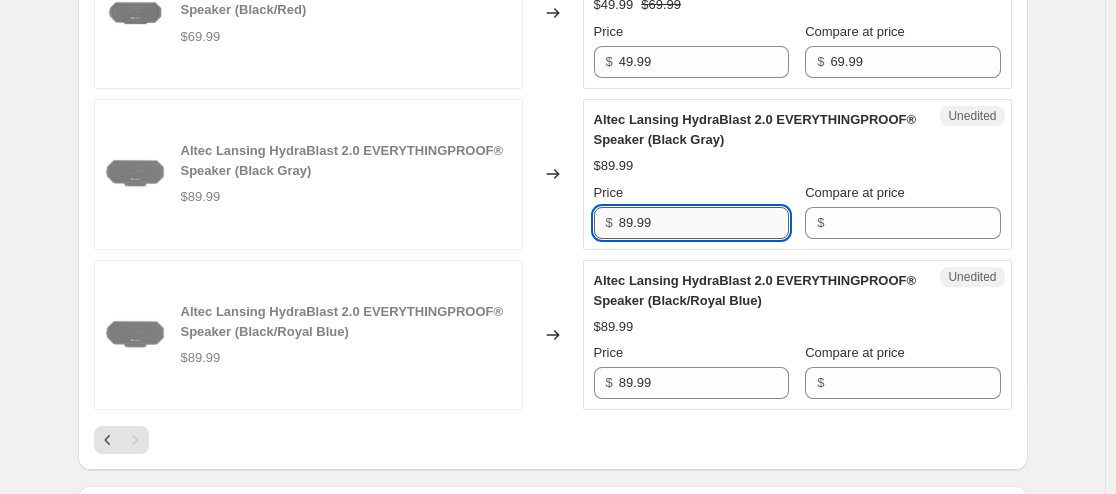 click on "89.99" at bounding box center [704, 223] 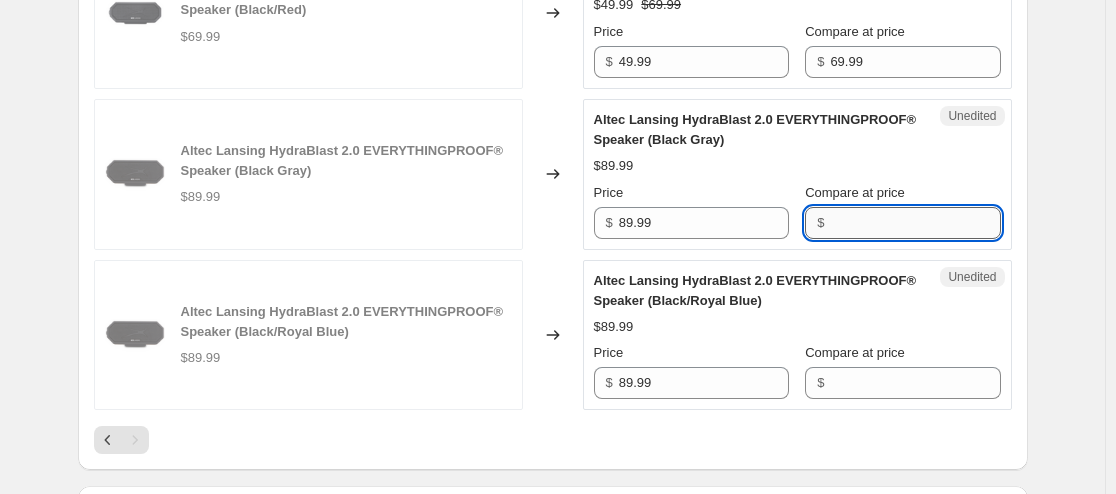 click on "Compare at price" at bounding box center [915, 223] 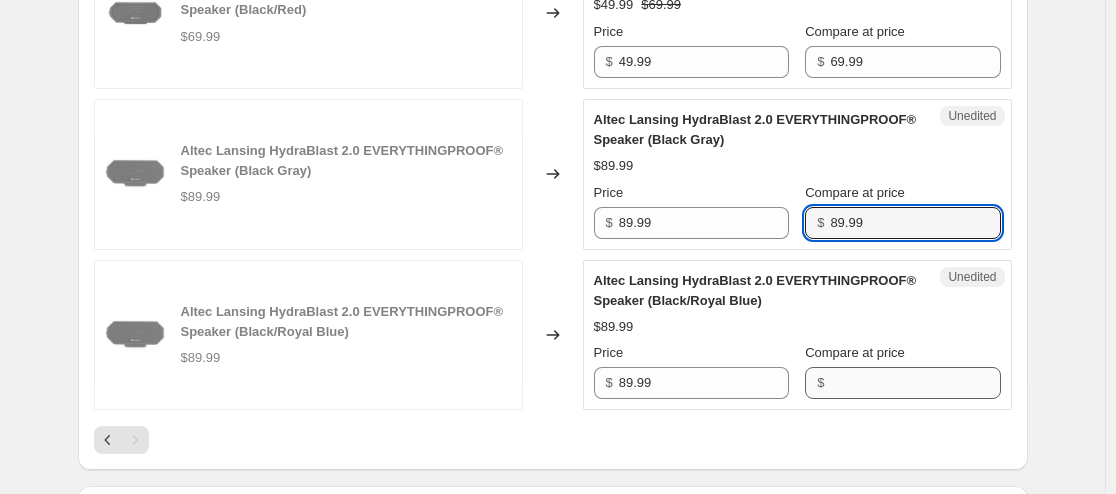 type on "89.99" 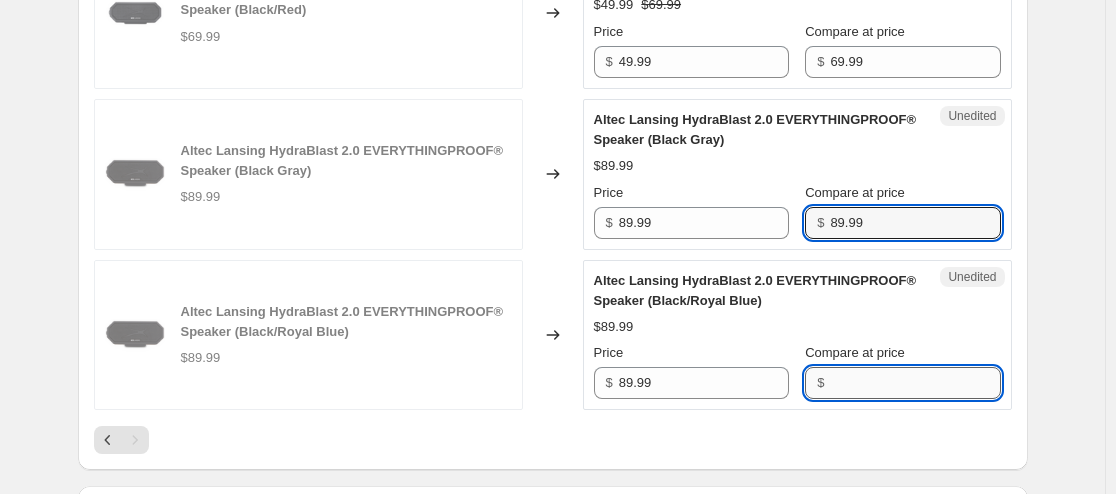 click on "Compare at price" at bounding box center (915, 383) 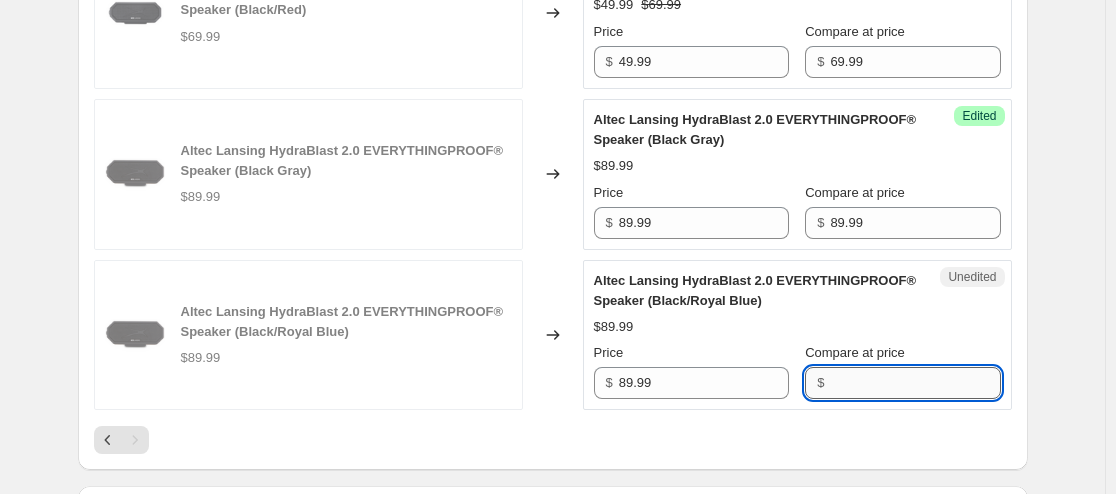 paste on "89.99" 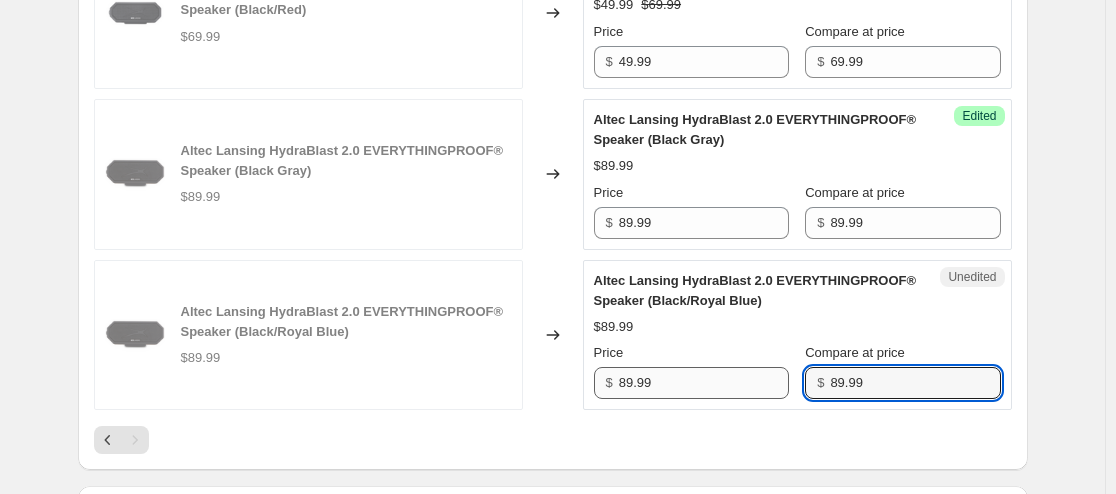 type on "89.99" 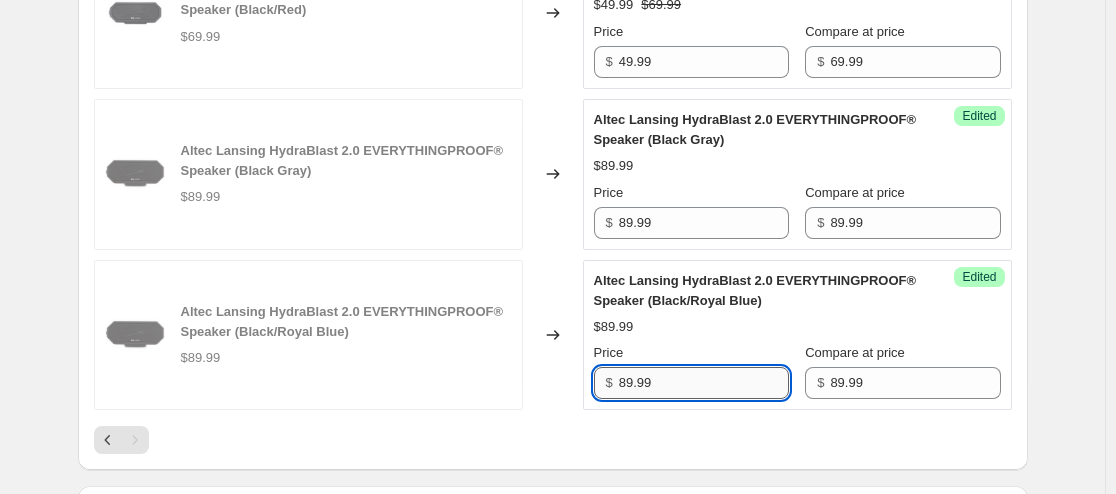click on "89.99" at bounding box center (704, 383) 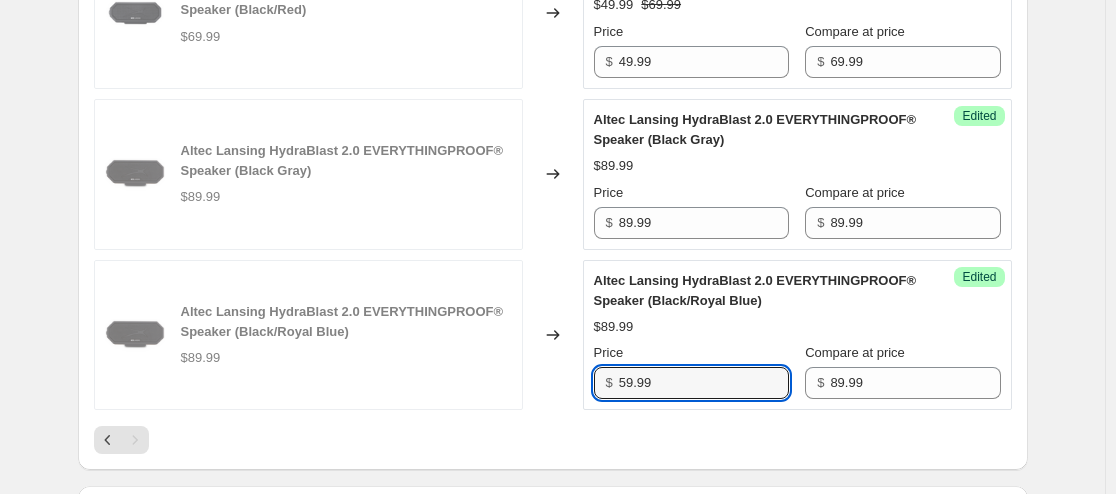 type on "59.99" 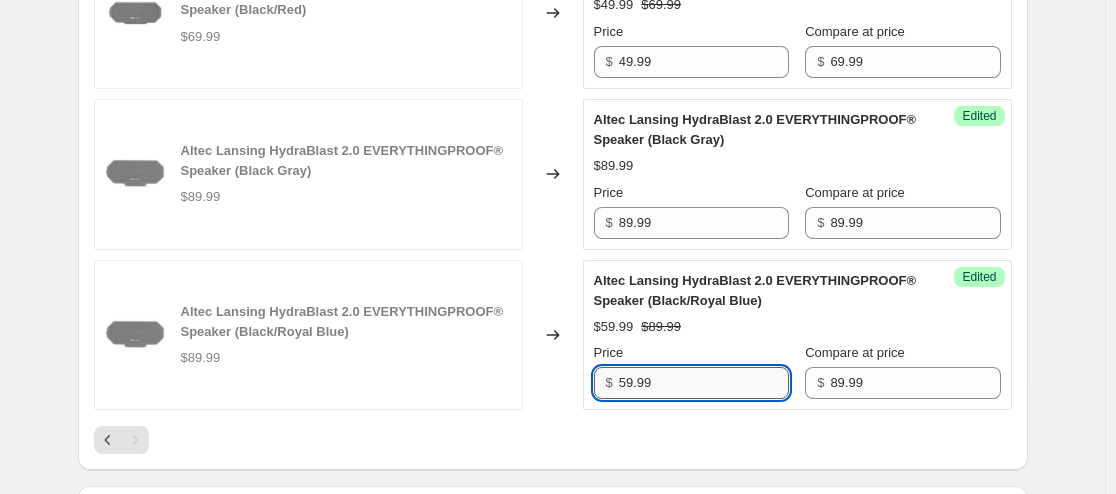 click on "59.99" at bounding box center [704, 383] 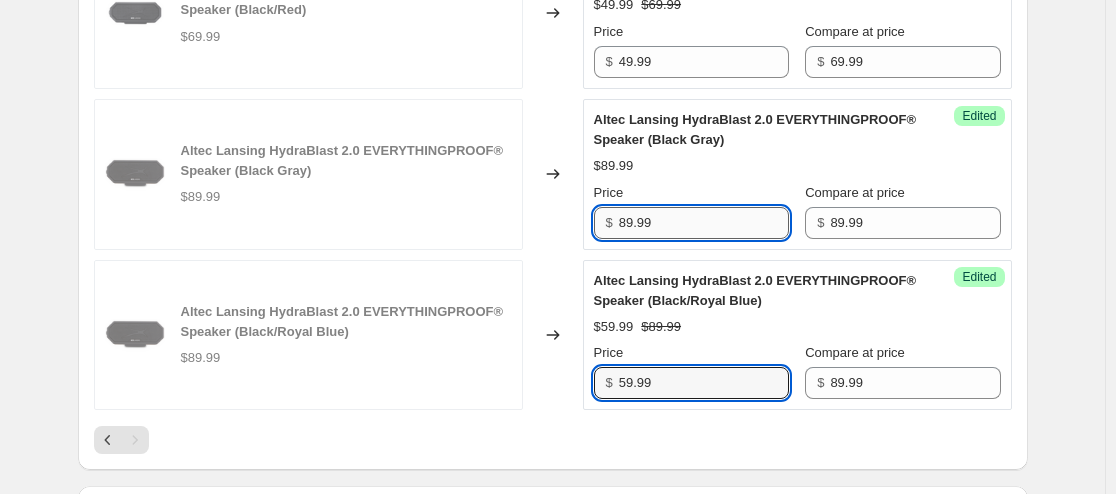 click on "89.99" at bounding box center [704, 223] 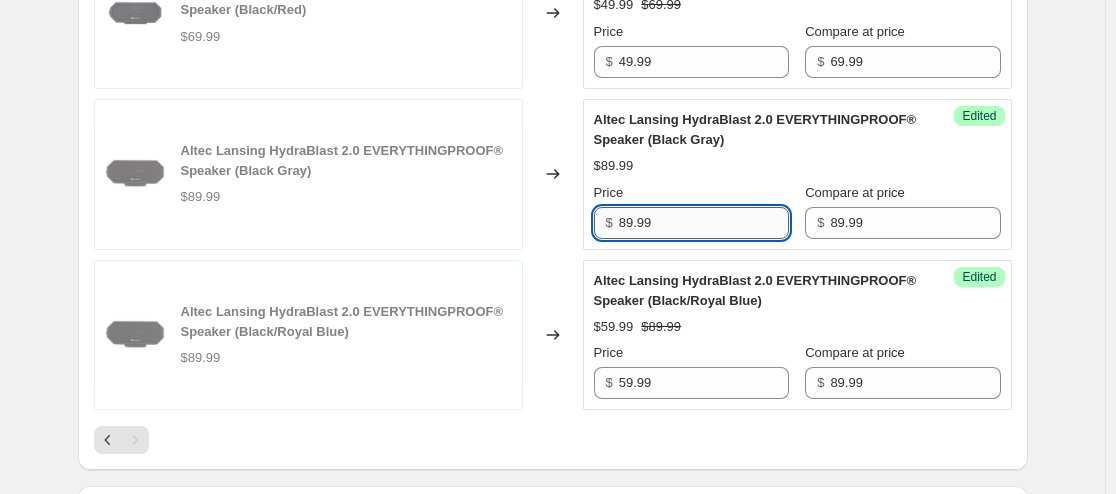 paste on "5" 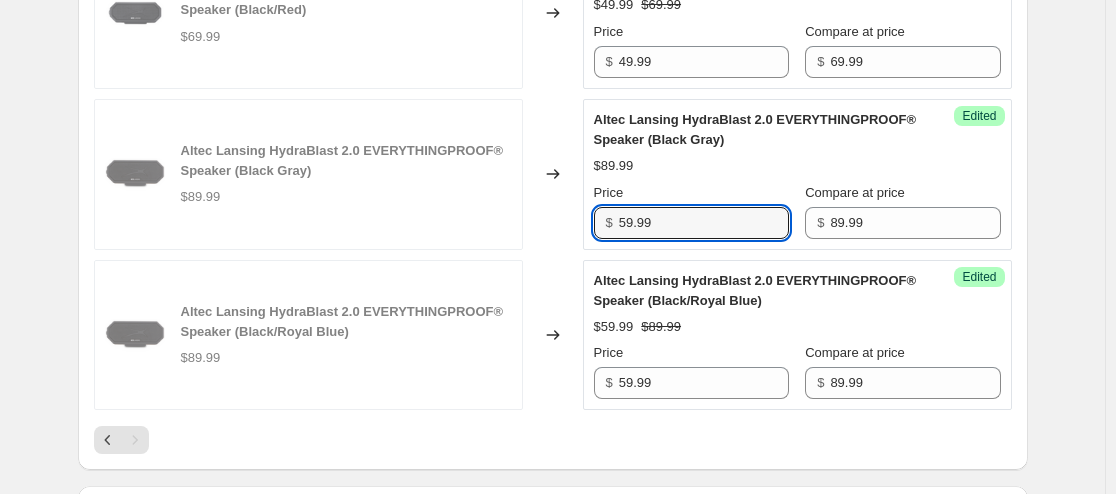 type on "59.99" 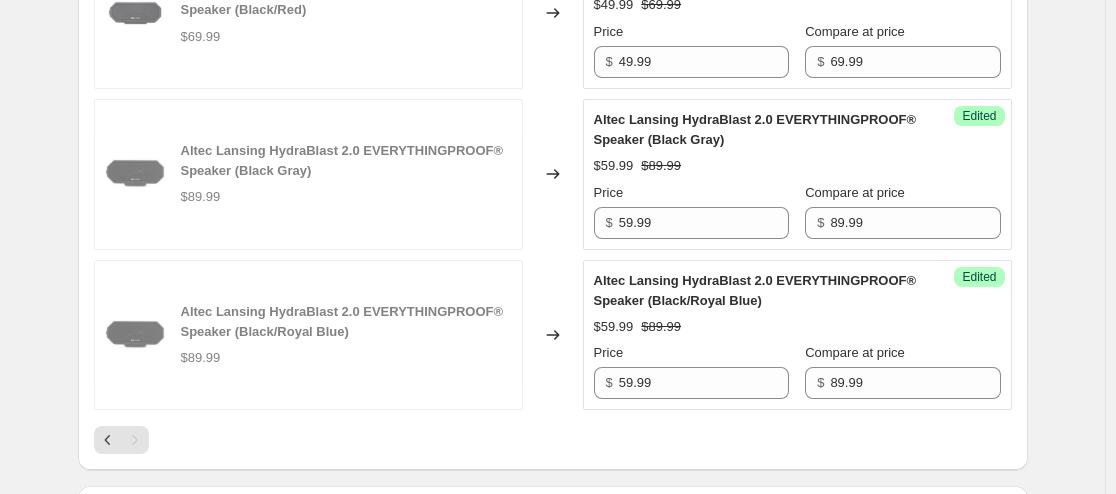 click on "Altec Lansing HydraBlast 2.0 EVERYTHINGPROOF® Speaker (Black Gray) $59.99 $89.99 Price $ 59.99 Compare at price $ 89.99" at bounding box center (797, 174) 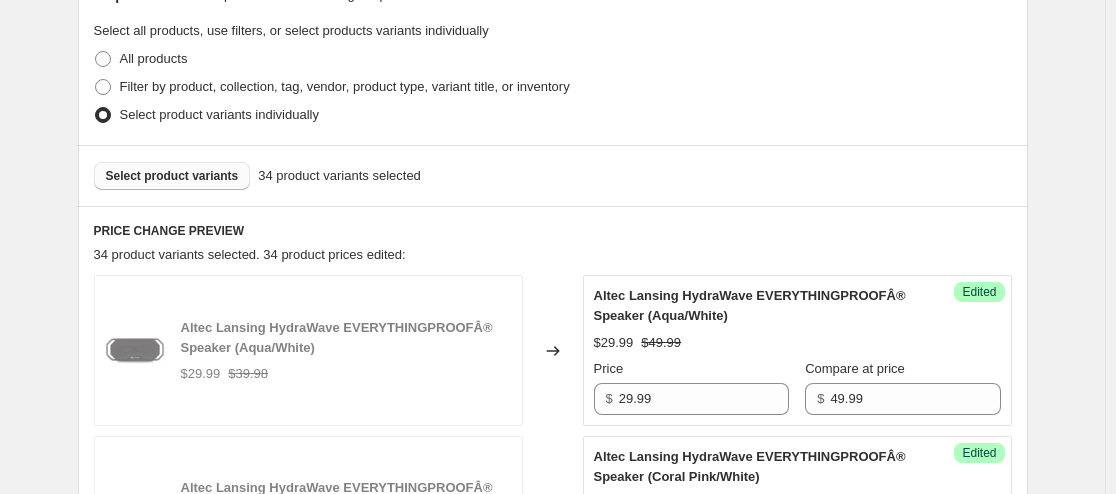 scroll, scrollTop: 446, scrollLeft: 0, axis: vertical 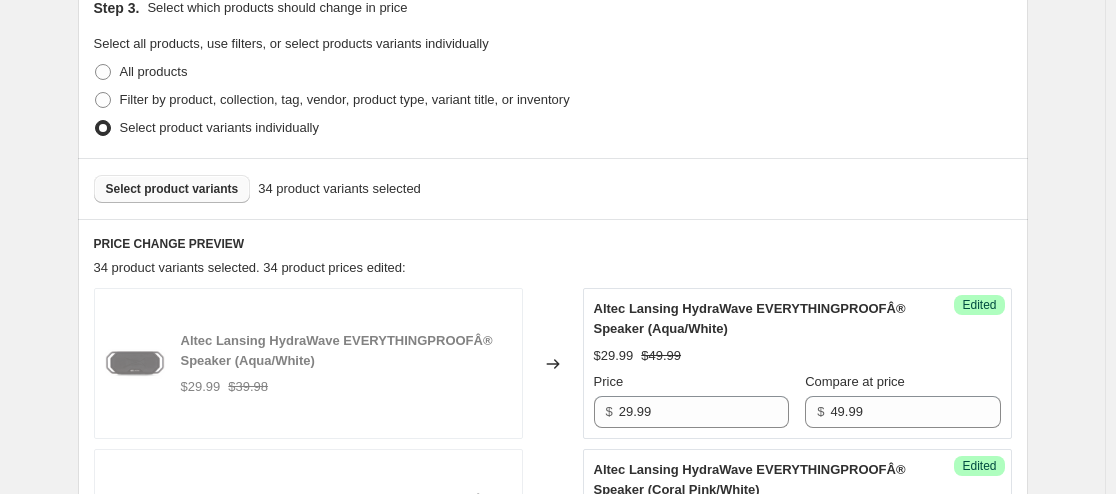 click on "Select product variants" at bounding box center (172, 189) 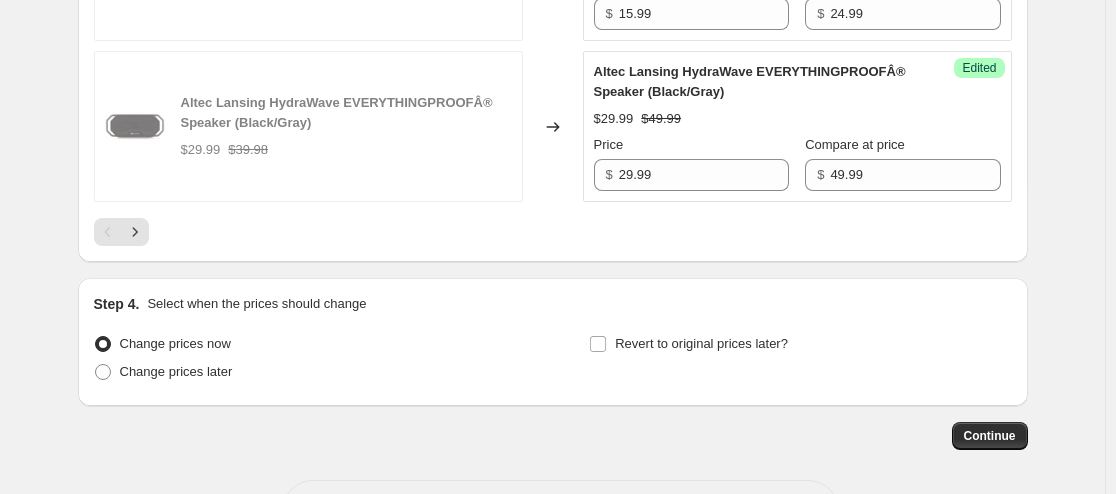 scroll, scrollTop: 3860, scrollLeft: 0, axis: vertical 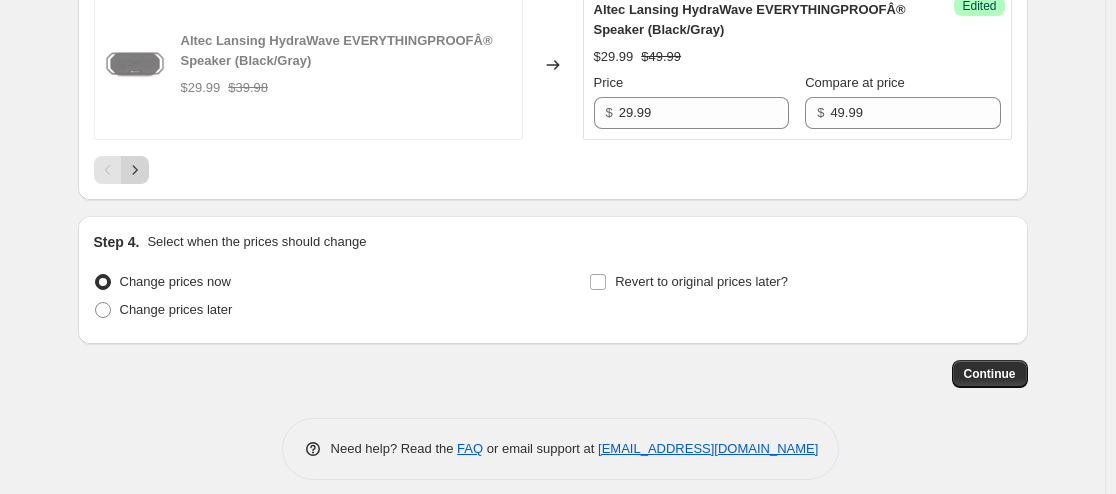click 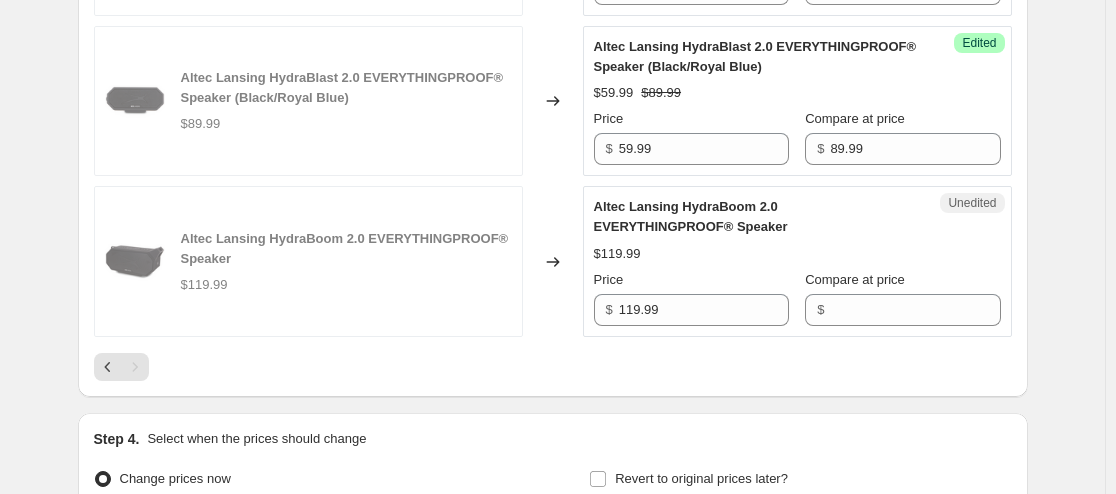scroll, scrollTop: 2822, scrollLeft: 0, axis: vertical 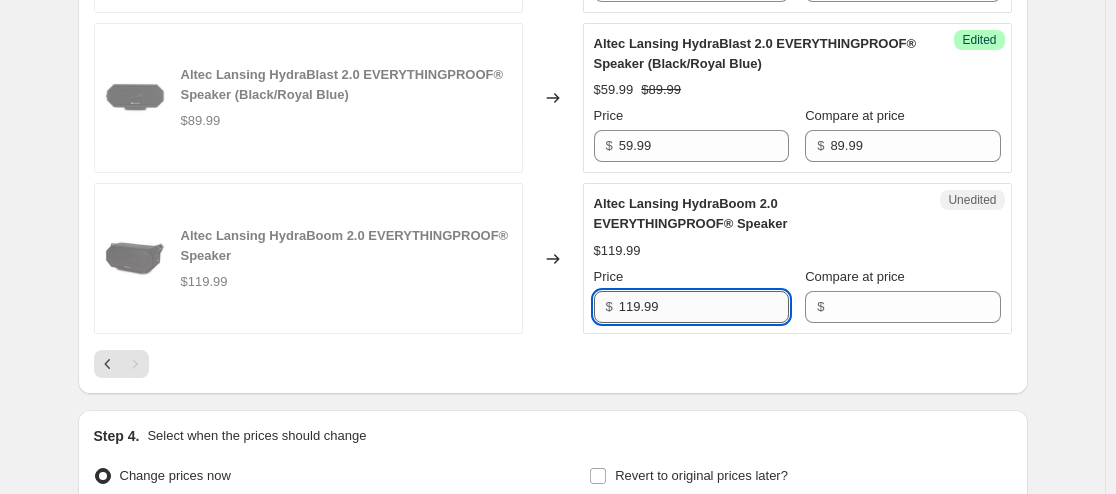 click on "119.99" at bounding box center (704, 307) 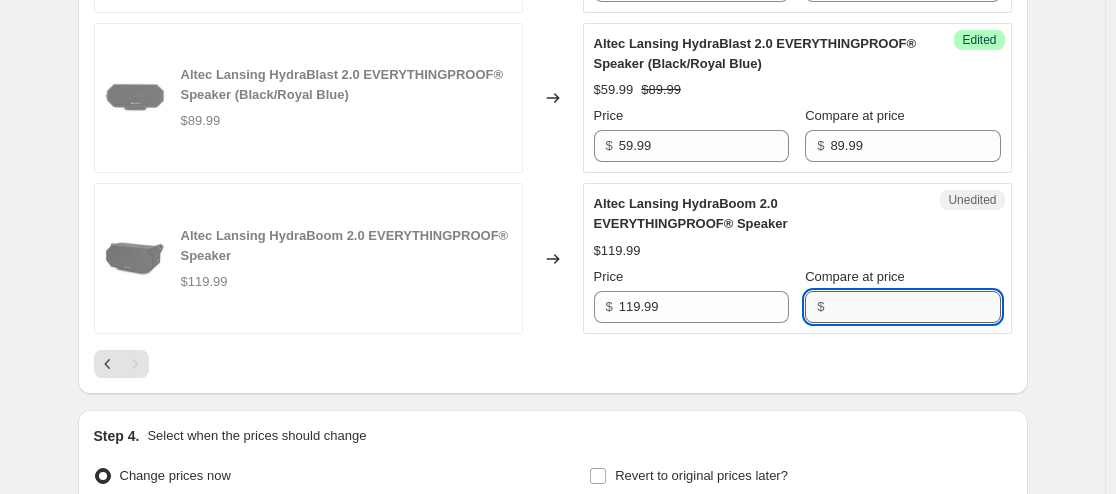 click on "Compare at price" at bounding box center [915, 307] 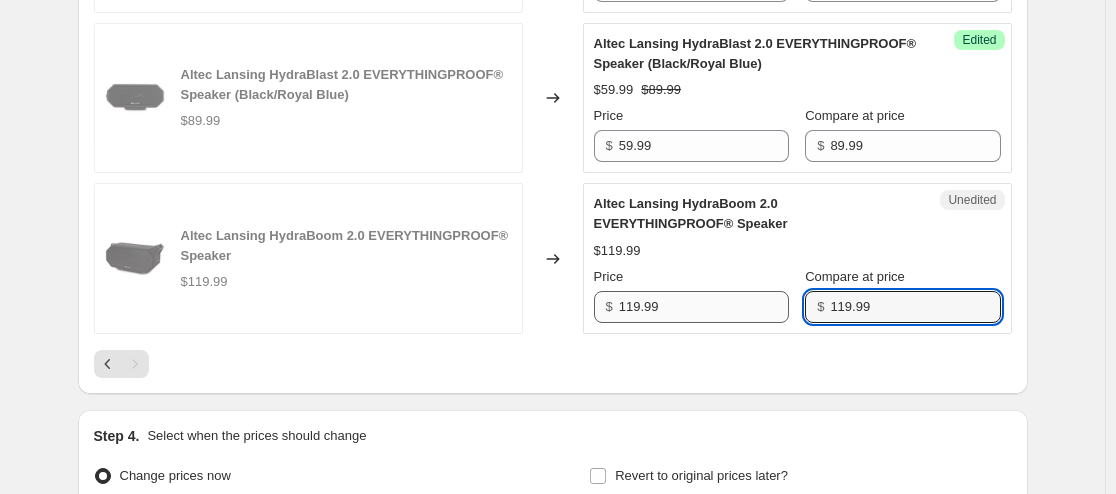 type on "119.99" 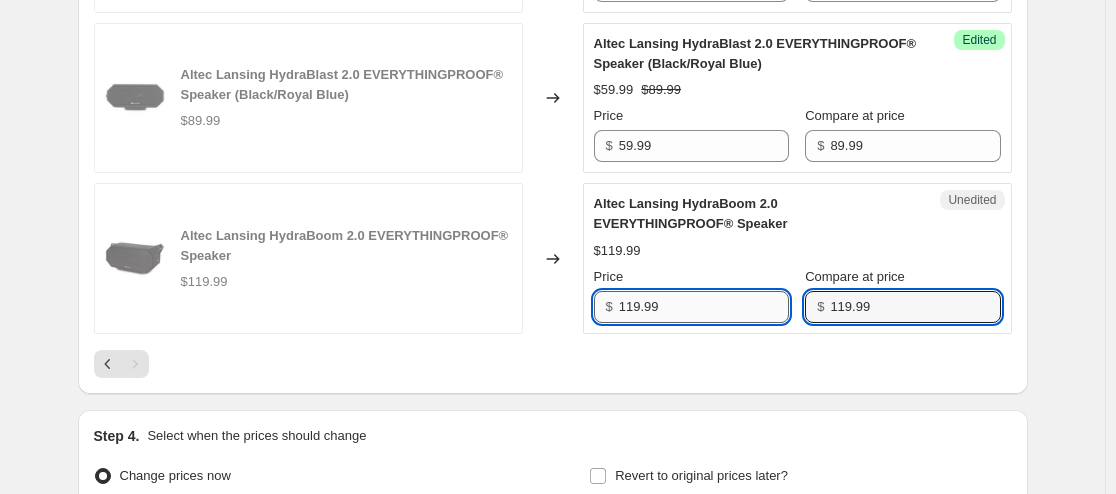 click on "119.99" at bounding box center (704, 307) 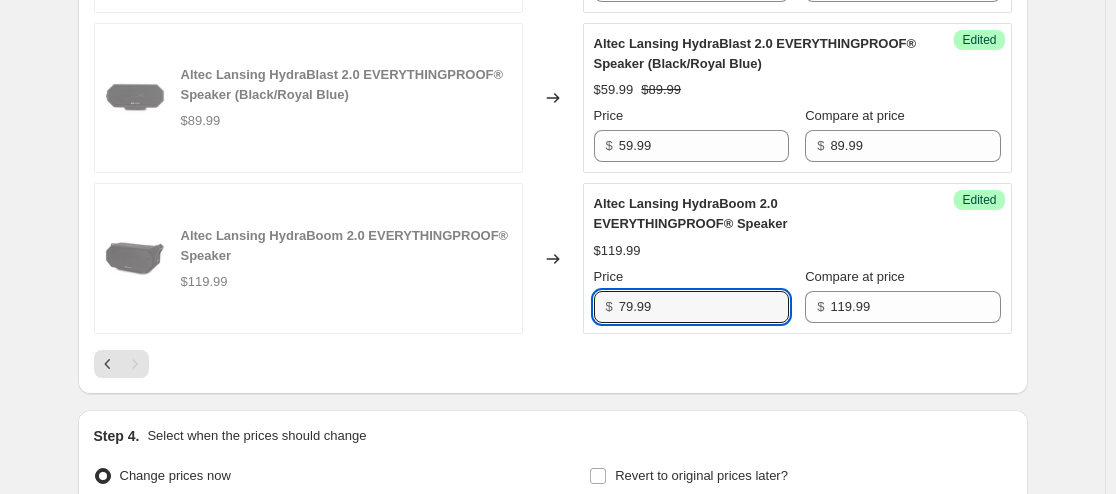 type on "79.99" 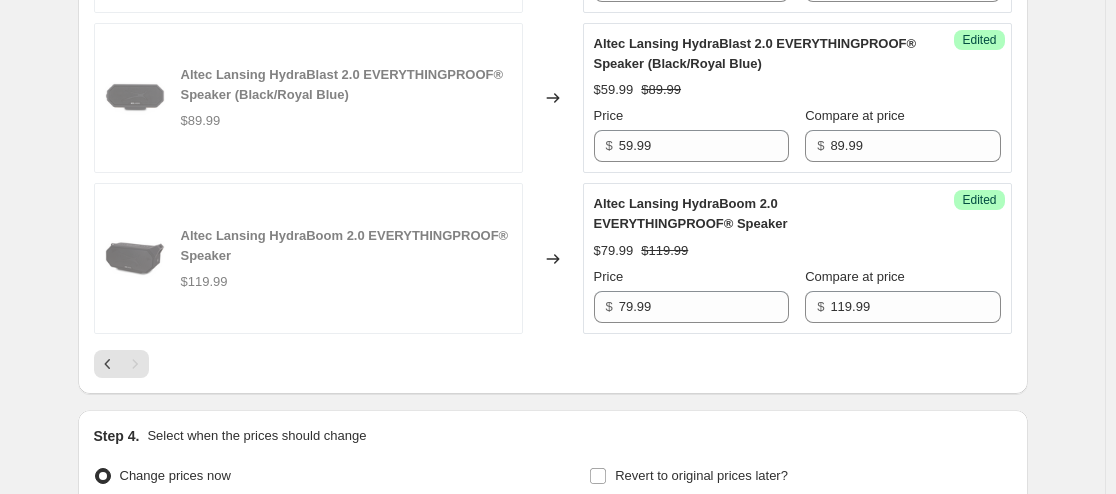 click on "Altec Lansing HydraBoom 2.0 EVERYTHINGPROOF® Speaker $79.99 $119.99 Price $ 79.99 Compare at price $ 119.99" at bounding box center (797, 258) 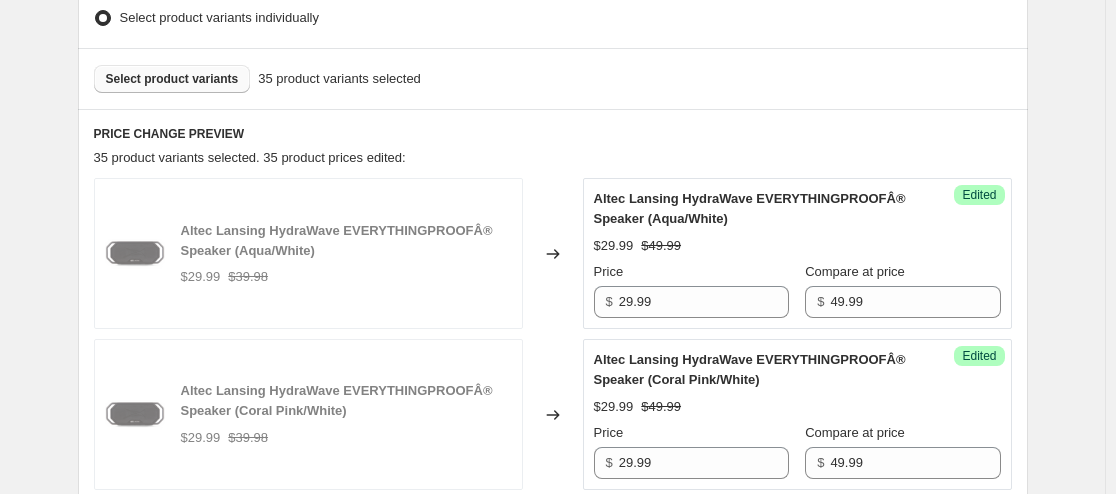 scroll, scrollTop: 551, scrollLeft: 0, axis: vertical 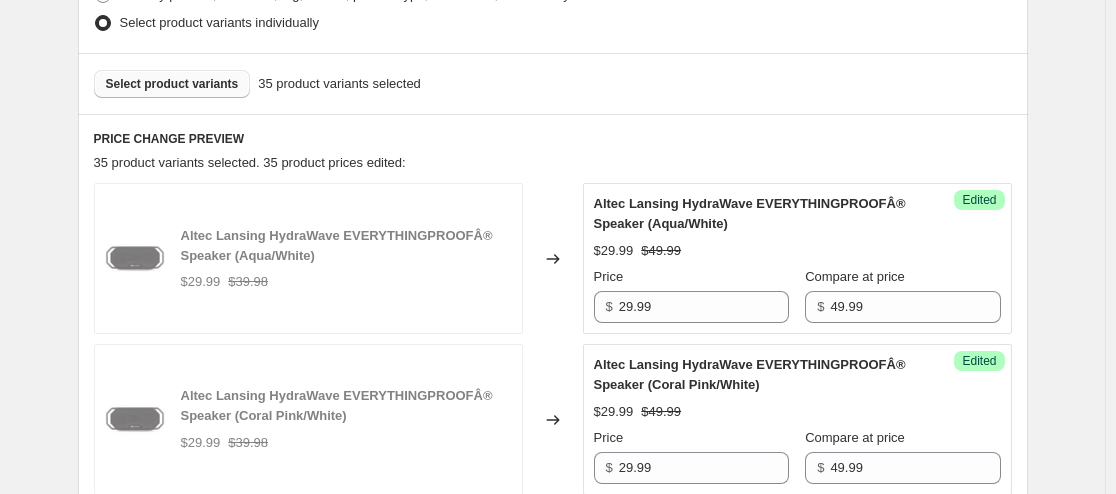 click on "Select product variants" at bounding box center [172, 84] 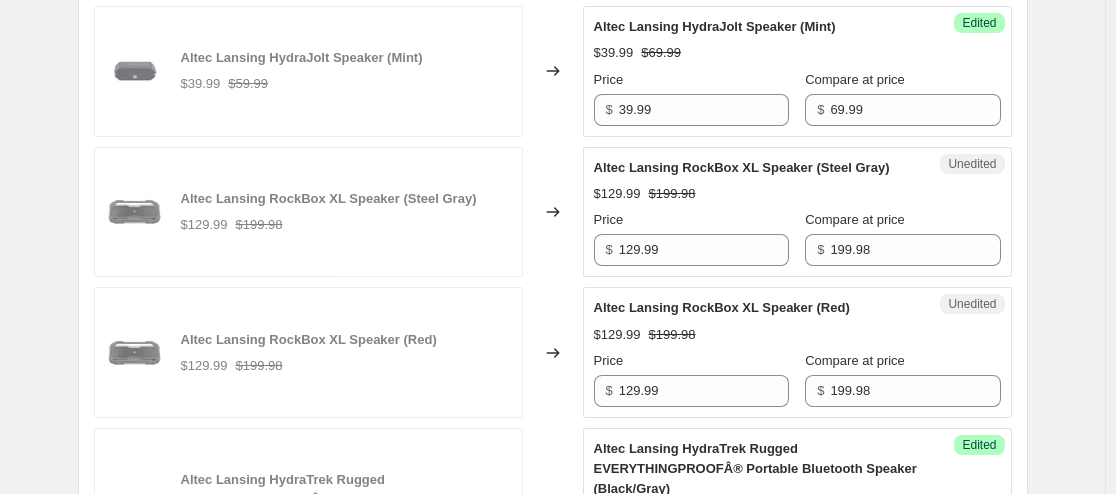 scroll, scrollTop: 1725, scrollLeft: 0, axis: vertical 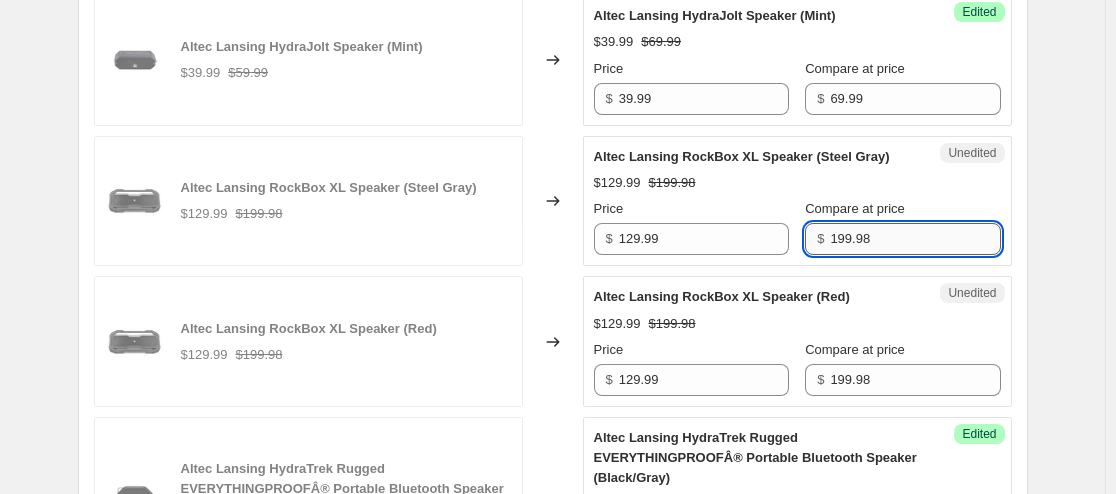 click on "199.98" at bounding box center (915, 239) 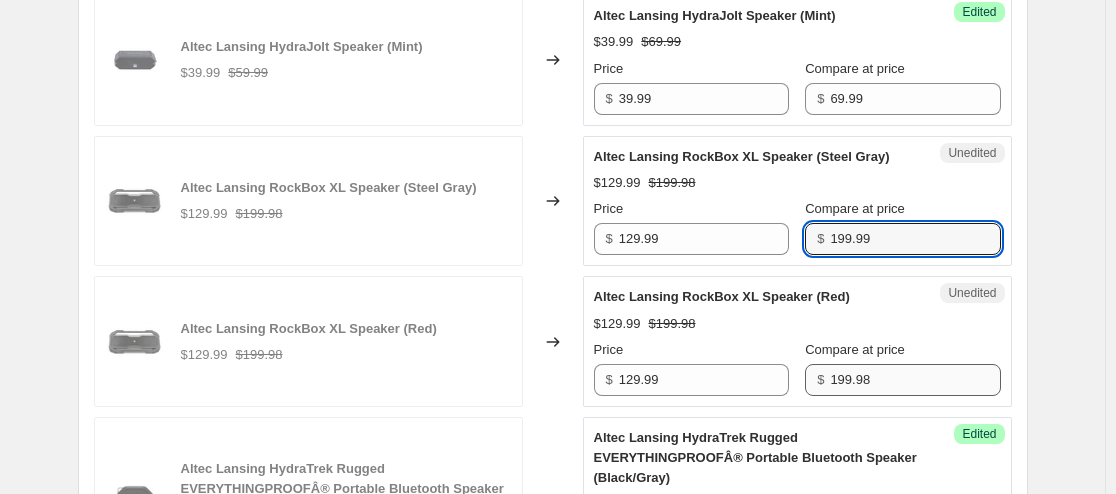 type on "199.99" 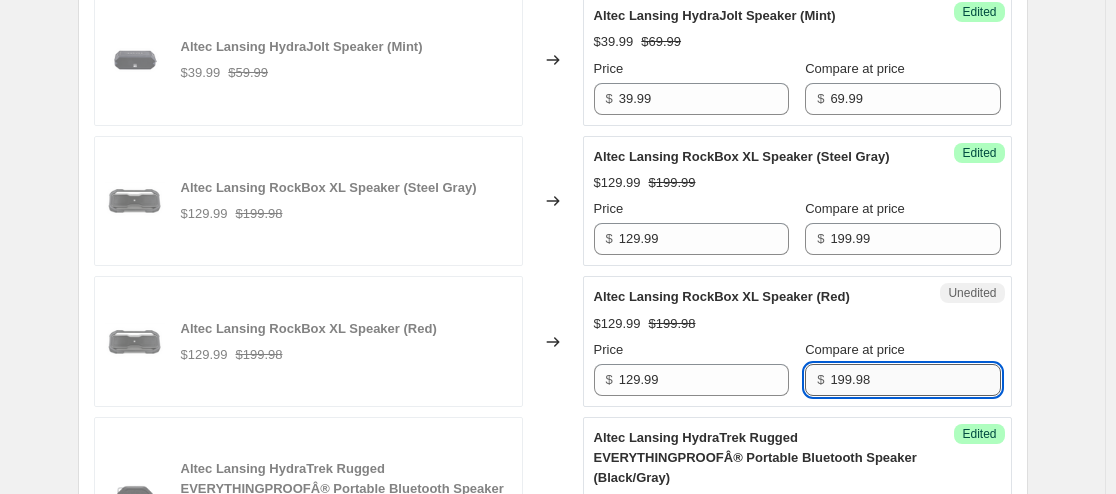 click on "199.98" at bounding box center [915, 380] 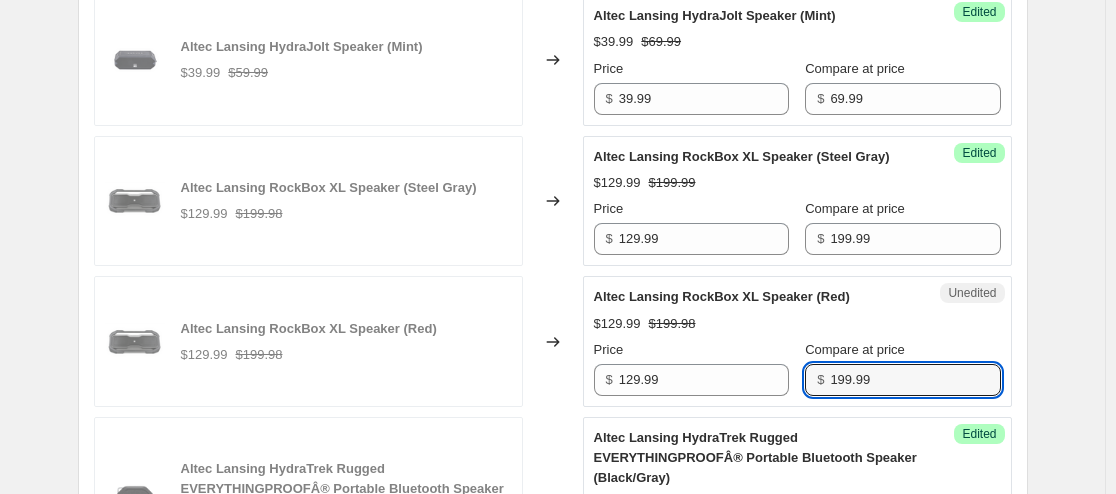 type on "199.99" 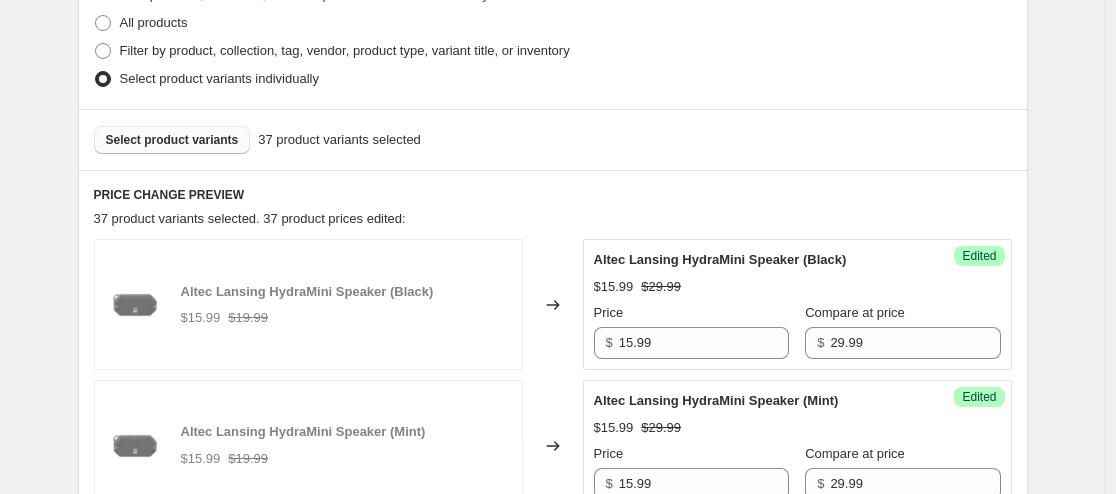 scroll, scrollTop: 471, scrollLeft: 0, axis: vertical 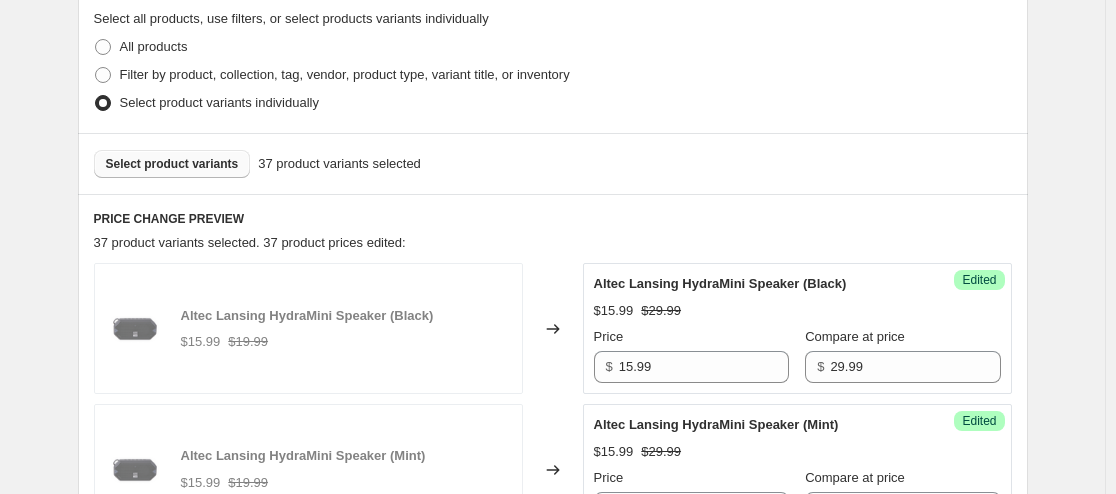 click on "Select product variants" at bounding box center (172, 164) 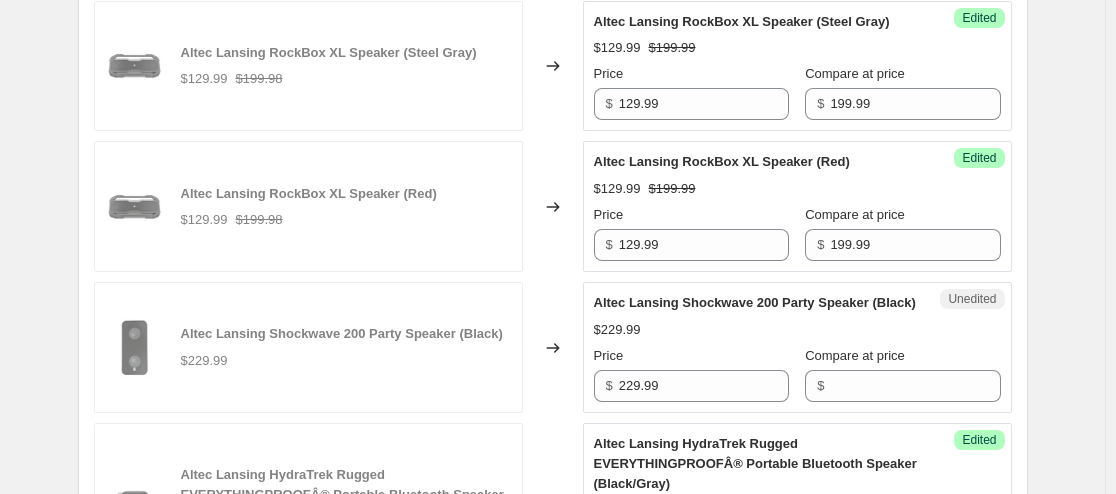 scroll, scrollTop: 1912, scrollLeft: 0, axis: vertical 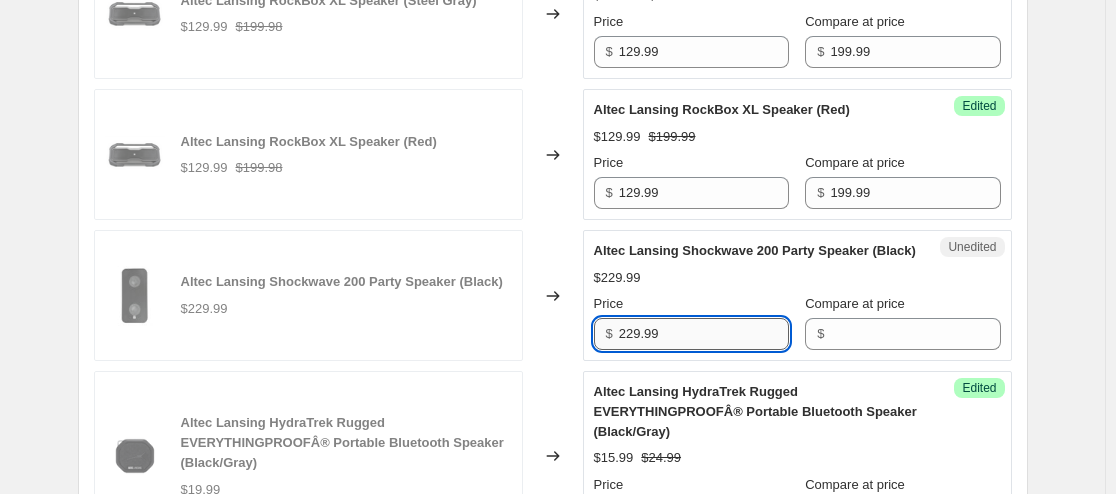 click on "229.99" at bounding box center (704, 334) 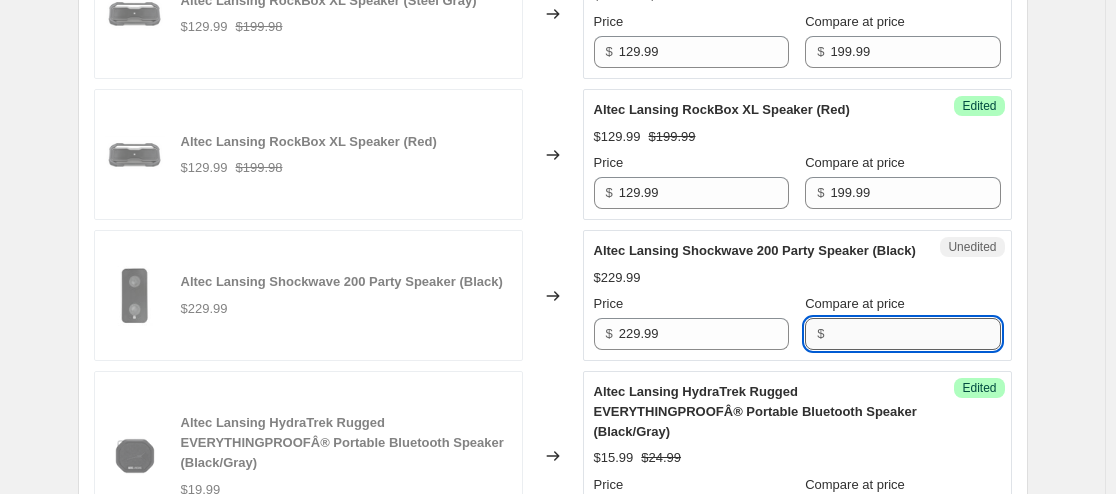 click on "Compare at price" at bounding box center [915, 334] 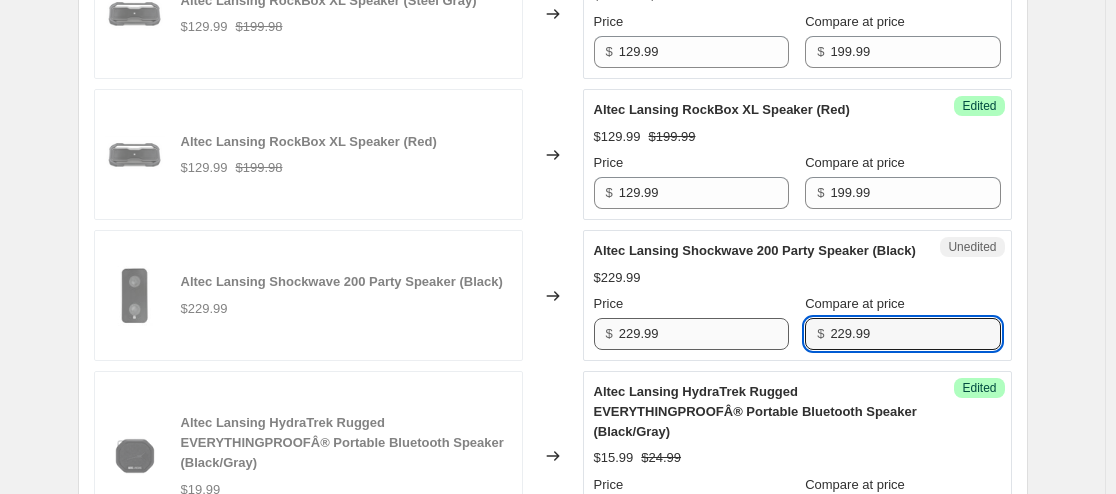 type on "229.99" 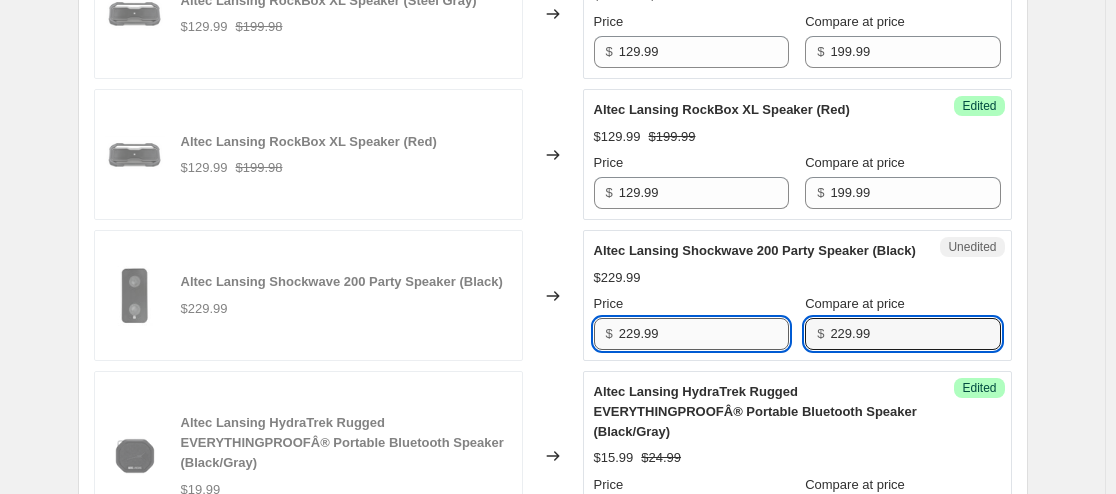 click on "229.99" at bounding box center (704, 334) 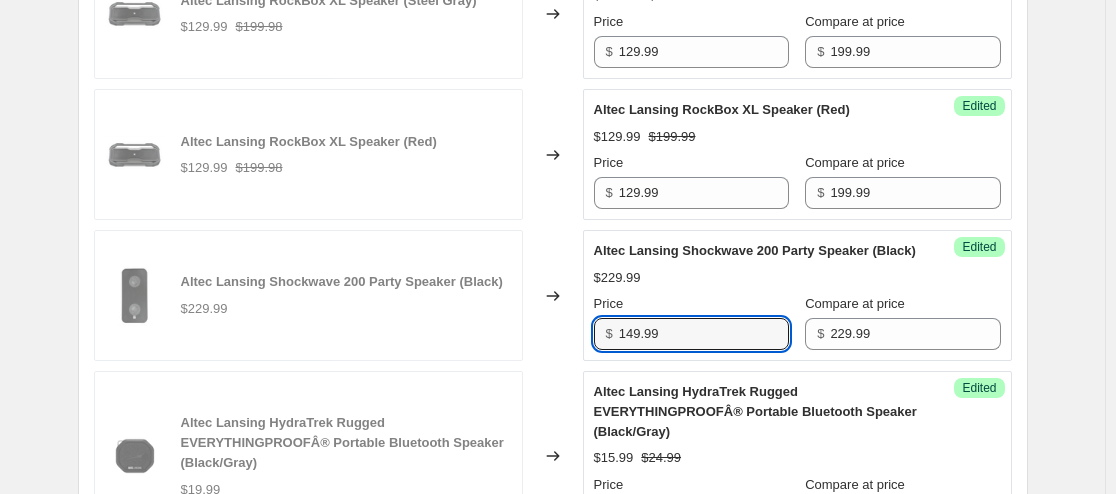 type on "149.99" 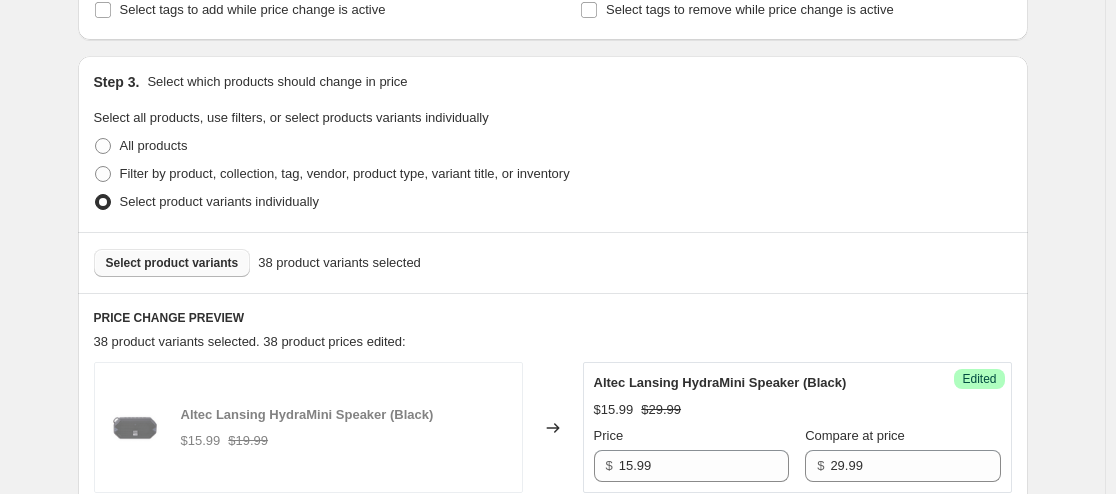 scroll, scrollTop: 275, scrollLeft: 0, axis: vertical 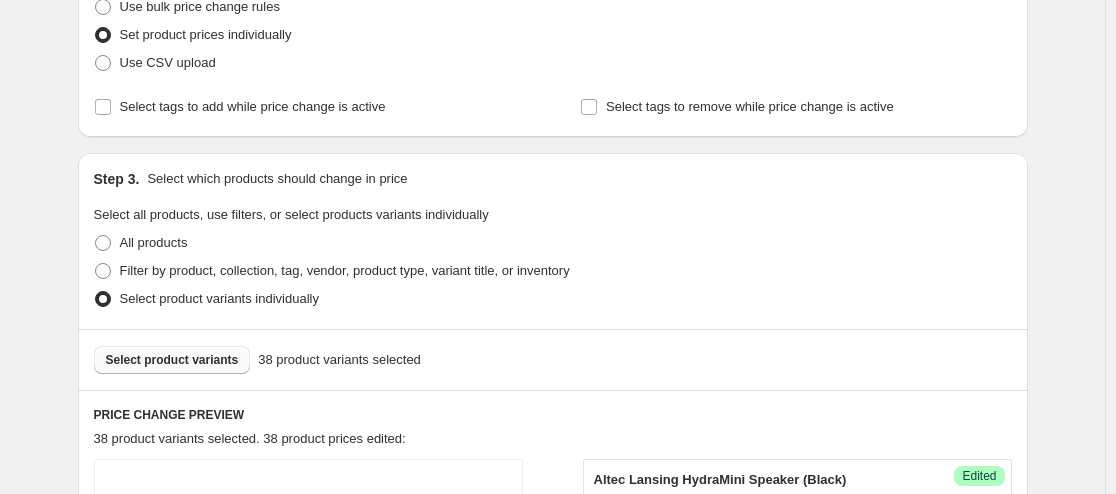 click on "Select product variants" at bounding box center (172, 360) 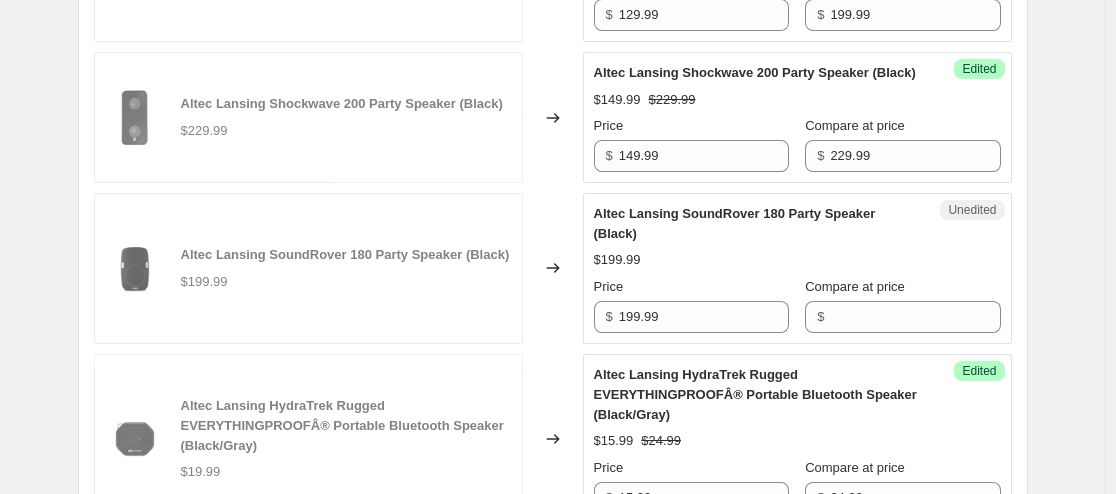 scroll, scrollTop: 2095, scrollLeft: 0, axis: vertical 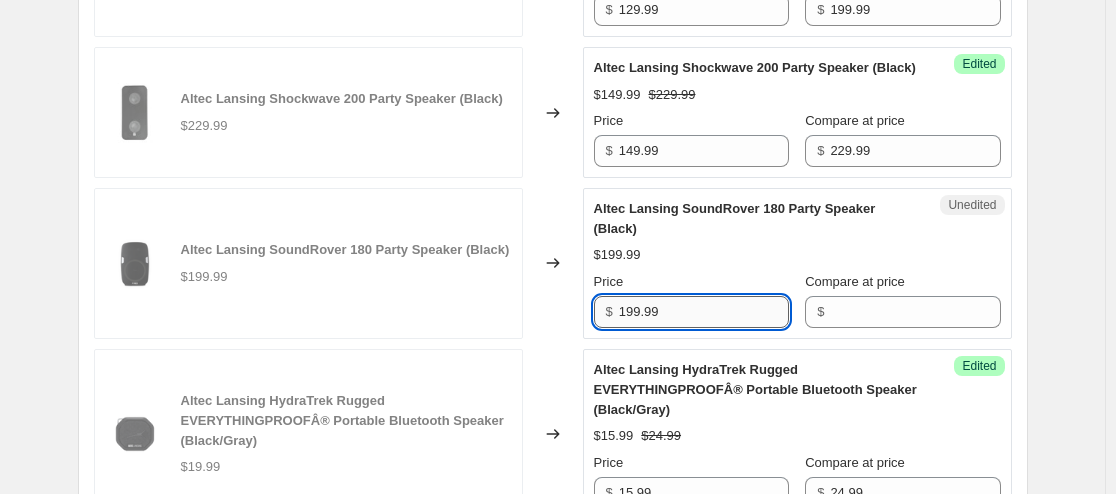 click on "199.99" at bounding box center [704, 312] 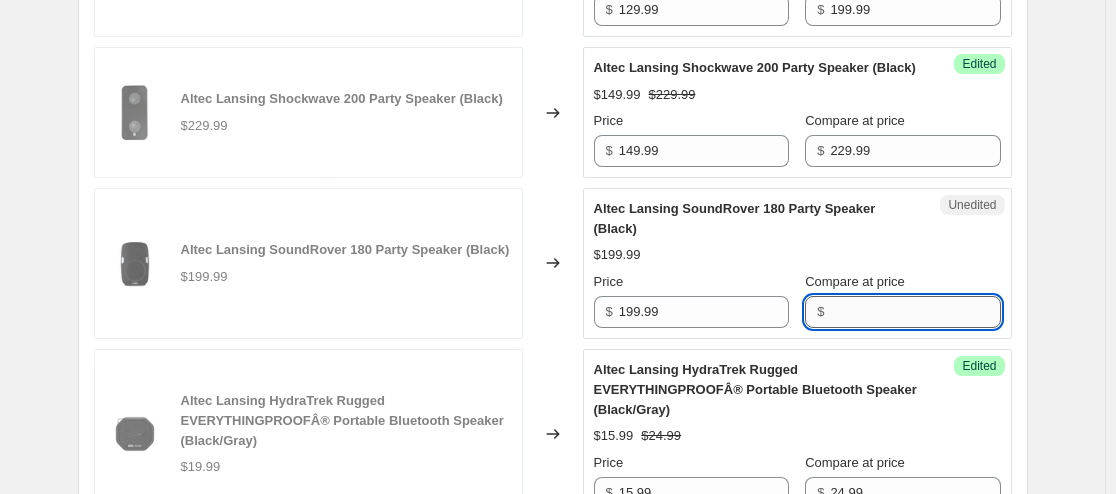 click on "Compare at price" at bounding box center [915, 312] 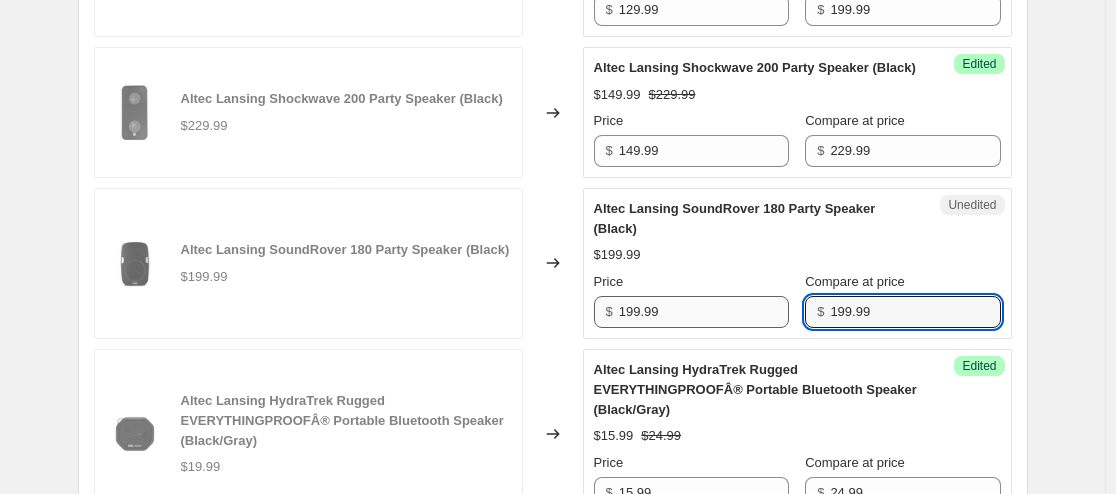 type on "199.99" 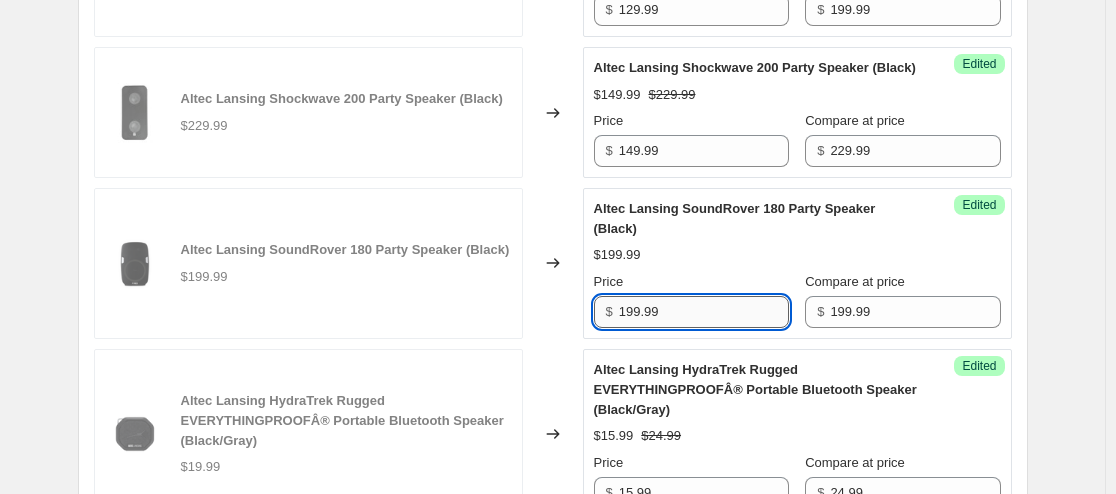 click on "199.99" at bounding box center (704, 312) 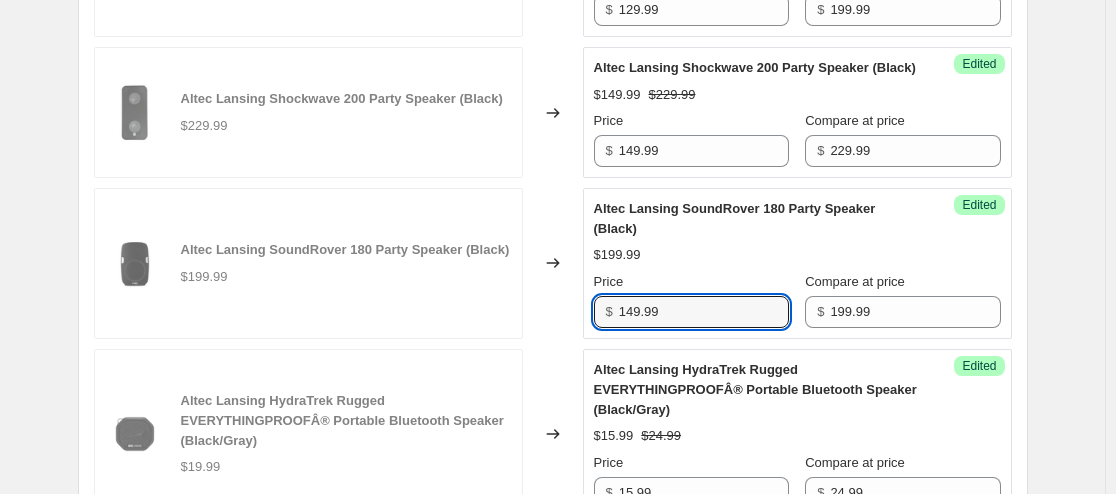 type on "149.99" 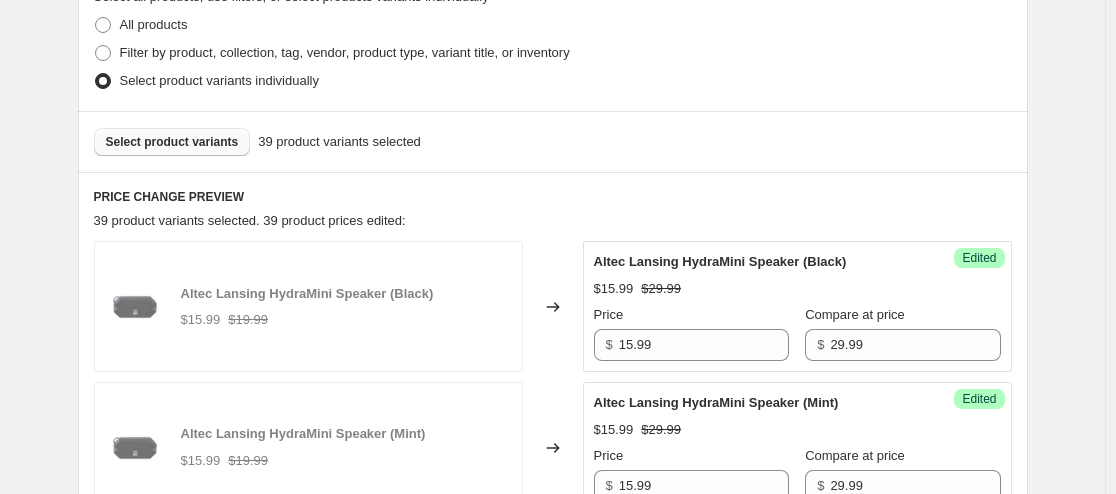 scroll, scrollTop: 485, scrollLeft: 0, axis: vertical 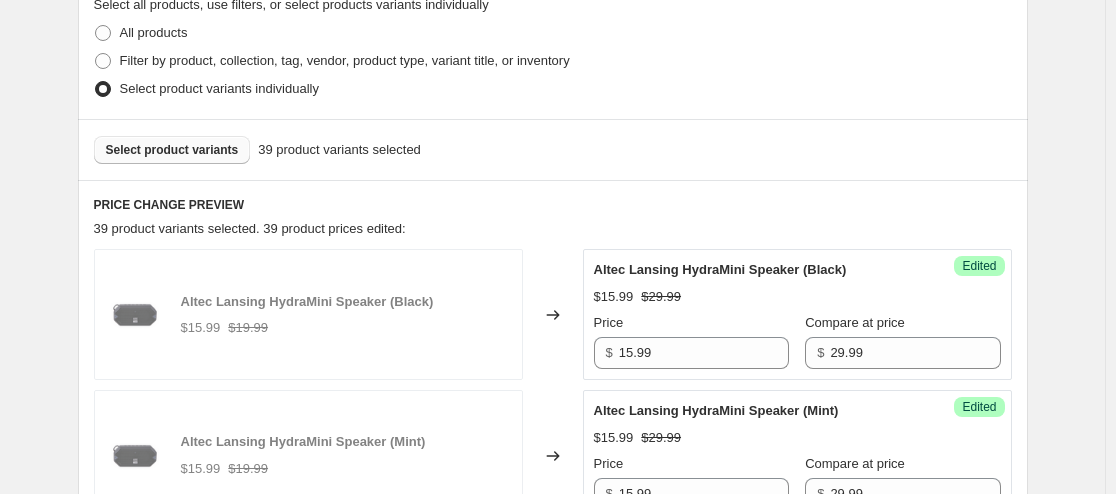 click on "Select product variants" at bounding box center [172, 150] 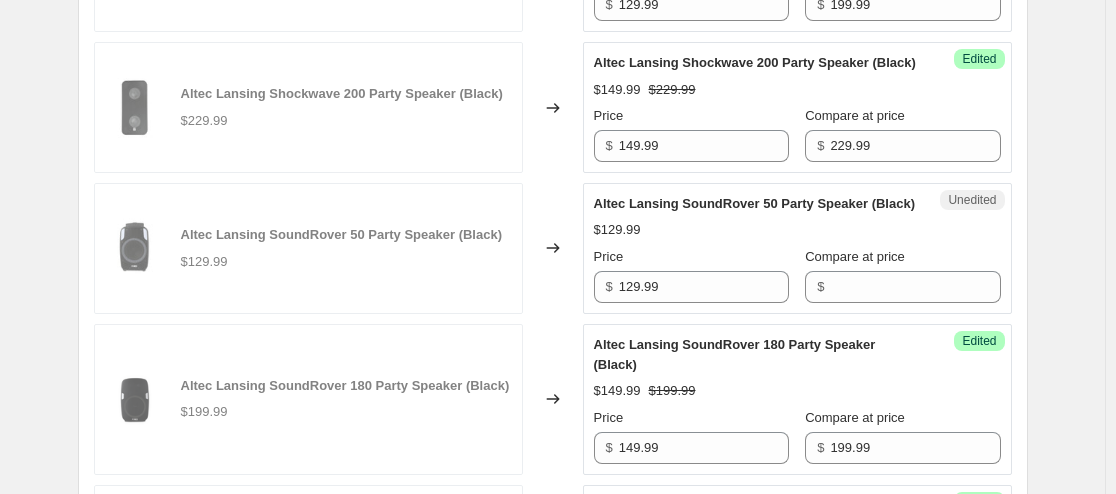 scroll, scrollTop: 2110, scrollLeft: 0, axis: vertical 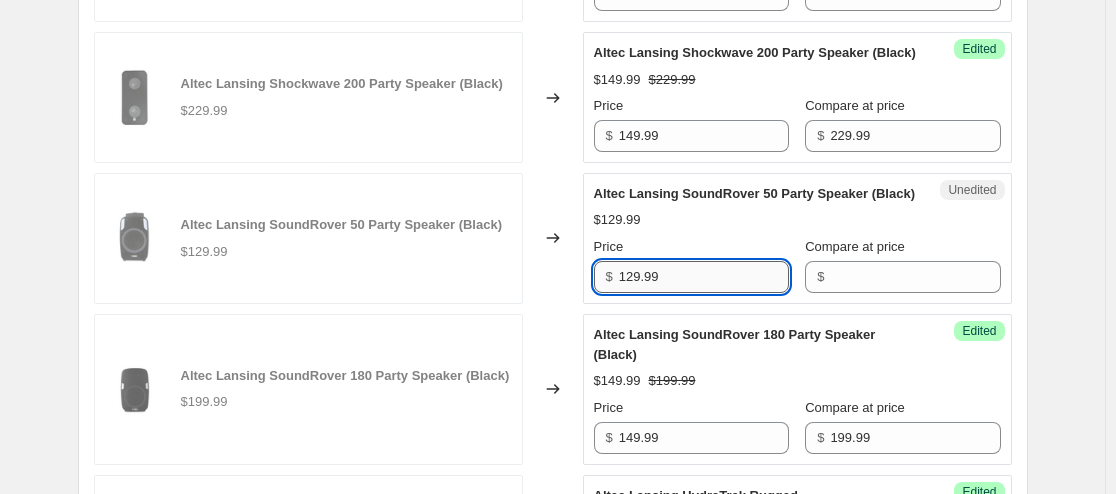 click on "129.99" at bounding box center (704, 277) 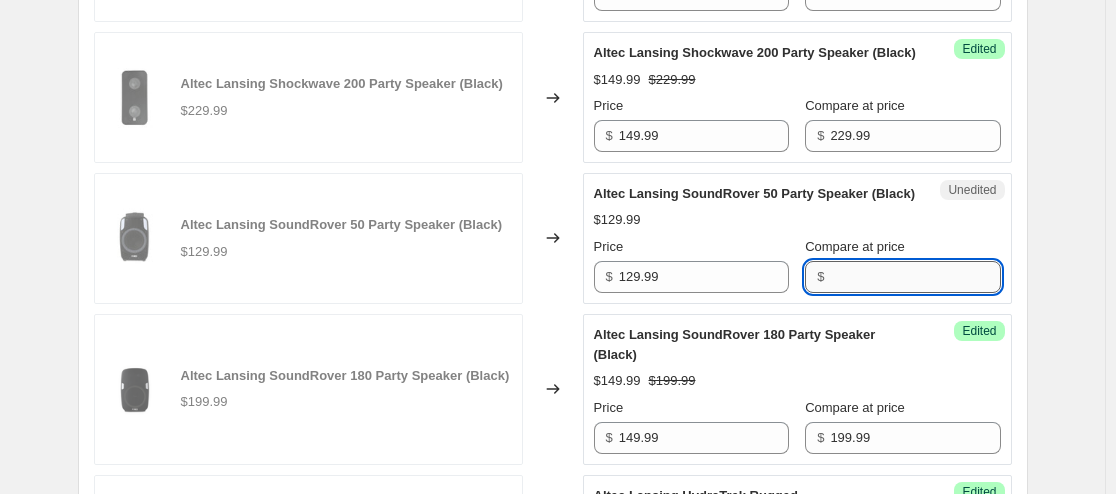 click on "Compare at price" at bounding box center (915, 277) 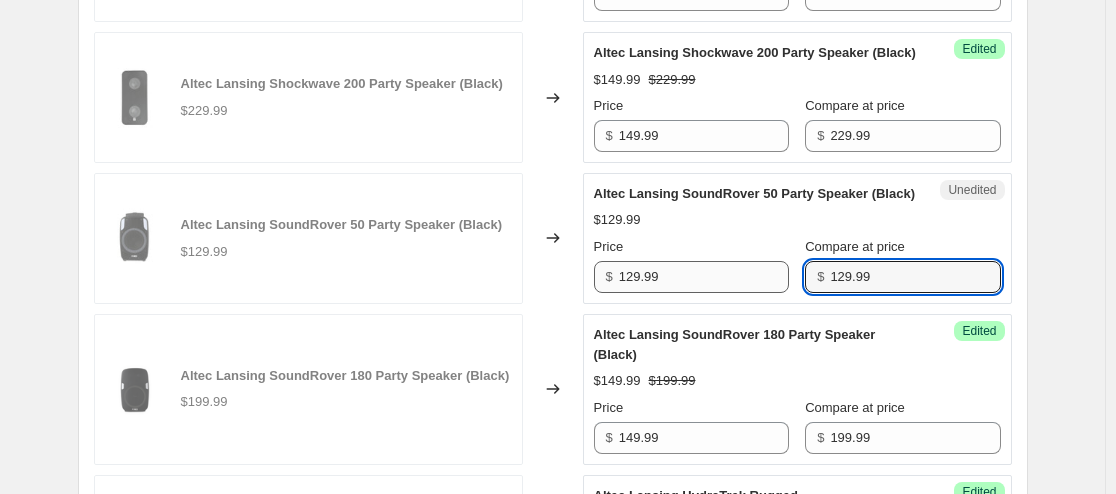 type on "129.99" 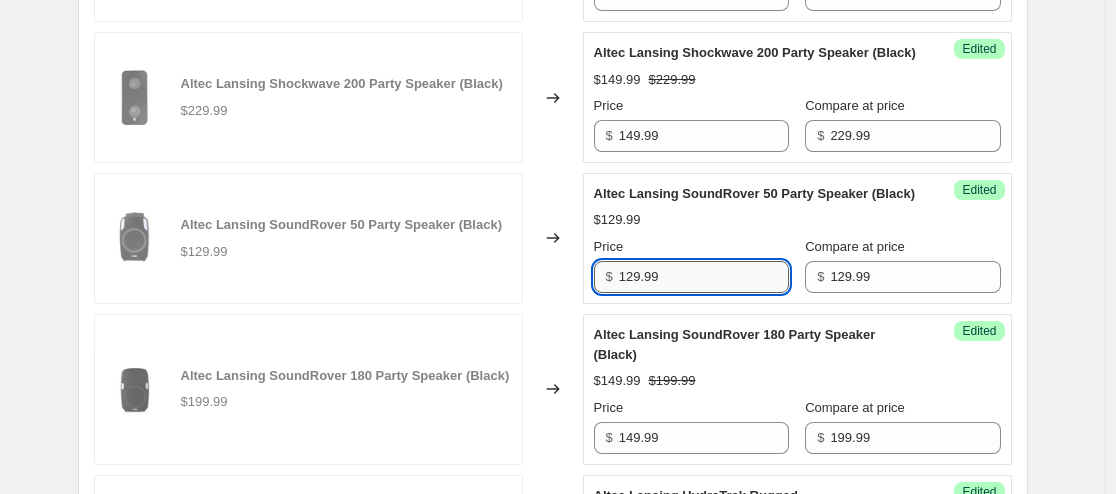 click on "129.99" at bounding box center (704, 277) 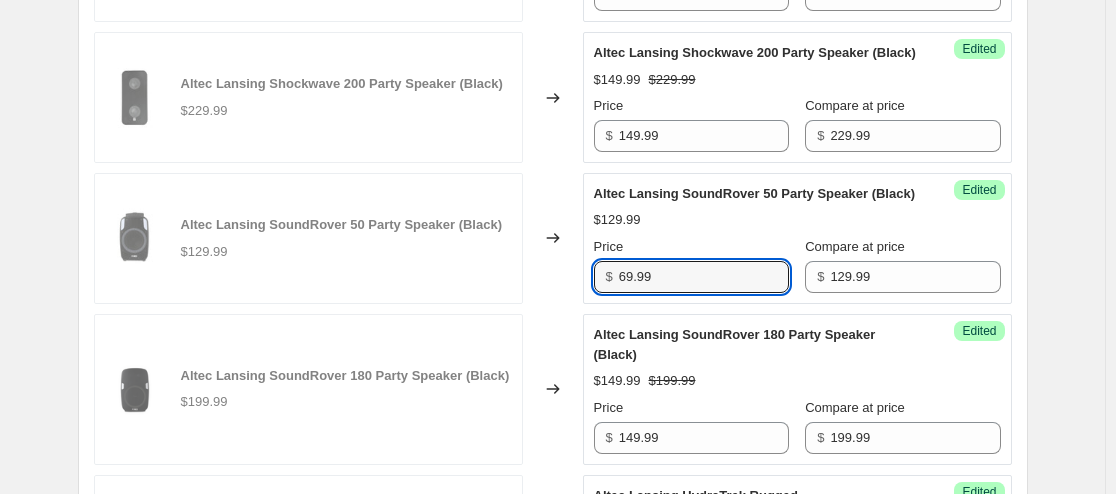 type on "69.99" 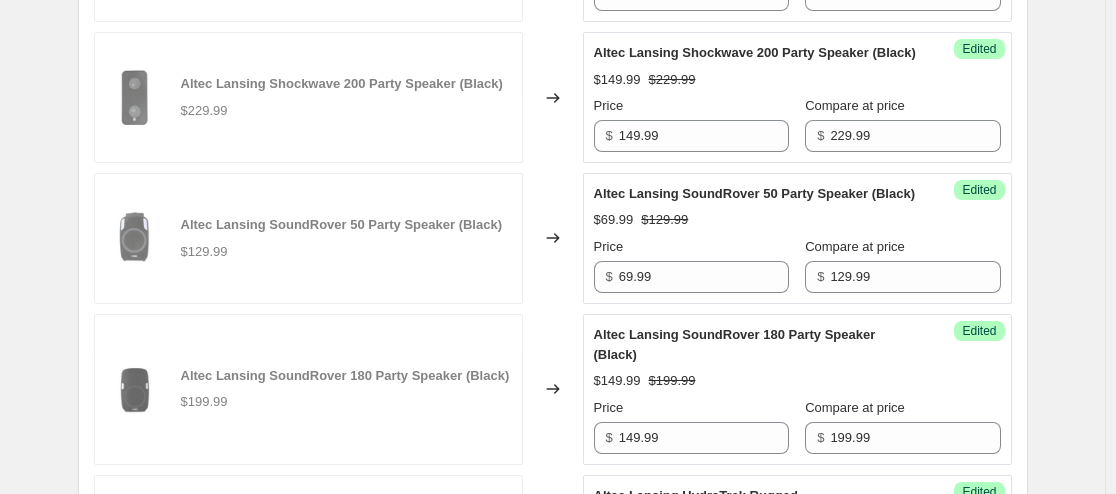 click on "$69.99 $129.99" at bounding box center [797, 220] 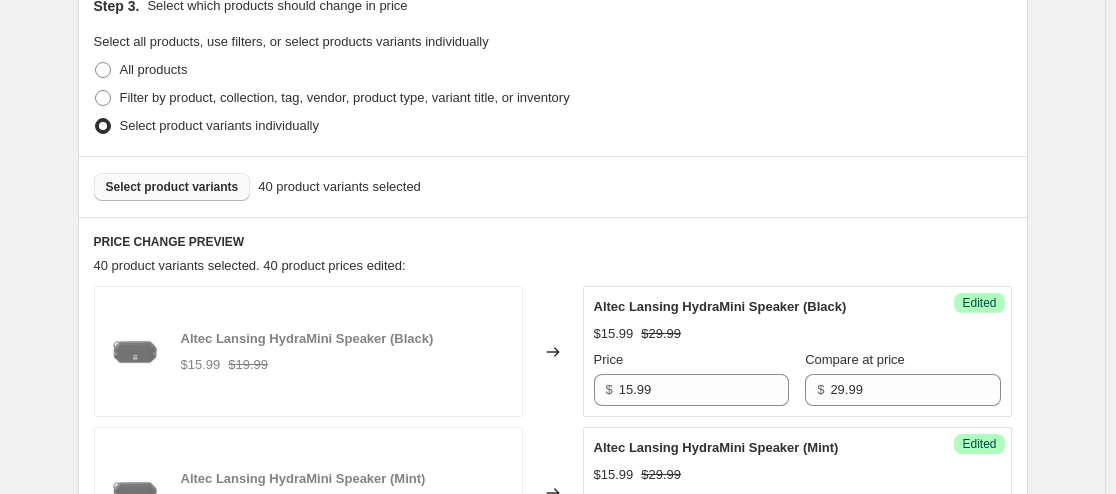 scroll, scrollTop: 436, scrollLeft: 0, axis: vertical 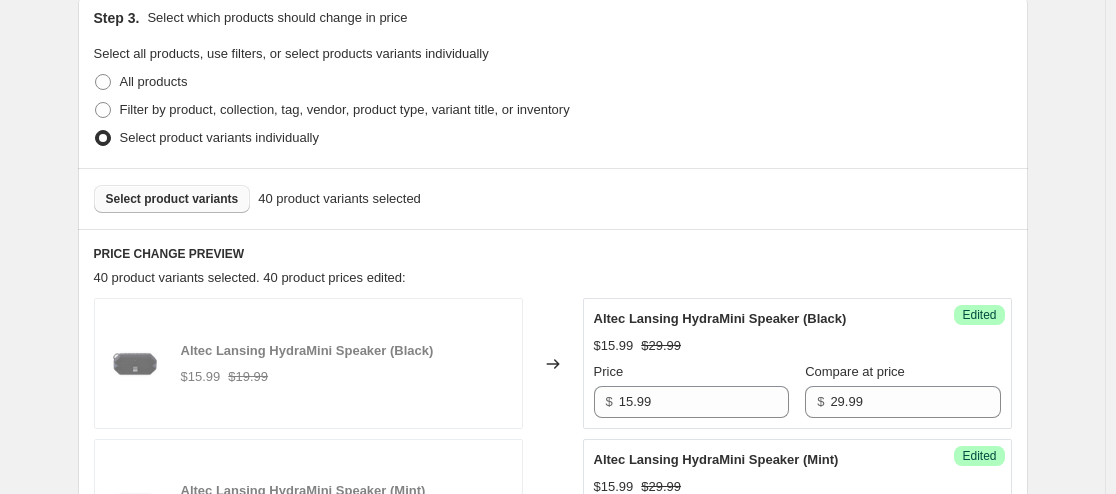 click on "Select product variants" at bounding box center [172, 199] 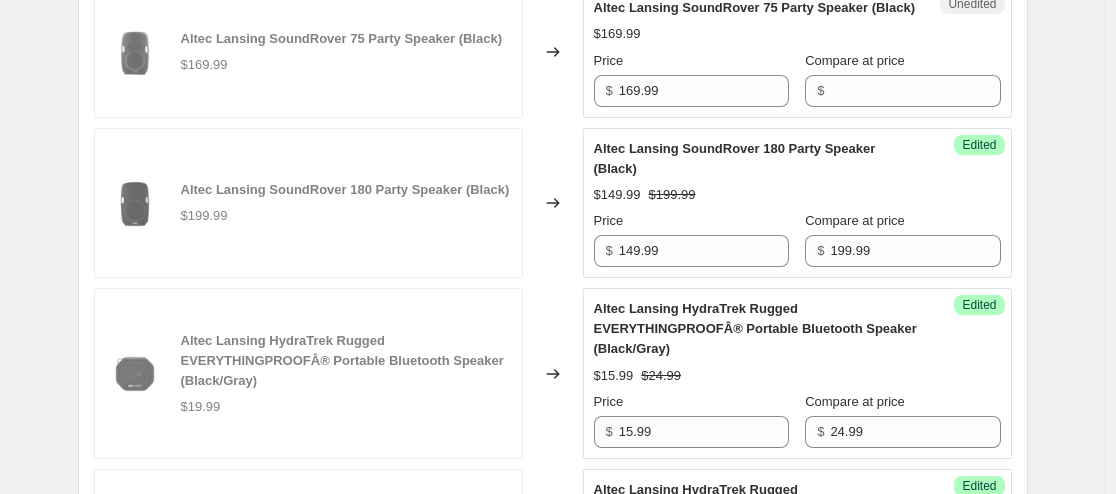 scroll, scrollTop: 2435, scrollLeft: 0, axis: vertical 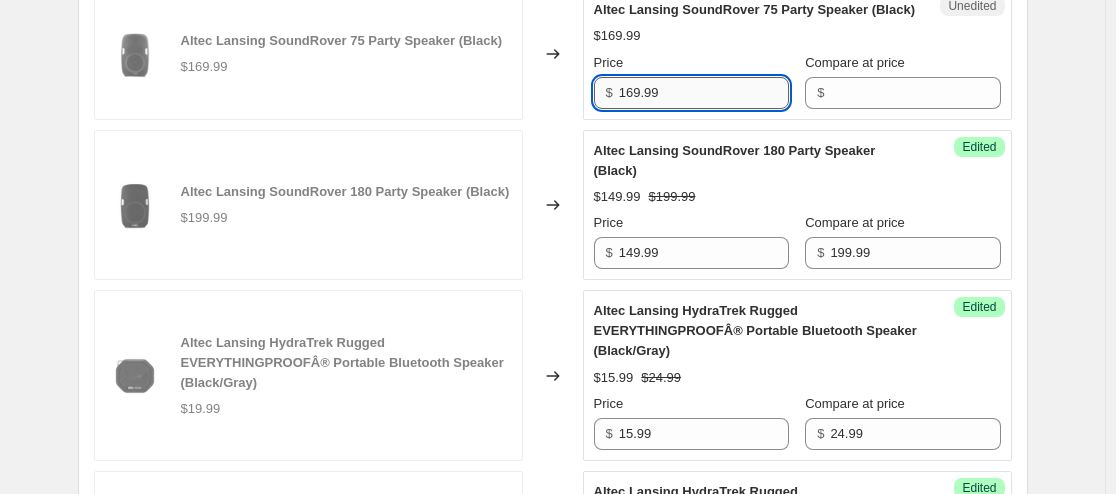 click on "169.99" at bounding box center (704, 93) 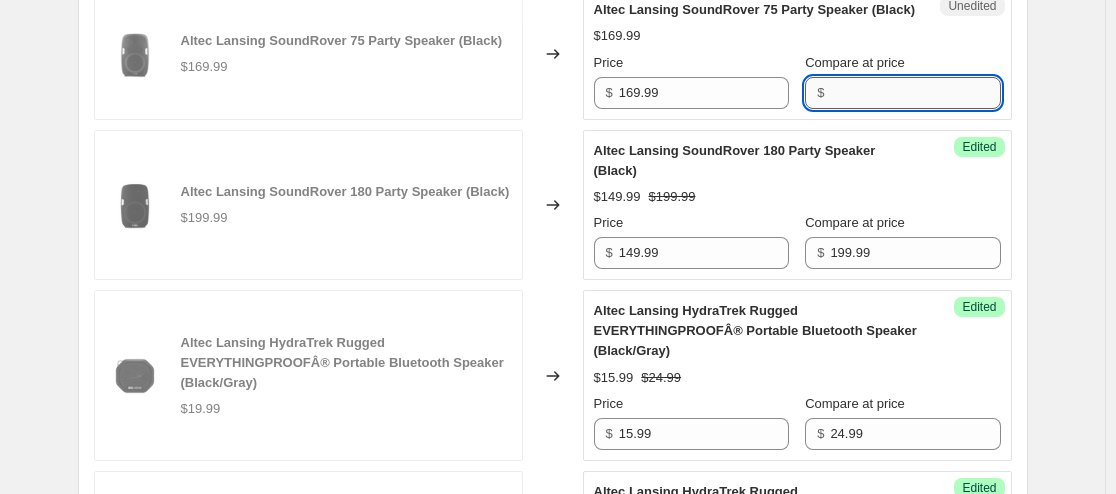 click on "Compare at price" at bounding box center [915, 93] 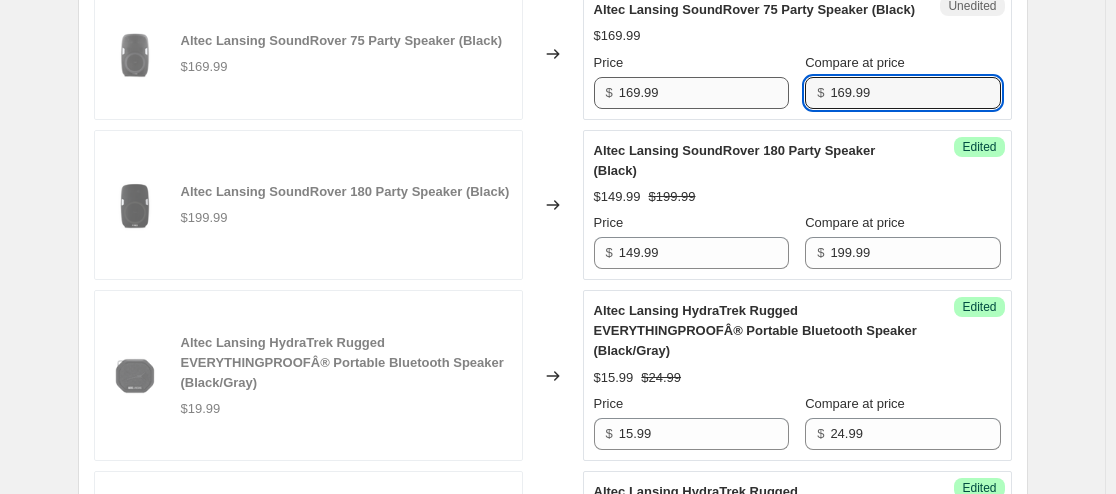 type on "169.99" 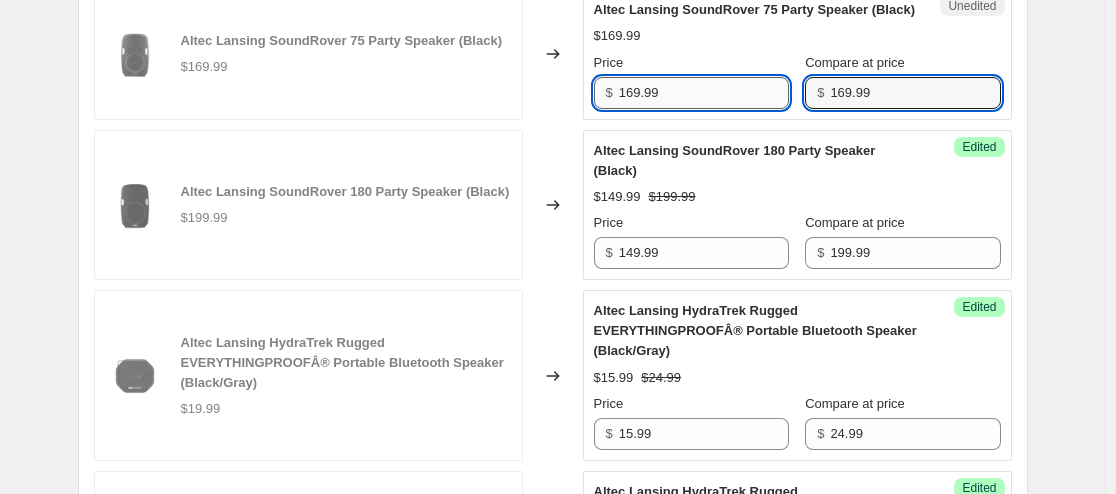 click on "169.99" at bounding box center [704, 93] 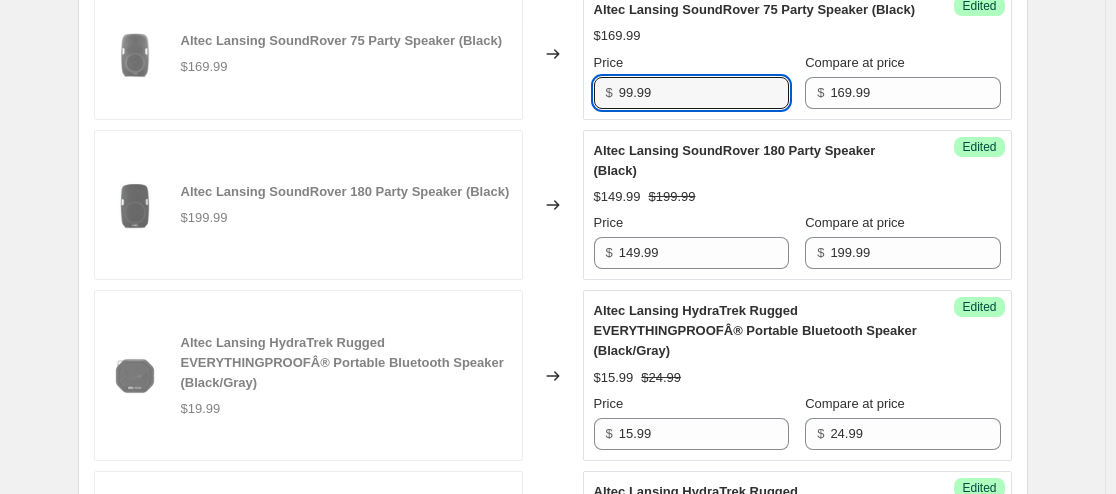 type on "99.99" 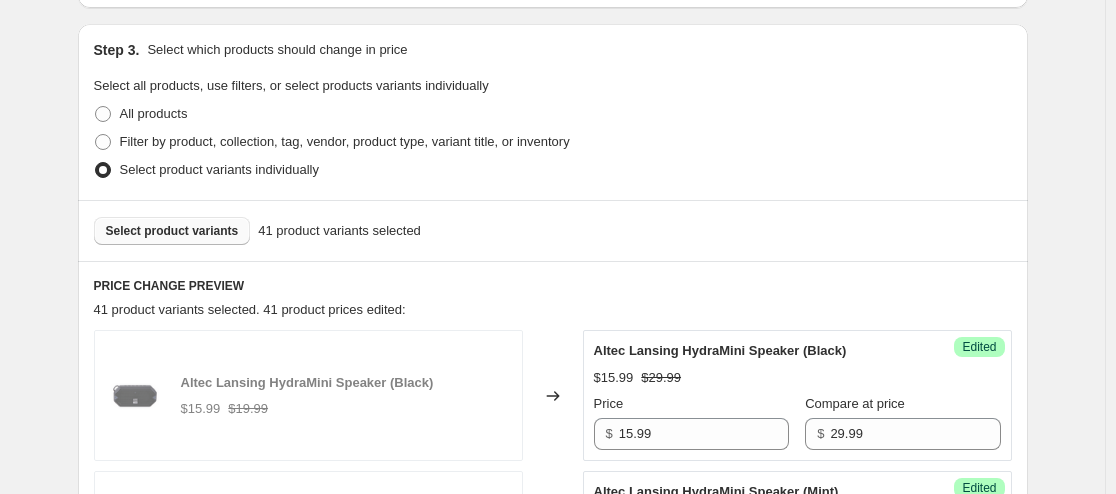 scroll, scrollTop: 395, scrollLeft: 0, axis: vertical 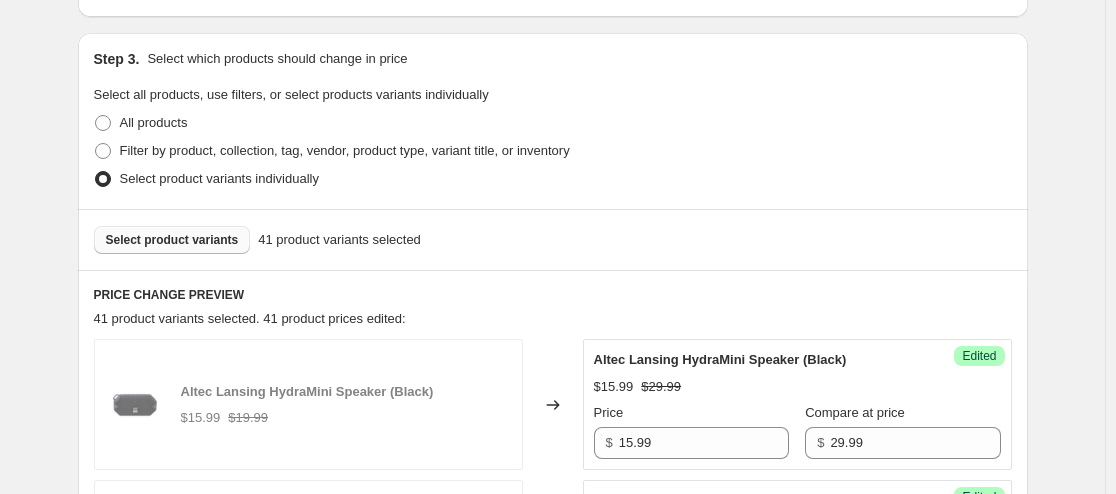click on "Select product variants" at bounding box center [172, 240] 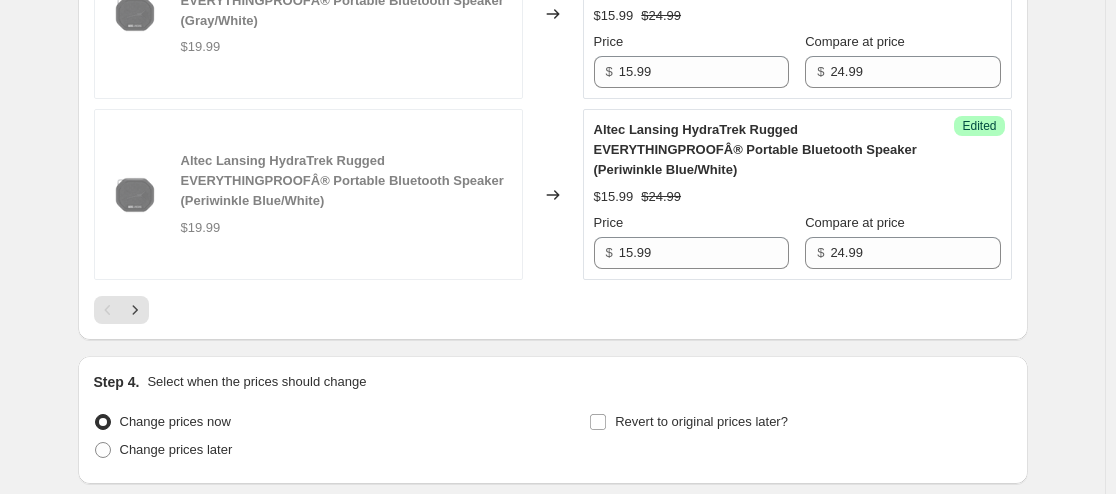 scroll, scrollTop: 3526, scrollLeft: 0, axis: vertical 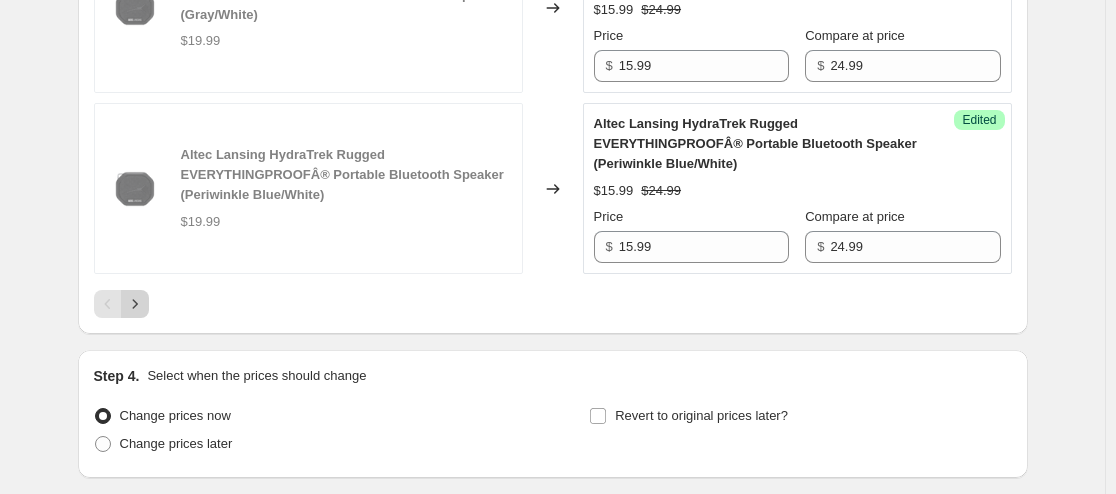 click 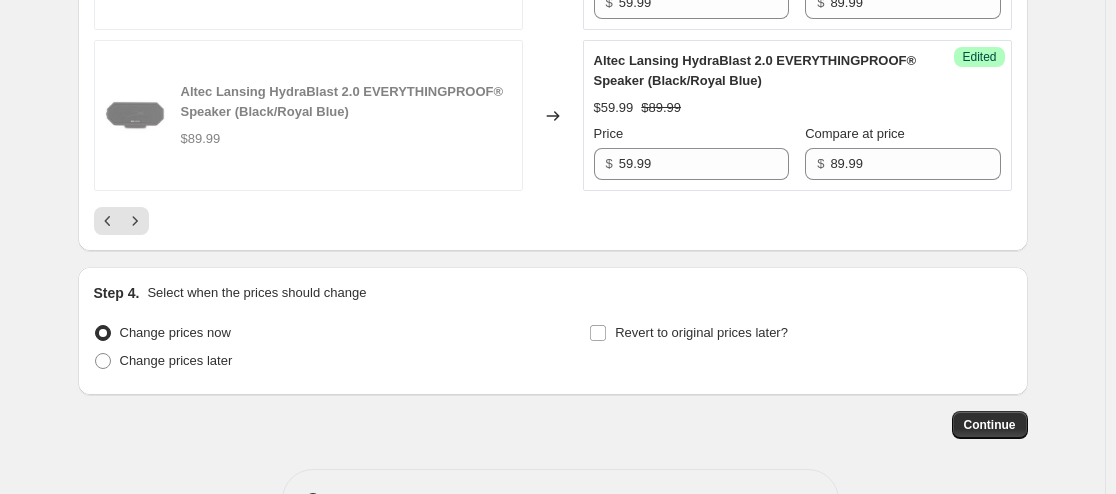 scroll, scrollTop: 3936, scrollLeft: 0, axis: vertical 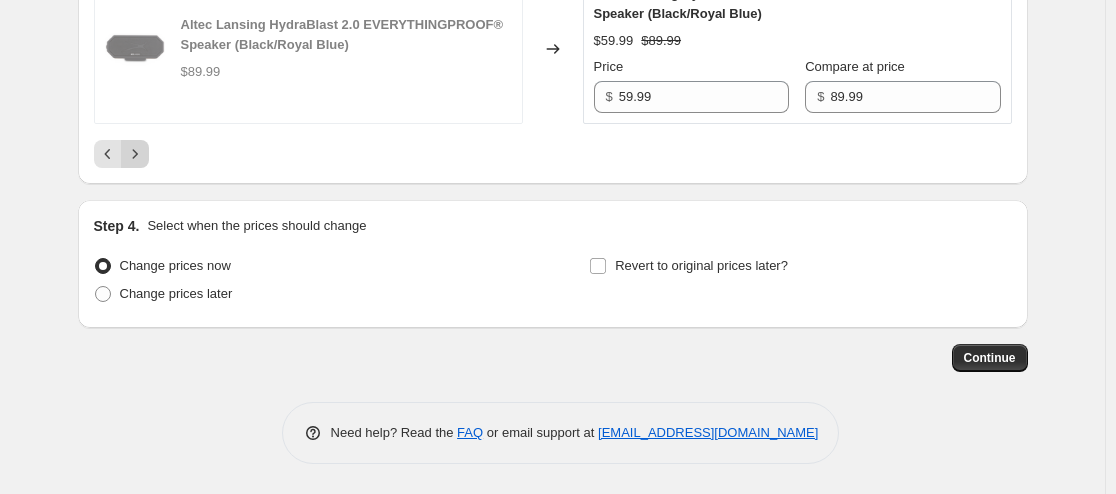 click 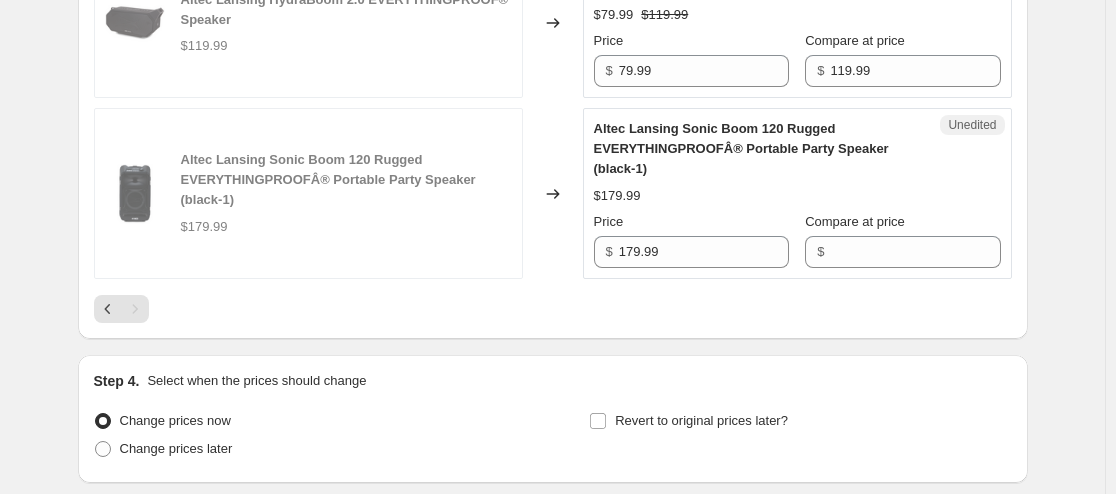 scroll, scrollTop: 786, scrollLeft: 0, axis: vertical 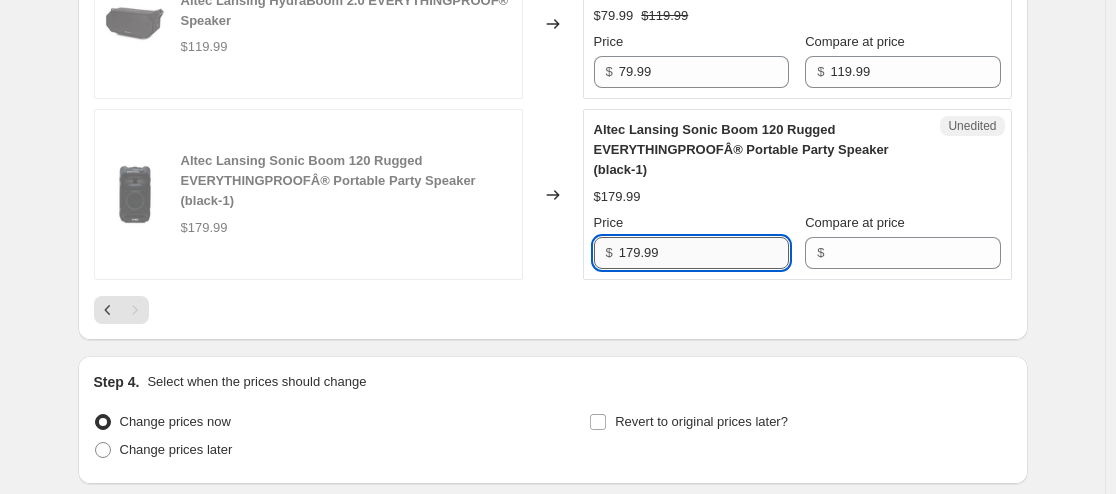 click on "179.99" at bounding box center (704, 253) 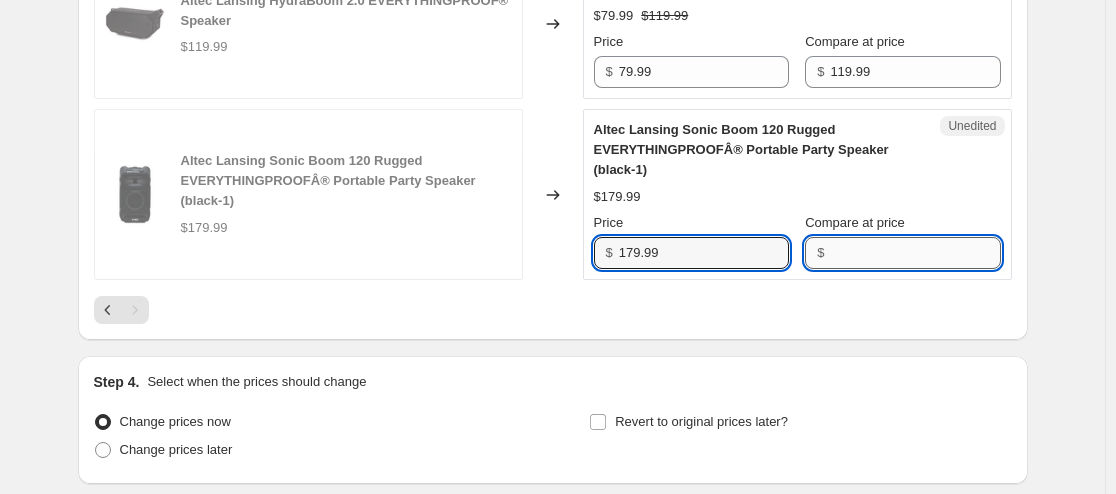 click on "Compare at price" at bounding box center (915, 253) 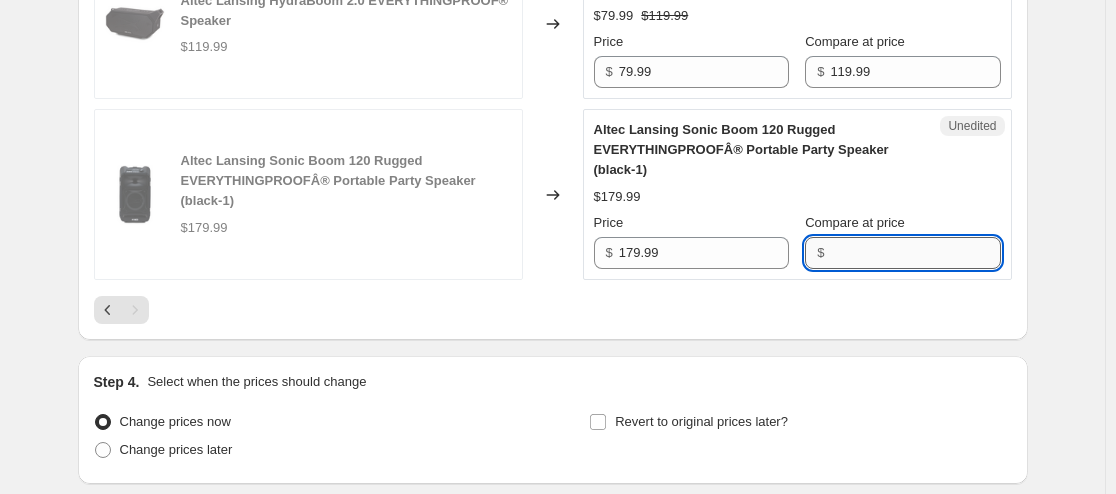 paste on "179.99" 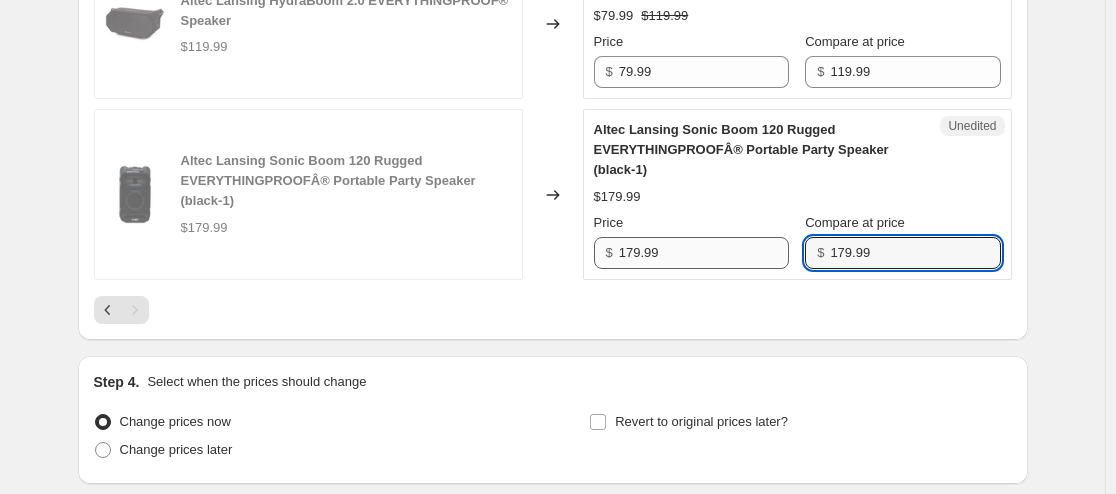 type on "179.99" 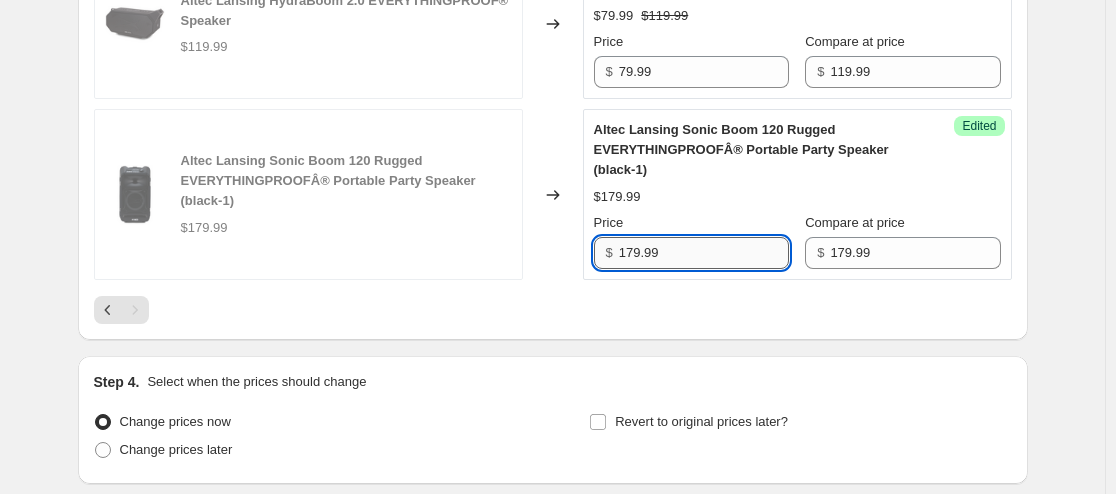 click on "179.99" at bounding box center (704, 253) 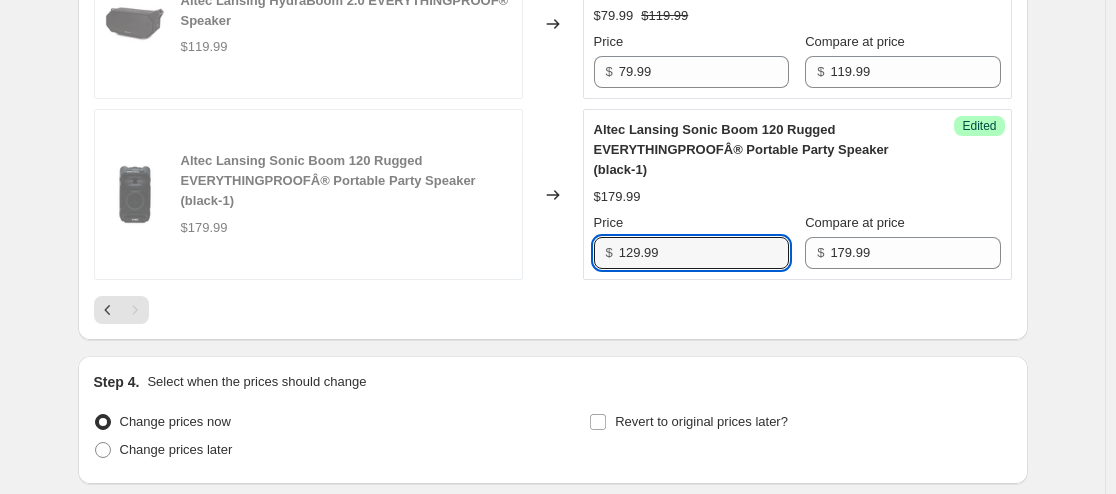 type on "129.99" 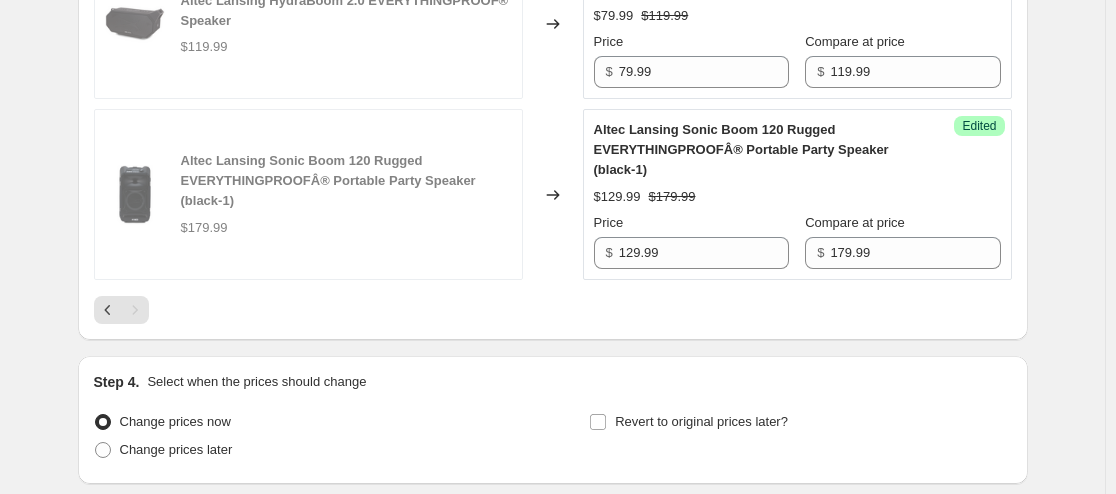 click on "$129.99 $179.99" at bounding box center (797, 197) 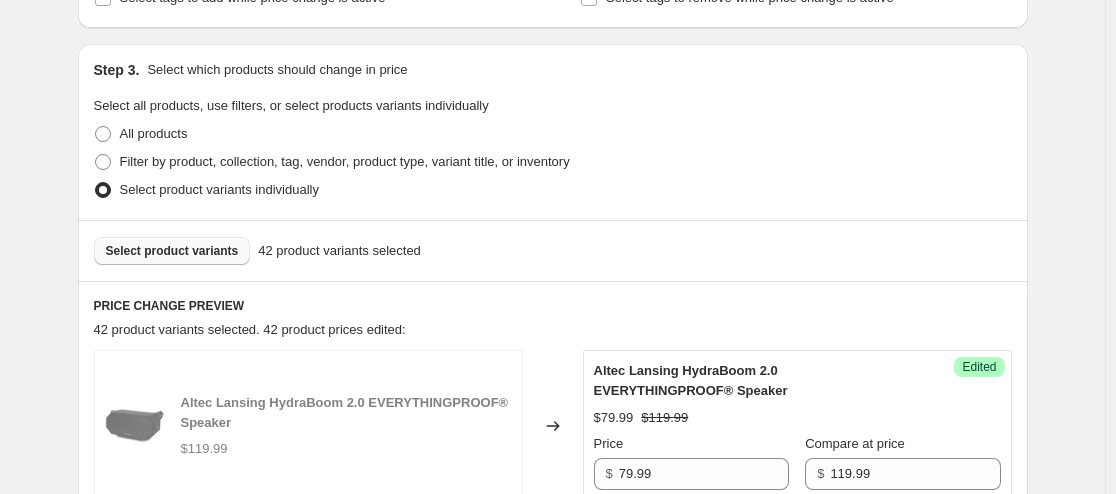 scroll, scrollTop: 412, scrollLeft: 0, axis: vertical 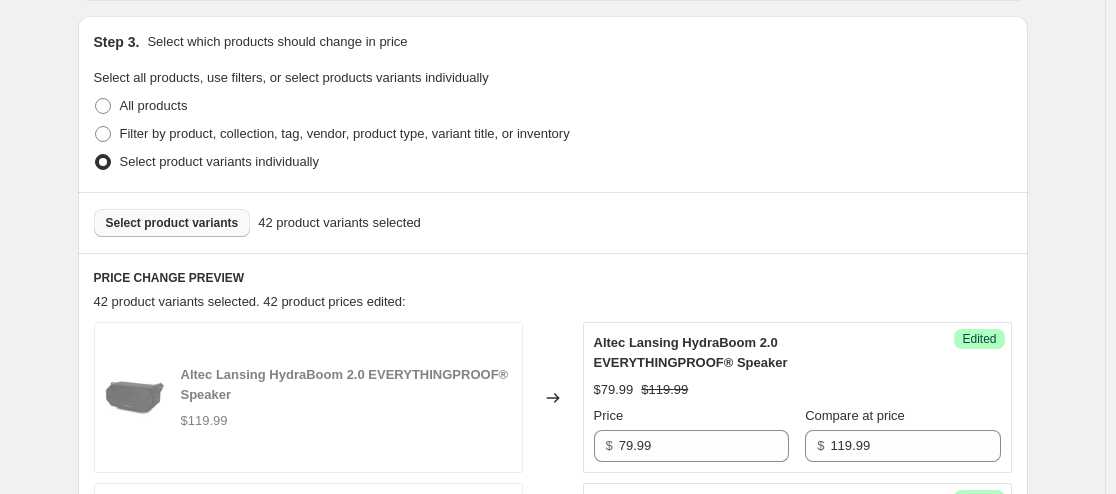 click on "Select product variants" at bounding box center [172, 223] 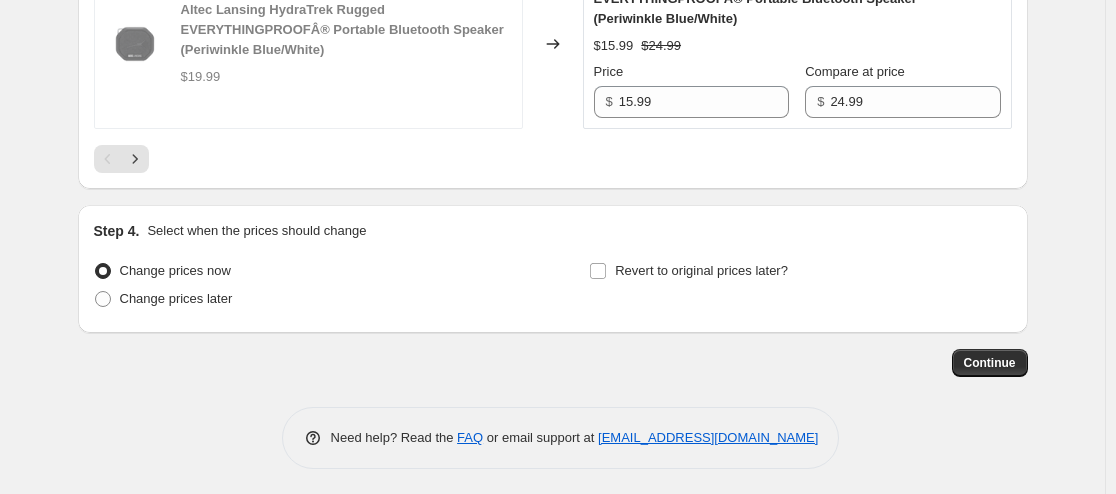 scroll, scrollTop: 3675, scrollLeft: 0, axis: vertical 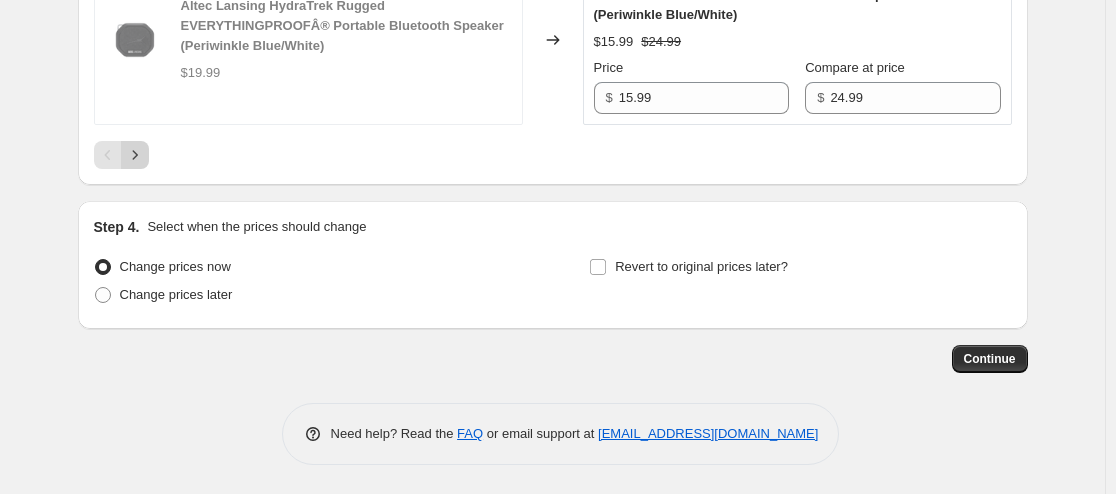 click 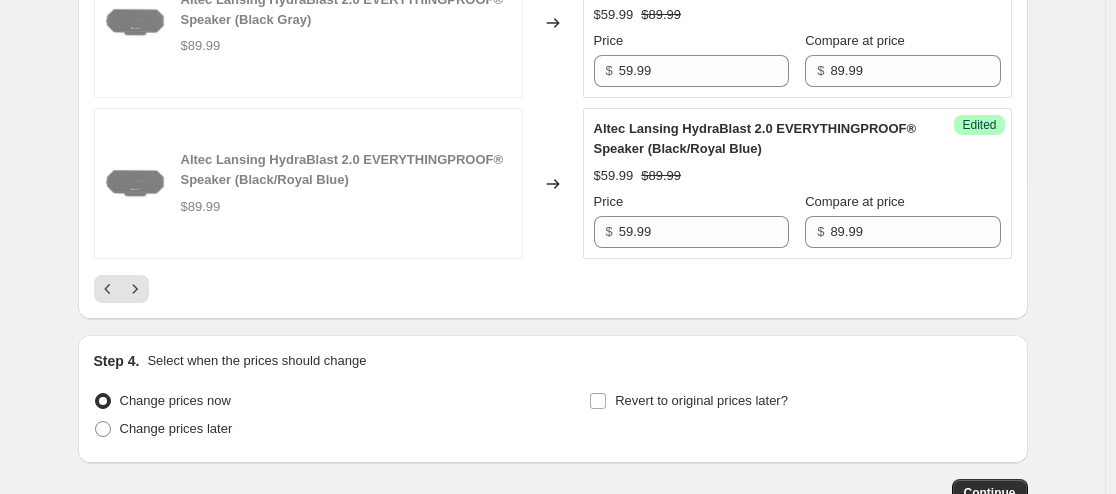 scroll, scrollTop: 3809, scrollLeft: 0, axis: vertical 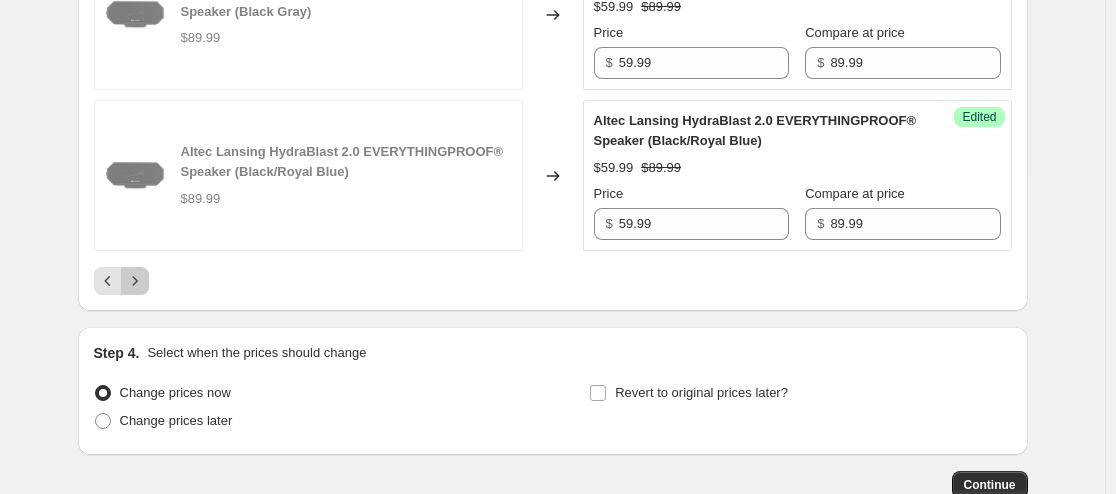 click 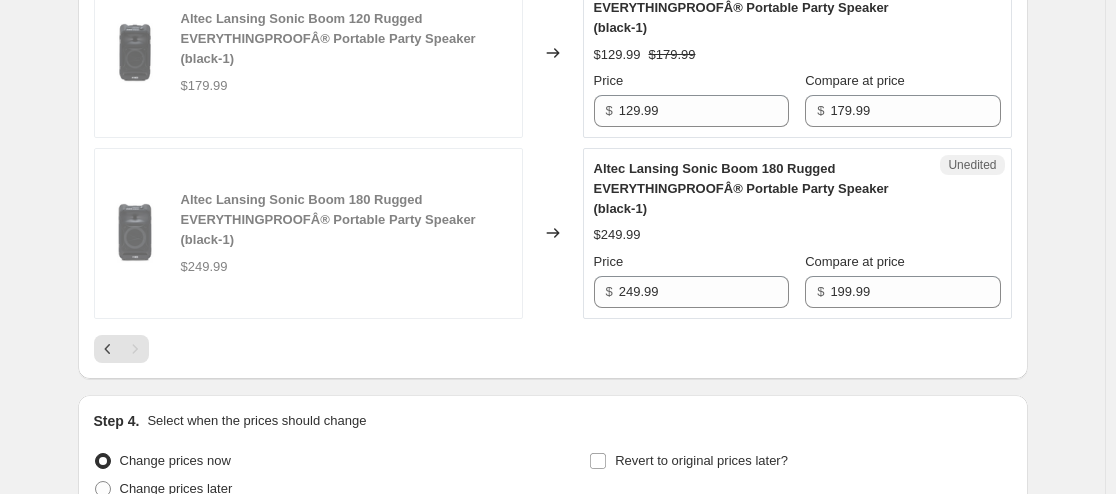 scroll, scrollTop: 929, scrollLeft: 0, axis: vertical 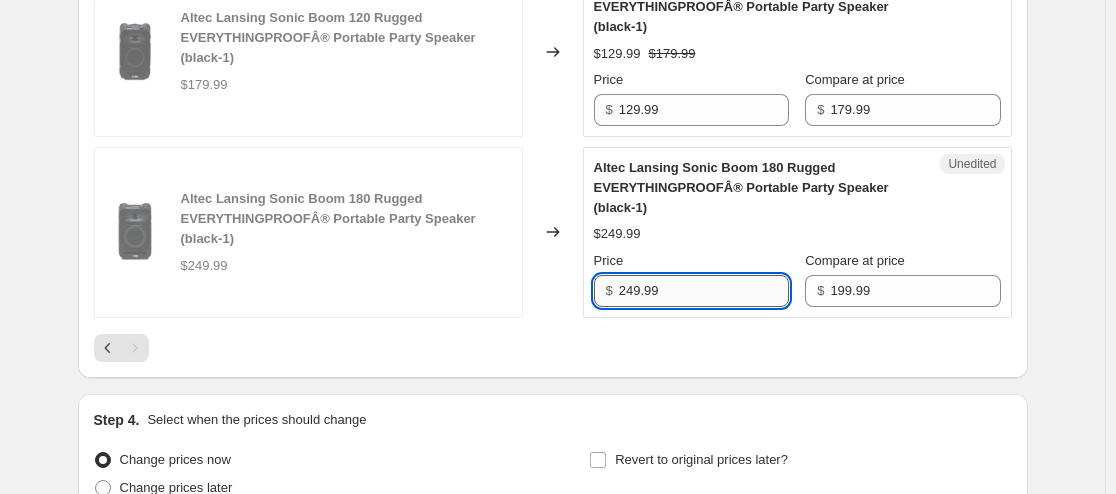 click on "249.99" at bounding box center (704, 291) 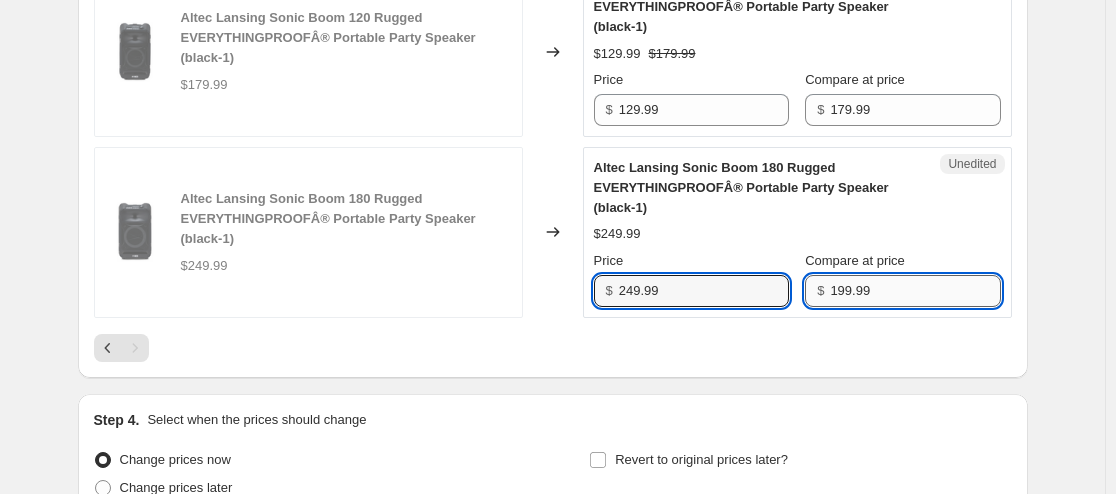 click on "199.99" at bounding box center [915, 291] 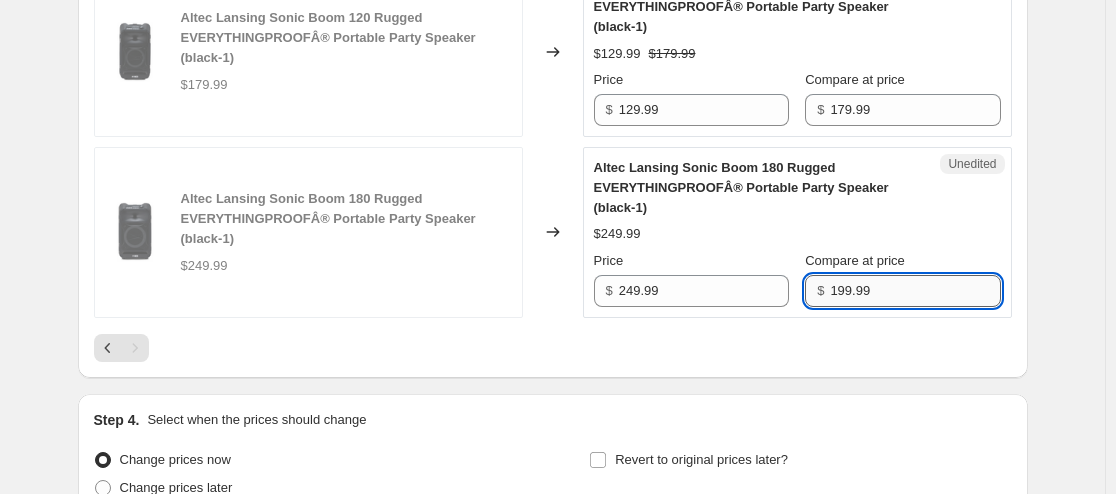 paste 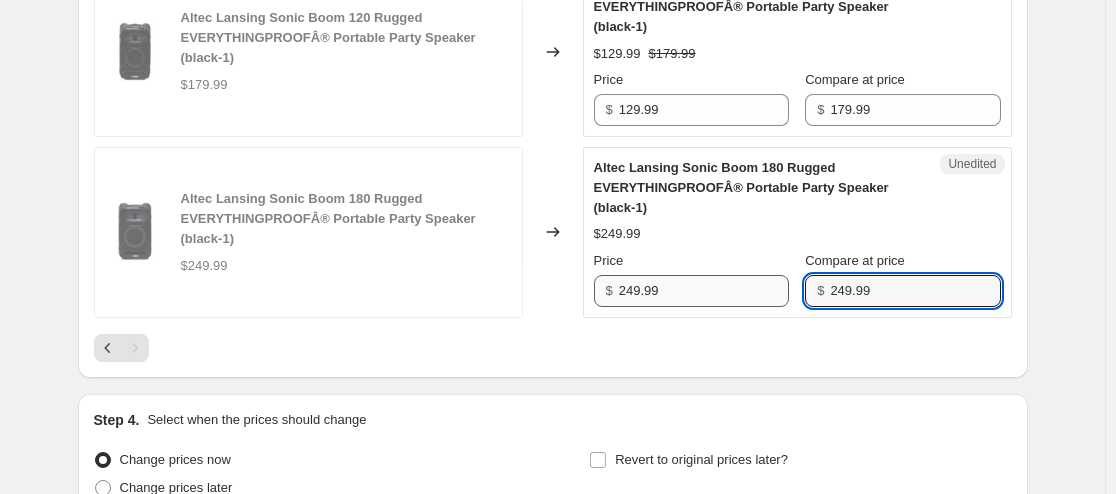 type on "249.99" 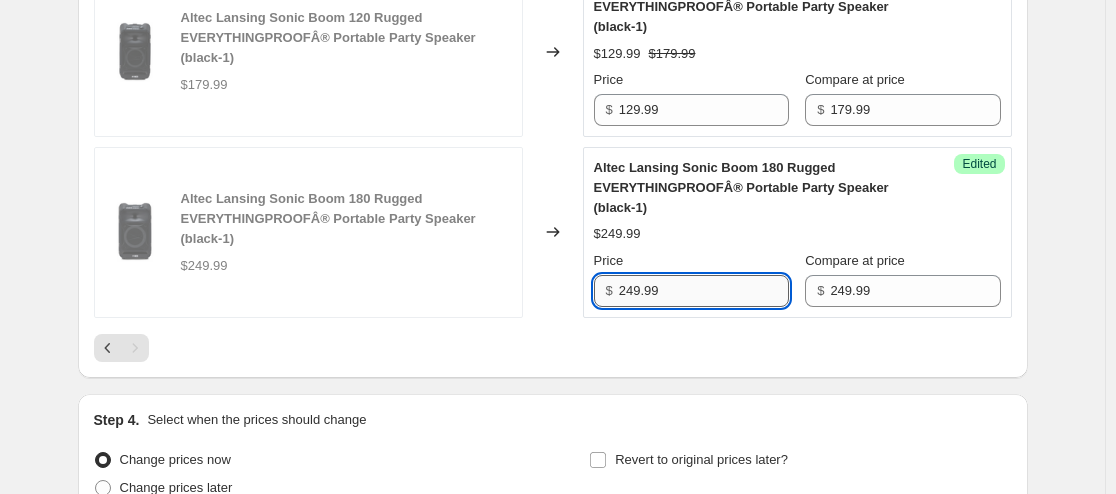 click on "249.99" at bounding box center [704, 291] 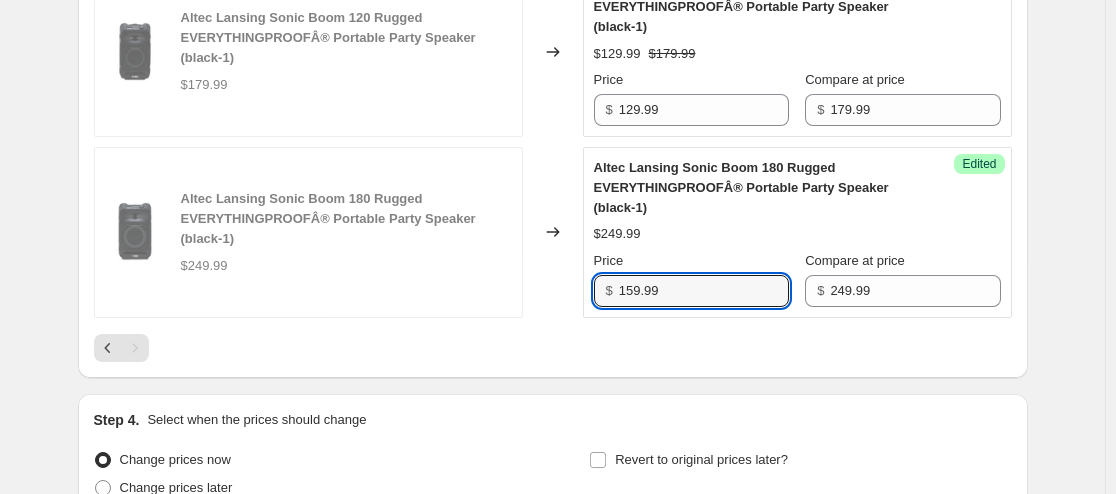 type on "159.99" 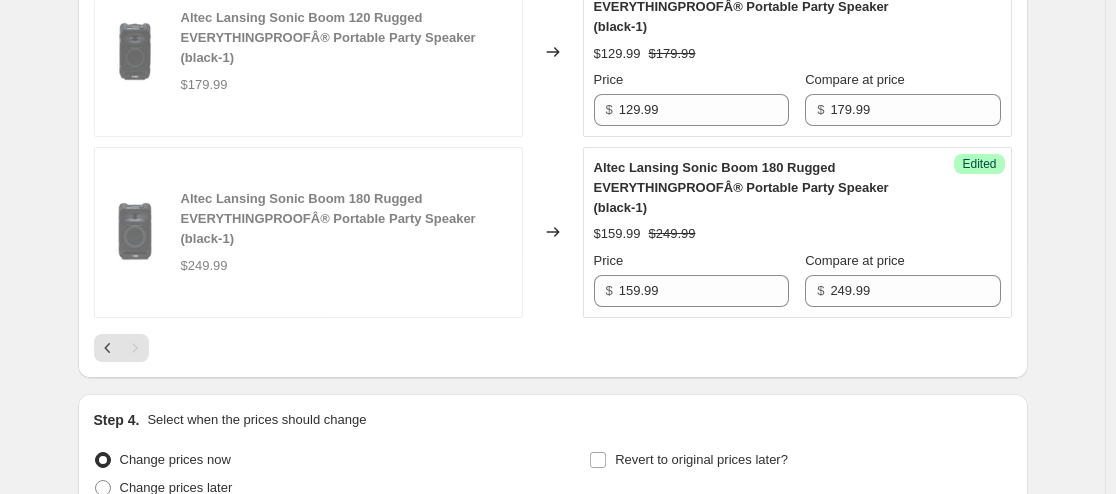click at bounding box center [553, 348] 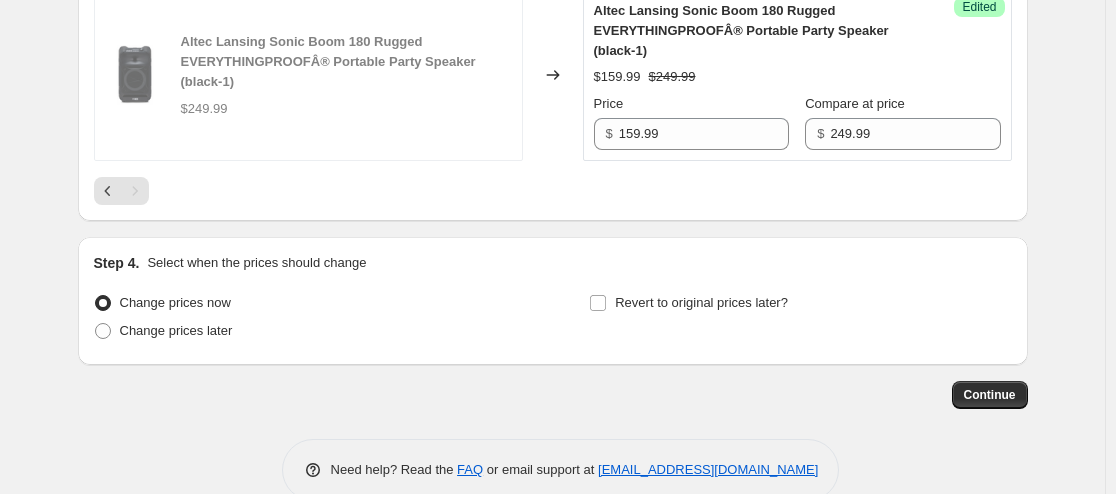 scroll, scrollTop: 1123, scrollLeft: 0, axis: vertical 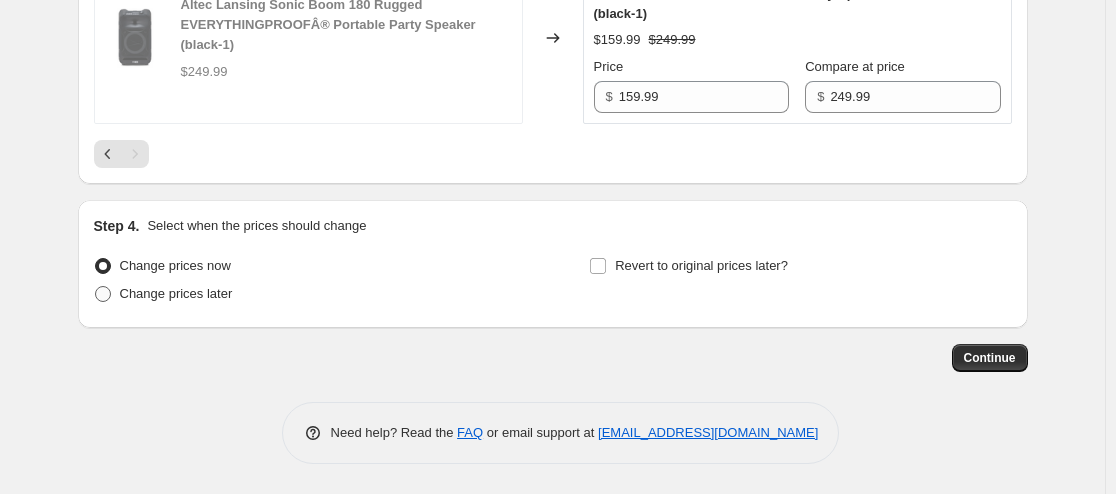 click on "Change prices later" at bounding box center (176, 293) 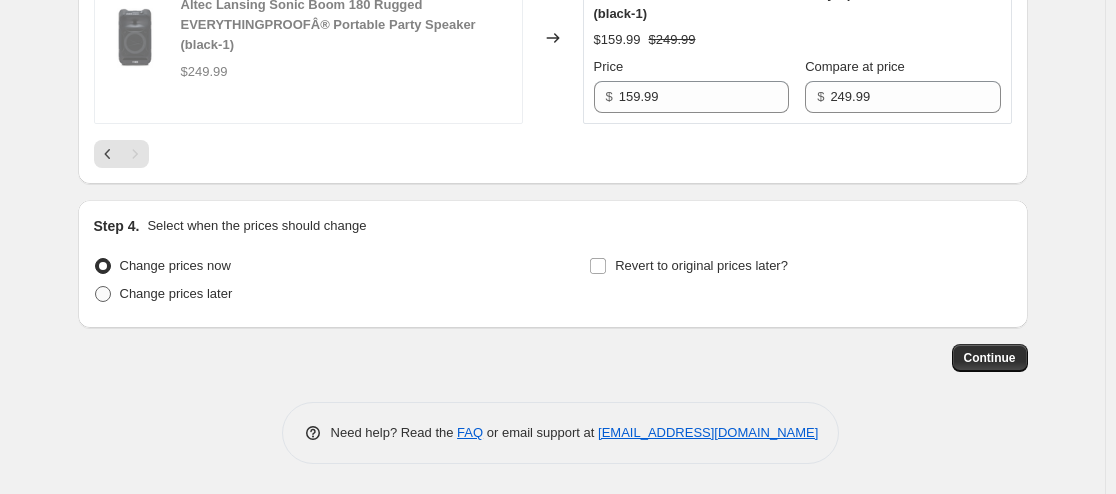 radio on "true" 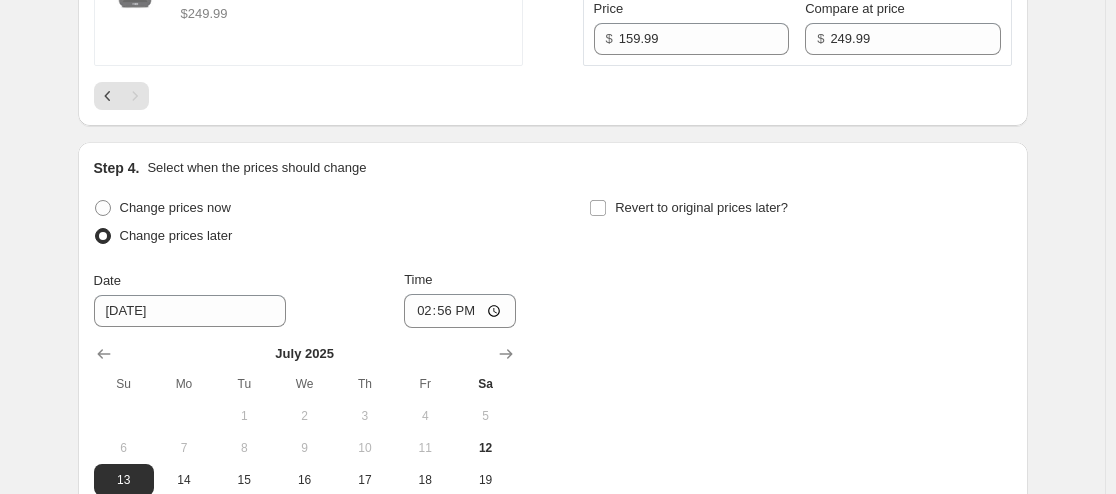 scroll, scrollTop: 1185, scrollLeft: 0, axis: vertical 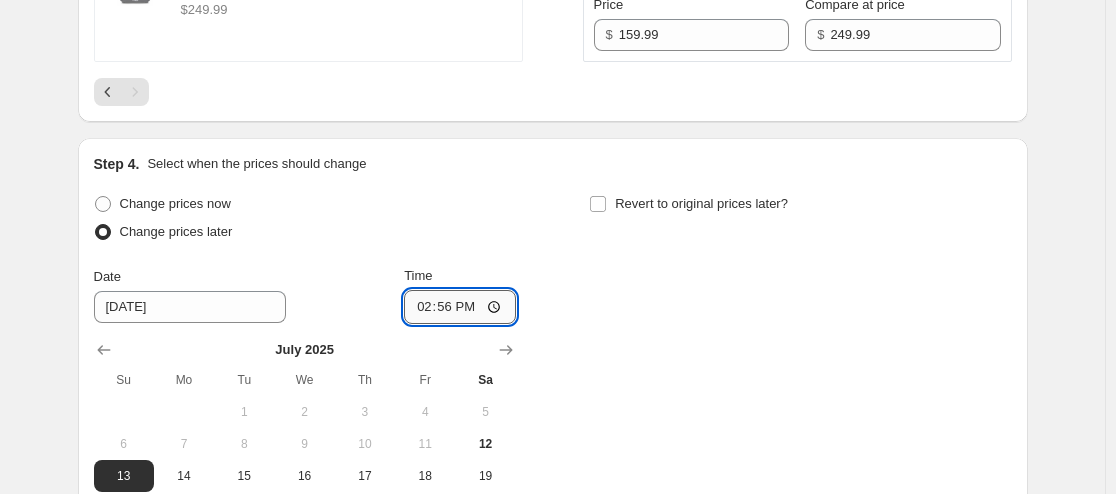 click on "14:56" at bounding box center [460, 307] 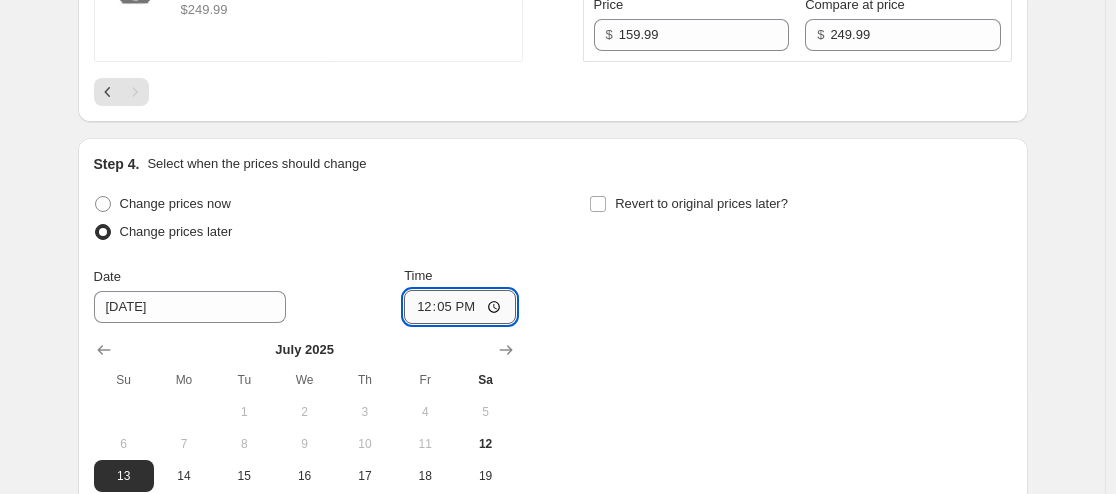 type on "00:05" 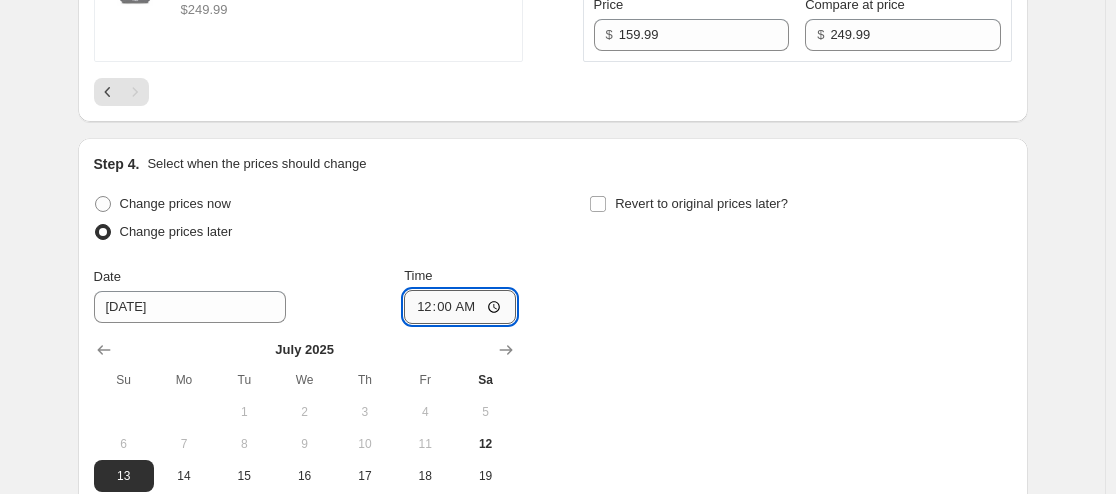 type on "00:05" 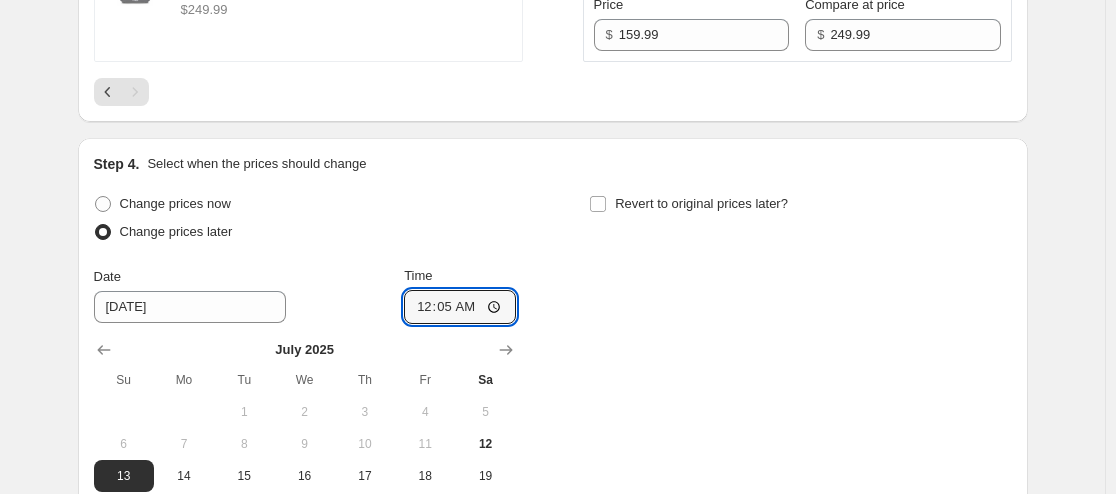 click on "Time" at bounding box center (460, 276) 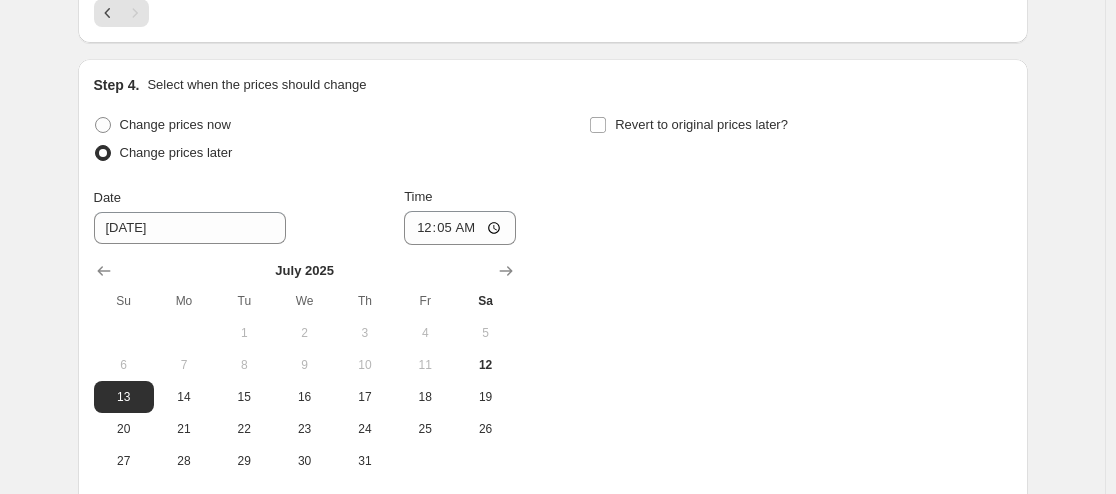 scroll, scrollTop: 1356, scrollLeft: 0, axis: vertical 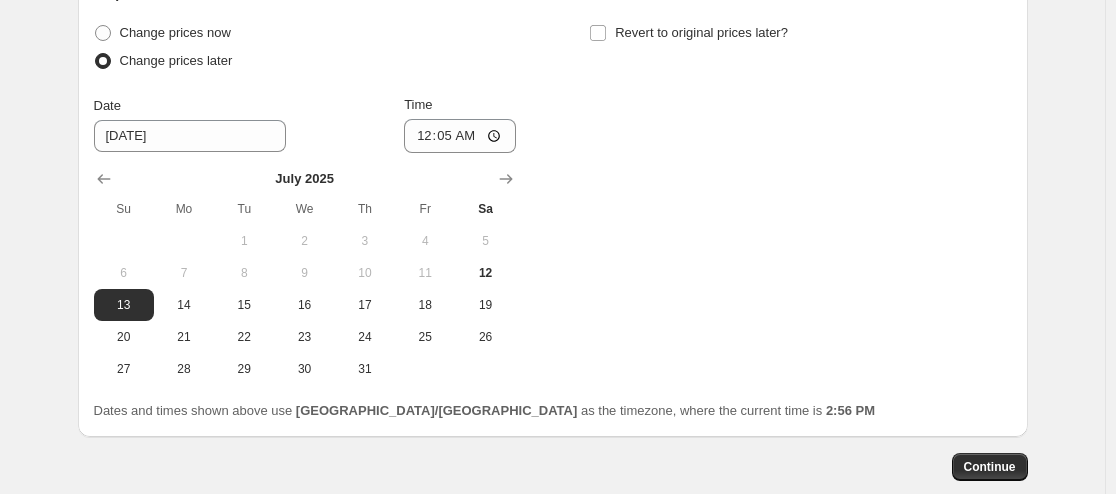 click on "Change prices now Change prices later Date [DATE] Time 00:[DATE] Mo Tu We Th Fr Sa 1 2 3 4 5 6 7 8 9 10 11 12 13 14 15 16 17 18 19 20 21 22 23 24 25 26 27 28 29 30 31 Revert to original prices later?" at bounding box center [553, 202] 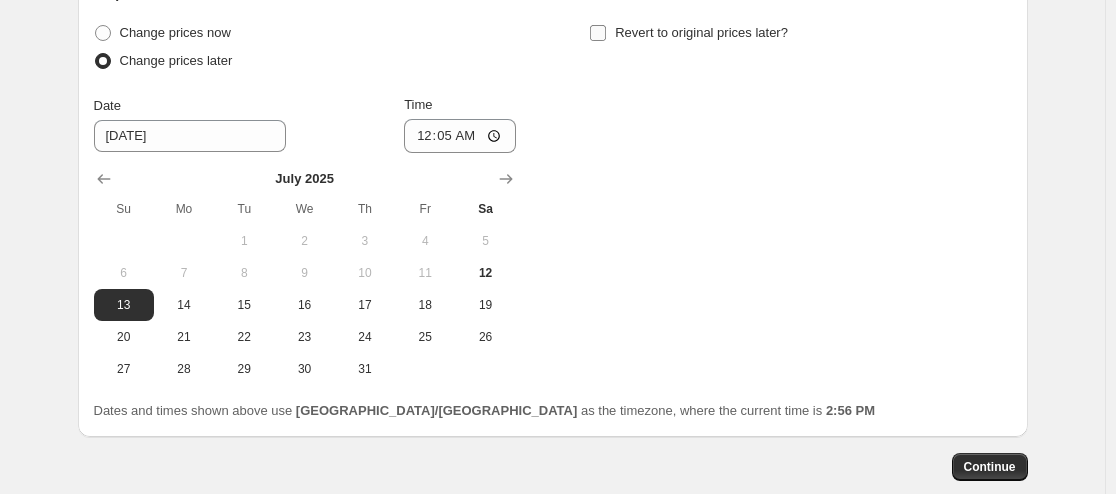 click on "Revert to original prices later?" at bounding box center (598, 33) 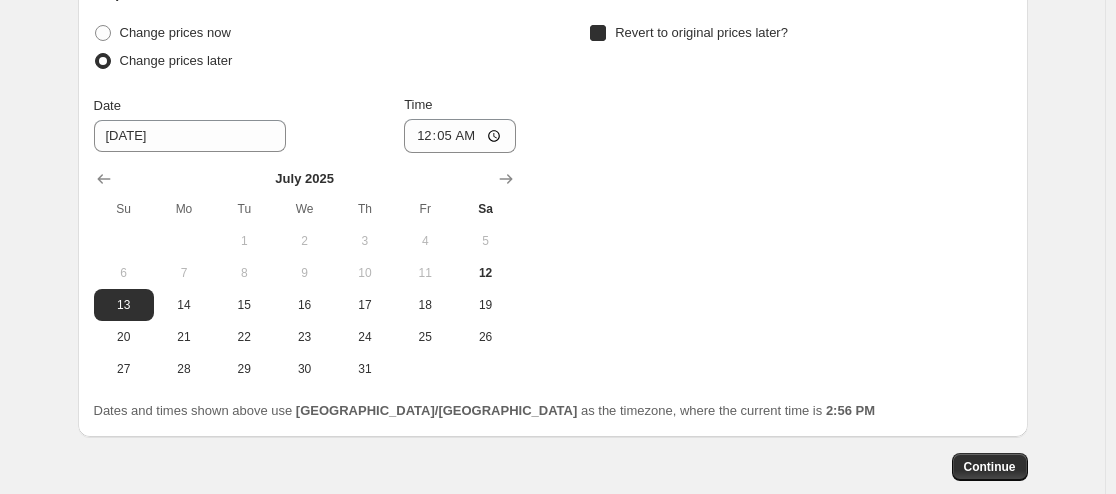 checkbox on "true" 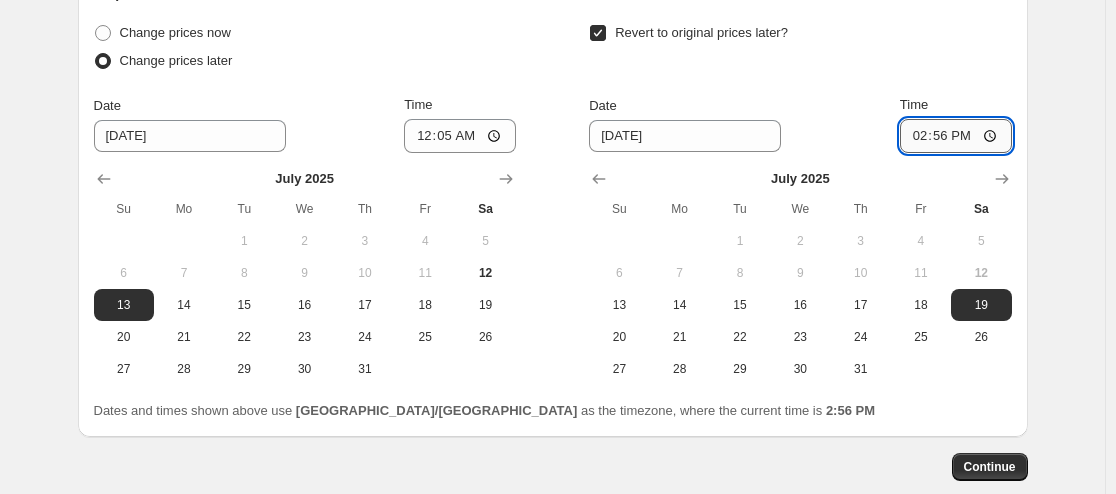 click on "14:56" at bounding box center (956, 136) 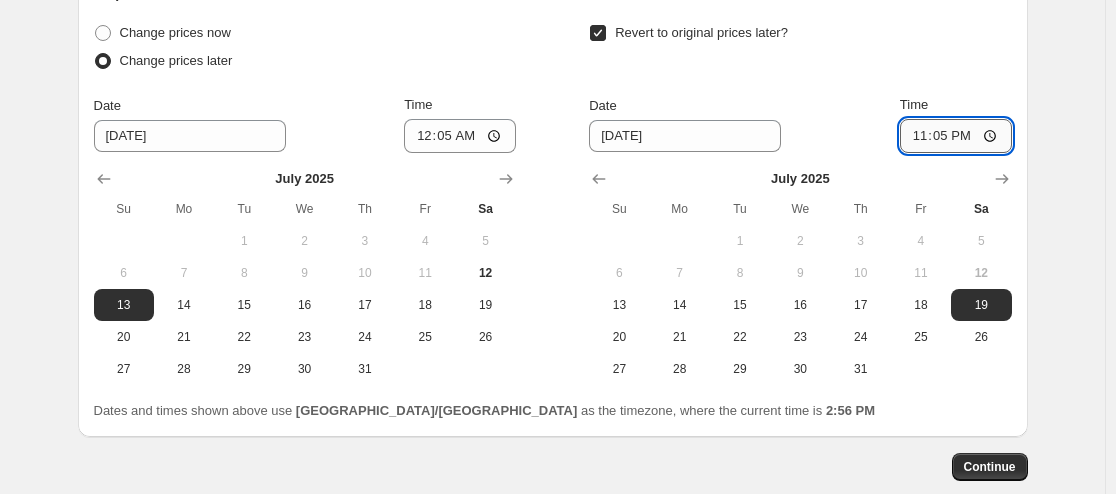 type on "23:55" 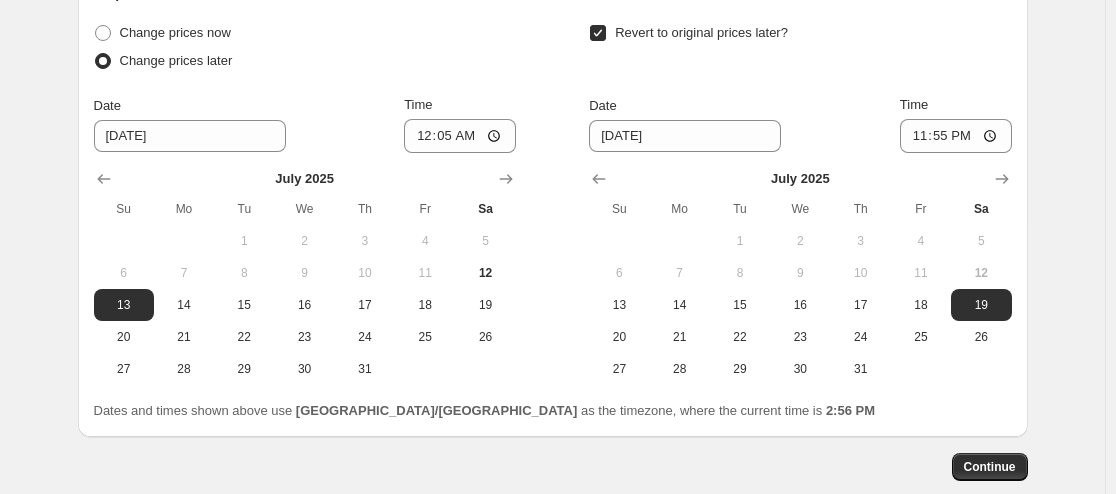 click on "Revert to original prices later?" at bounding box center [800, 49] 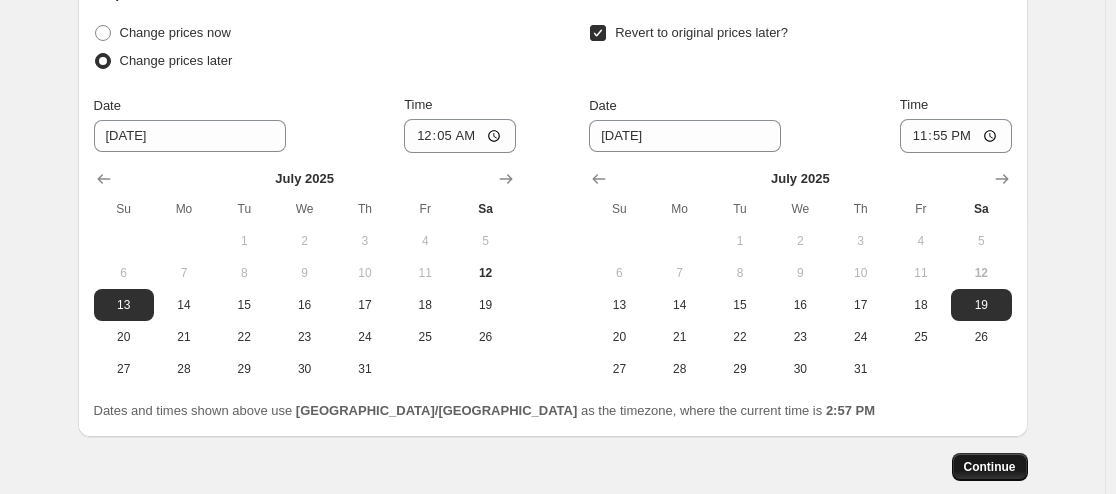 click on "Continue" at bounding box center [990, 467] 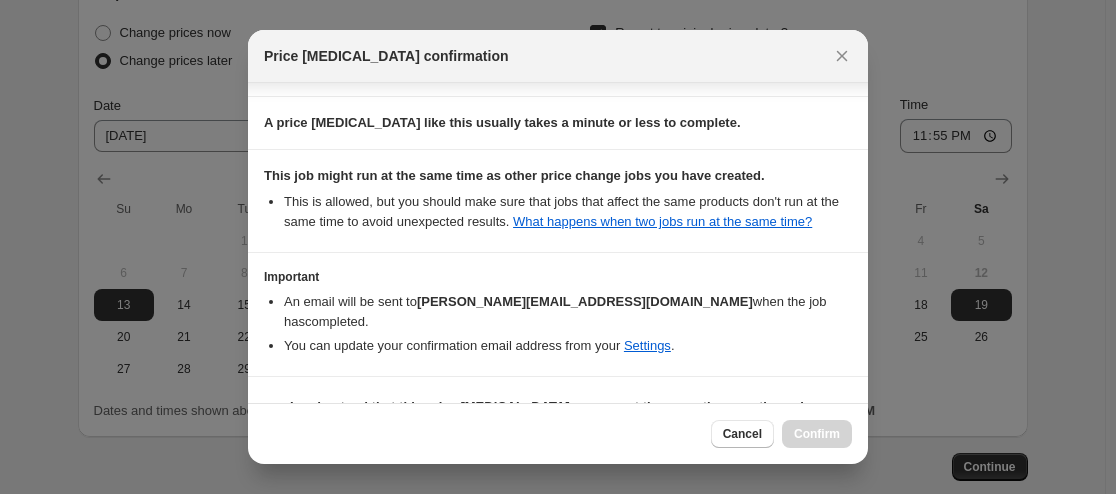 scroll, scrollTop: 218, scrollLeft: 0, axis: vertical 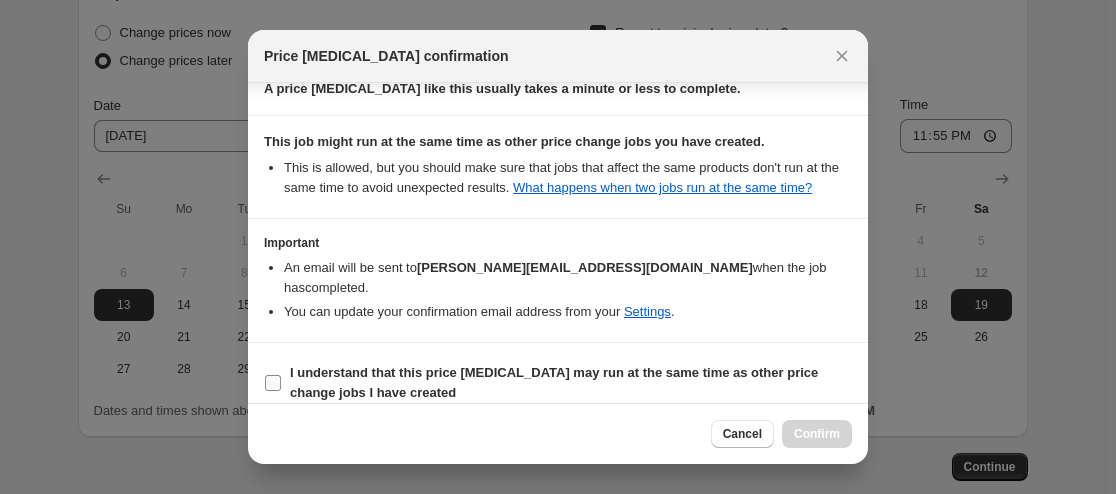 click on "I understand that this price [MEDICAL_DATA] may run at the same time as other price change jobs I have created" at bounding box center (273, 383) 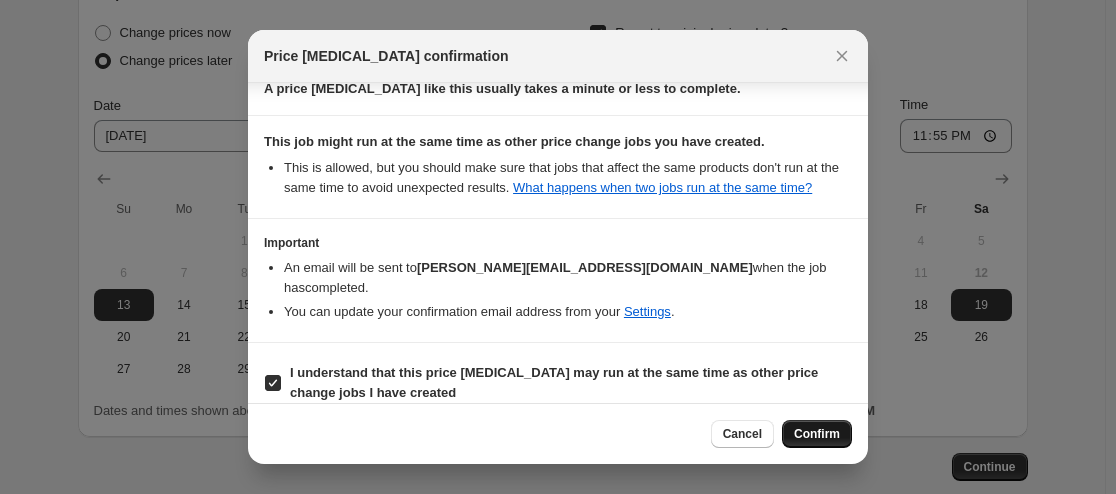 click on "Confirm" at bounding box center [817, 434] 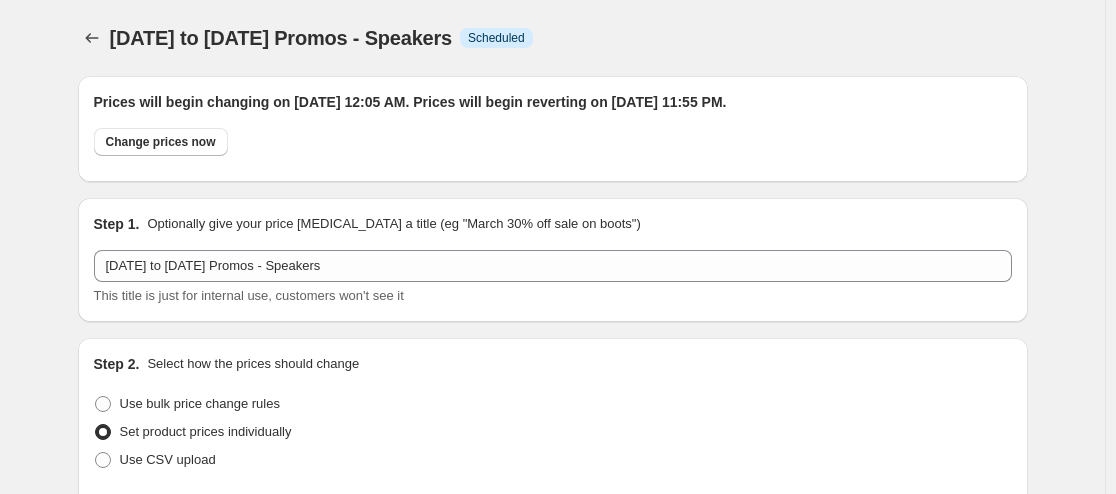 scroll, scrollTop: 1356, scrollLeft: 0, axis: vertical 